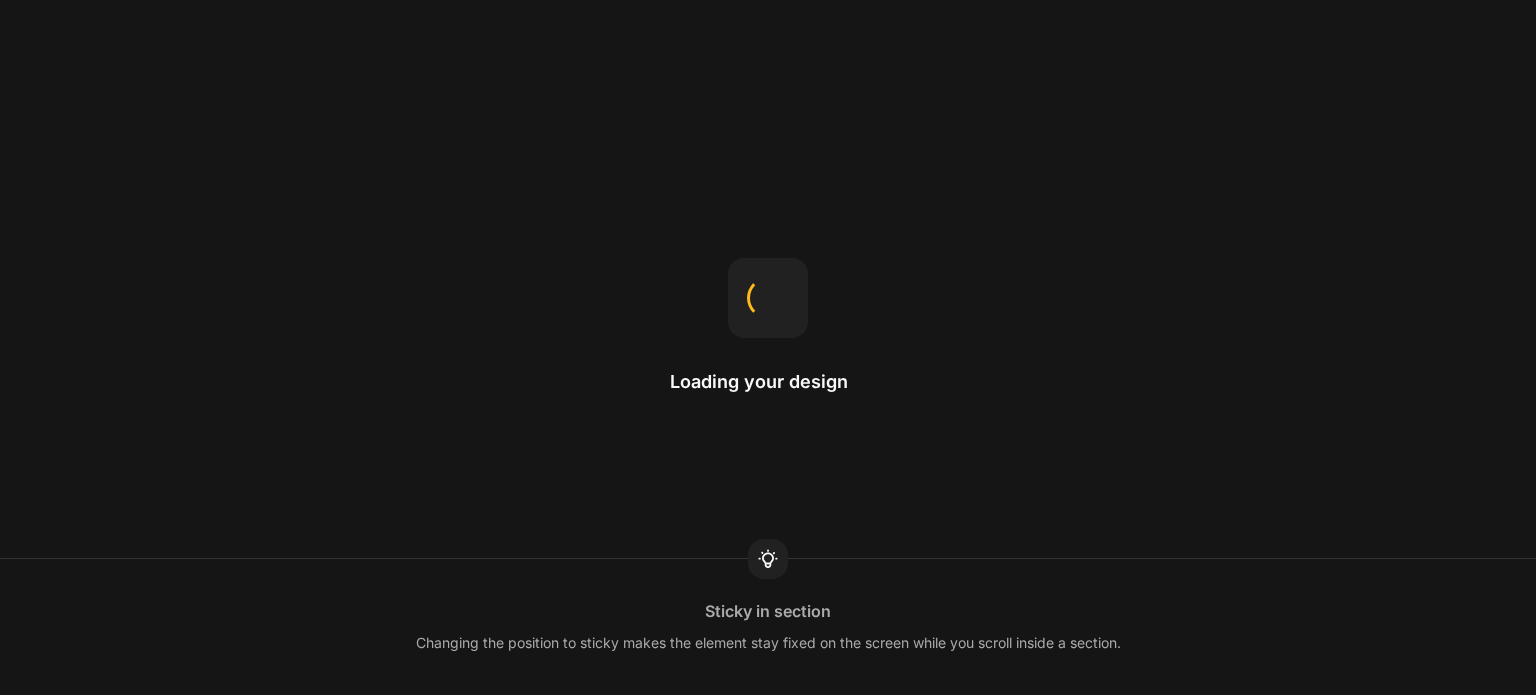 scroll, scrollTop: 0, scrollLeft: 0, axis: both 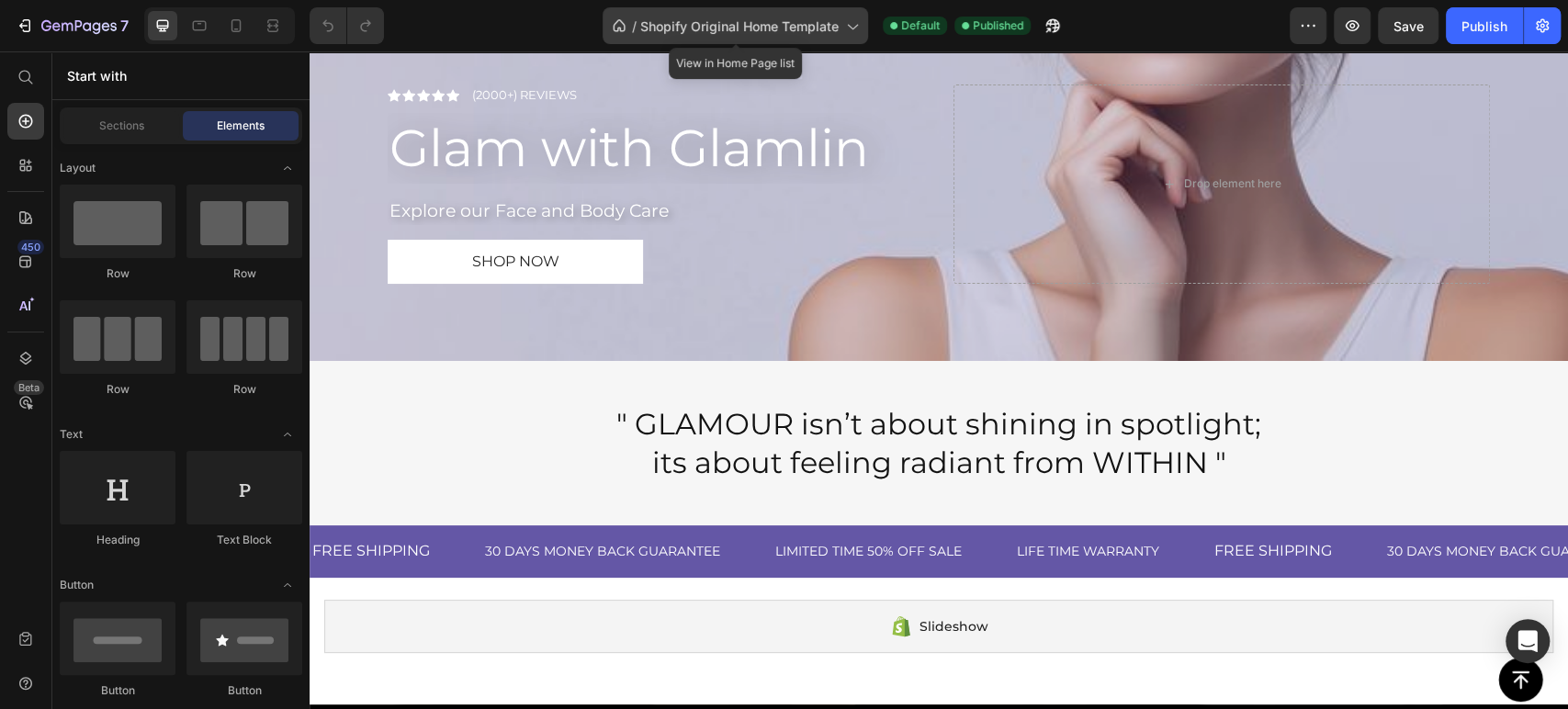 click on "/  Shopify Original Home Template" 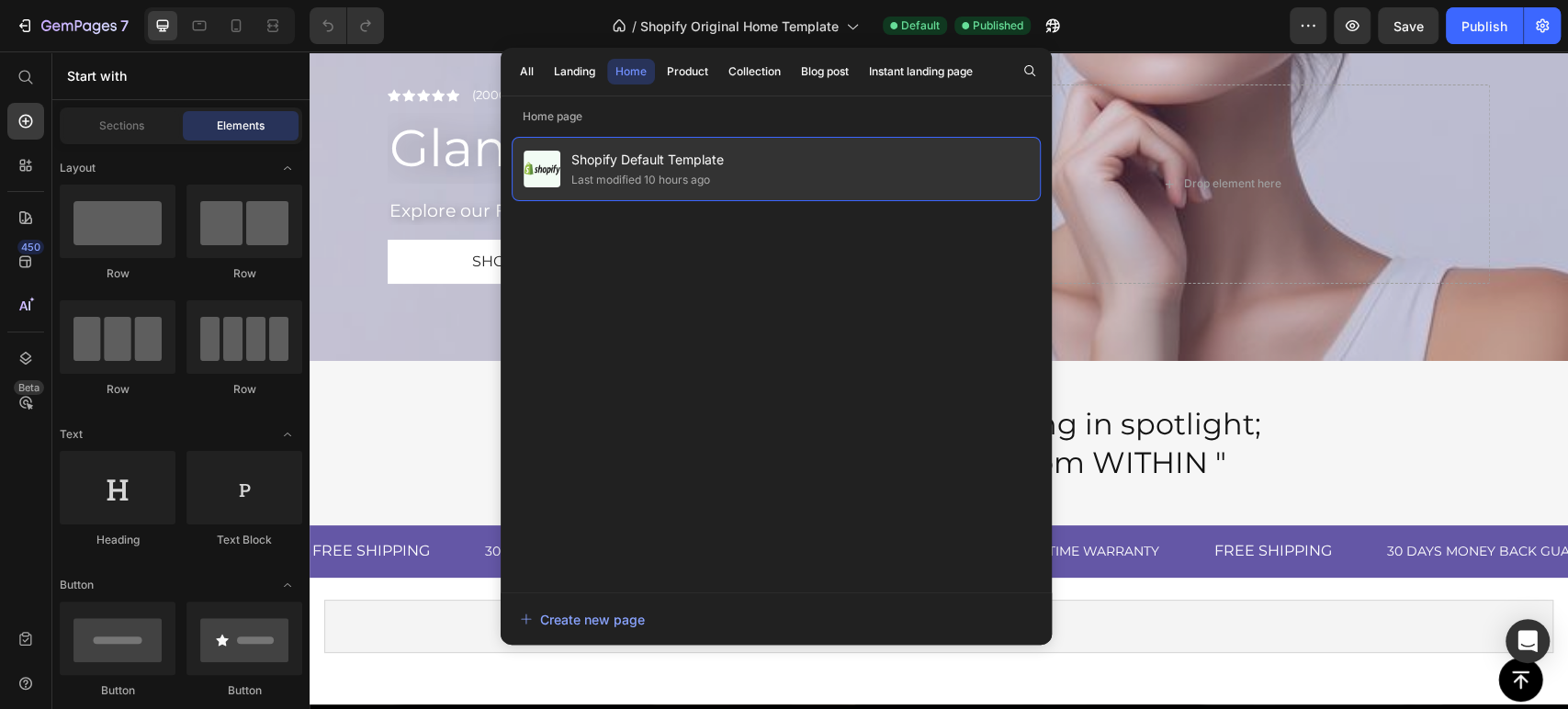 click on "Shopify Default Template Last modified 10 hours ago" 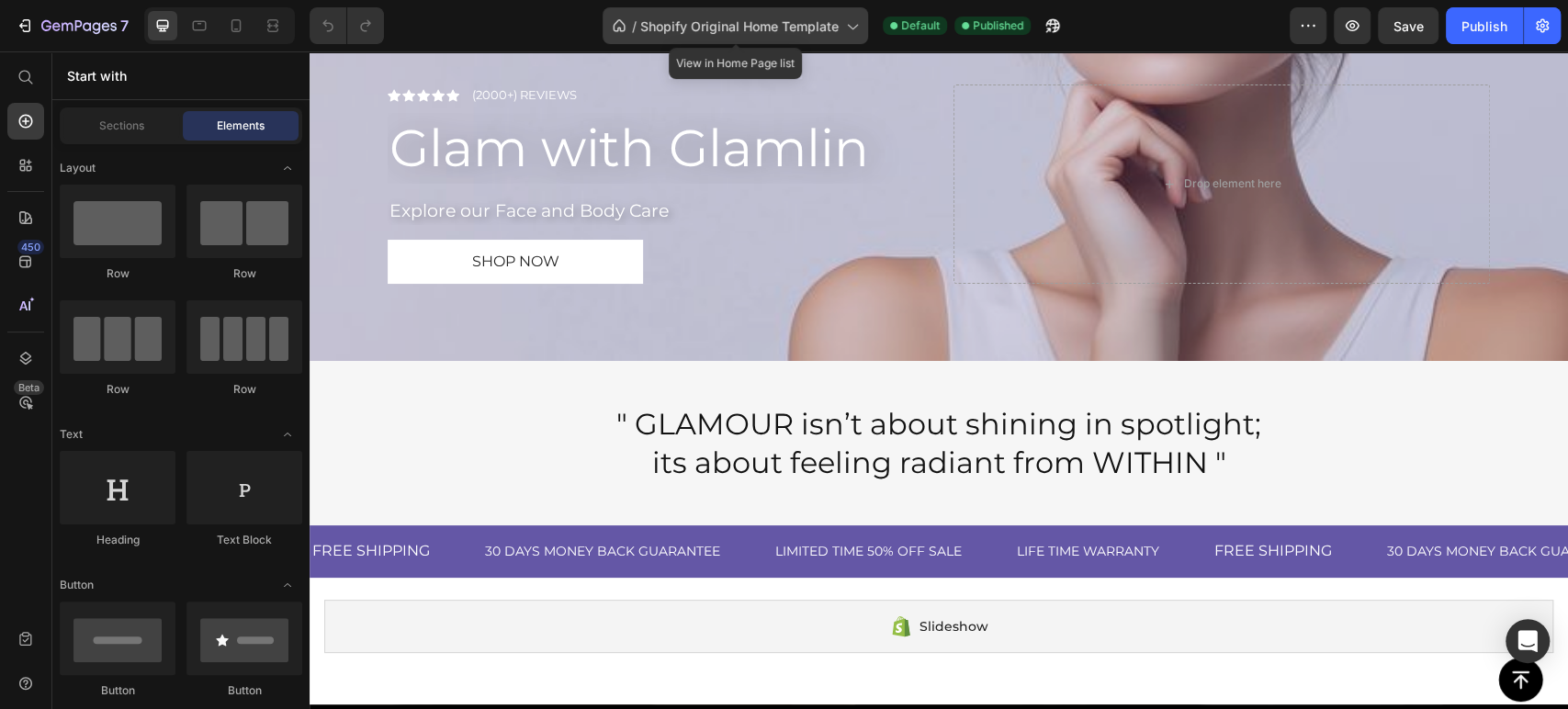 click on "/  Shopify Original Home Template" 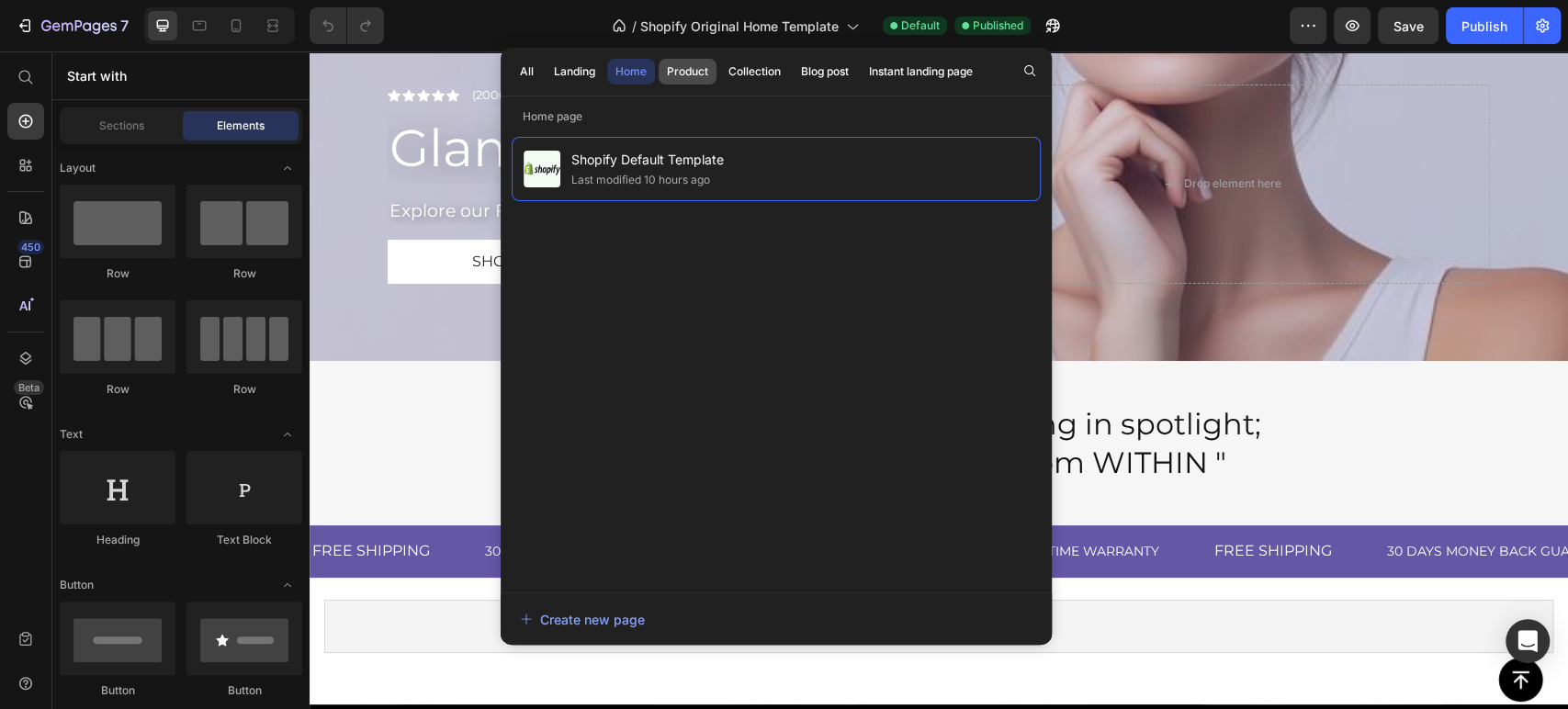 click on "Product" at bounding box center [687, 72] 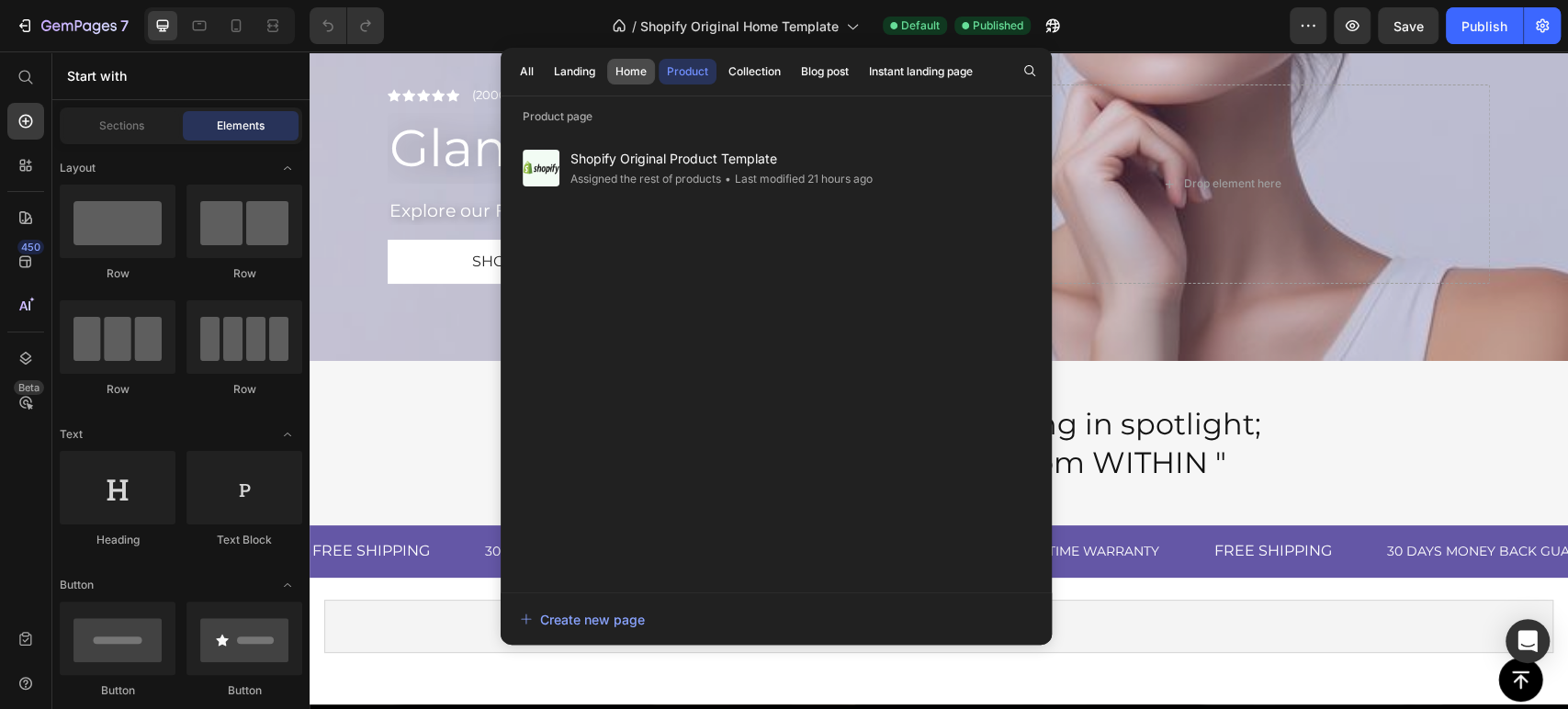 click on "Home" at bounding box center [631, 72] 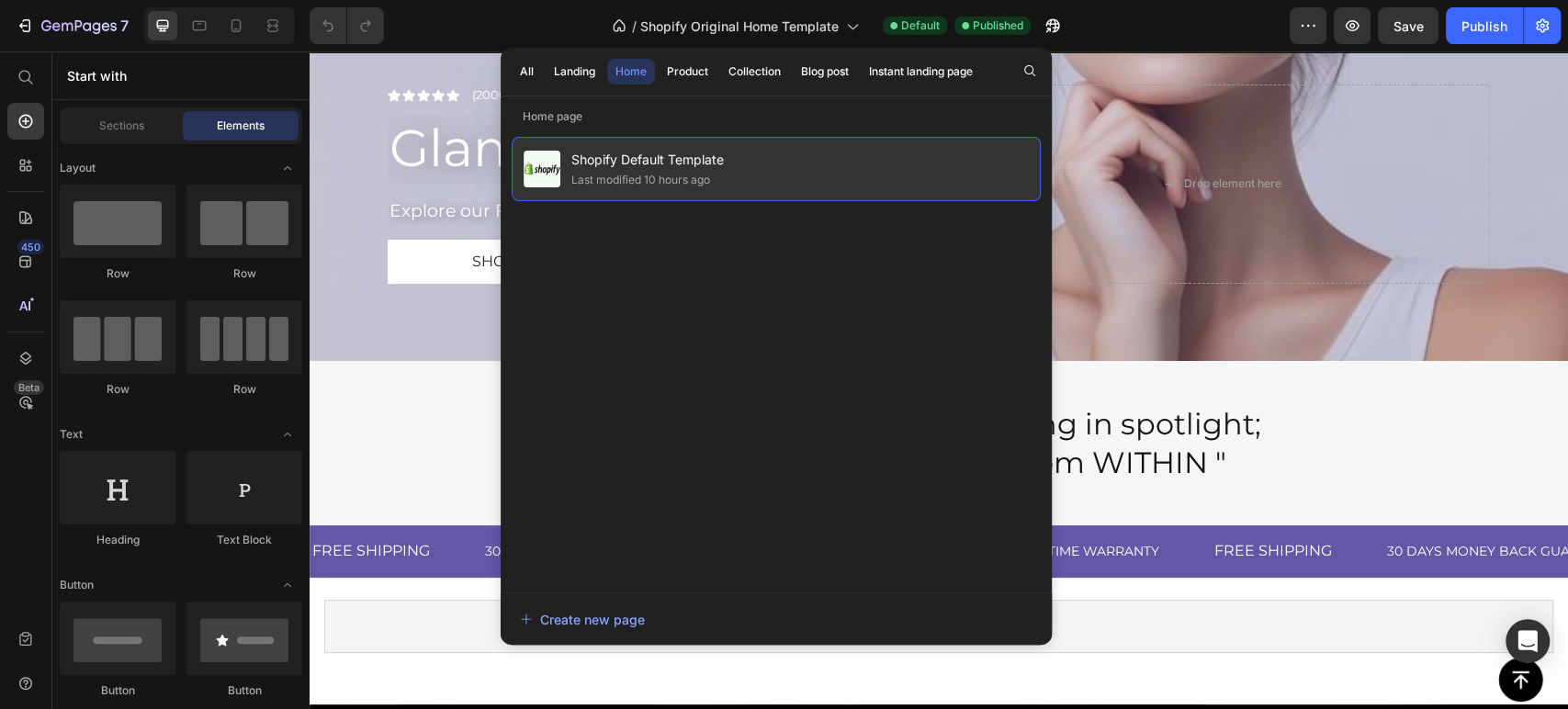 click on "Last modified 10 hours ago" 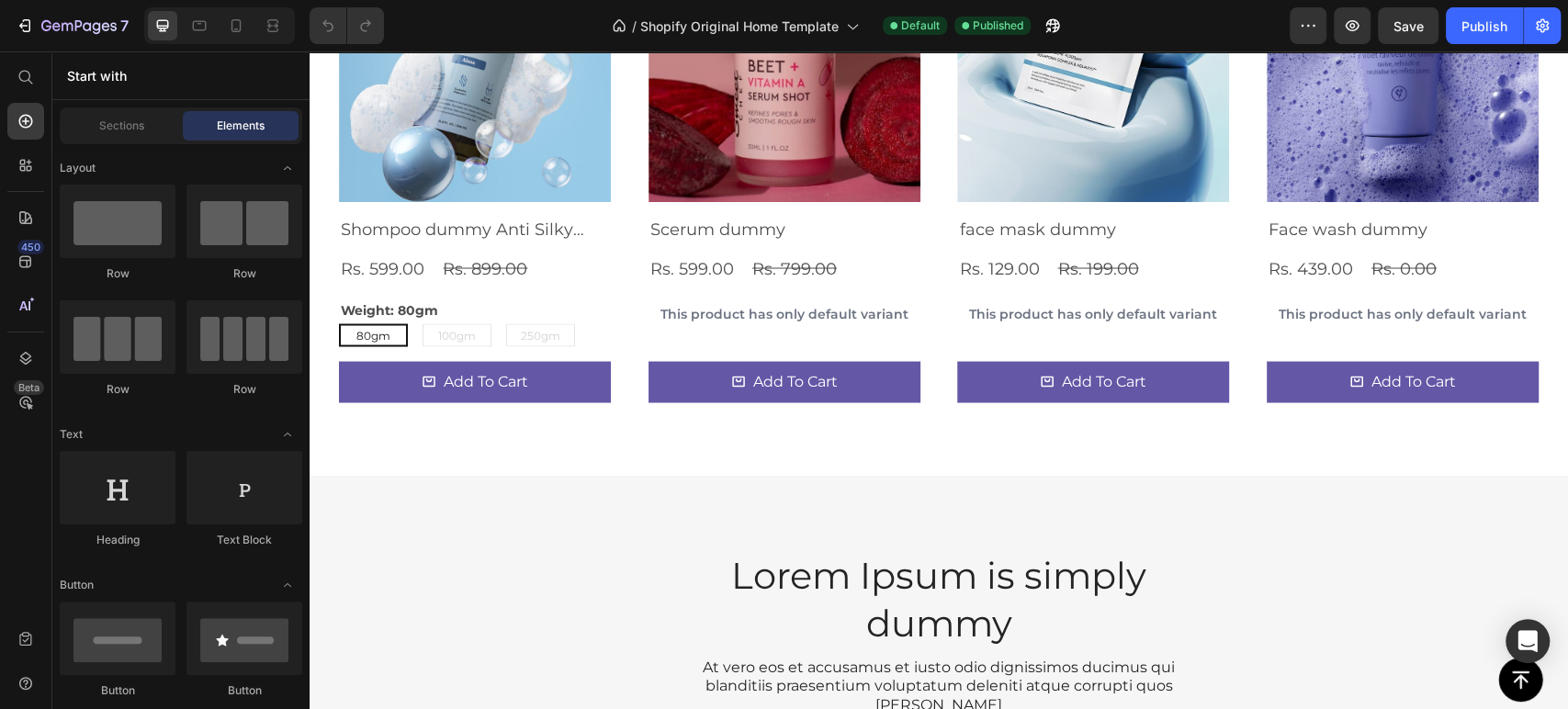 scroll, scrollTop: 2253, scrollLeft: 0, axis: vertical 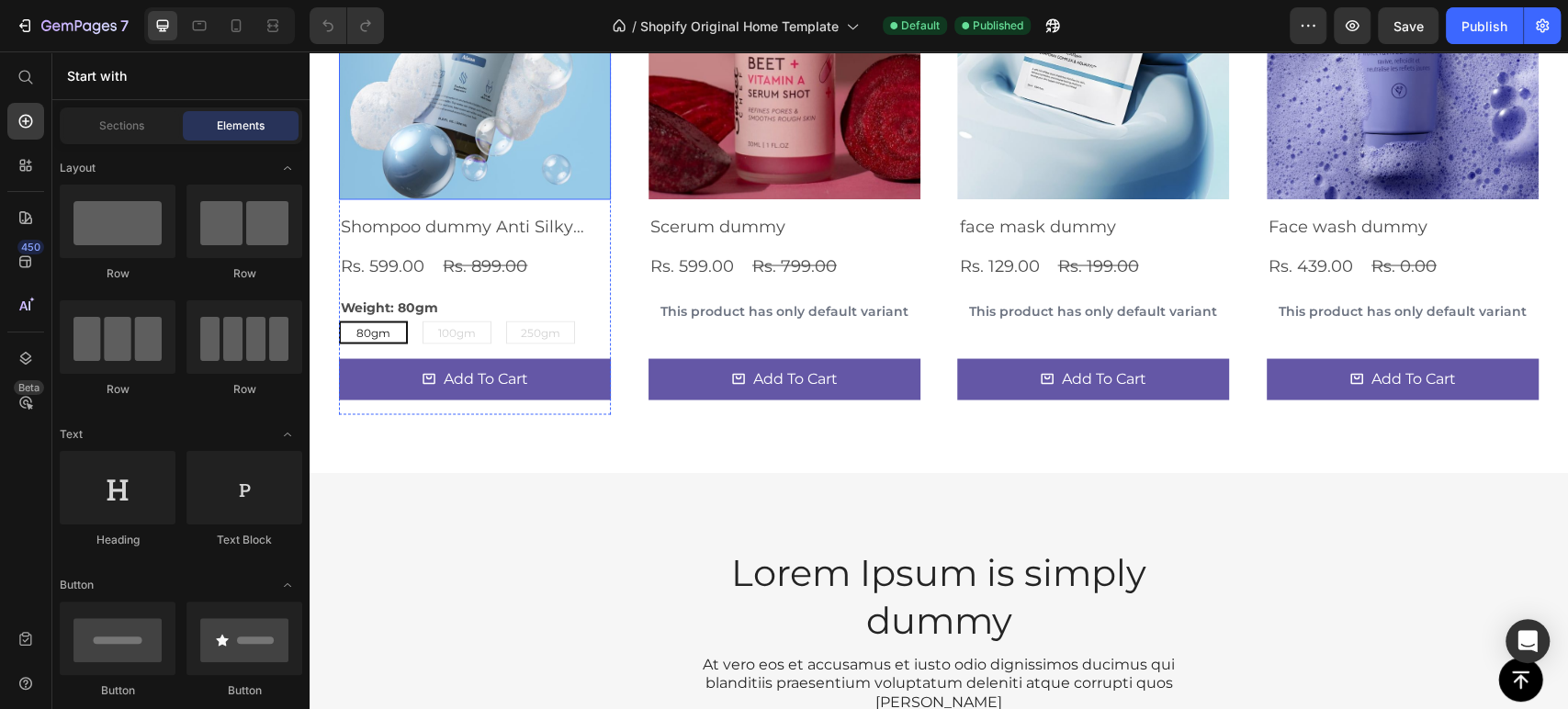 click at bounding box center (475, 18) 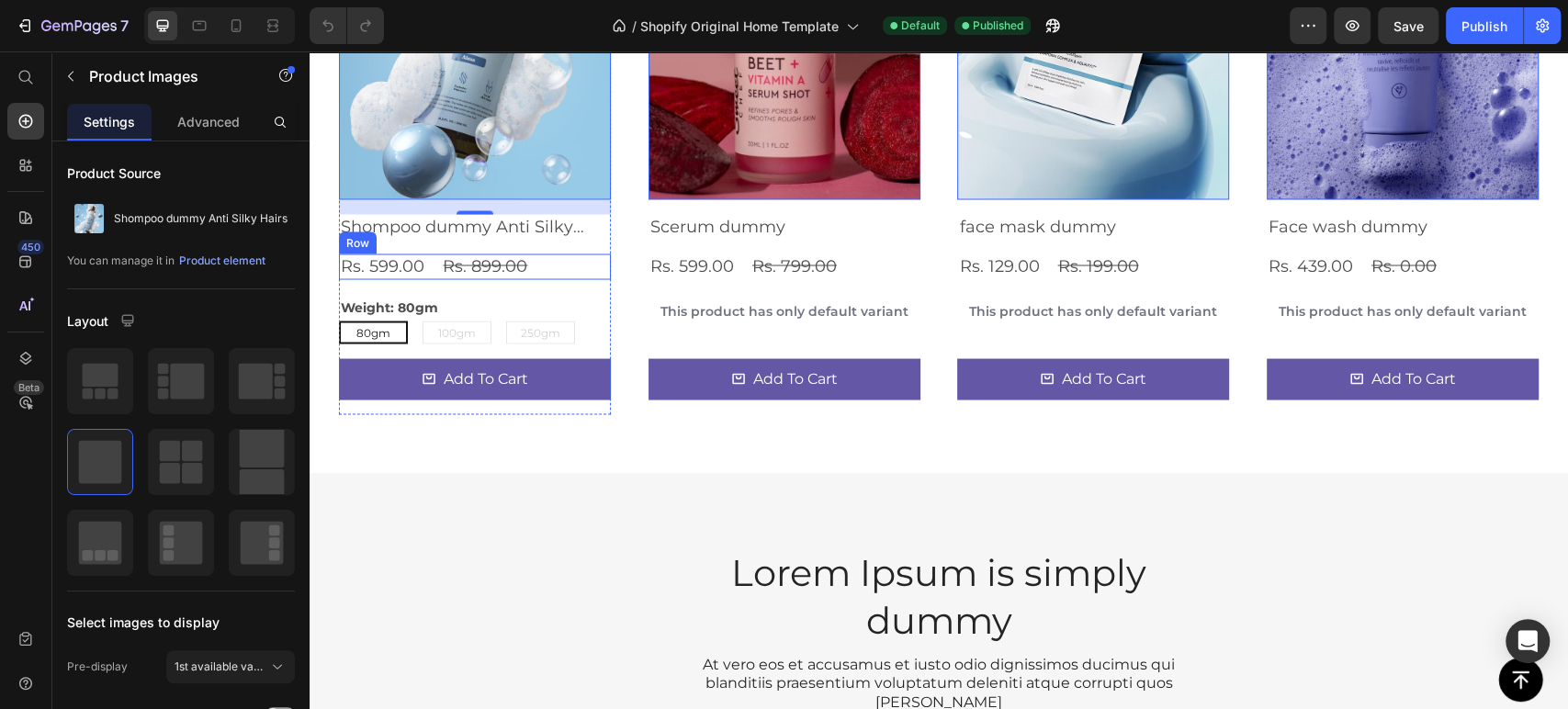 scroll, scrollTop: 2395, scrollLeft: 0, axis: vertical 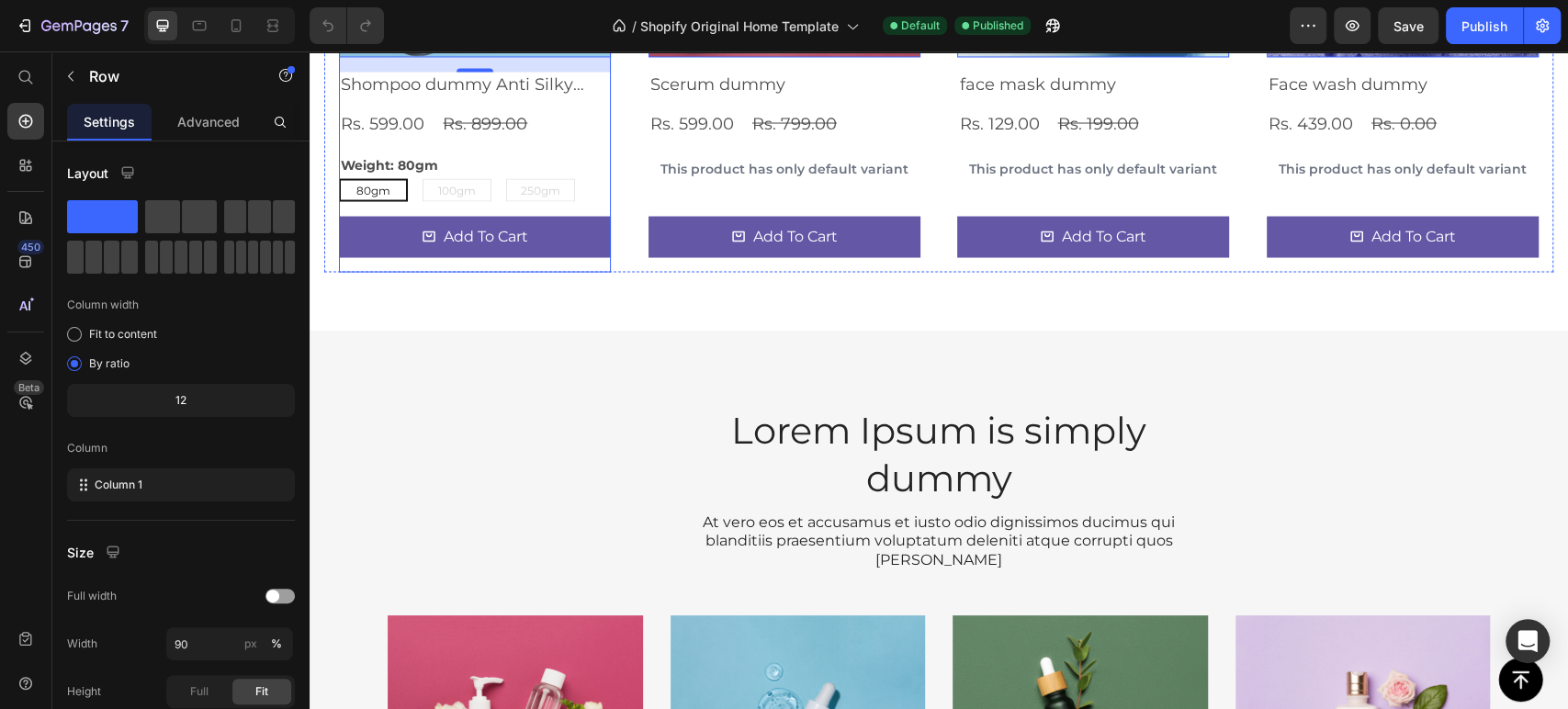 click on "Product Images   16 Shompoo dummy Anti Silky Hairs Product Title Rs. 599.00 Product Price Rs. 899.00 Product Price Row Weight: 80gm 80gm 80gm 80gm 100gm 100gm 100gm 250gm 250gm 250gm Product Variants & Swatches
add to cart Product Cart Button Row" at bounding box center (475, -17) 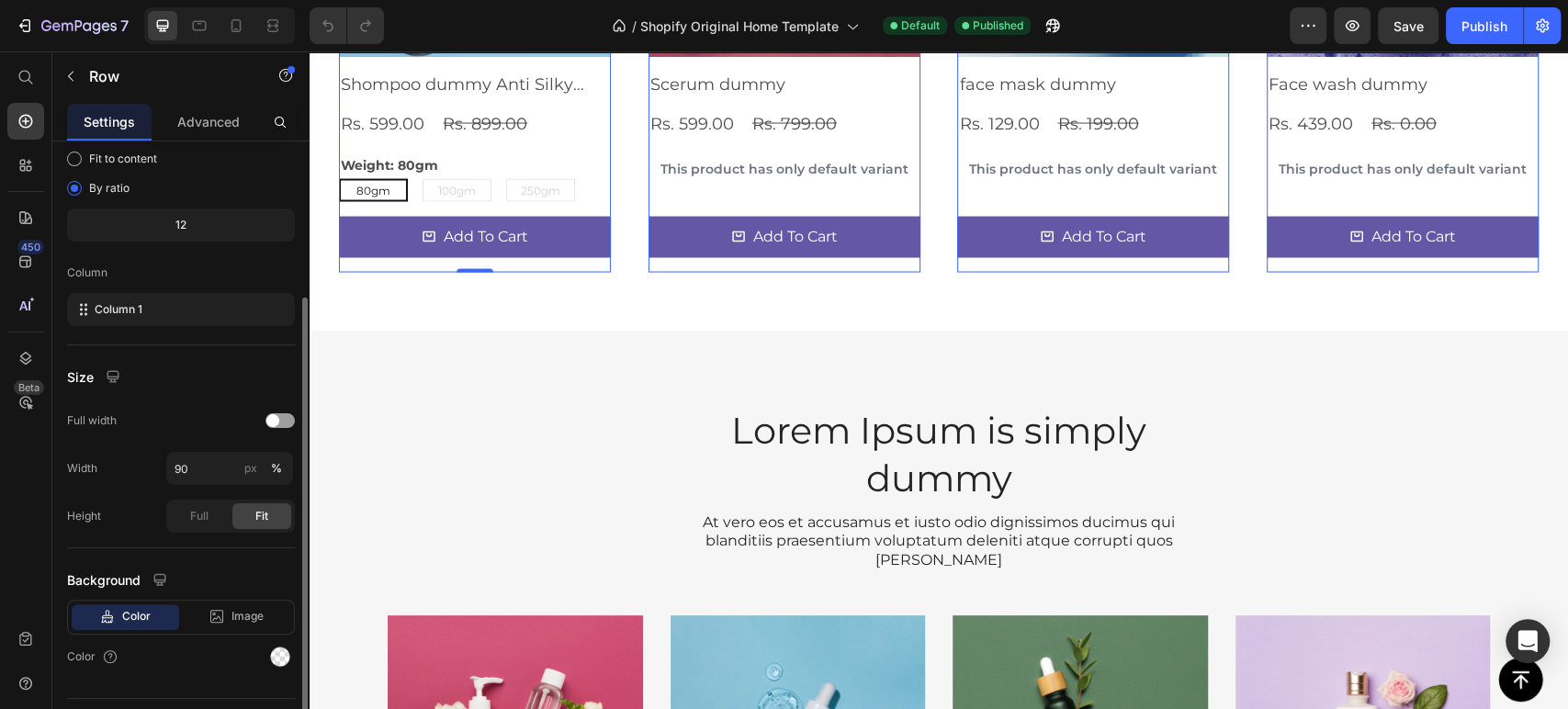 scroll, scrollTop: 191, scrollLeft: 0, axis: vertical 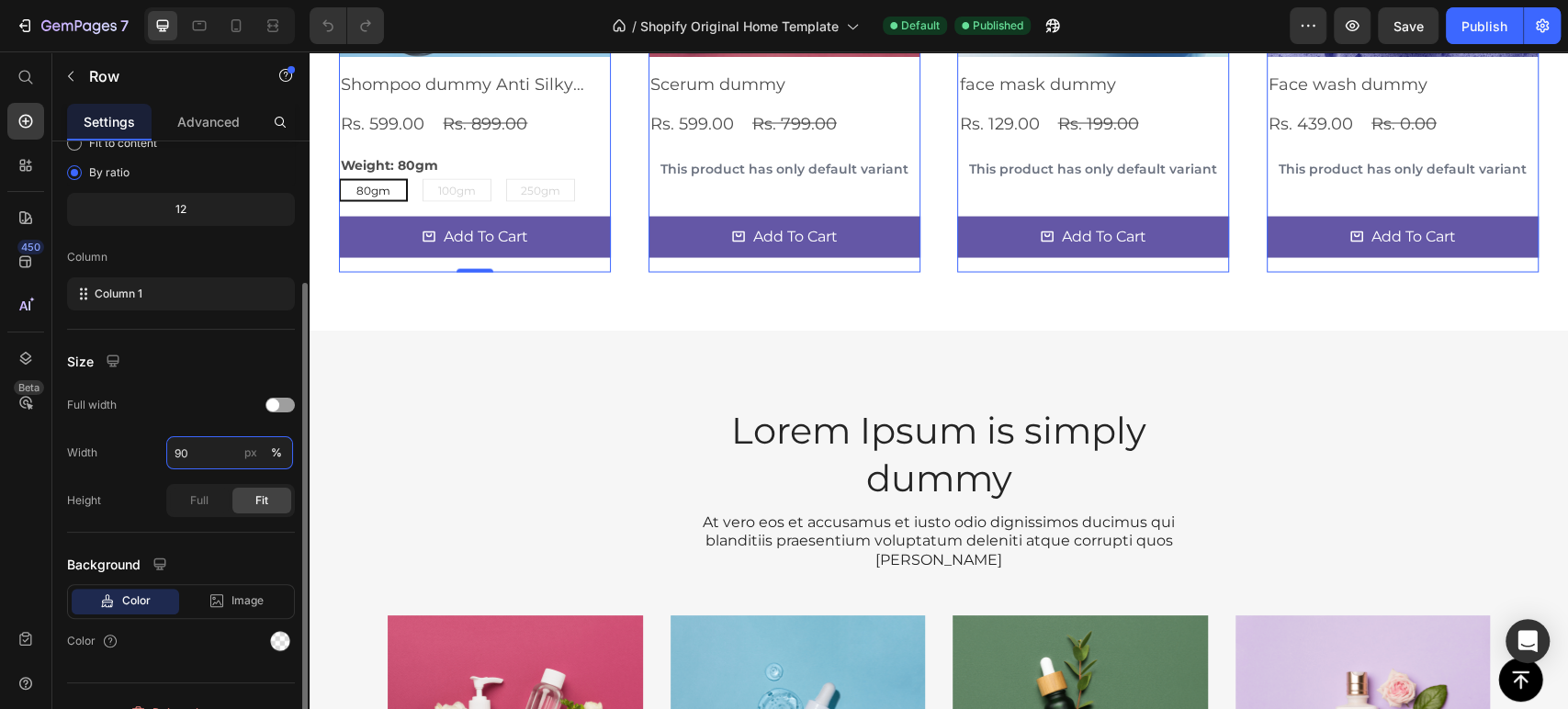 click on "90" at bounding box center (230, 453) 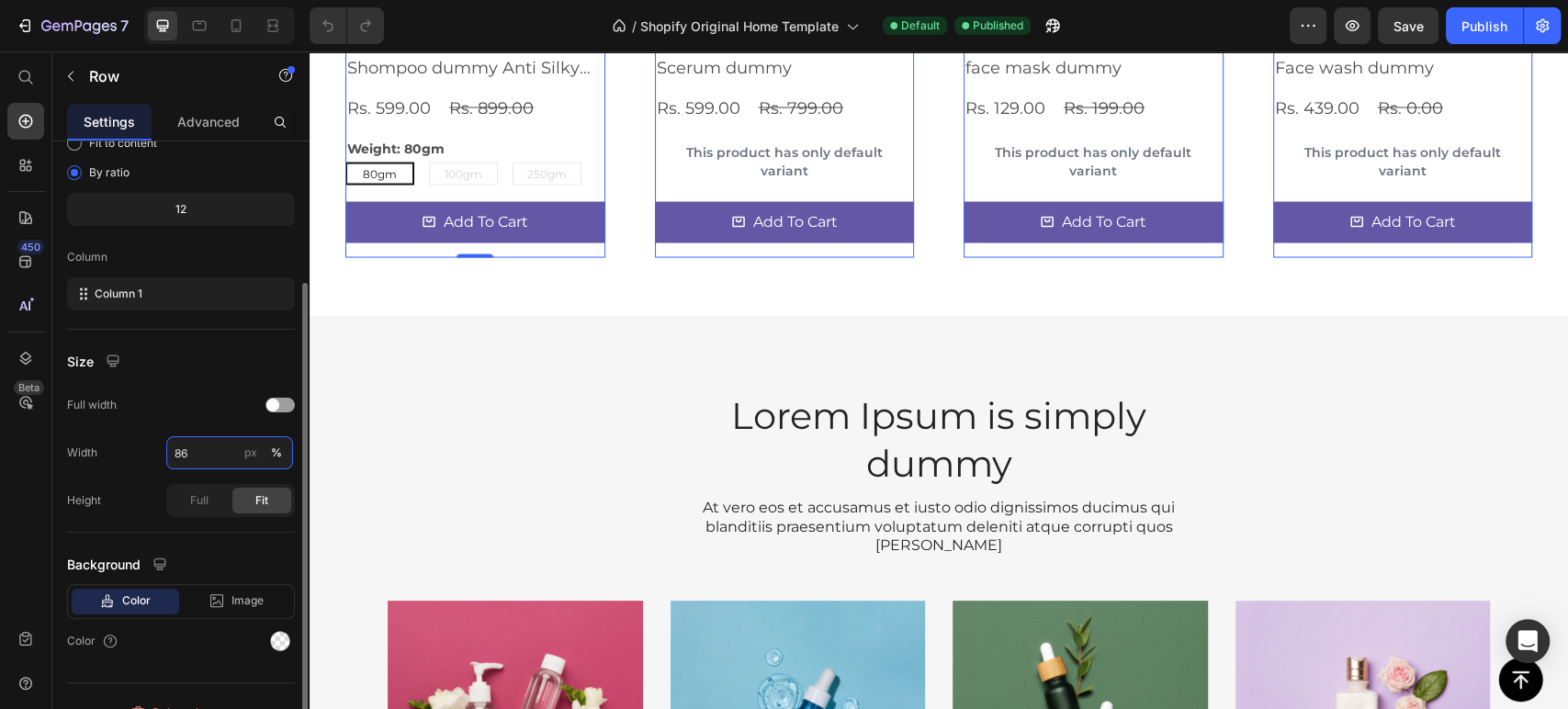 type on "85" 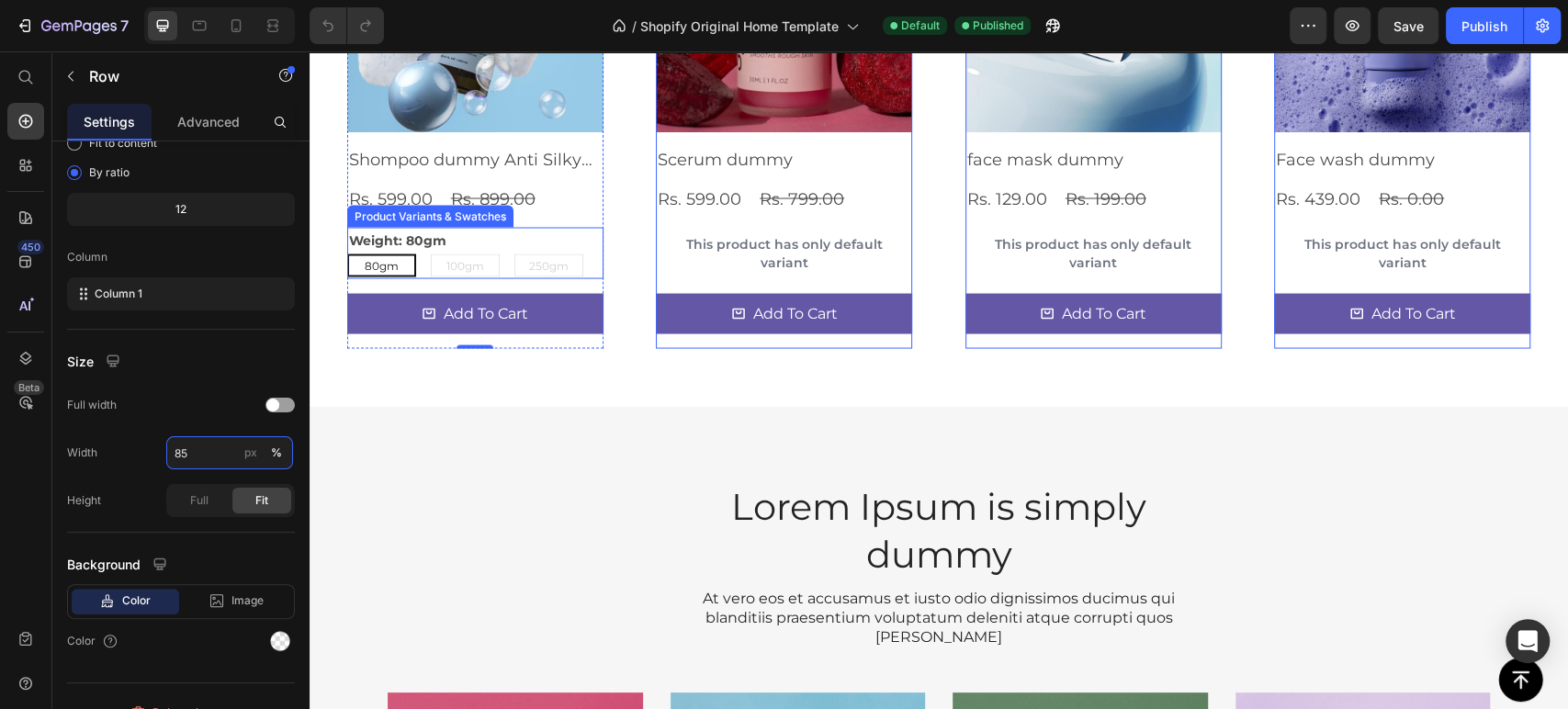 scroll, scrollTop: 2312, scrollLeft: 0, axis: vertical 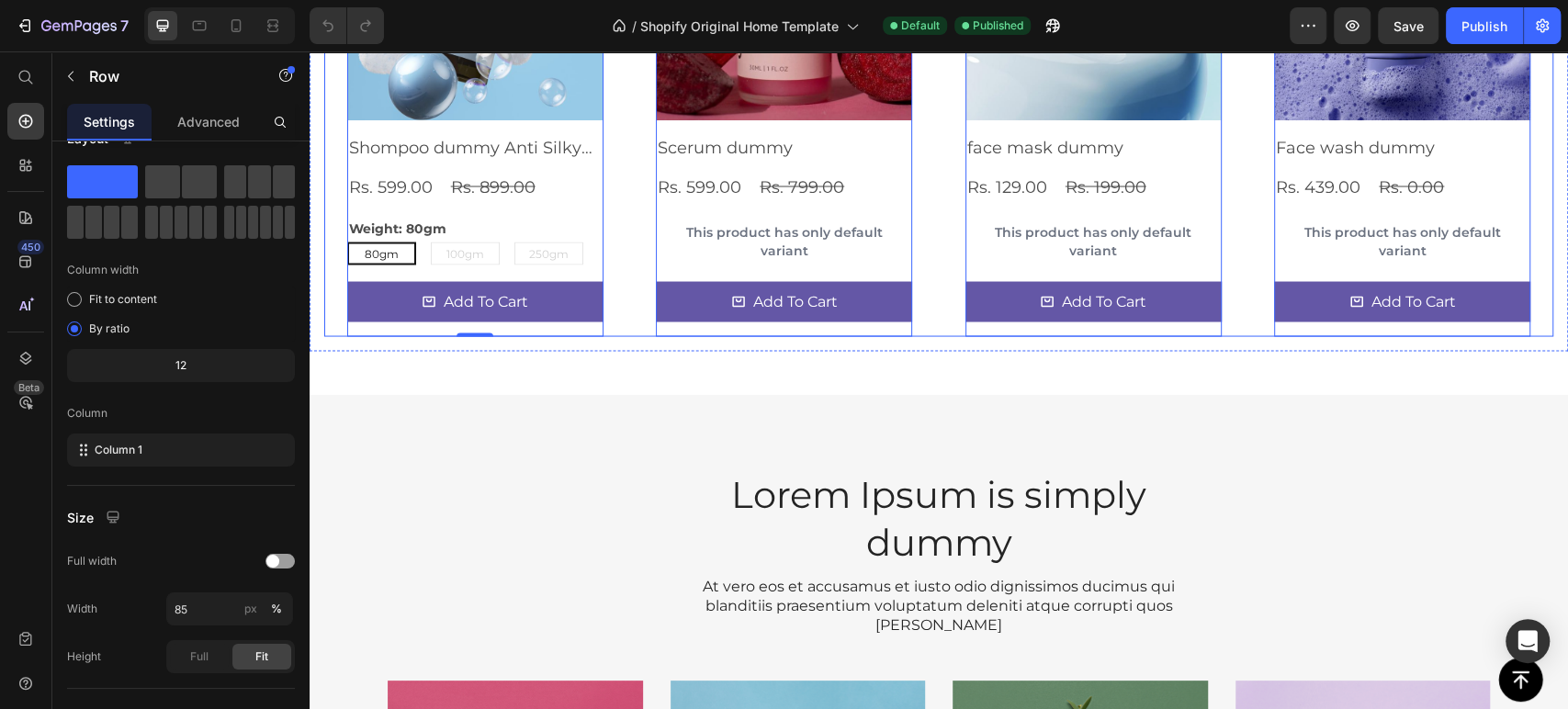 click on "Product Images Shompoo dummy Anti Silky Hairs Product Title Rs. 599.00 Product Price Rs. 899.00 Product Price Row Weight: 80gm 80gm 80gm 80gm 100gm 100gm 100gm 250gm 250gm 250gm Product Variants & Swatches
add to cart Product Cart Button Row   0 Product Images Scerum dummy Product Title Rs. 599.00 Product Price Rs. 799.00 Product Price Row This product has only default variant Product Variants & Swatches
add to cart Product Cart Button Row   0 Product Images face mask dummy Product Title Rs. 129.00 Product Price Rs. 199.00 Product Price Row This product has only default variant Product Variants & Swatches
add to cart Product Cart Button Row   0 Product Images Face wash dummy Product Title Rs. 439.00 Product Price Rs. 0.00 Product Price Row This product has only default variant Product Variants & Swatches
add to cart Product Cart Button Row   0" at bounding box center [939, 58] 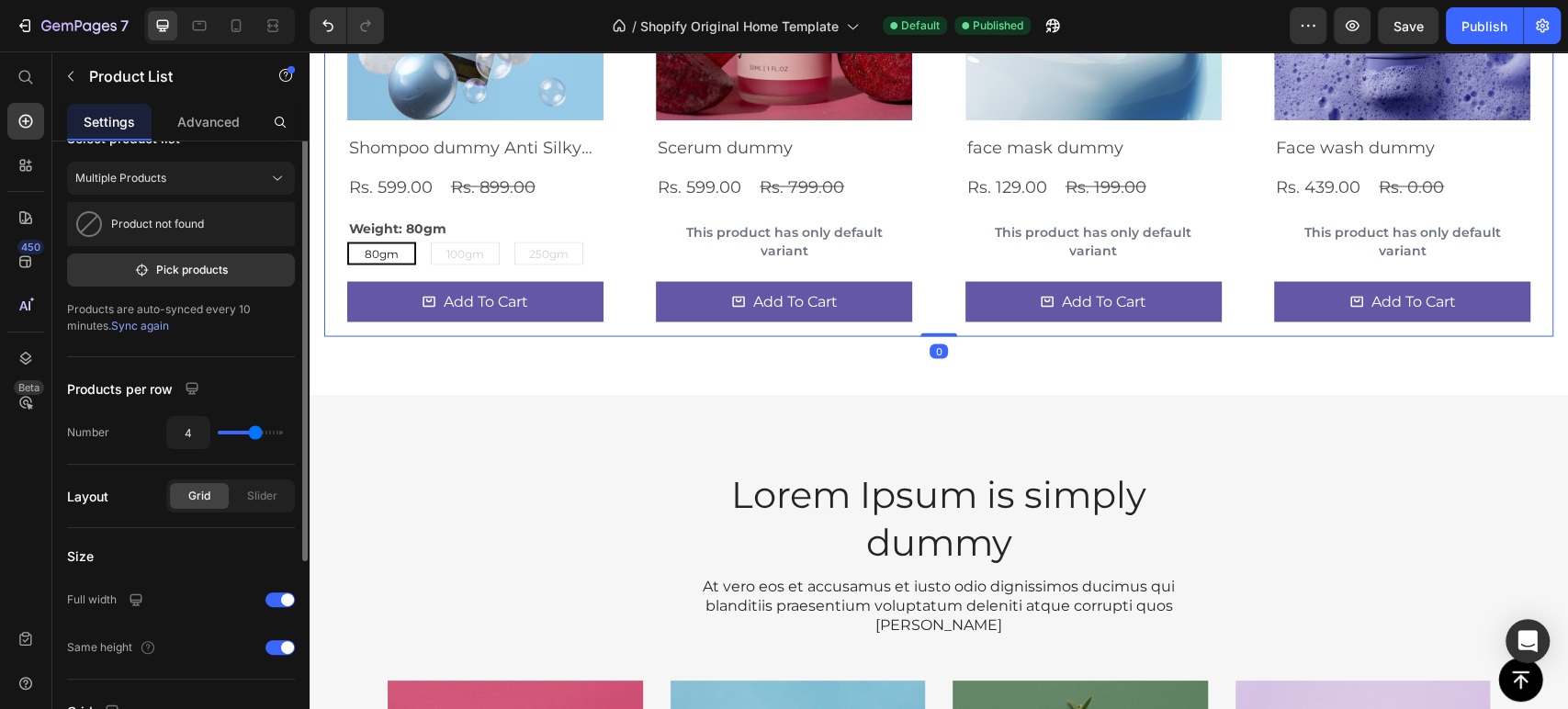 scroll, scrollTop: 0, scrollLeft: 0, axis: both 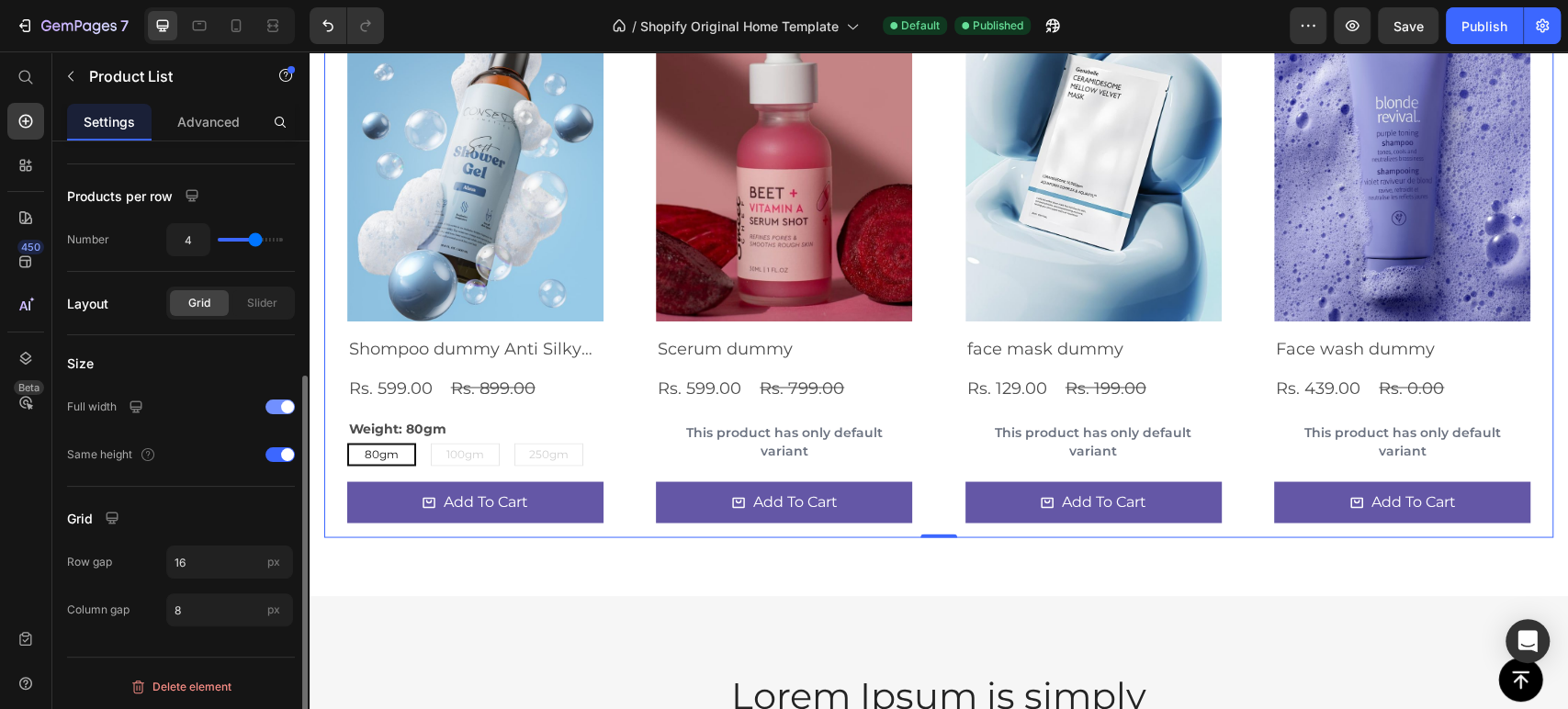 click at bounding box center [280, 407] 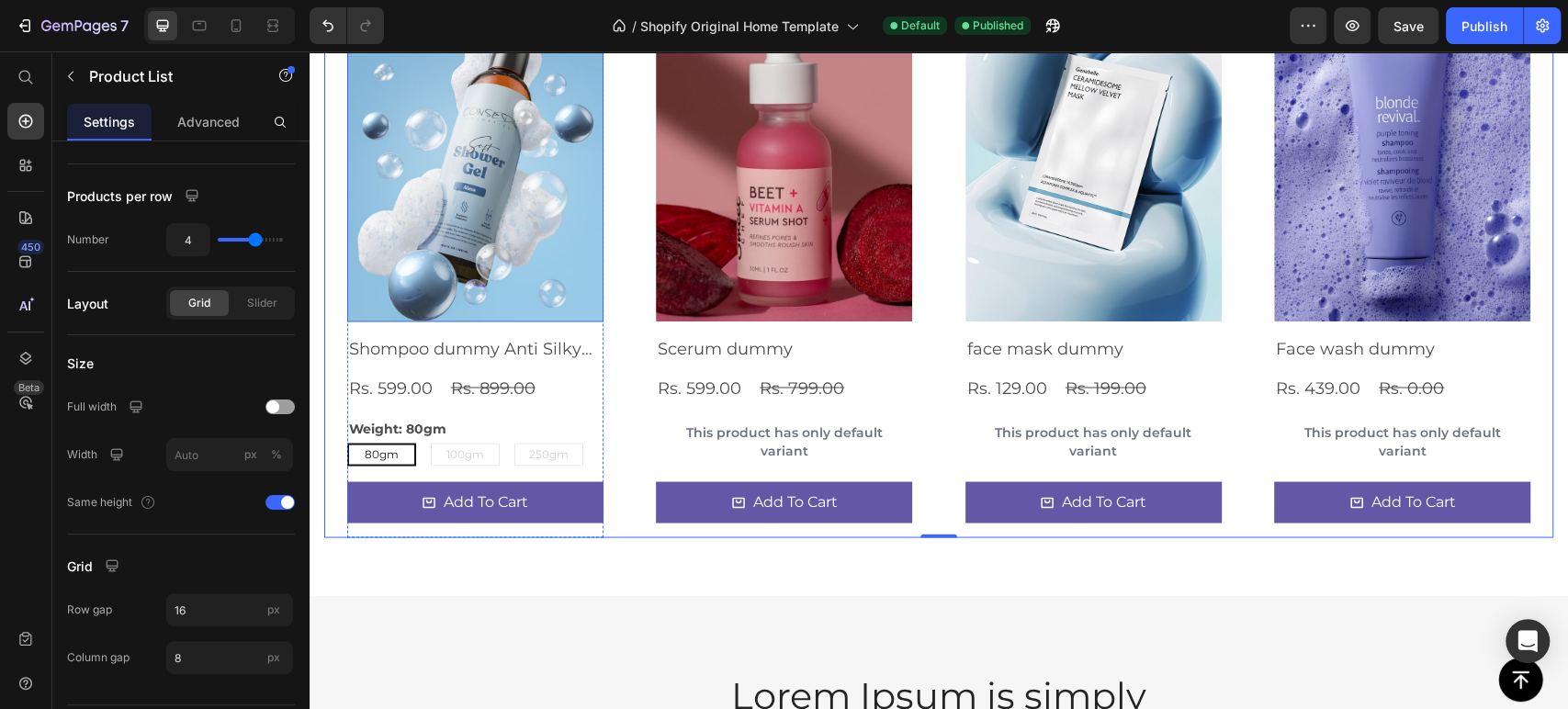 scroll, scrollTop: 2314, scrollLeft: 0, axis: vertical 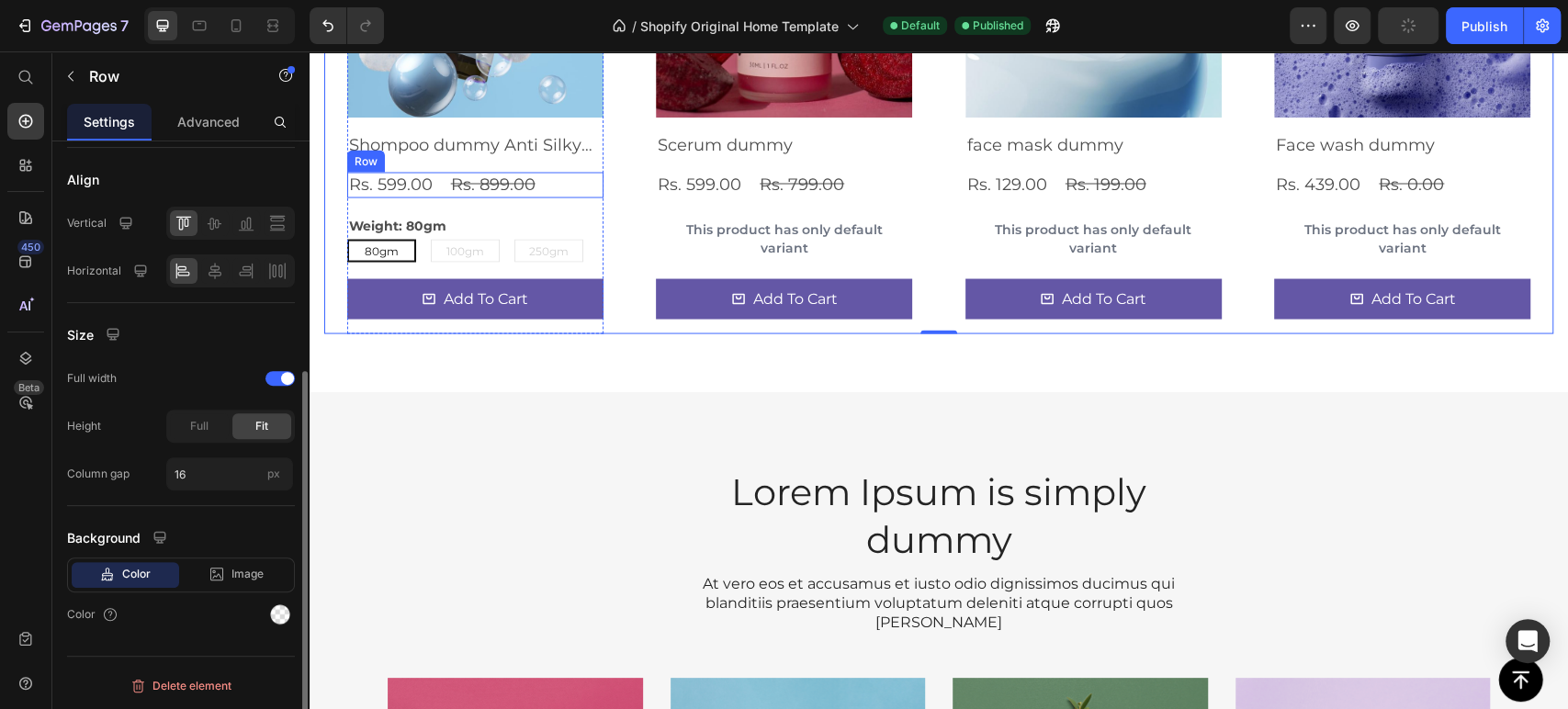 click on "Rs. 599.00 Product Price Rs. 899.00 Product Price Row" at bounding box center [475, 184] 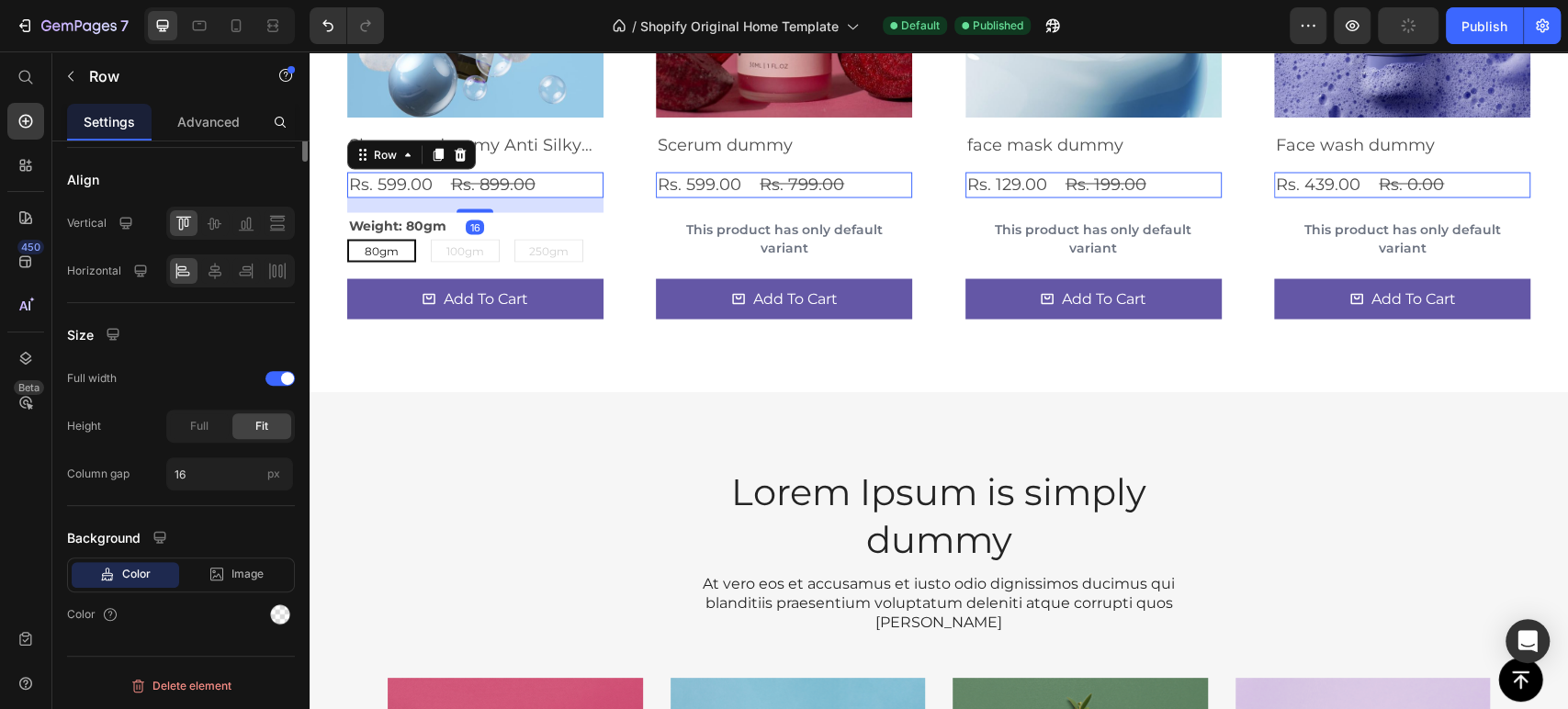 scroll, scrollTop: 0, scrollLeft: 0, axis: both 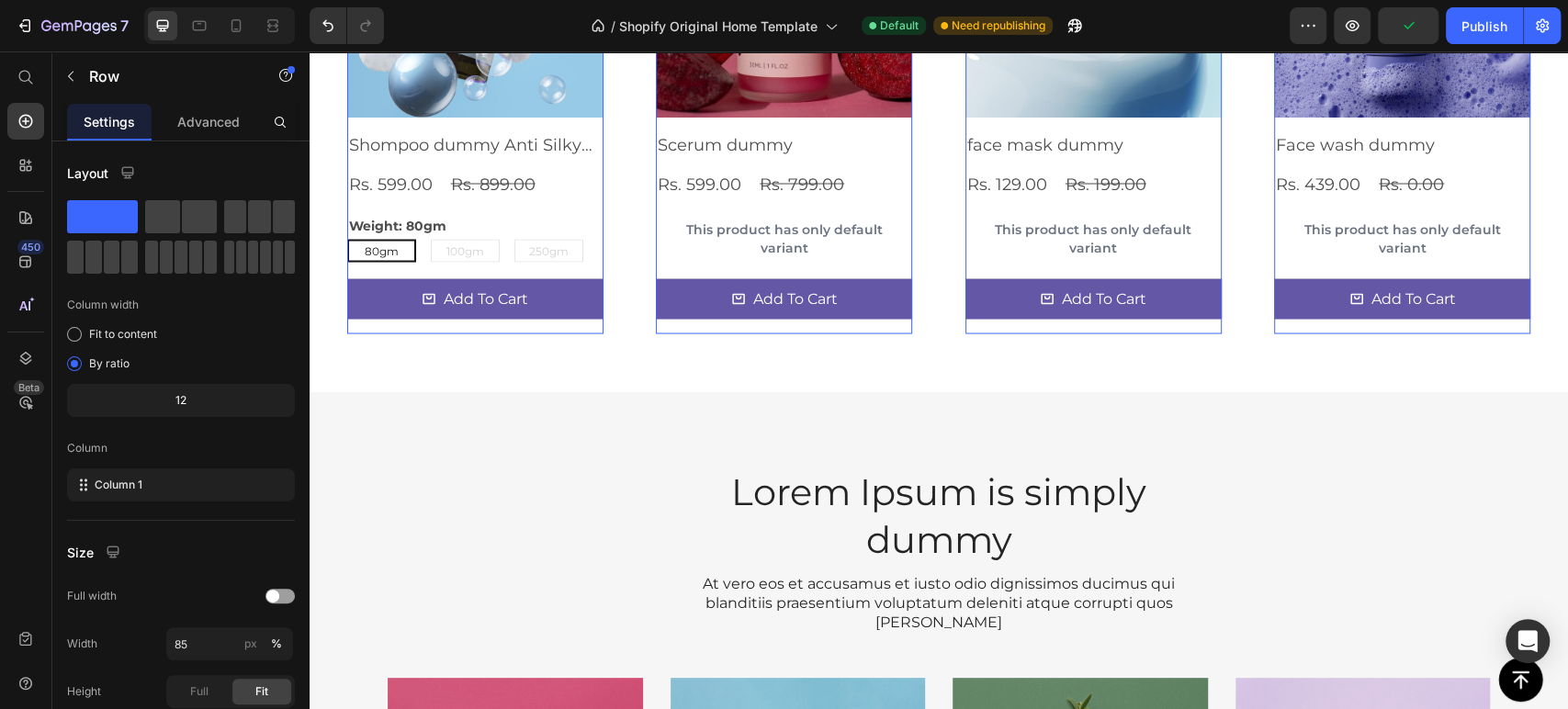 drag, startPoint x: 573, startPoint y: 562, endPoint x: 522, endPoint y: 542, distance: 54.781384 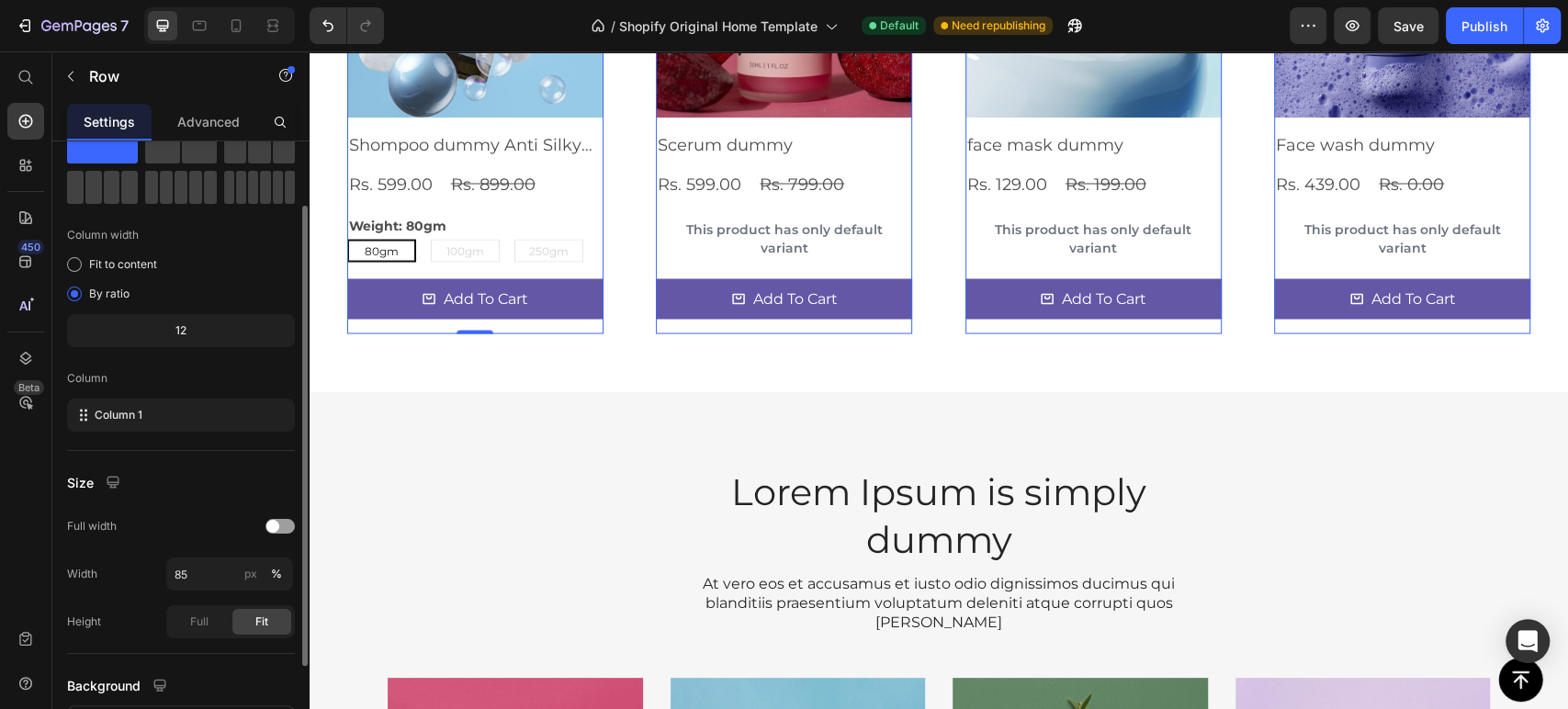 scroll, scrollTop: 77, scrollLeft: 0, axis: vertical 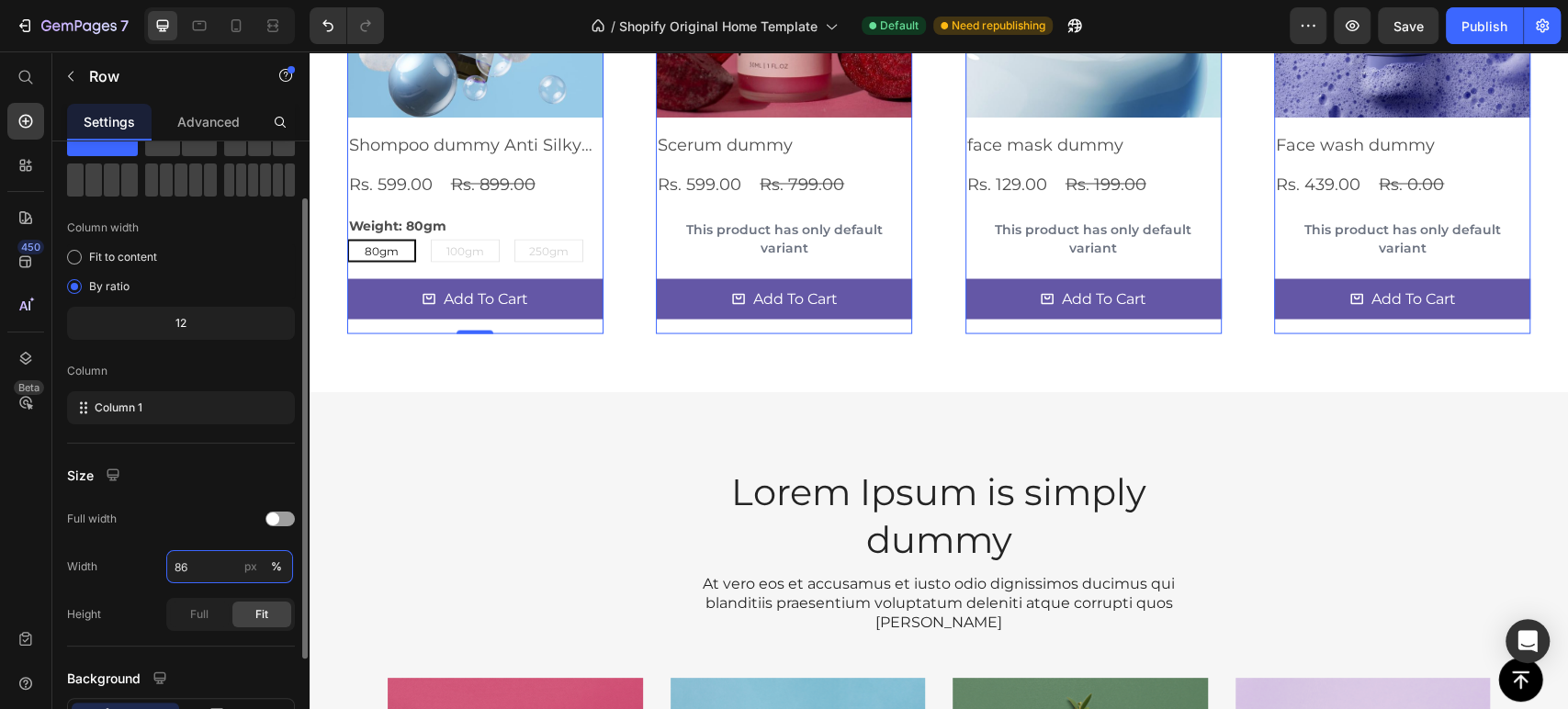click on "86" at bounding box center (230, 567) 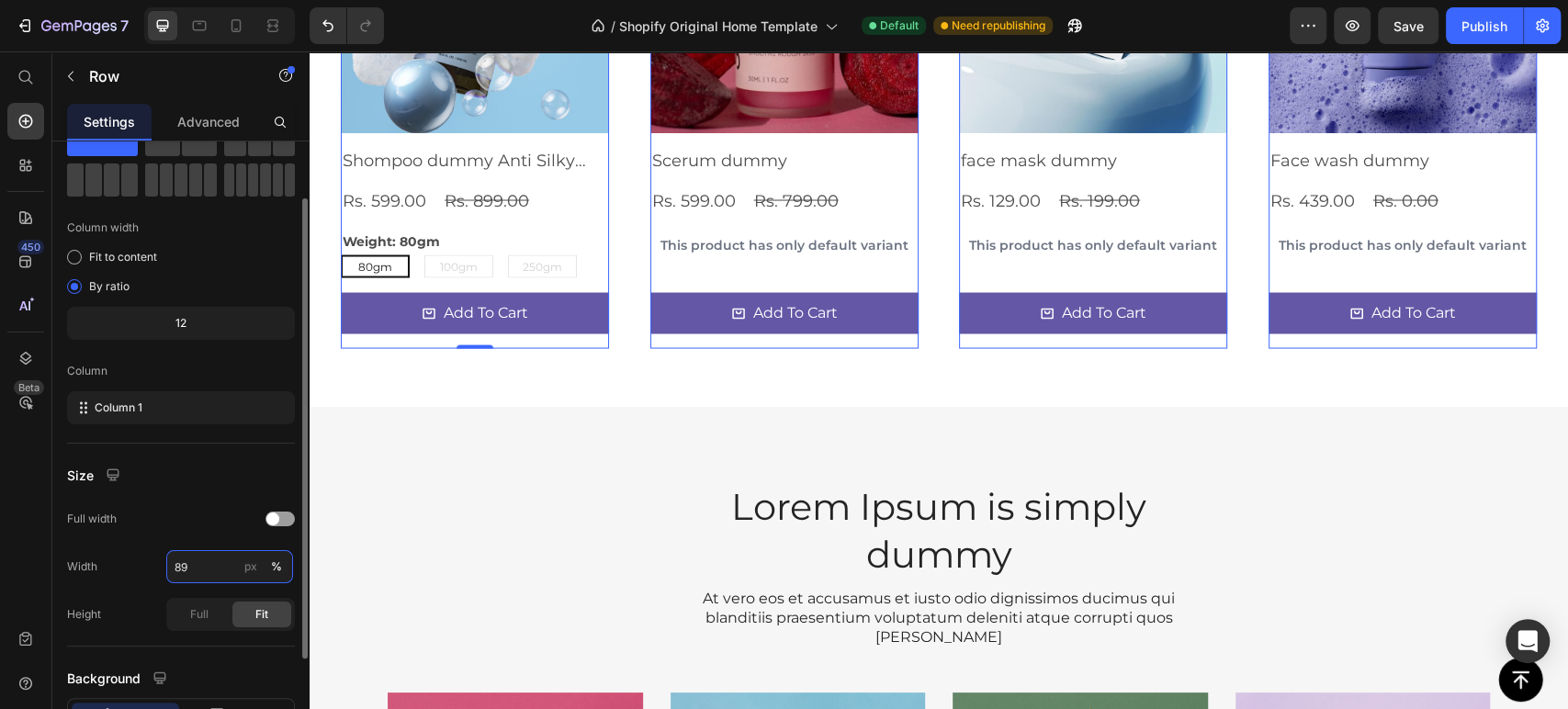 type on "90" 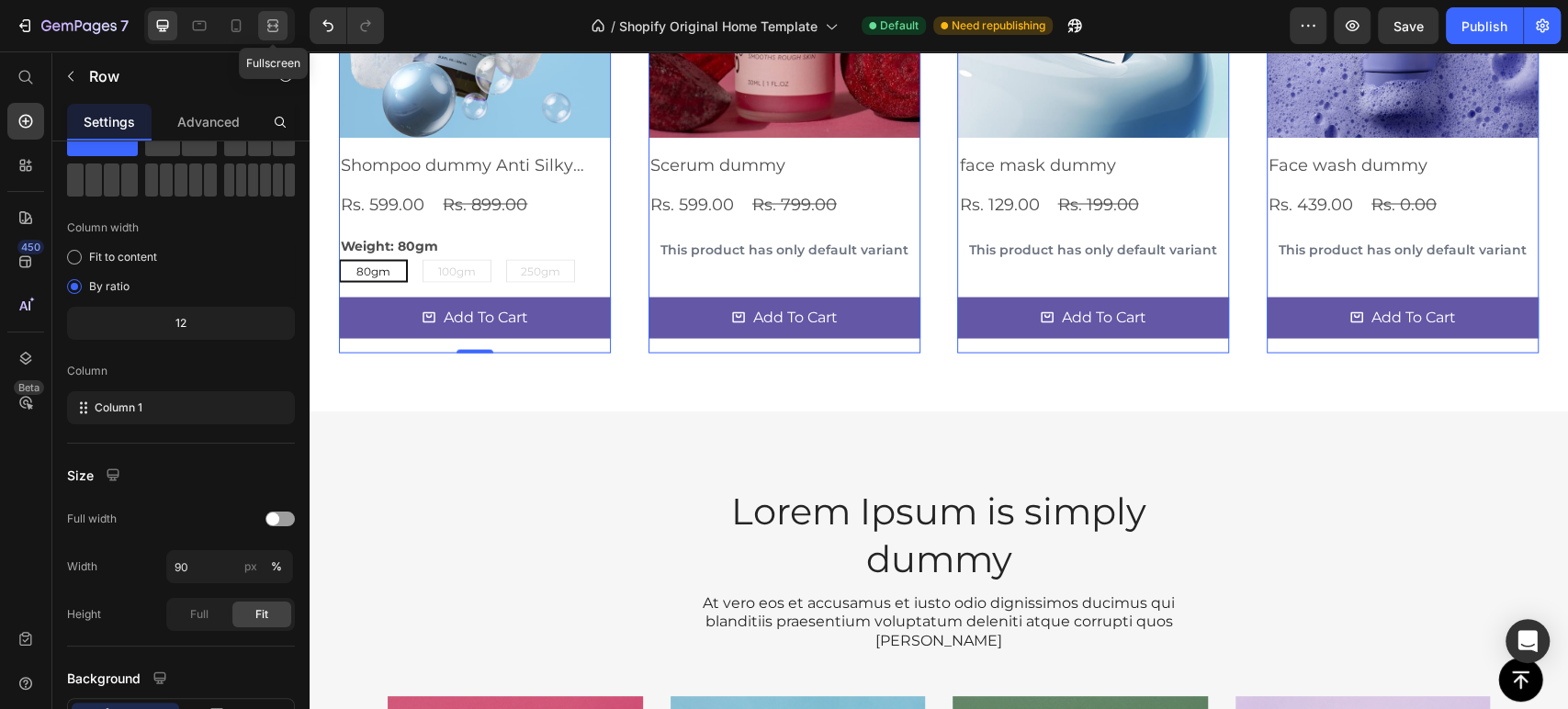 click 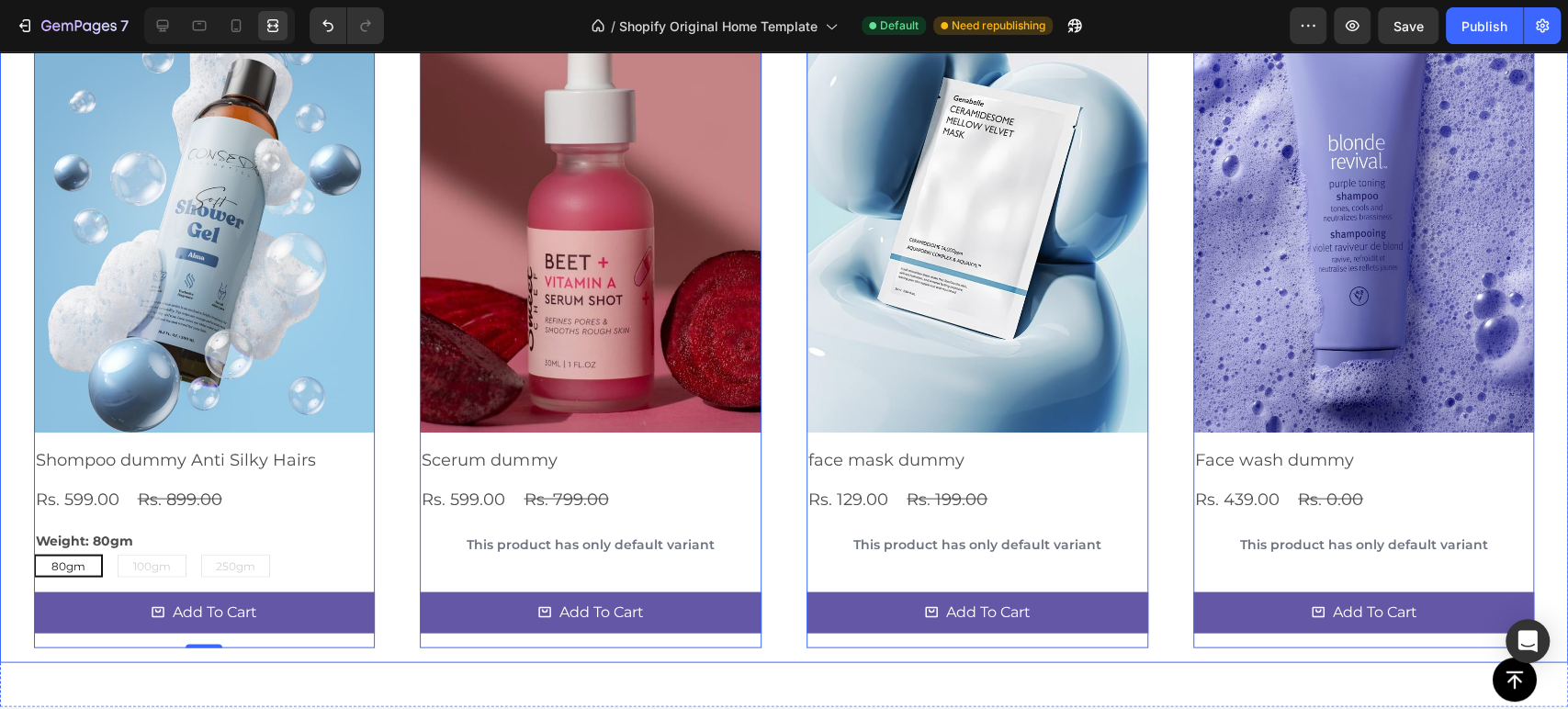 scroll, scrollTop: 2296, scrollLeft: 0, axis: vertical 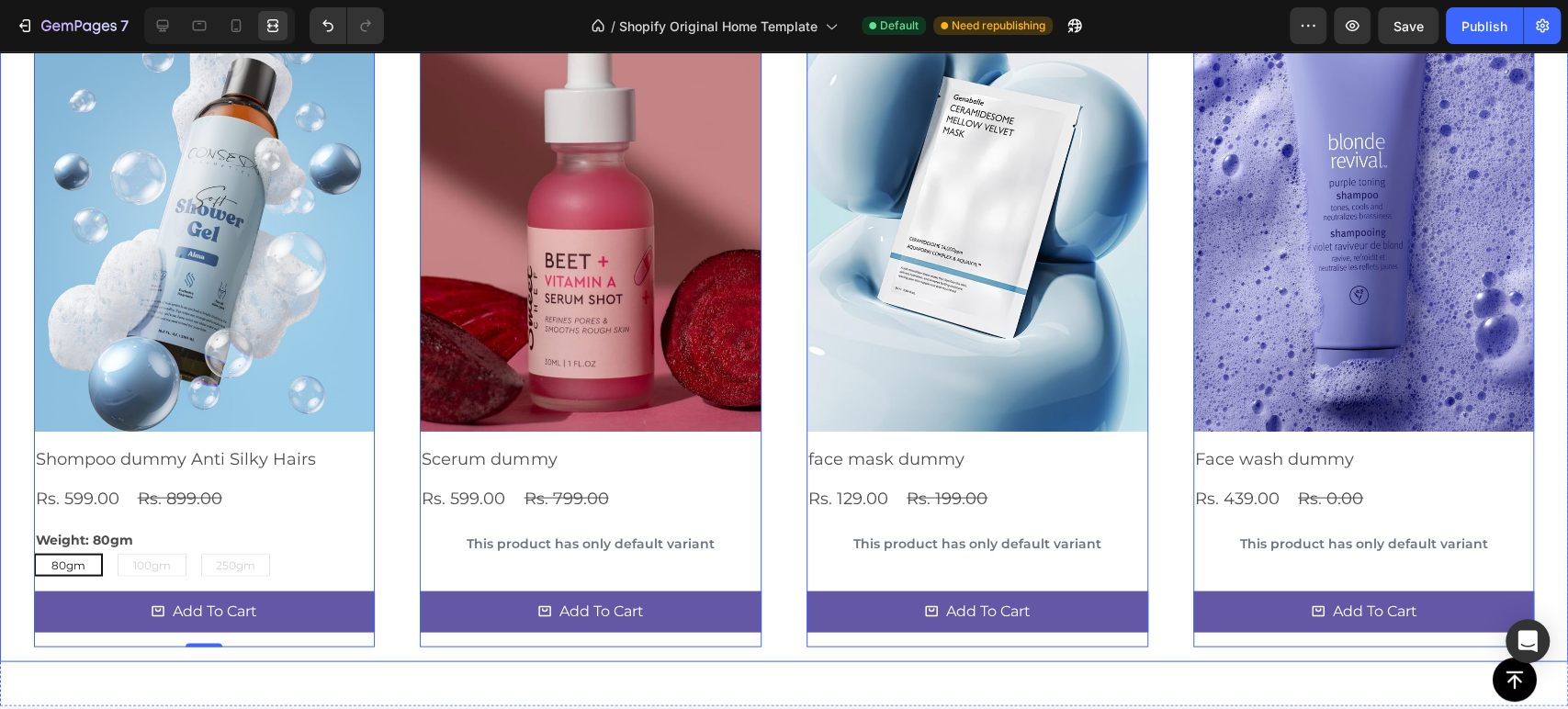 click on "[MEDICAL_DATA] Acne Oily Skin Ageing" at bounding box center [784, -62] 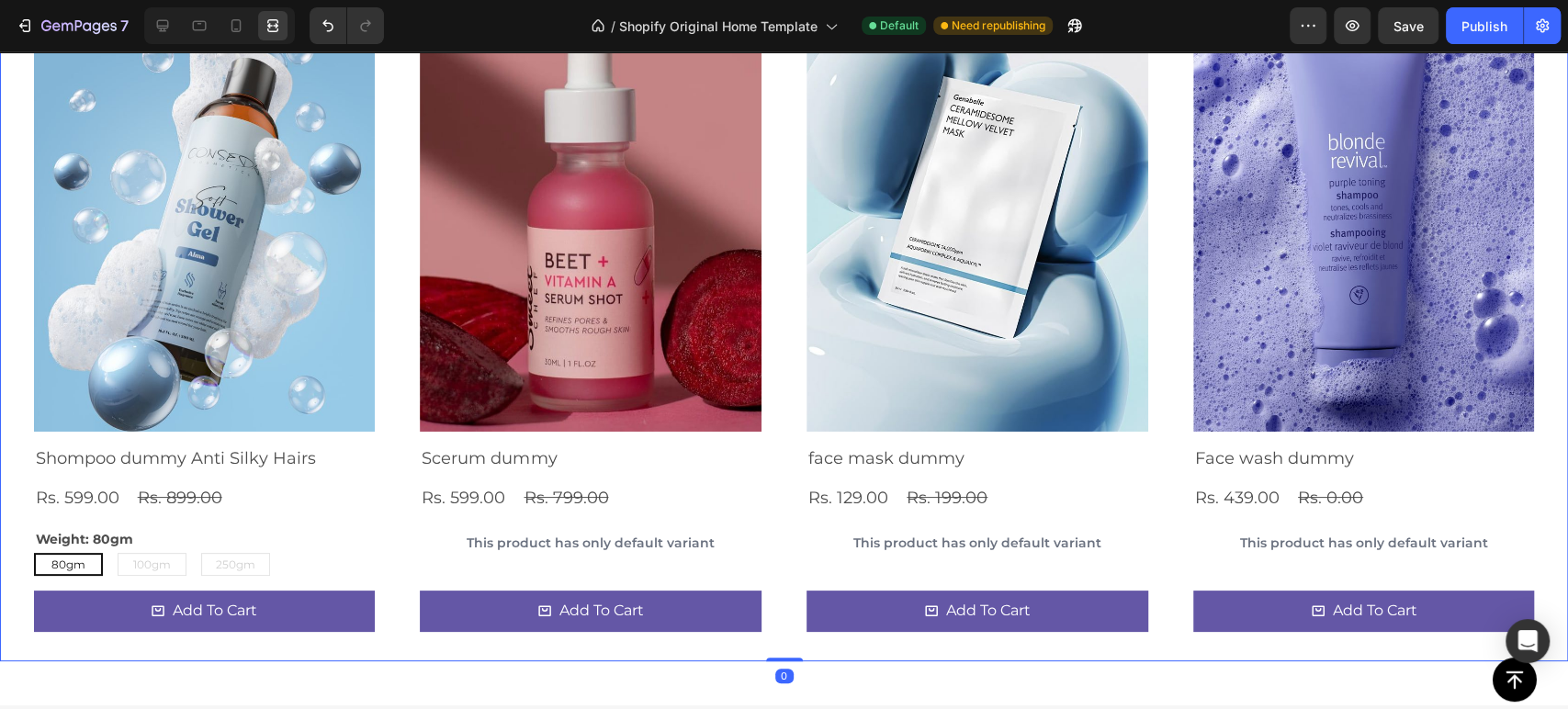 scroll, scrollTop: 0, scrollLeft: 0, axis: both 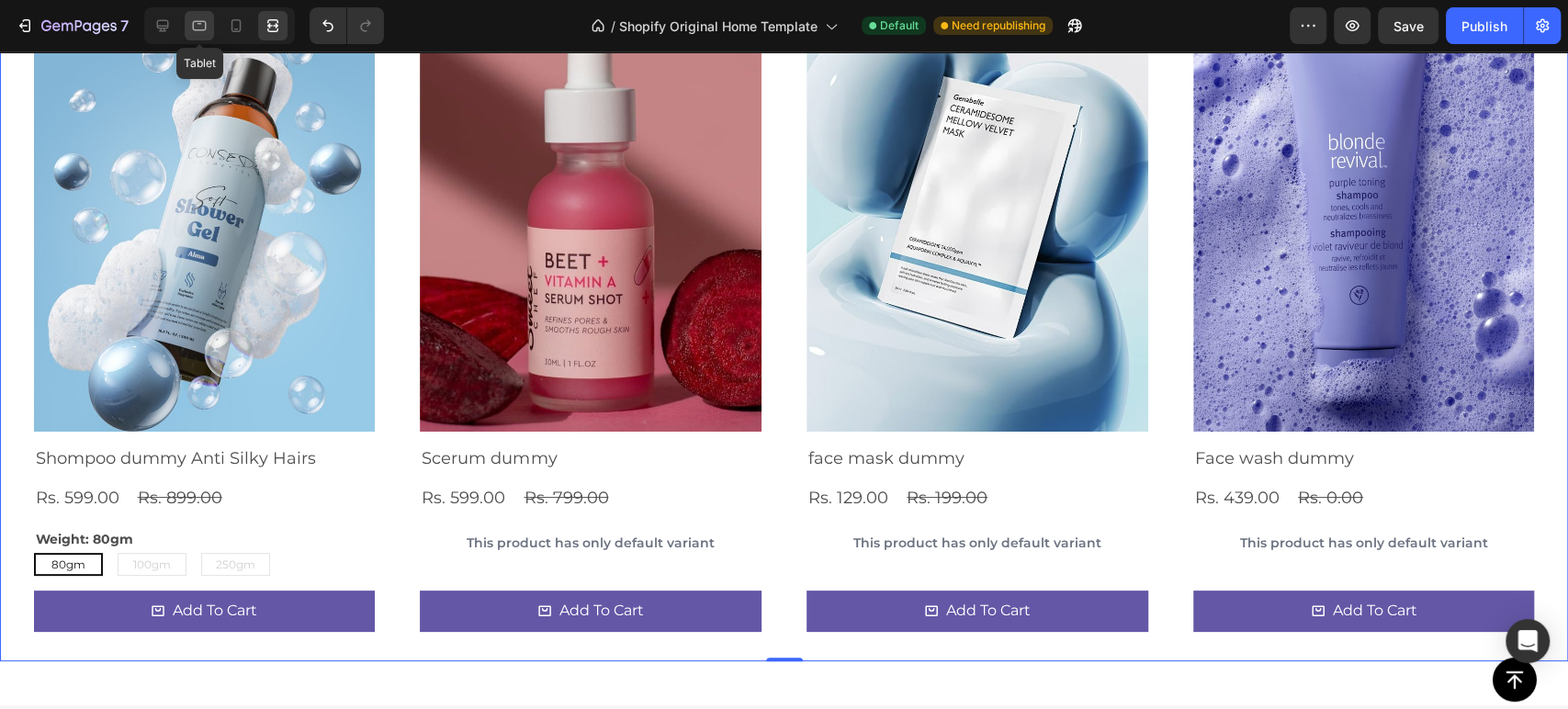 click 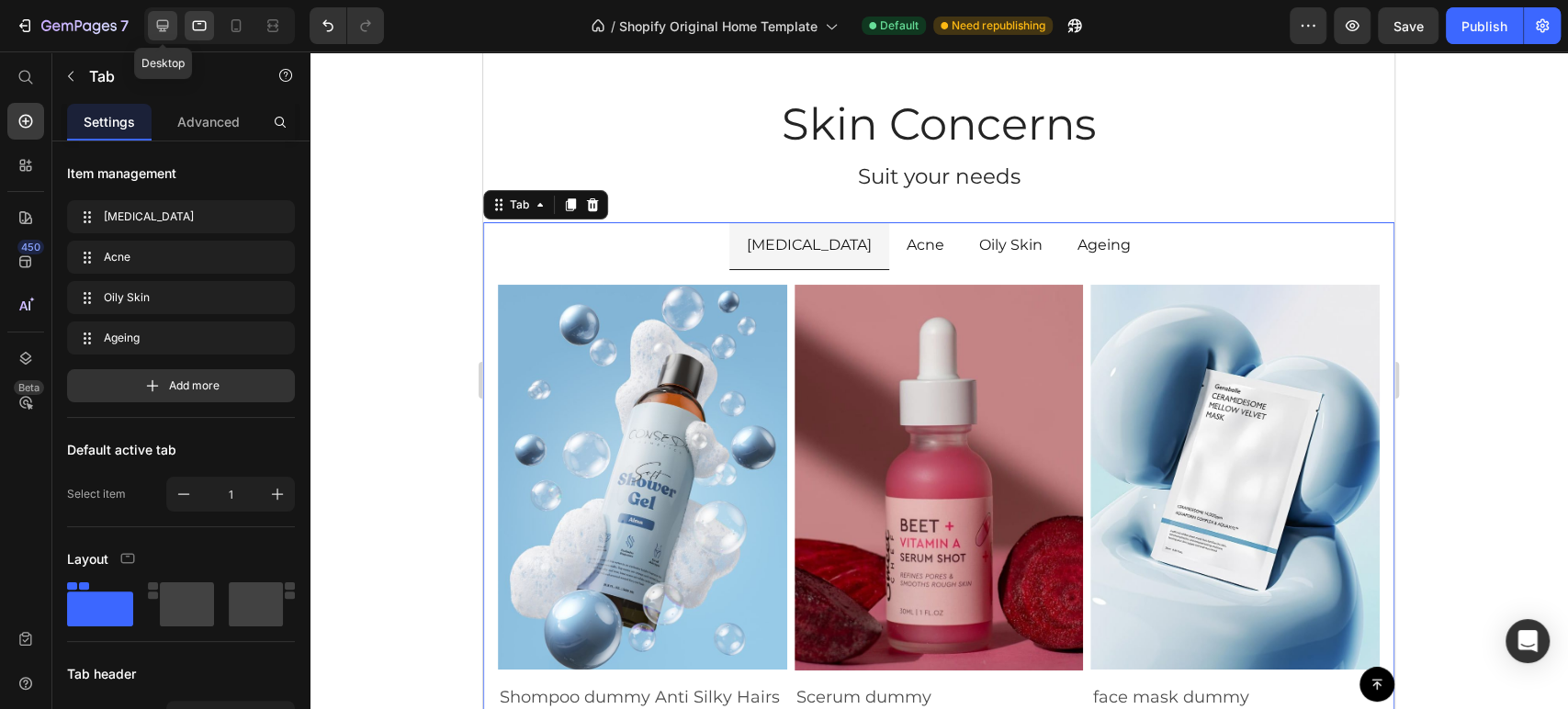 click 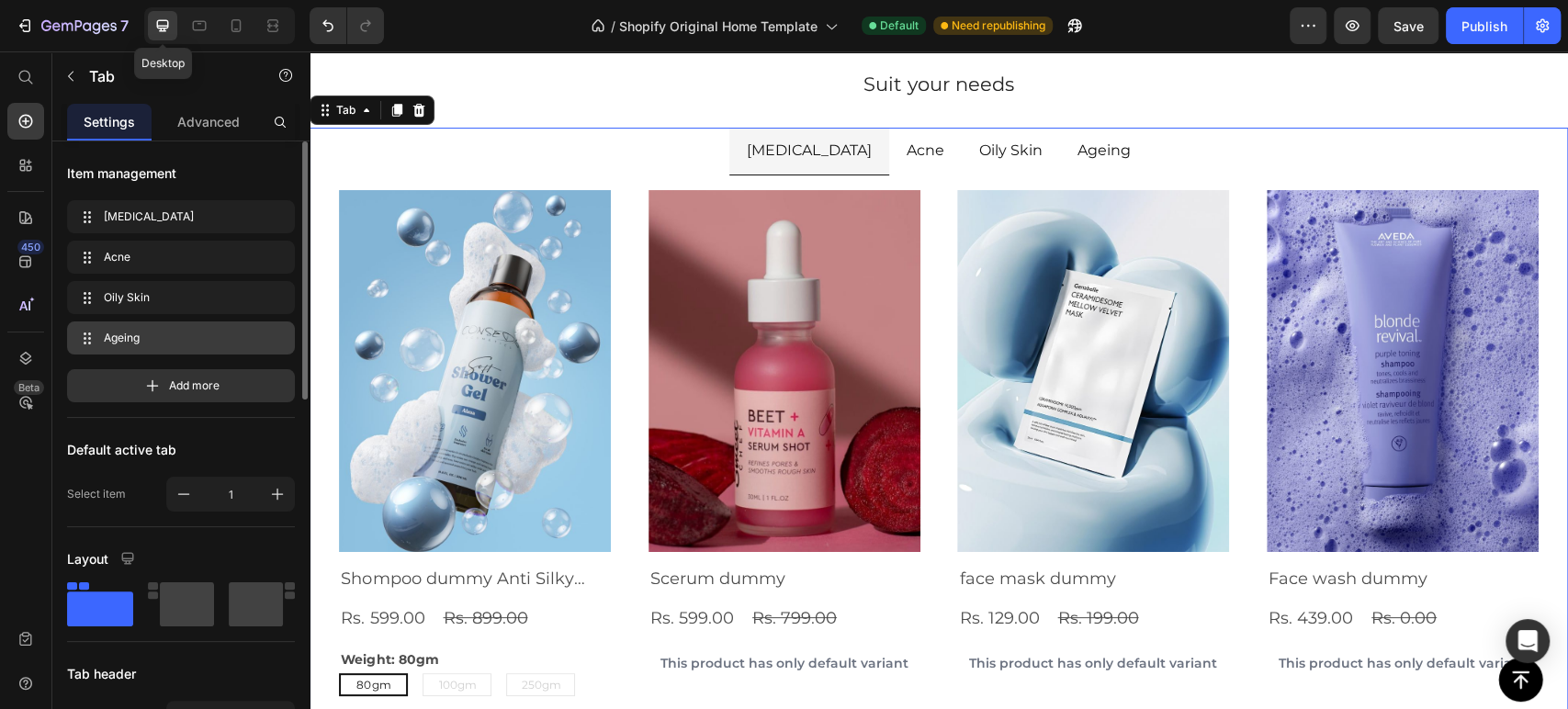 scroll, scrollTop: 2154, scrollLeft: 0, axis: vertical 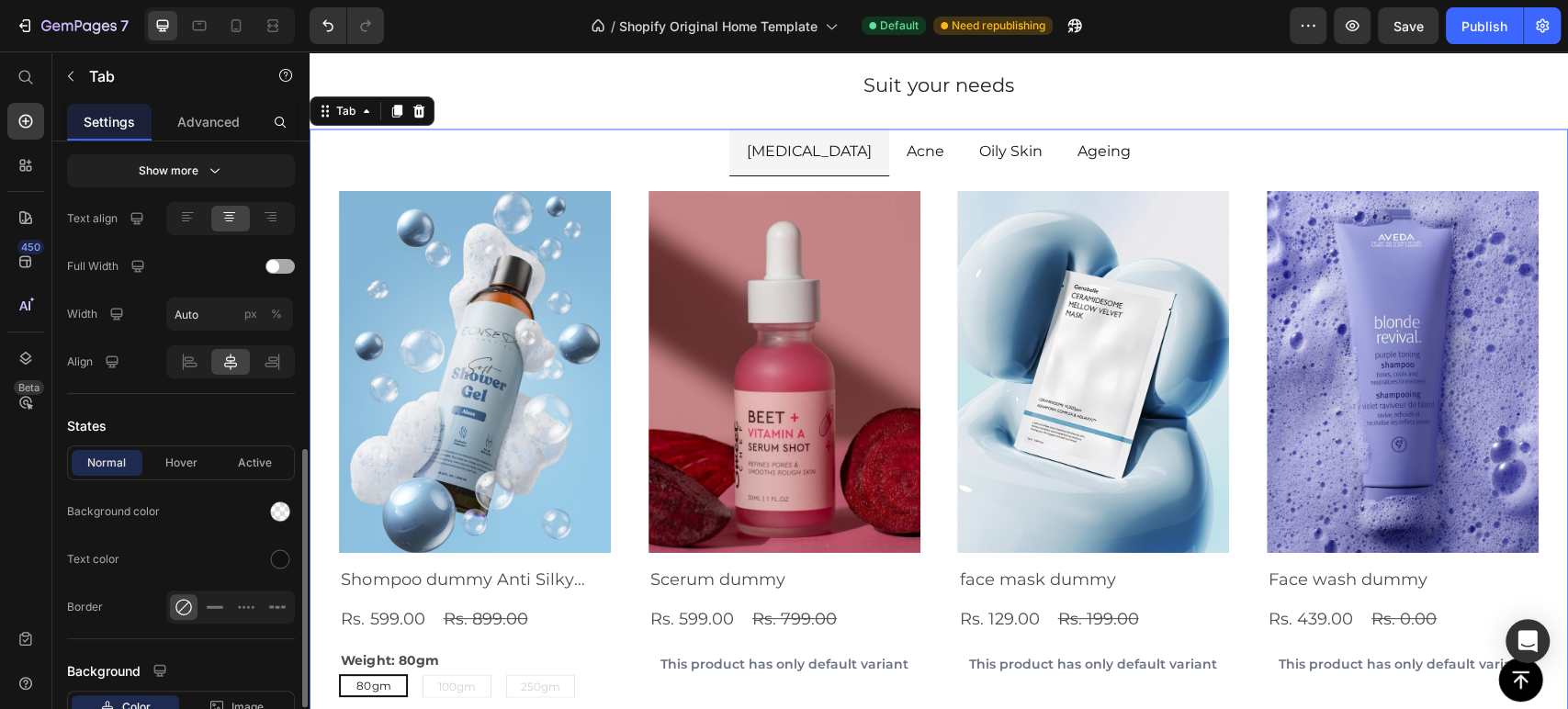 click at bounding box center (273, 266) 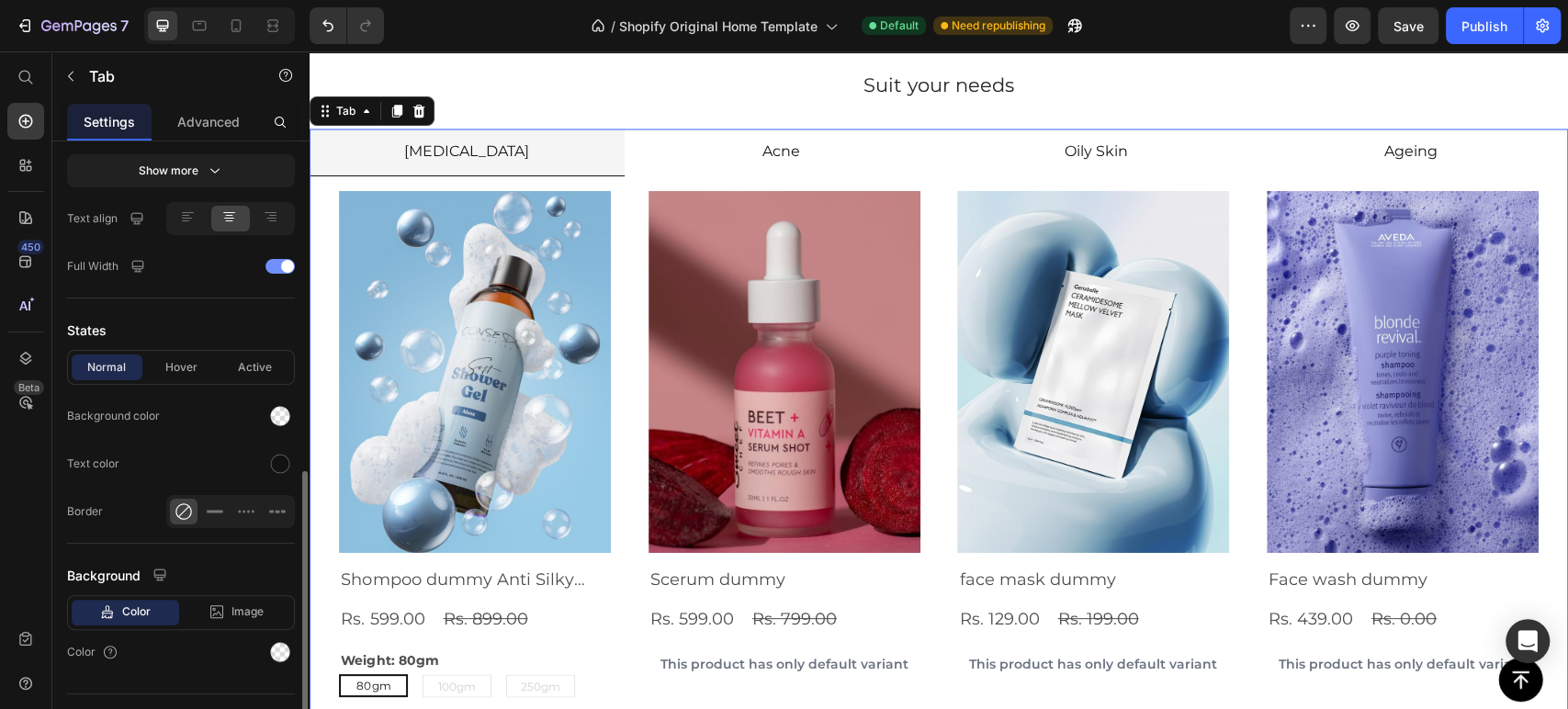 click at bounding box center (280, 266) 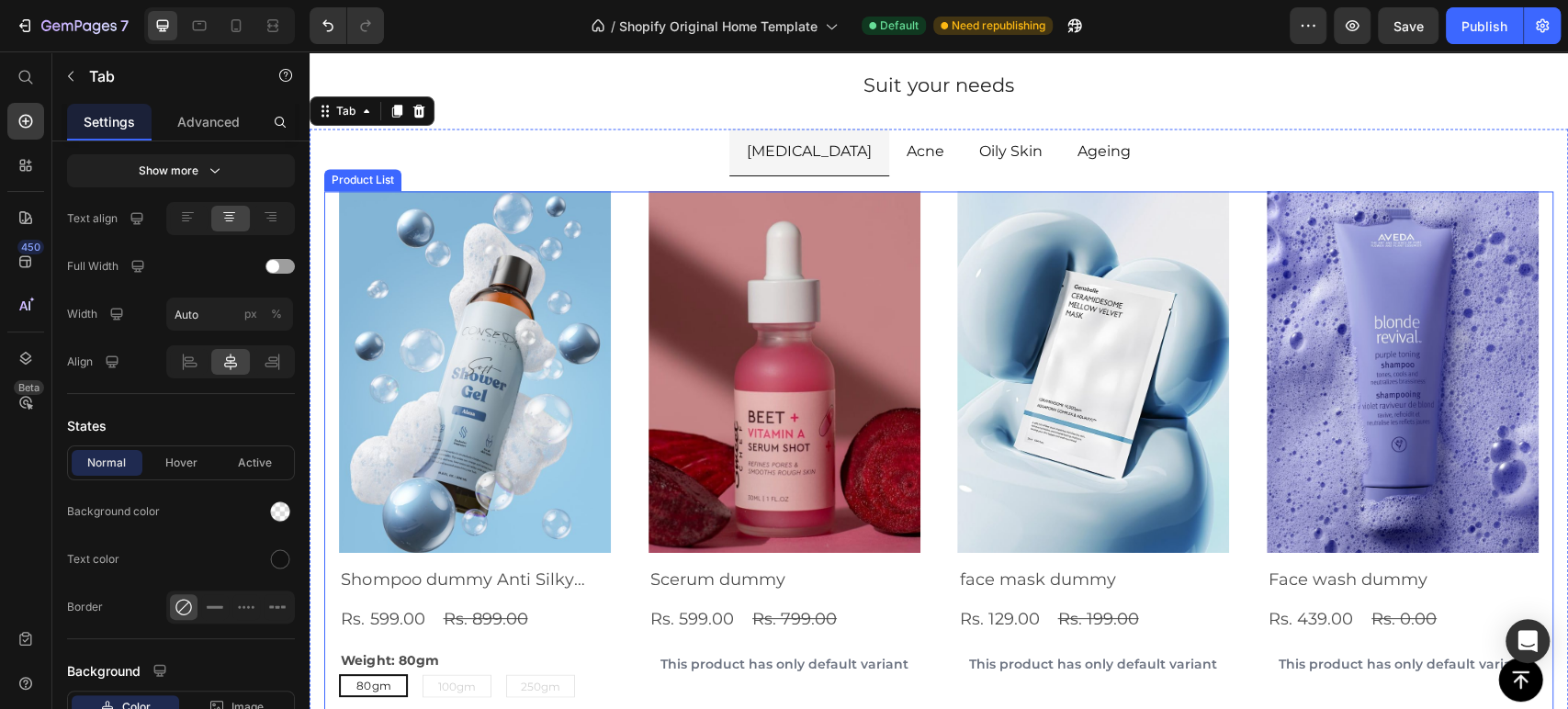 click on "Product Images Shompoo dummy Anti Silky Hairs Product Title Rs. 599.00 Product Price Rs. 899.00 Product Price Row Weight: 80gm 80gm 80gm 80gm 100gm 100gm 100gm 250gm 250gm 250gm Product Variants & Swatches
add to cart Product Cart Button Row Product Images Scerum dummy Product Title Rs. 599.00 Product Price Rs. 799.00 Product Price Row This product has only default variant Product Variants & Swatches
add to cart Product Cart Button Row Product Images face mask dummy Product Title Rs. 129.00 Product Price Rs. 199.00 Product Price Row This product has only default variant Product Variants & Swatches
add to cart Product Cart Button Row Product Images Face wash dummy Product Title Rs. 439.00 Product Price Rs. 0.00 Product Price Row This product has only default variant Product Variants & Swatches
add to cart Product Cart Button Row" at bounding box center (939, 479) 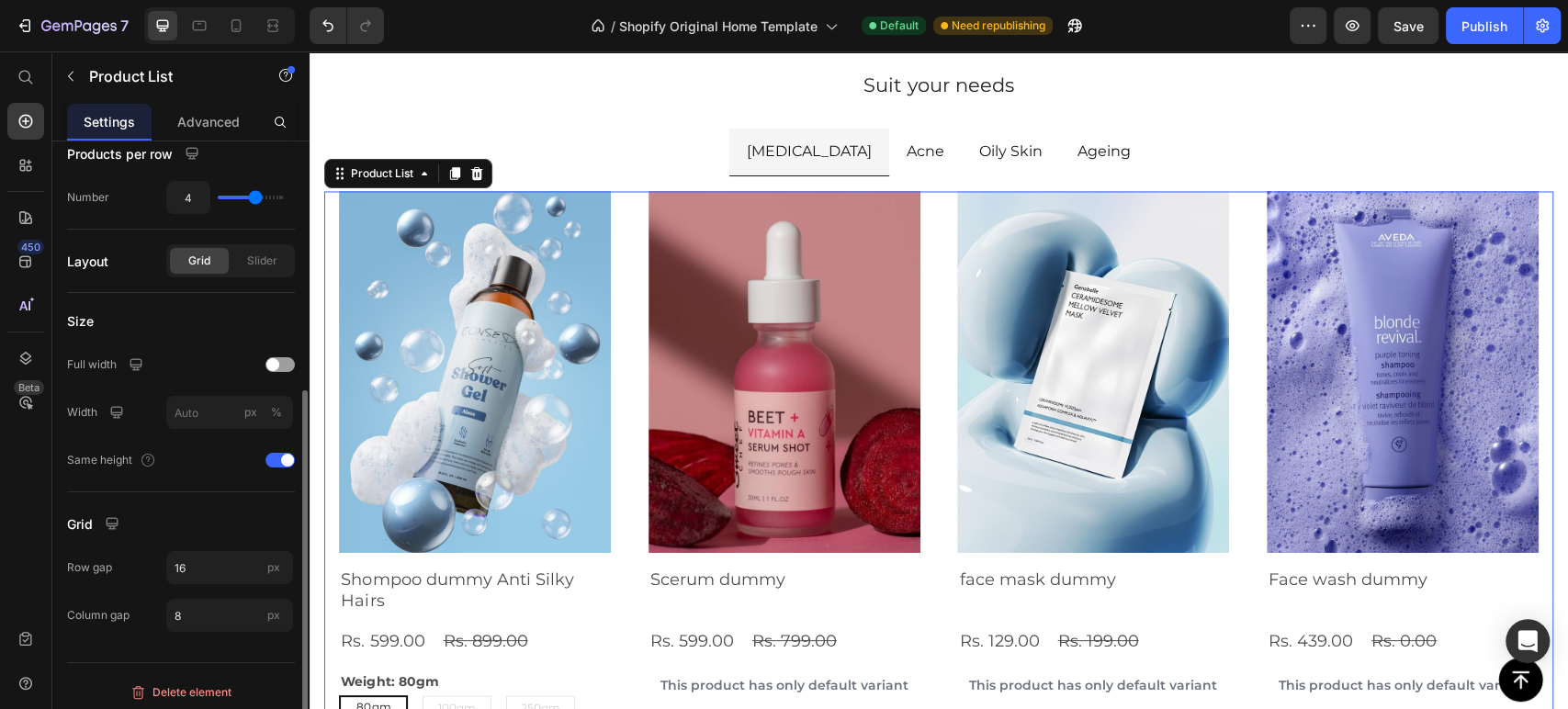 scroll, scrollTop: 422, scrollLeft: 0, axis: vertical 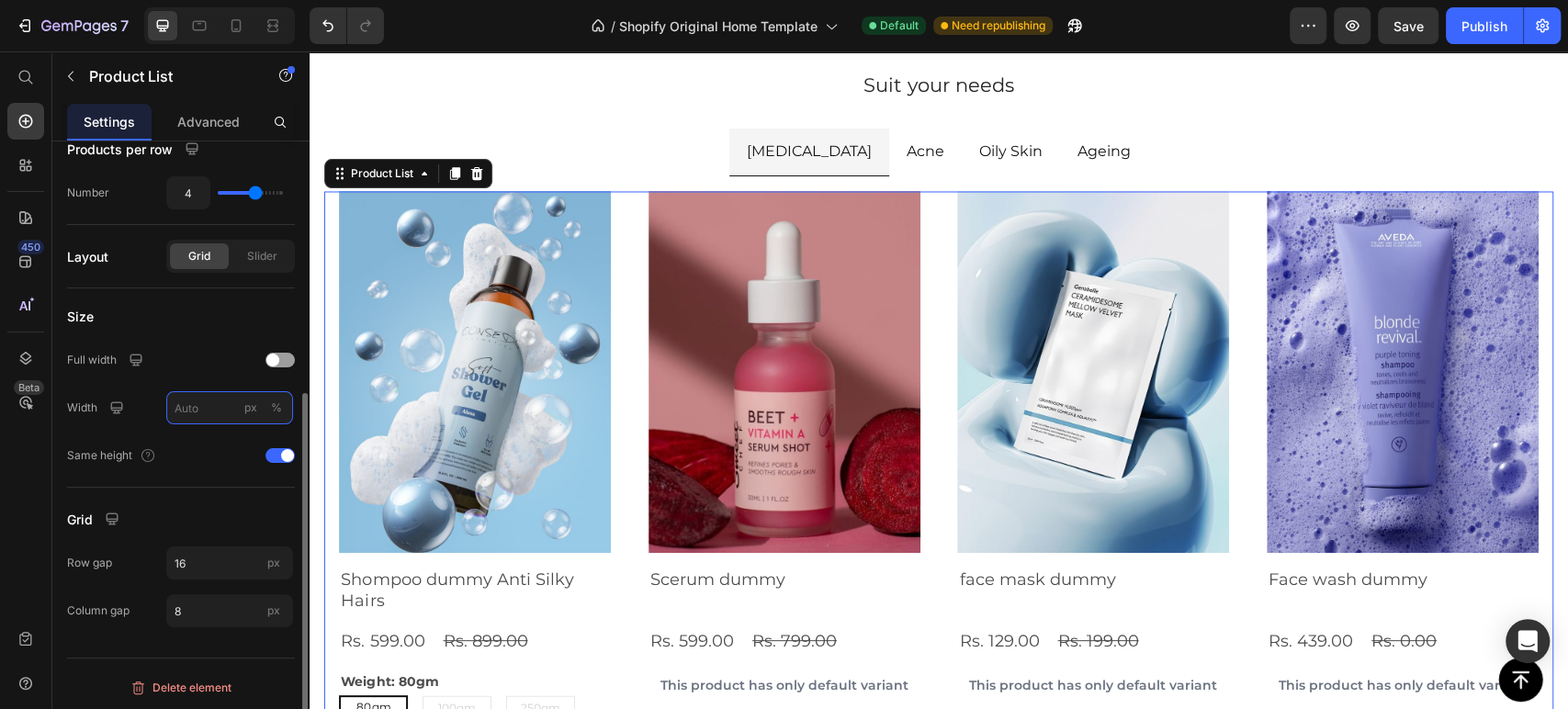 click on "px %" at bounding box center [230, 408] 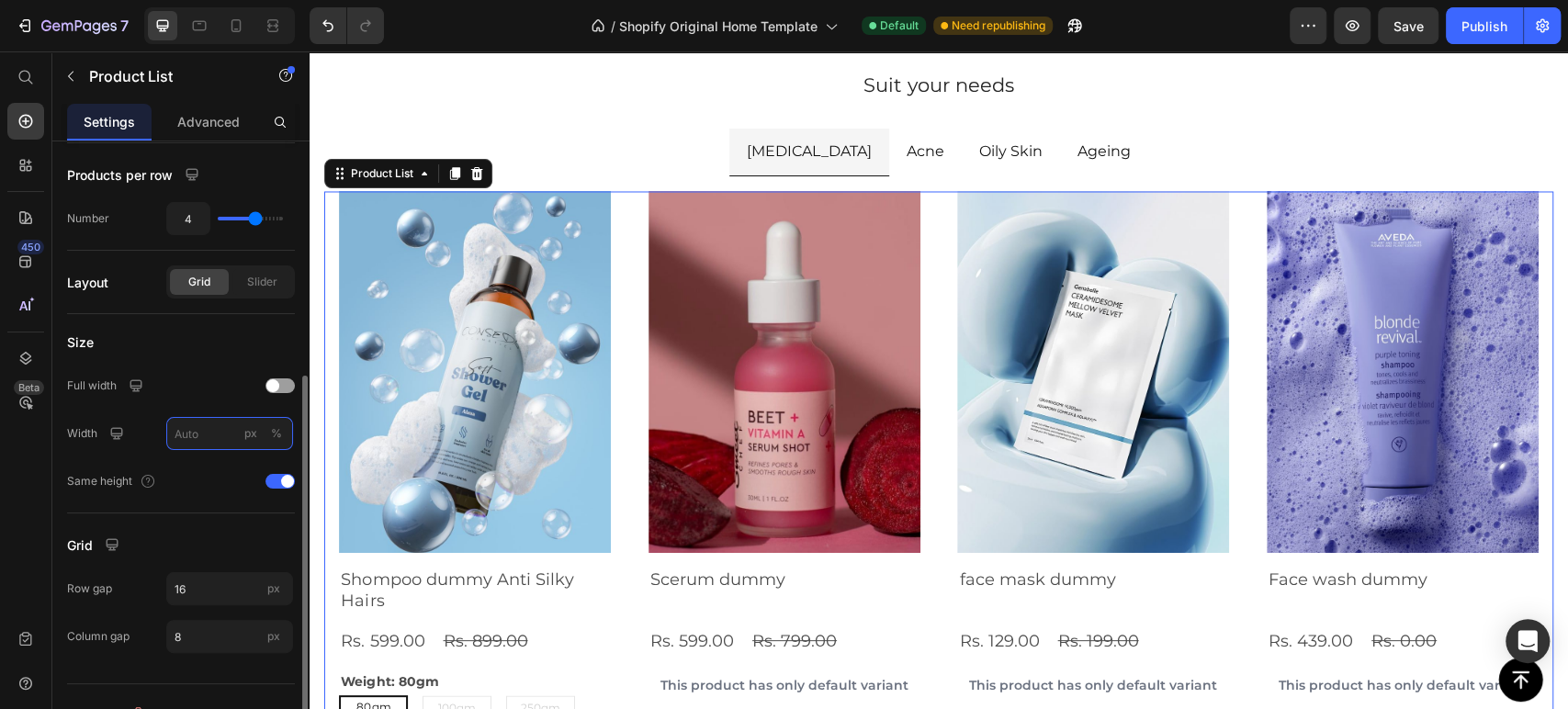 scroll, scrollTop: 395, scrollLeft: 0, axis: vertical 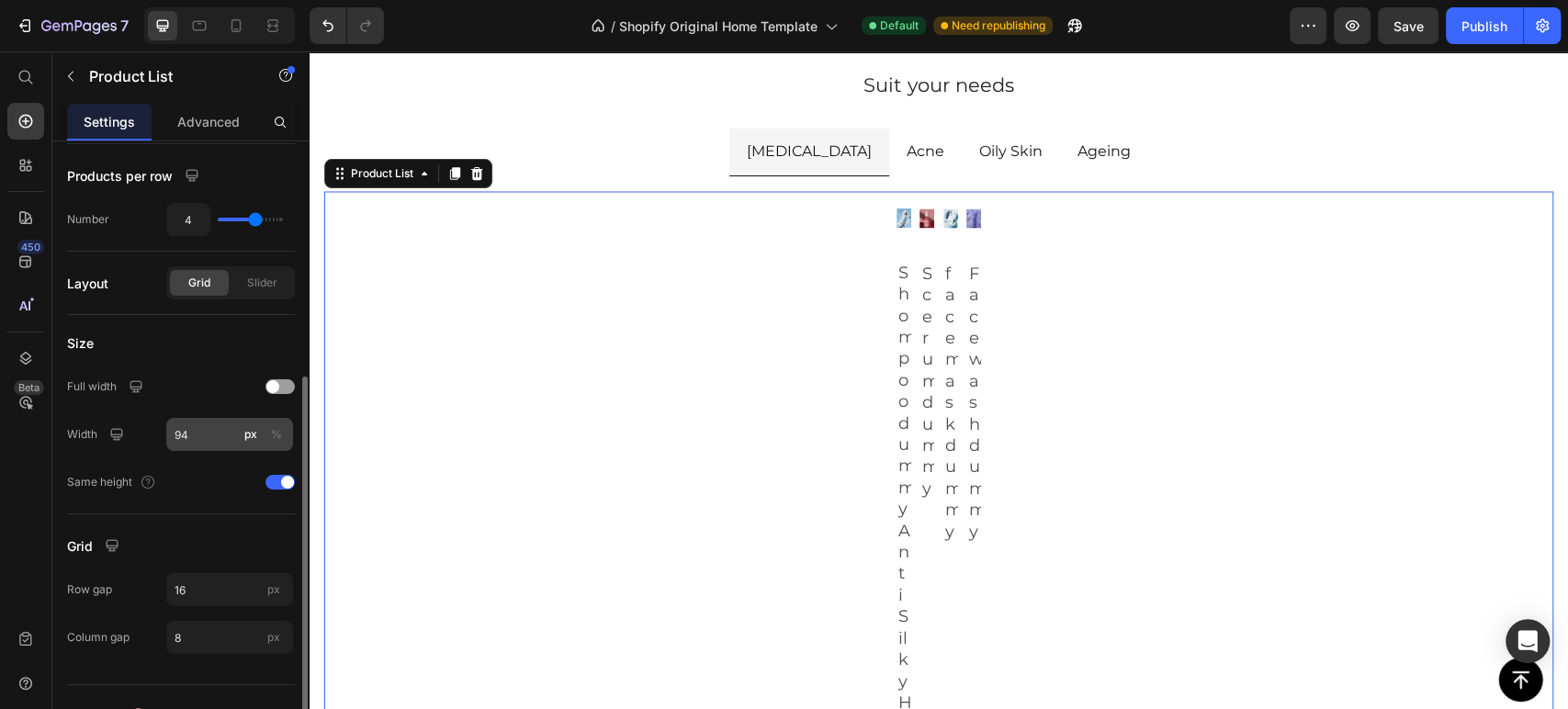 click on "%" at bounding box center (276, 434) 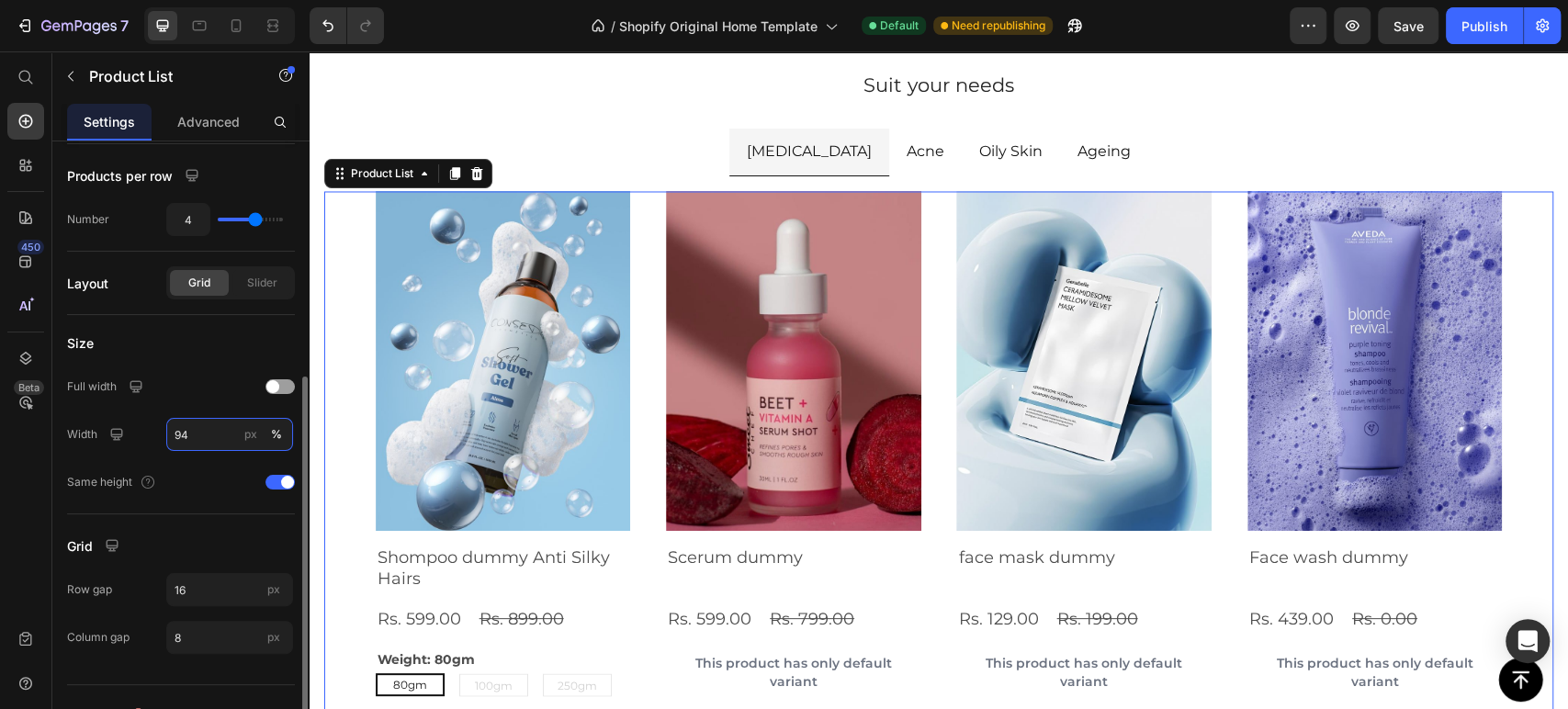 click on "94" at bounding box center [230, 434] 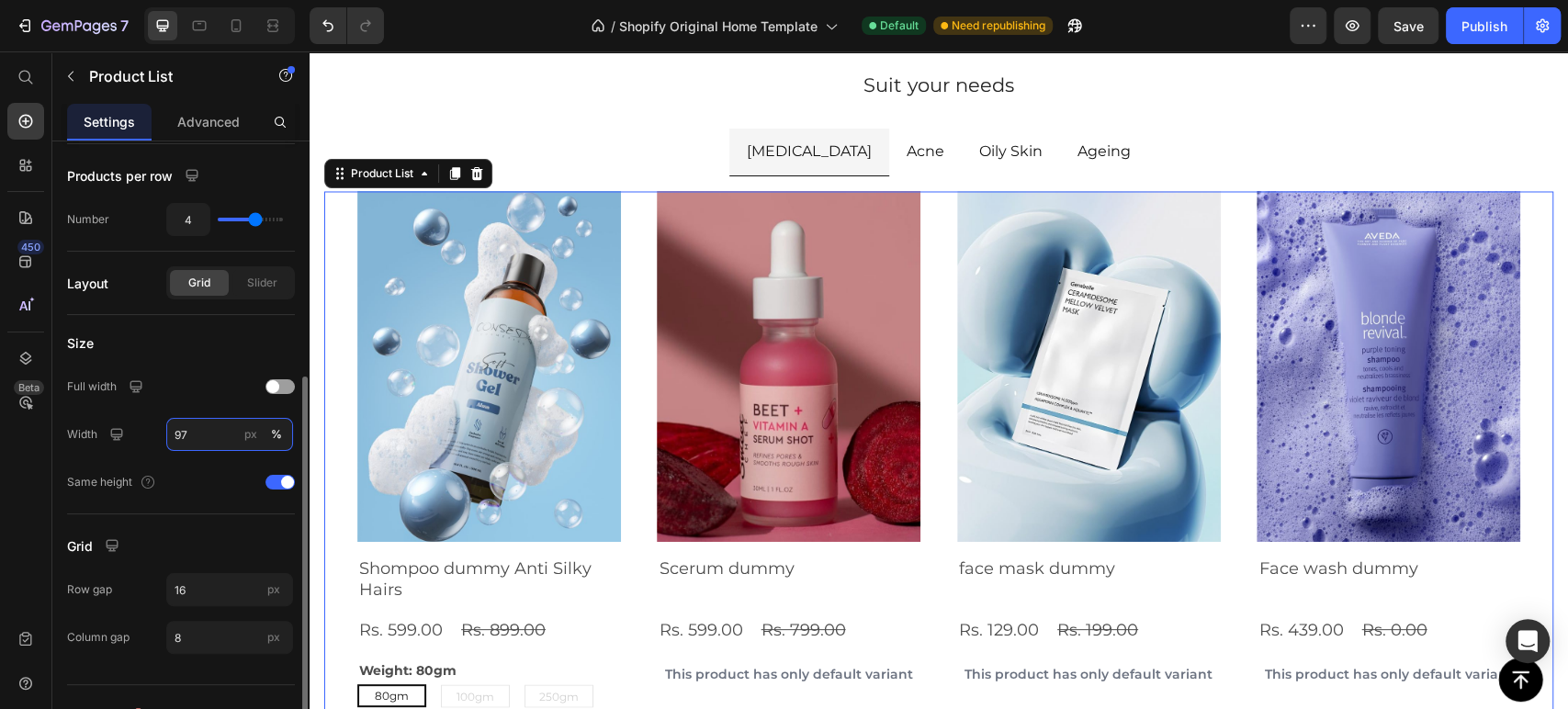 type on "96" 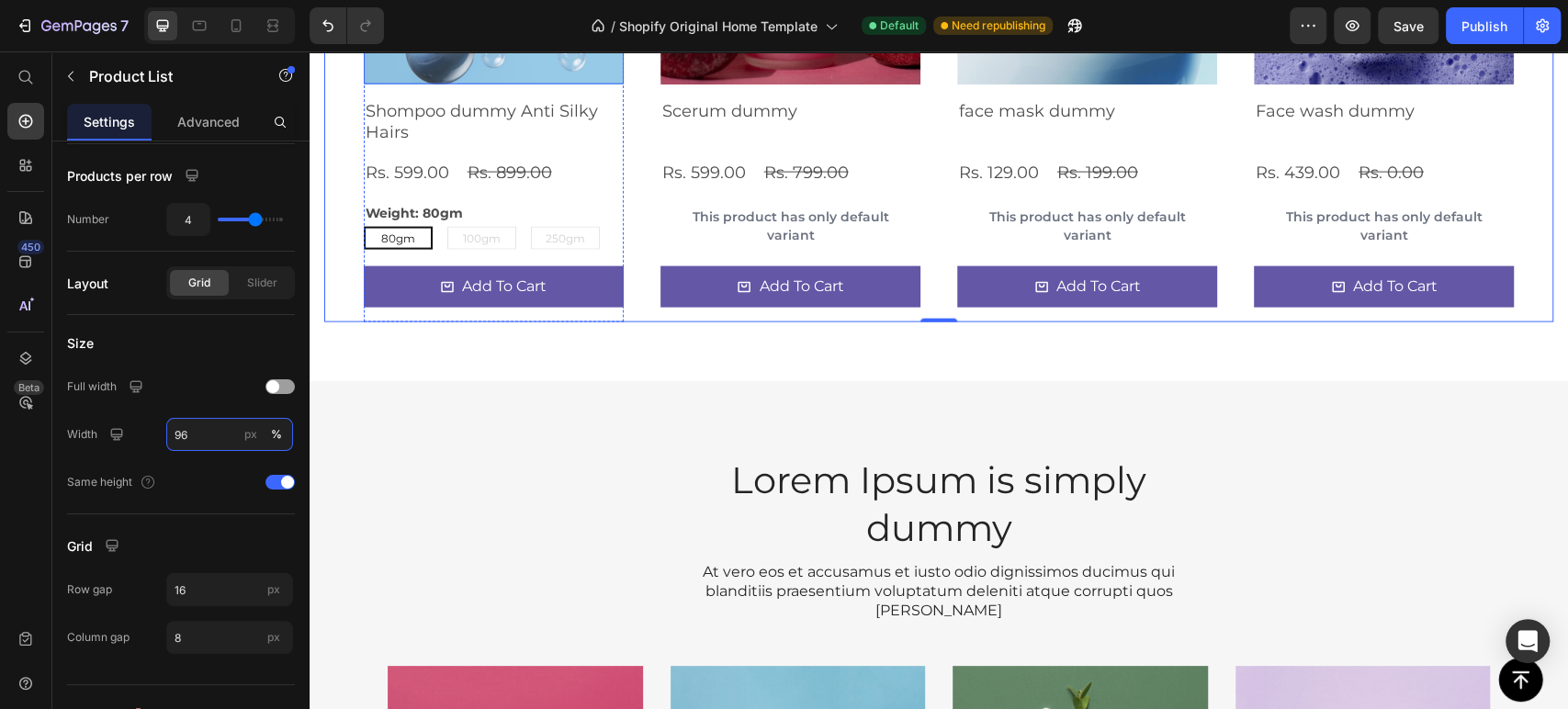 scroll, scrollTop: 2555, scrollLeft: 0, axis: vertical 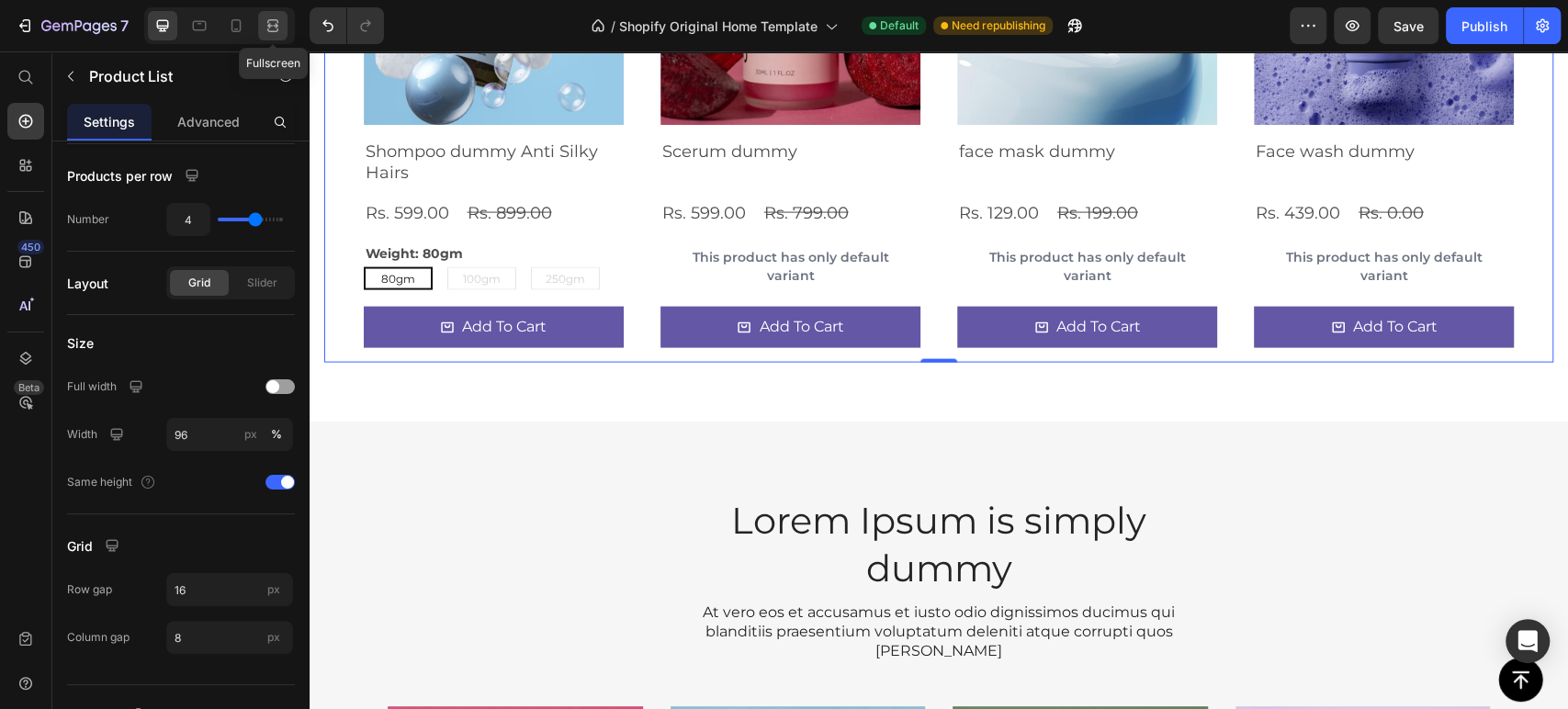 click 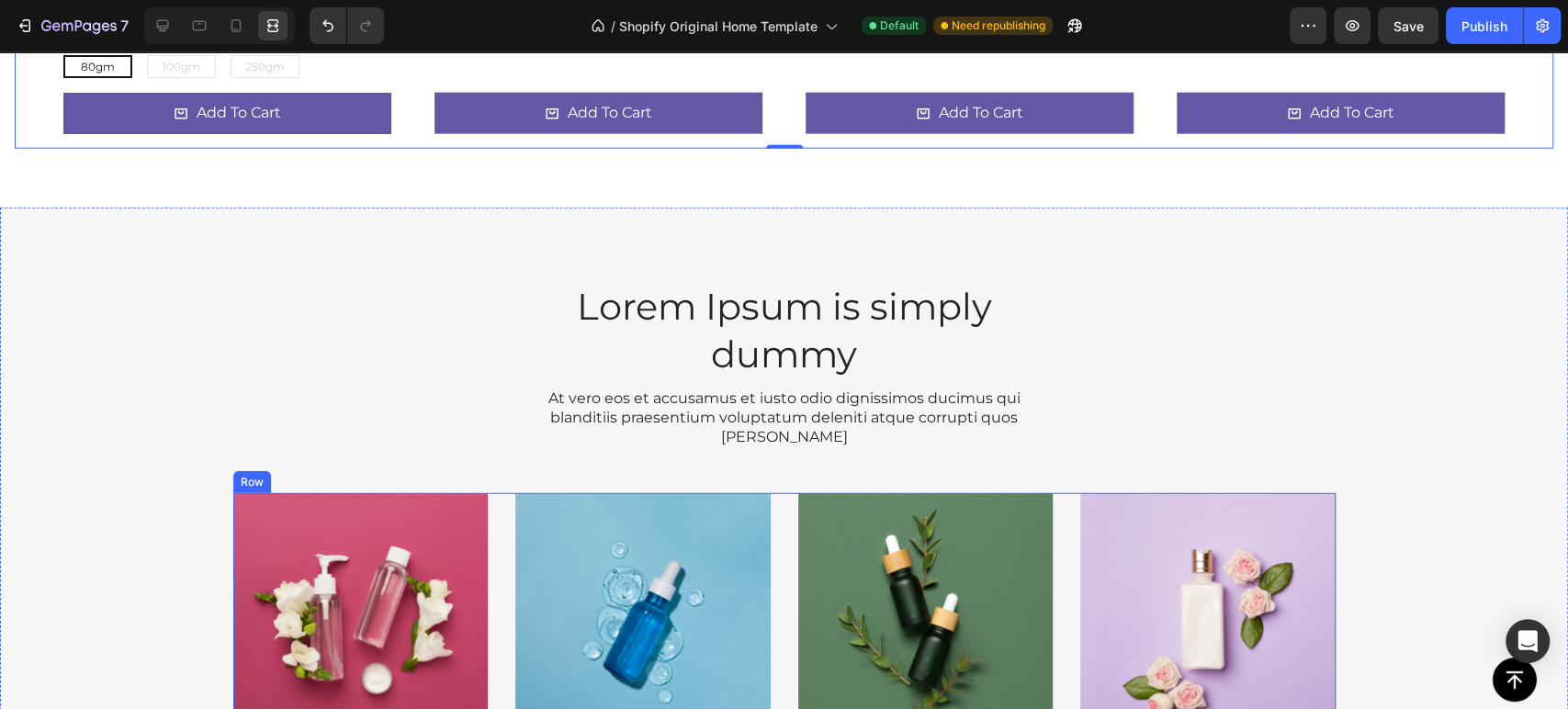 scroll, scrollTop: 3067, scrollLeft: 0, axis: vertical 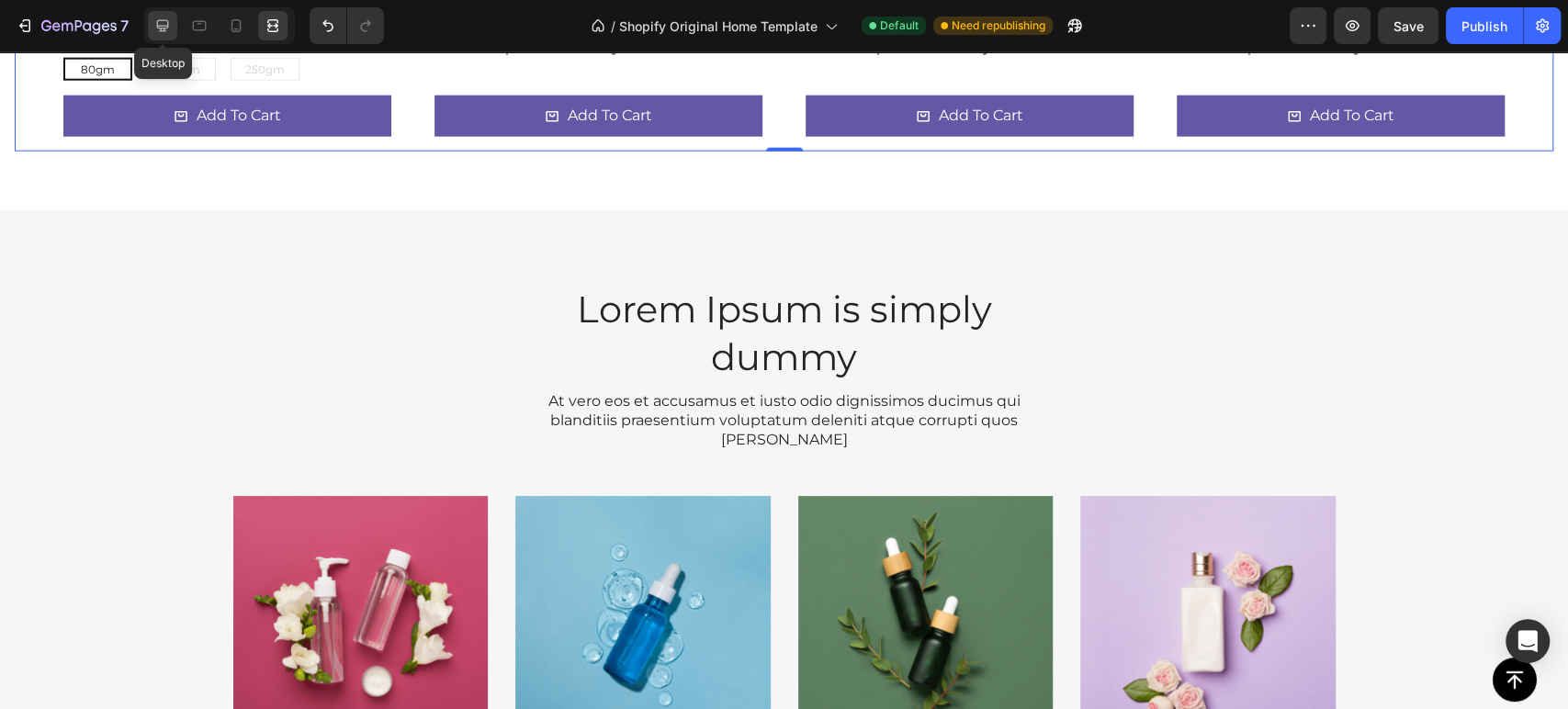 click 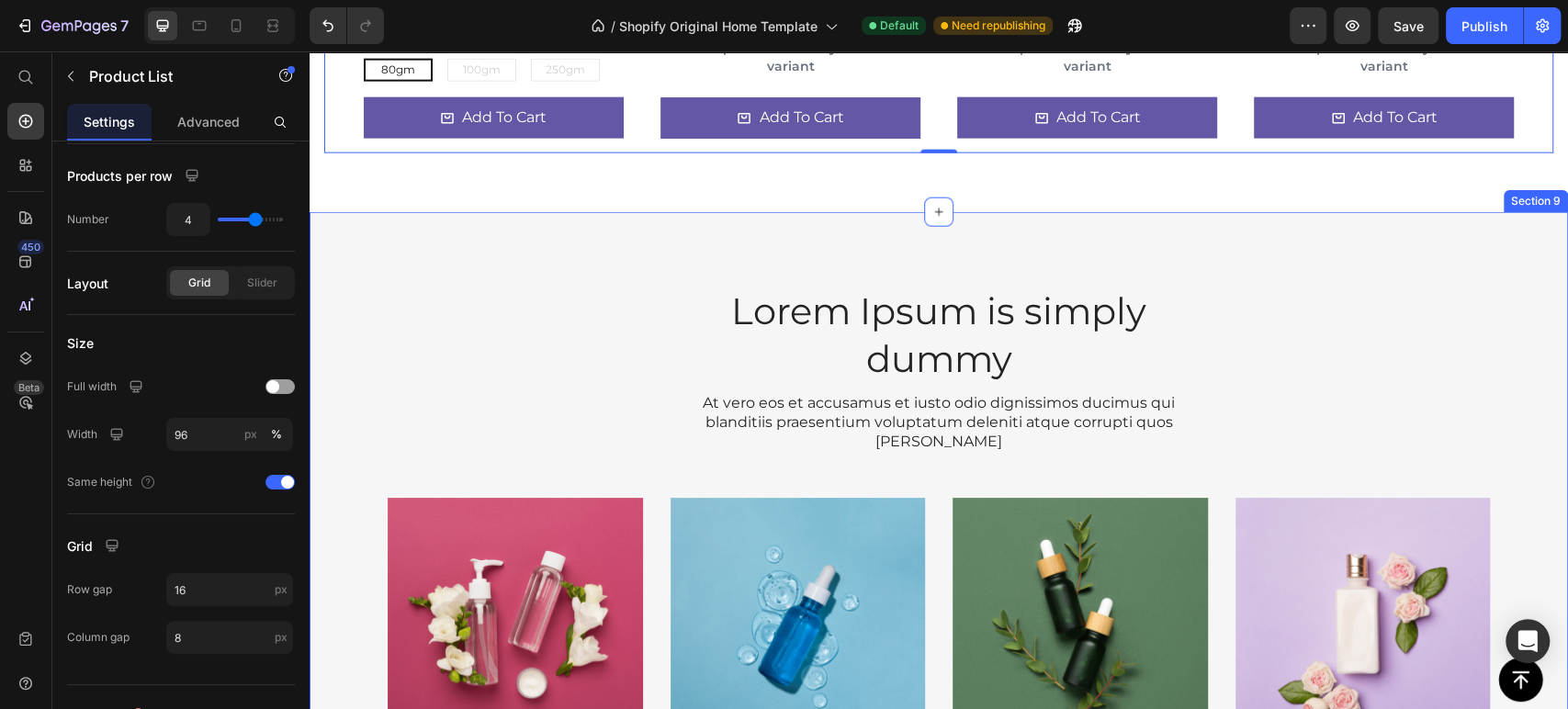 scroll, scrollTop: 2867, scrollLeft: 0, axis: vertical 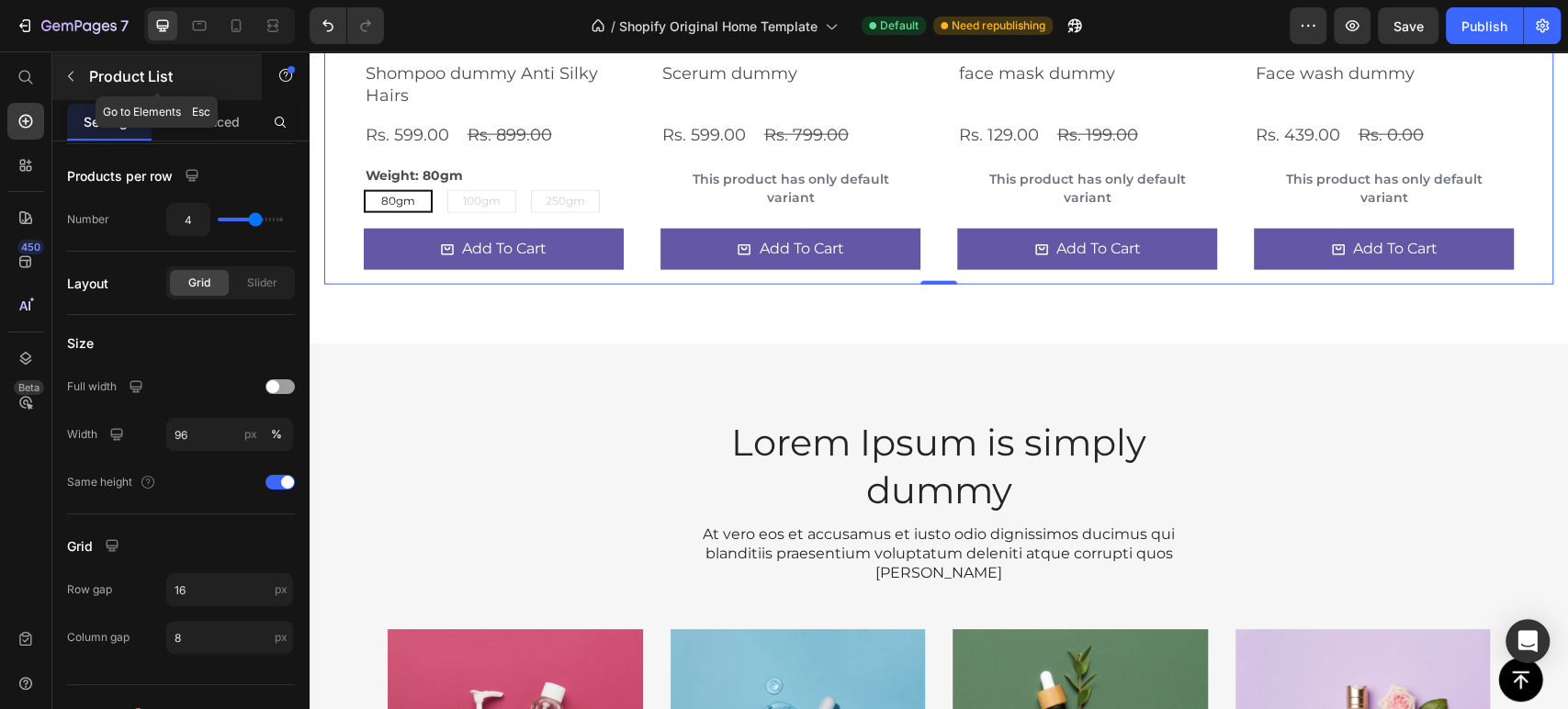 click 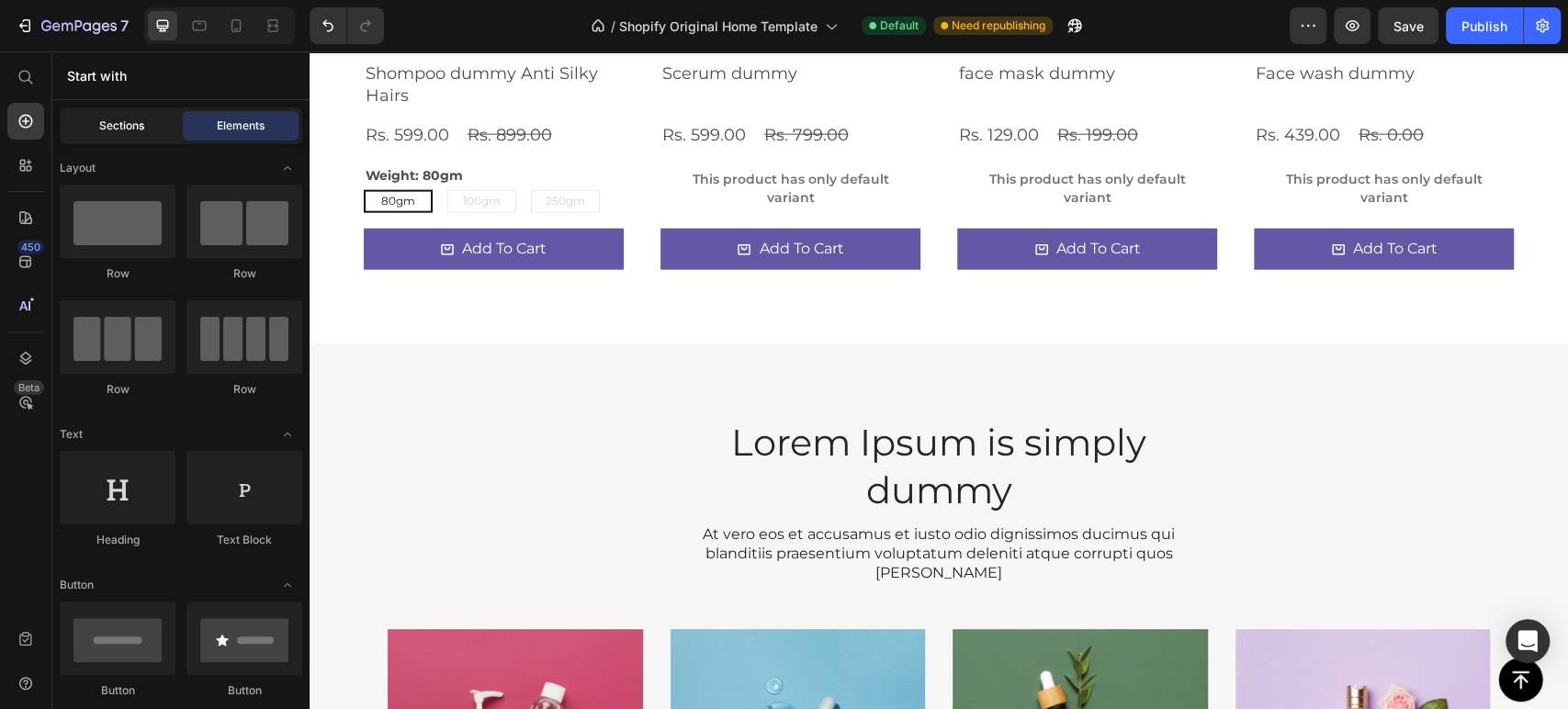 click on "Sections" at bounding box center (121, 126) 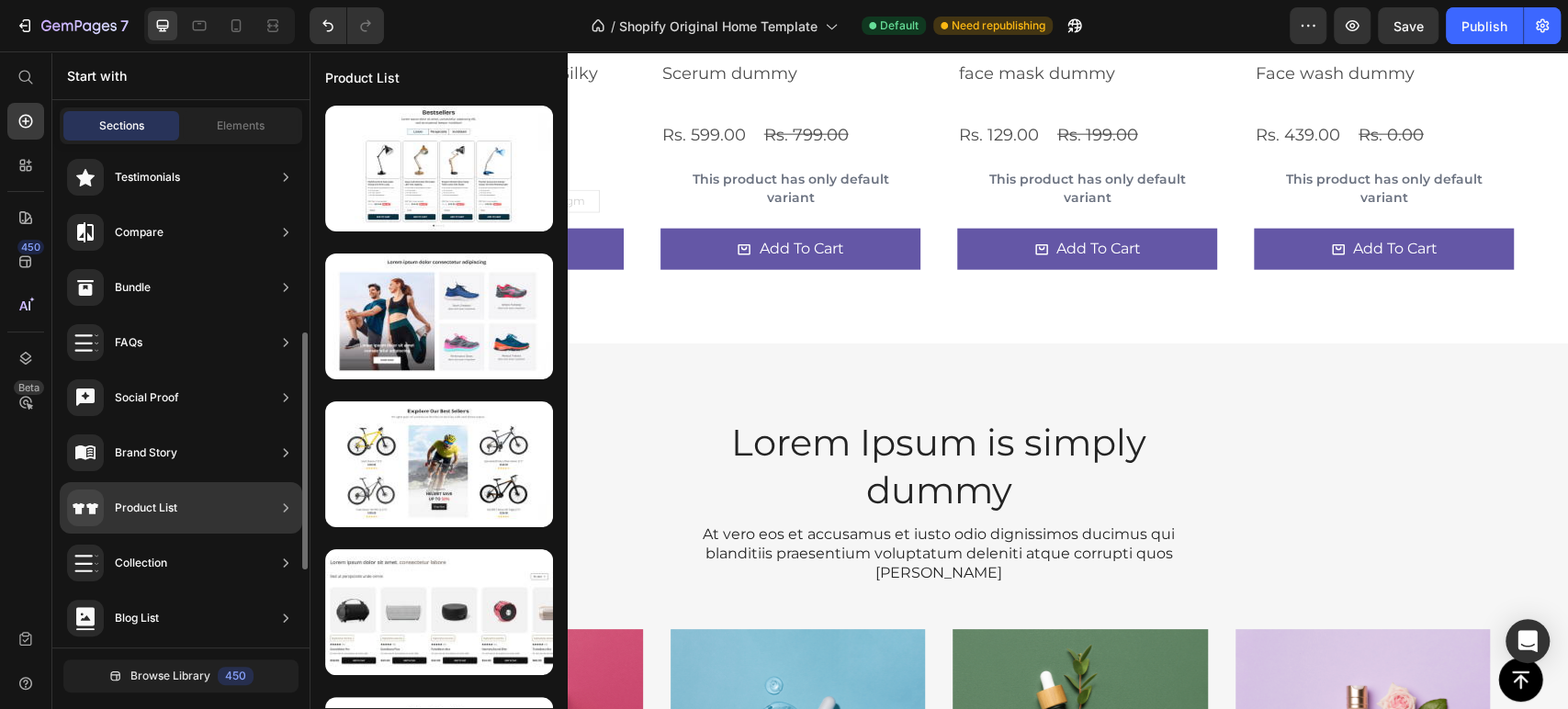 scroll, scrollTop: 395, scrollLeft: 0, axis: vertical 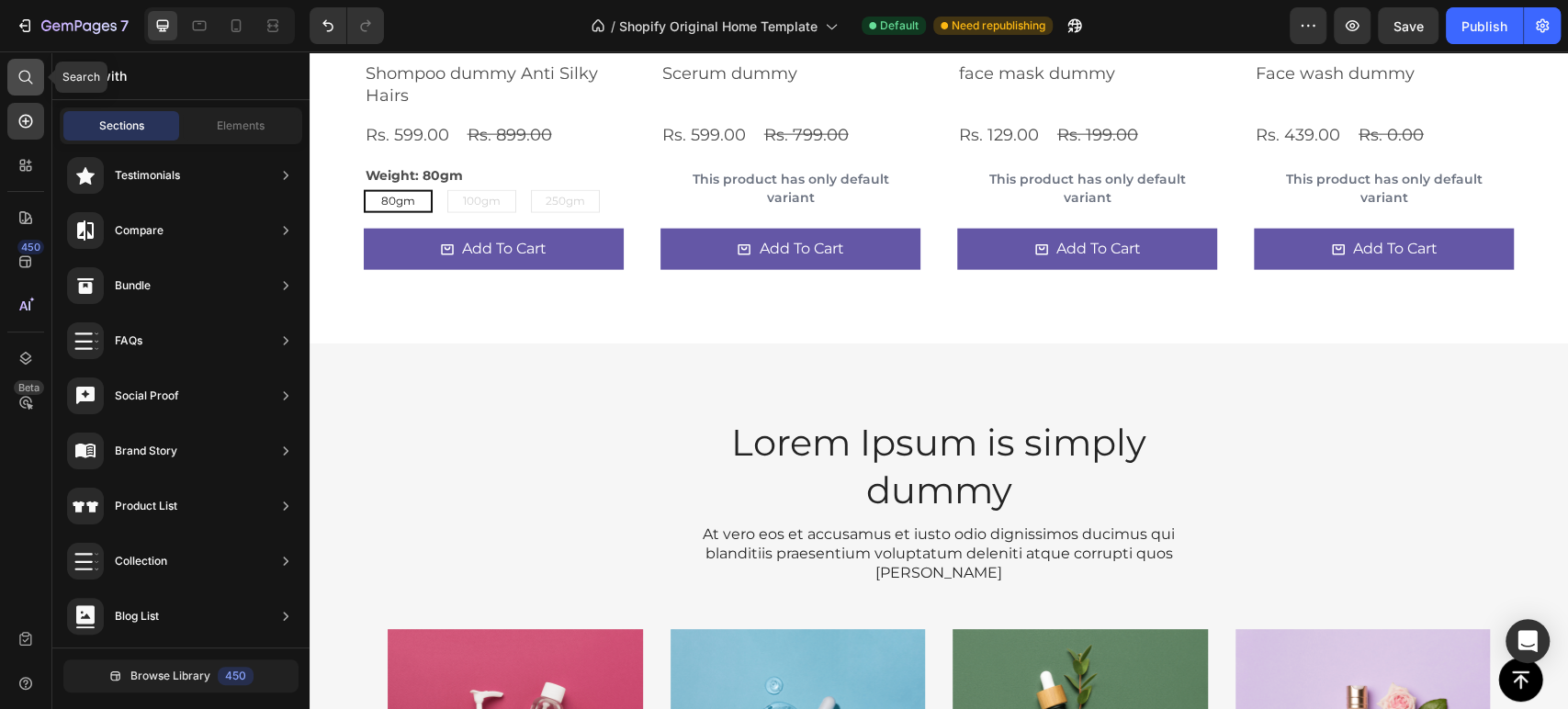 click 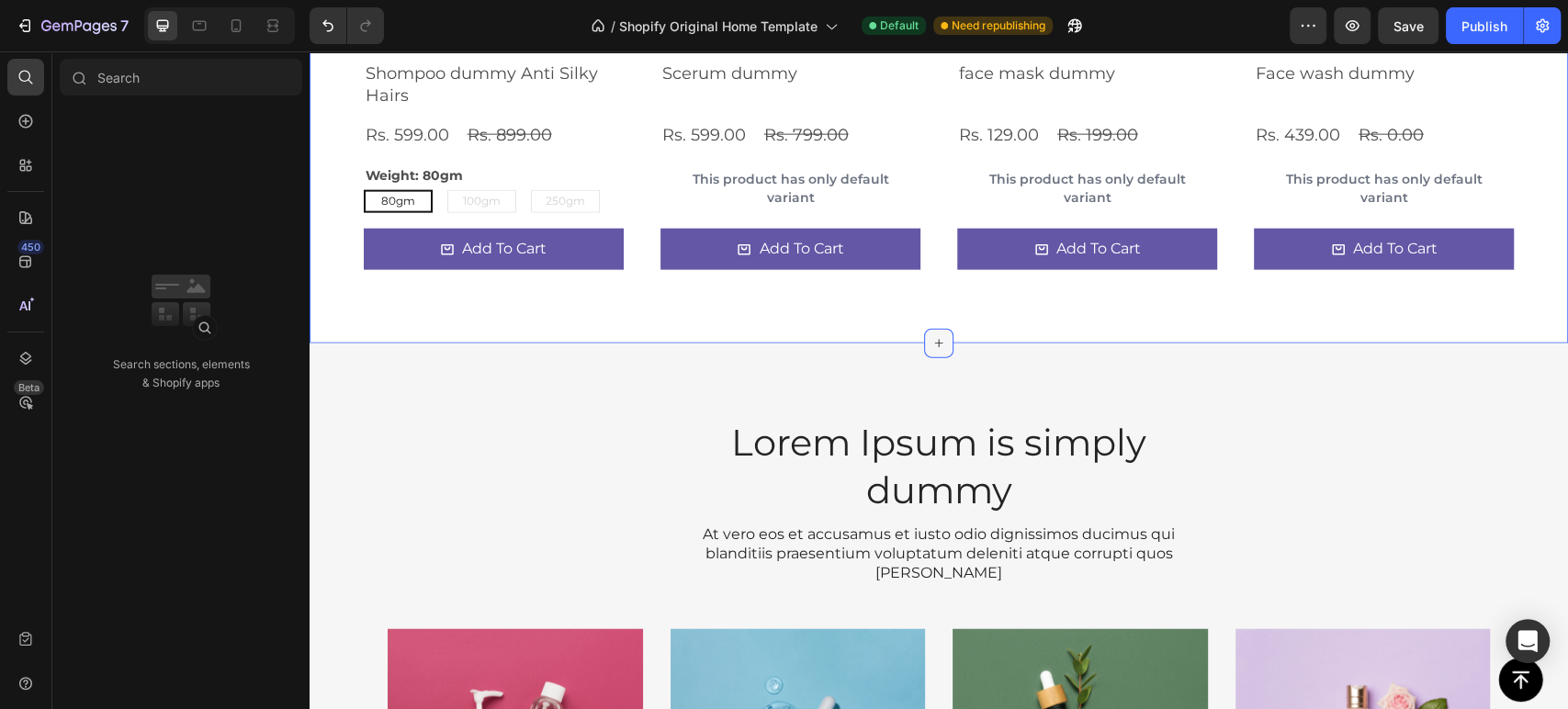 click 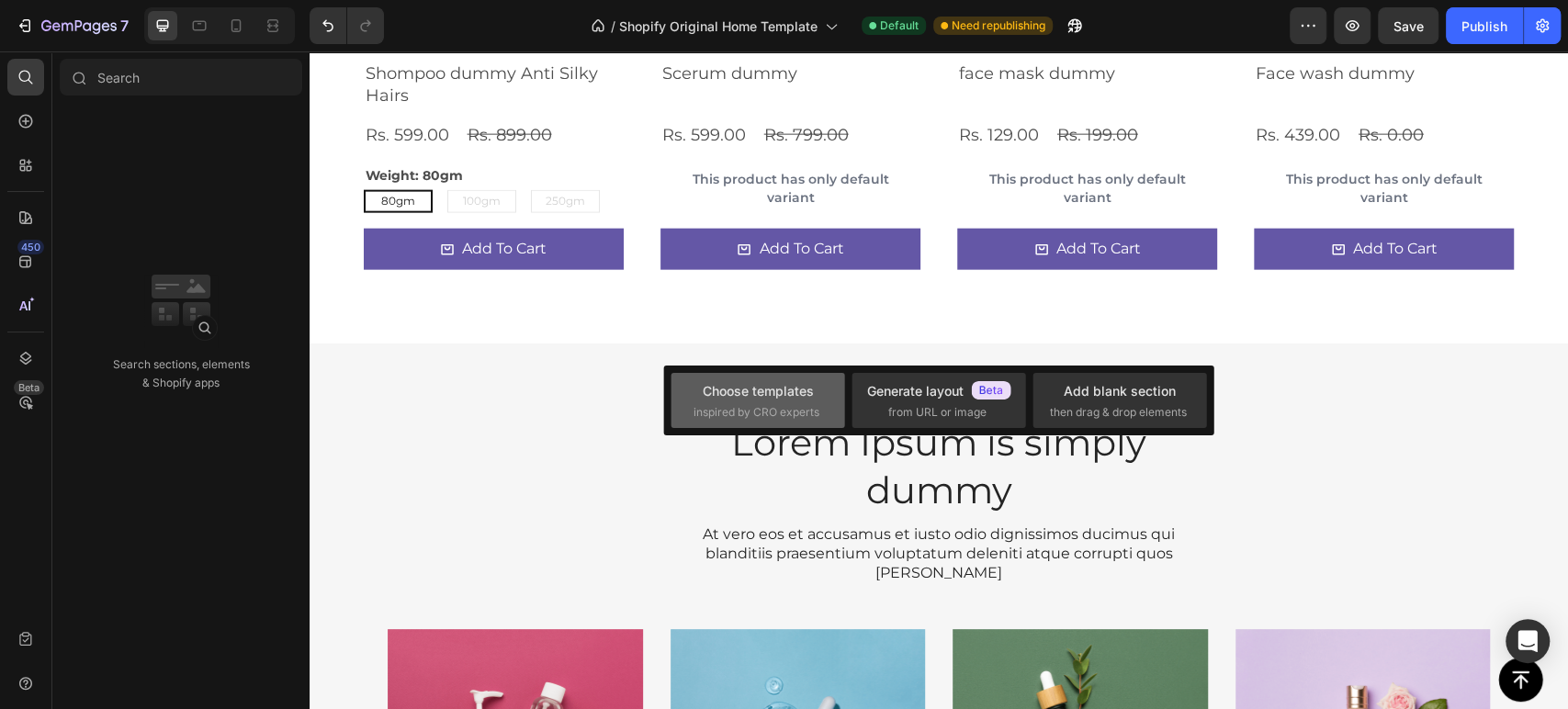 click on "inspired by CRO experts" at bounding box center (756, 412) 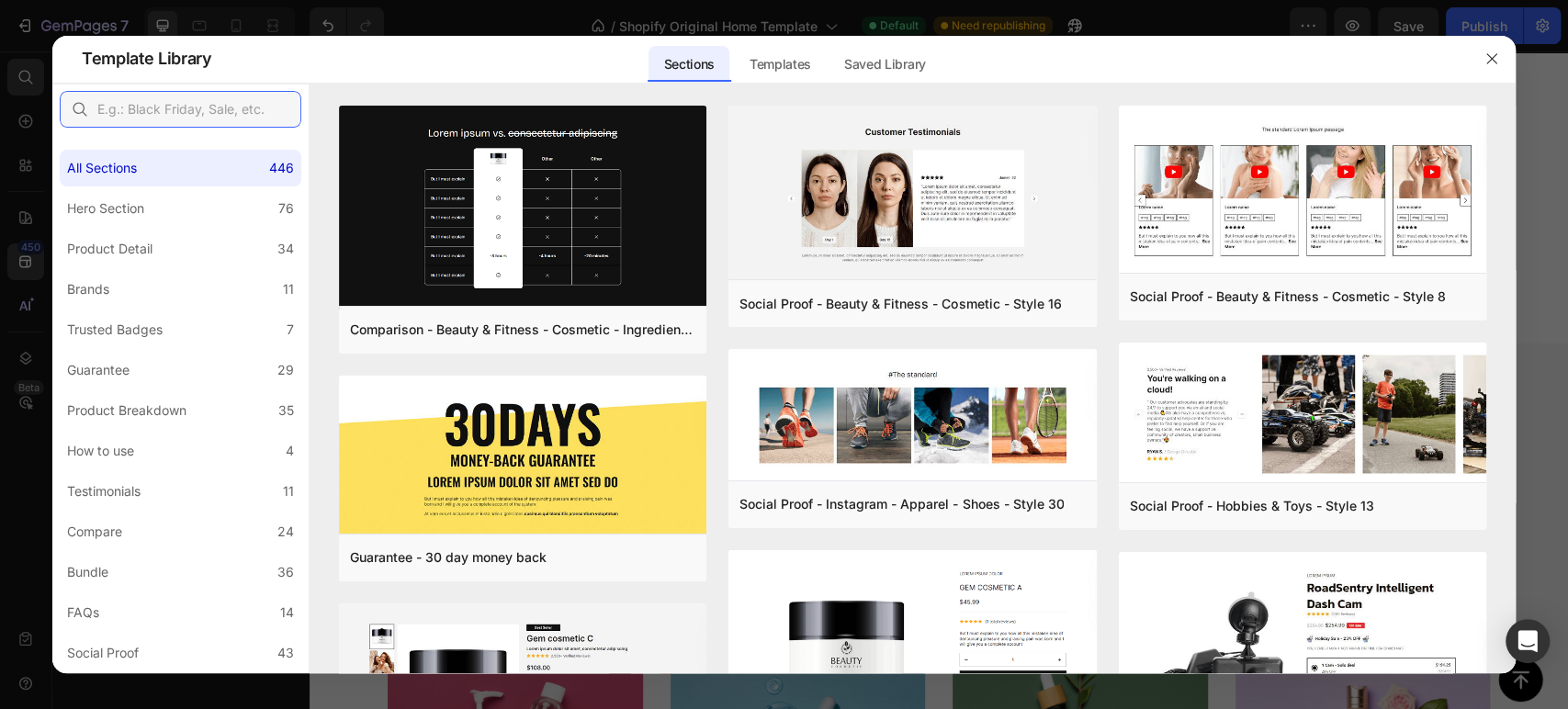 click at bounding box center (180, 109) 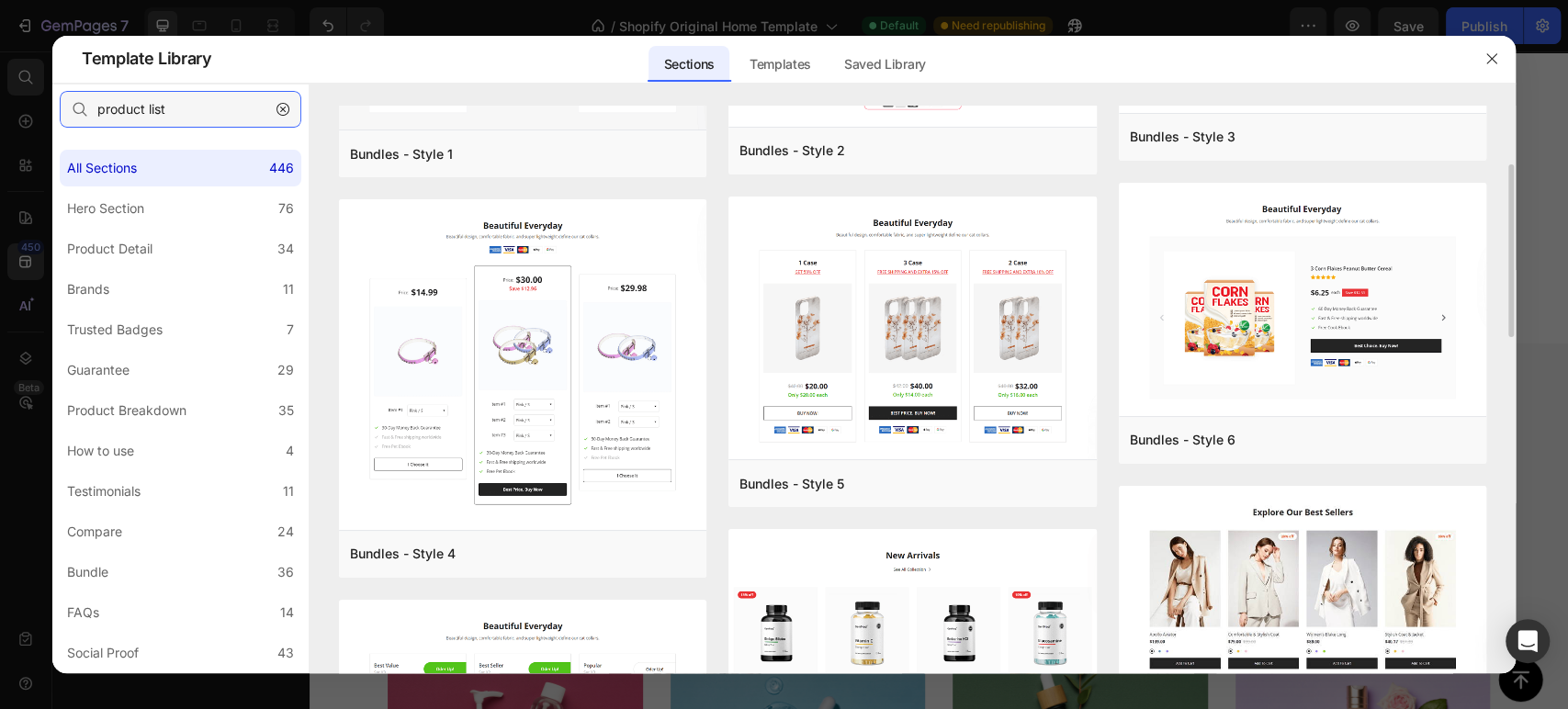 scroll, scrollTop: 258, scrollLeft: 0, axis: vertical 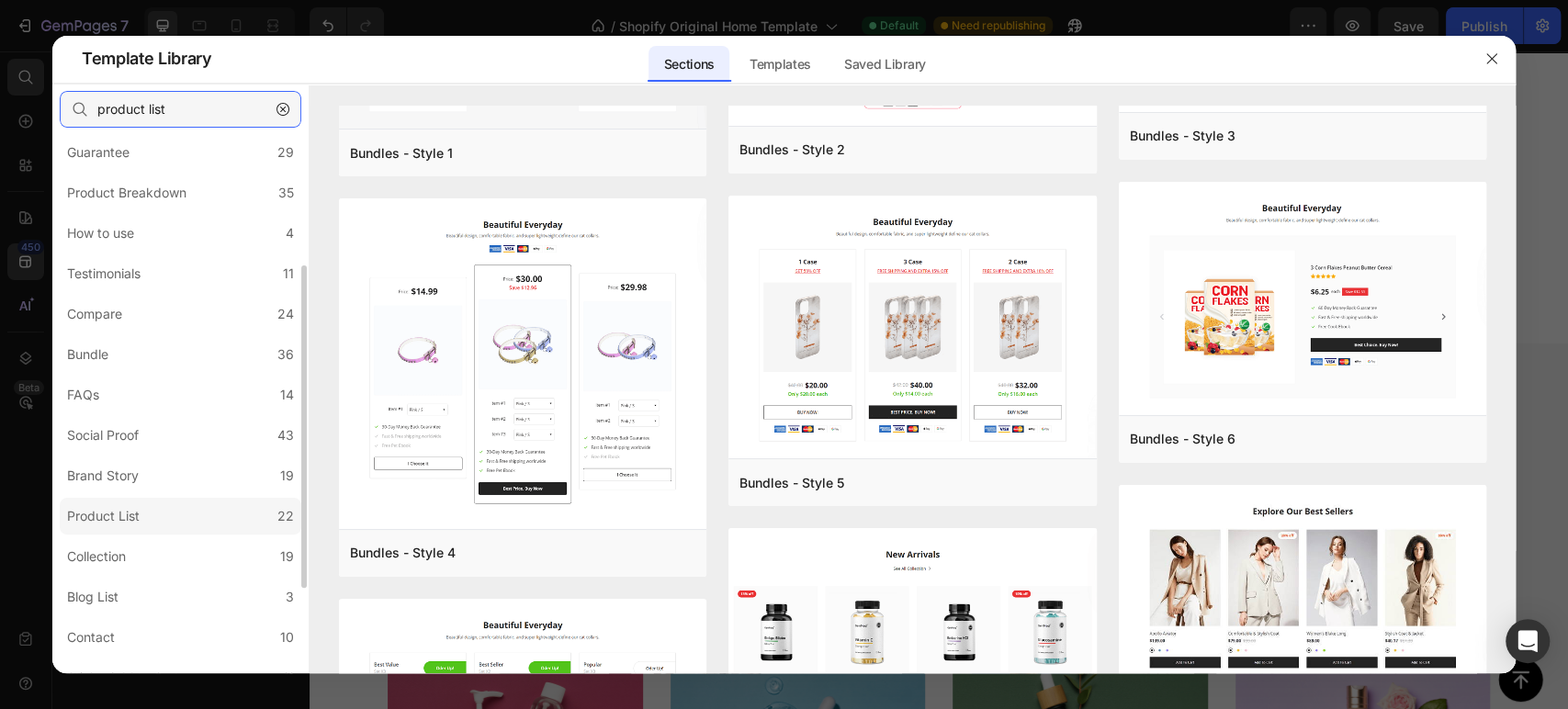 type on "product list" 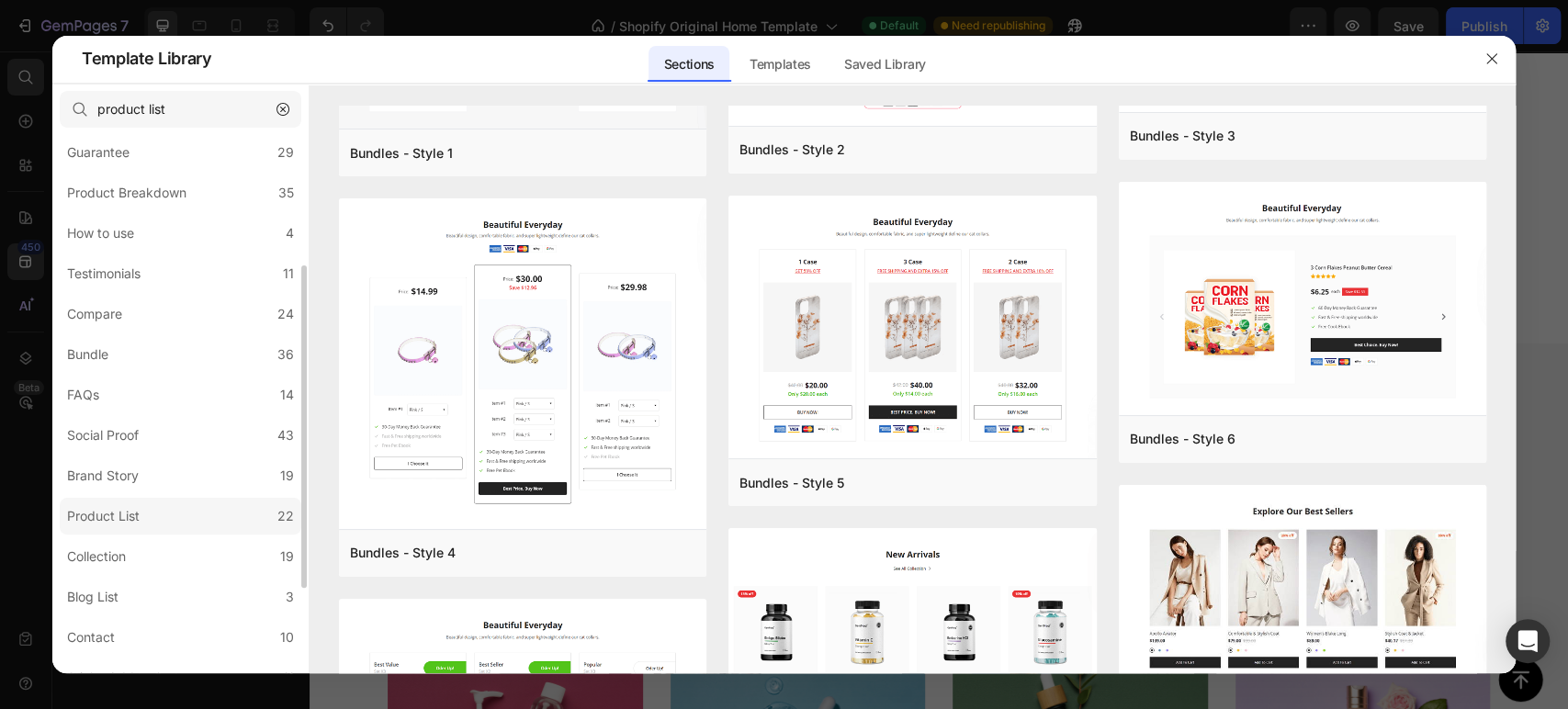 click on "Product List 22" 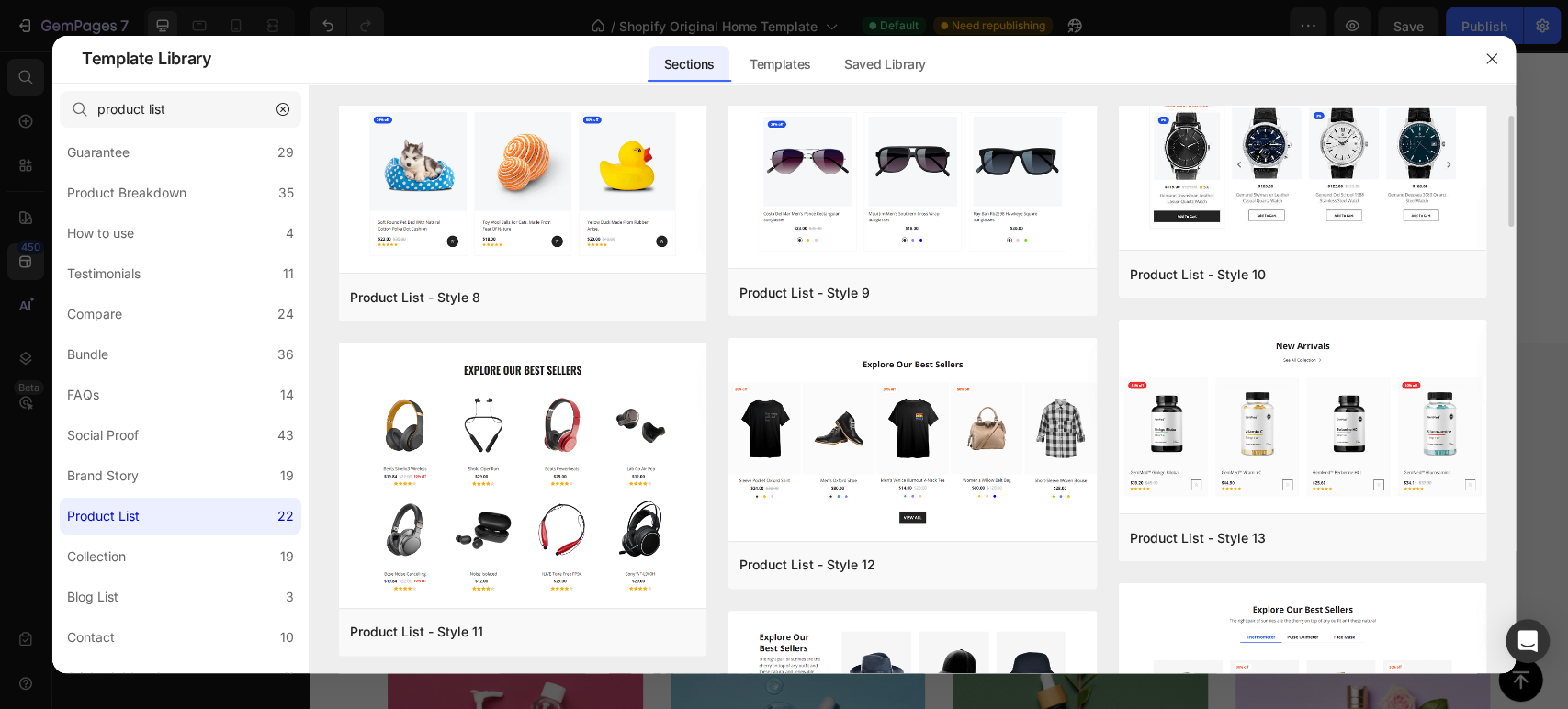 scroll, scrollTop: 42, scrollLeft: 0, axis: vertical 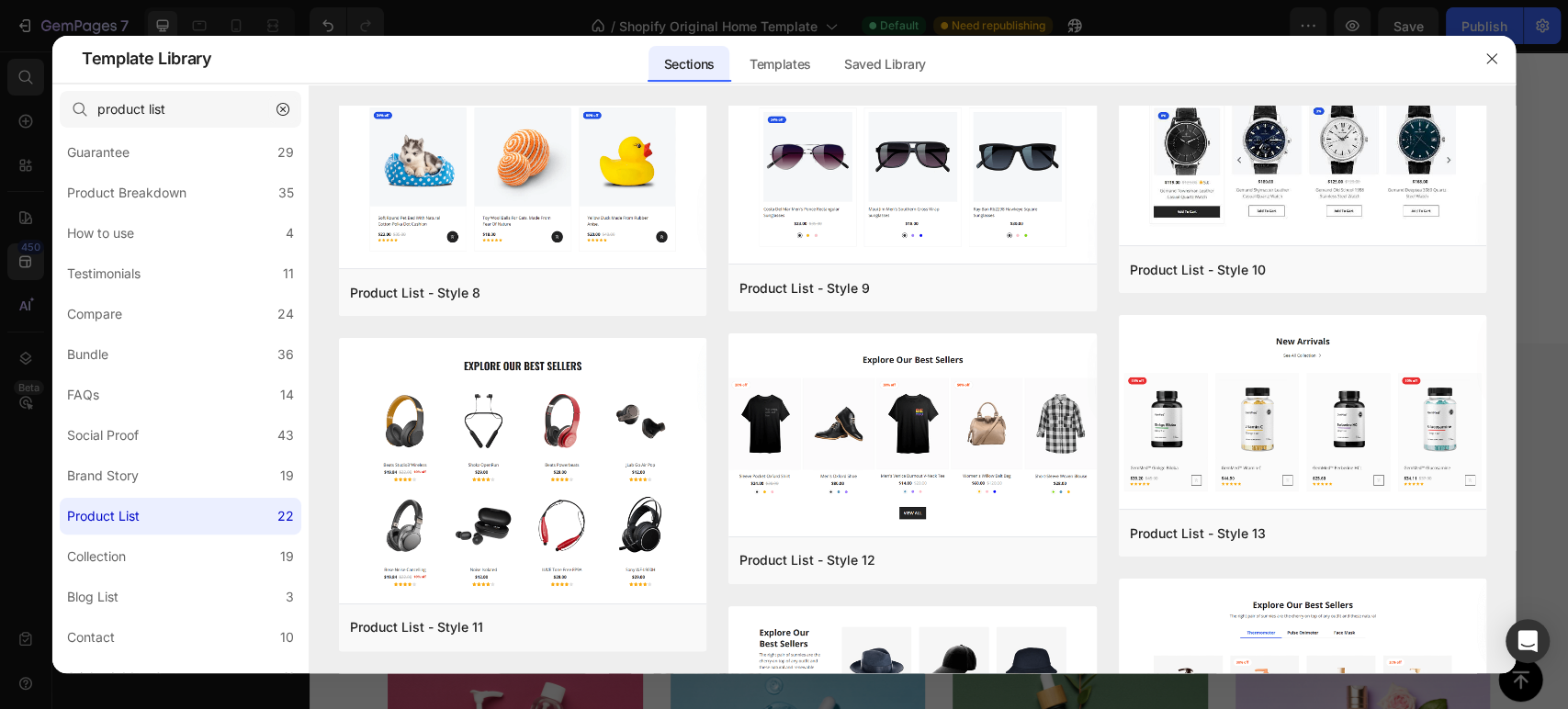 click 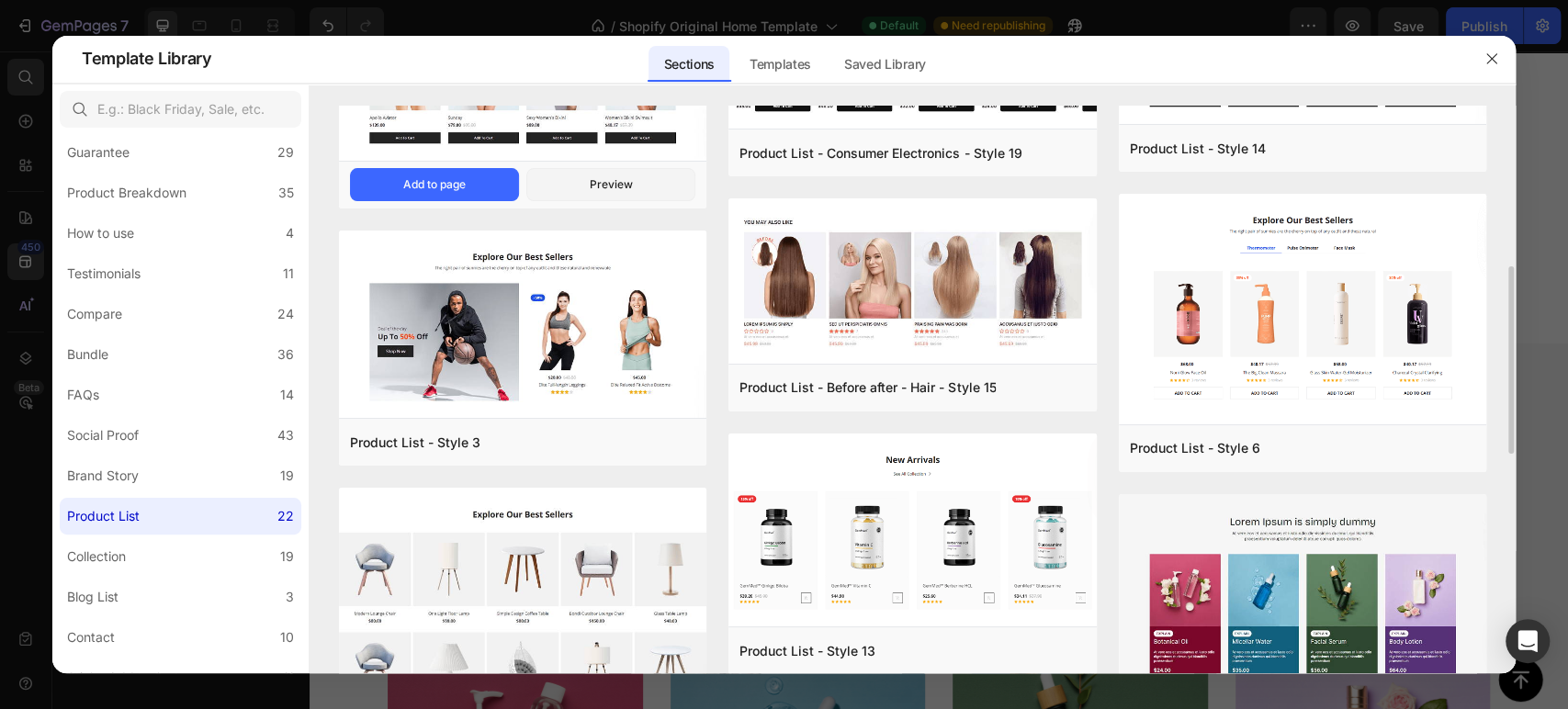 scroll, scrollTop: 494, scrollLeft: 0, axis: vertical 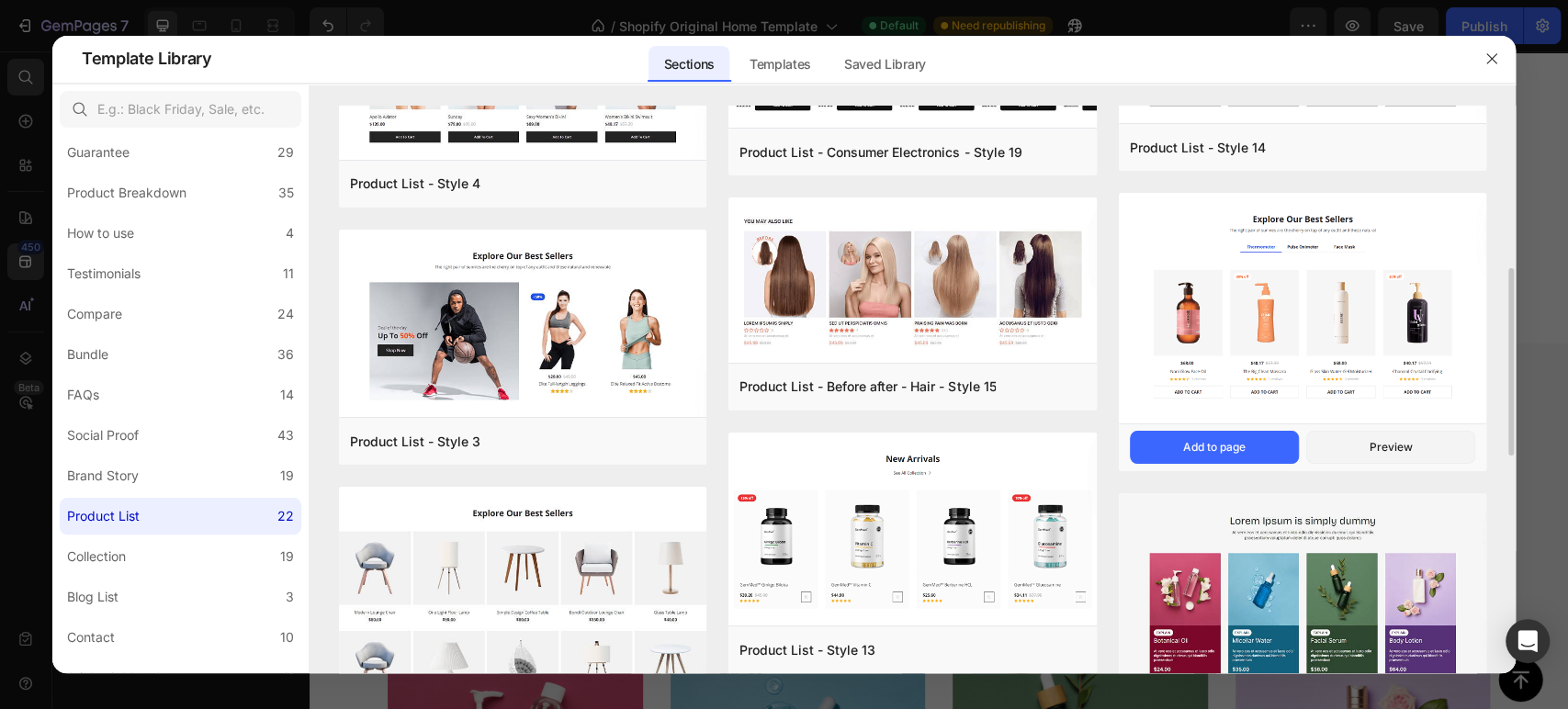 click at bounding box center (1303, 309) 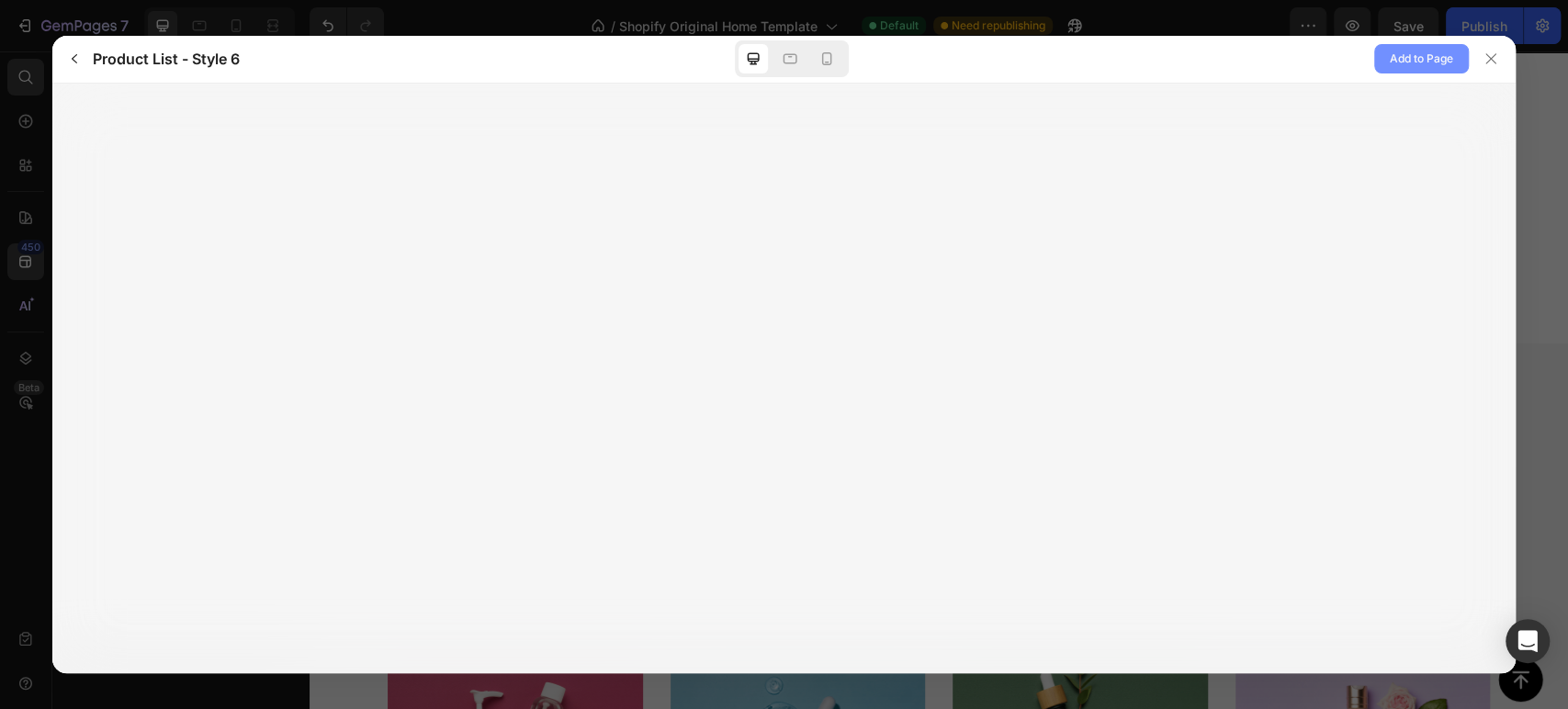 click on "Add to Page" 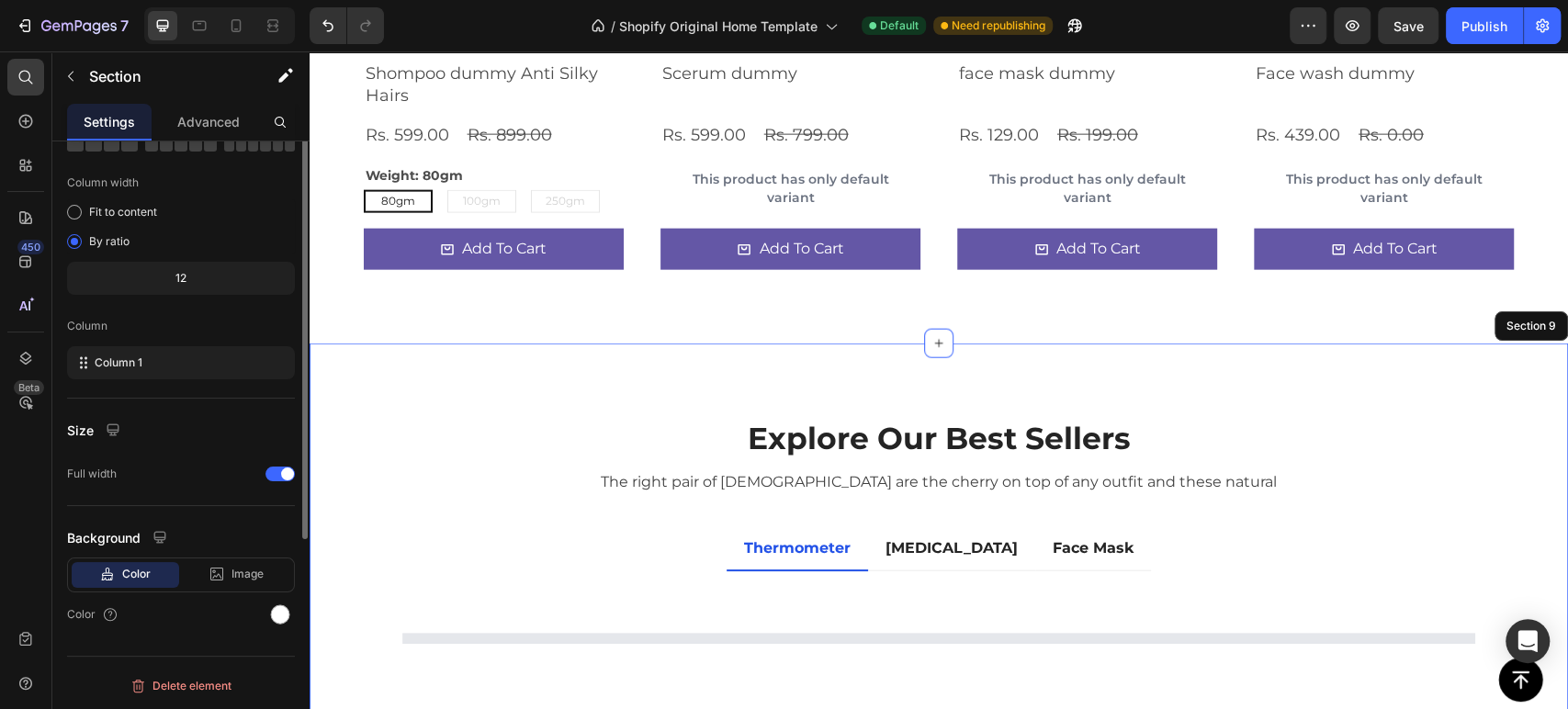 scroll, scrollTop: 0, scrollLeft: 0, axis: both 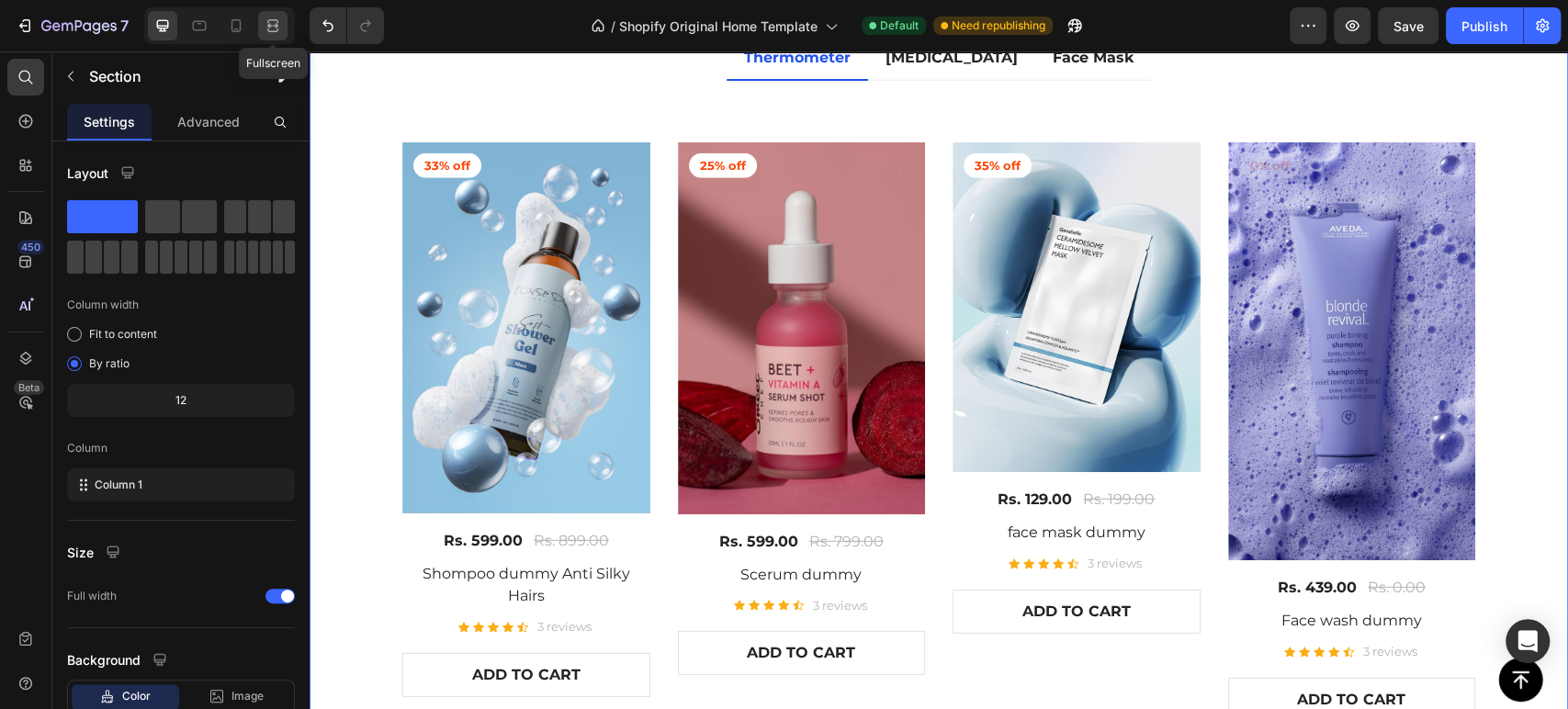 click 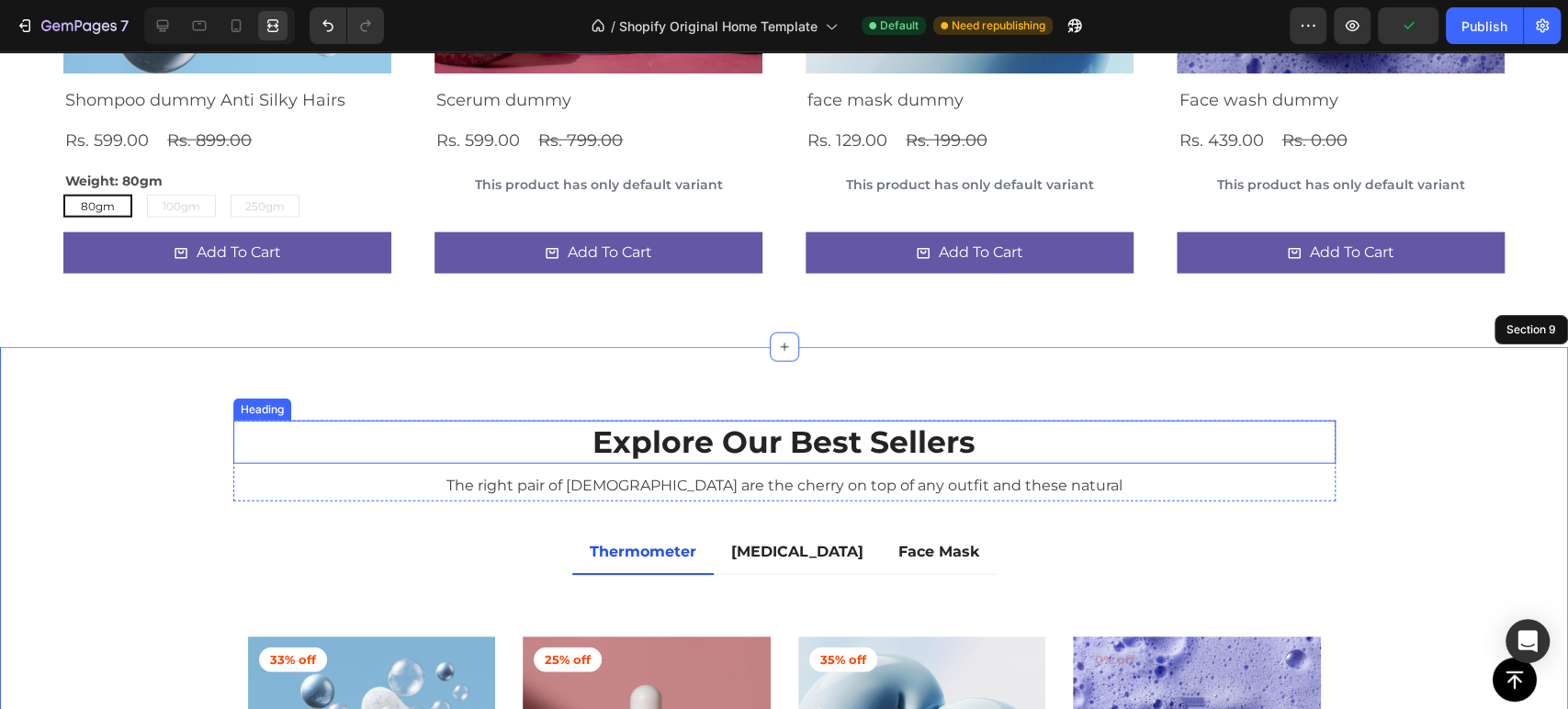 scroll, scrollTop: 2933, scrollLeft: 0, axis: vertical 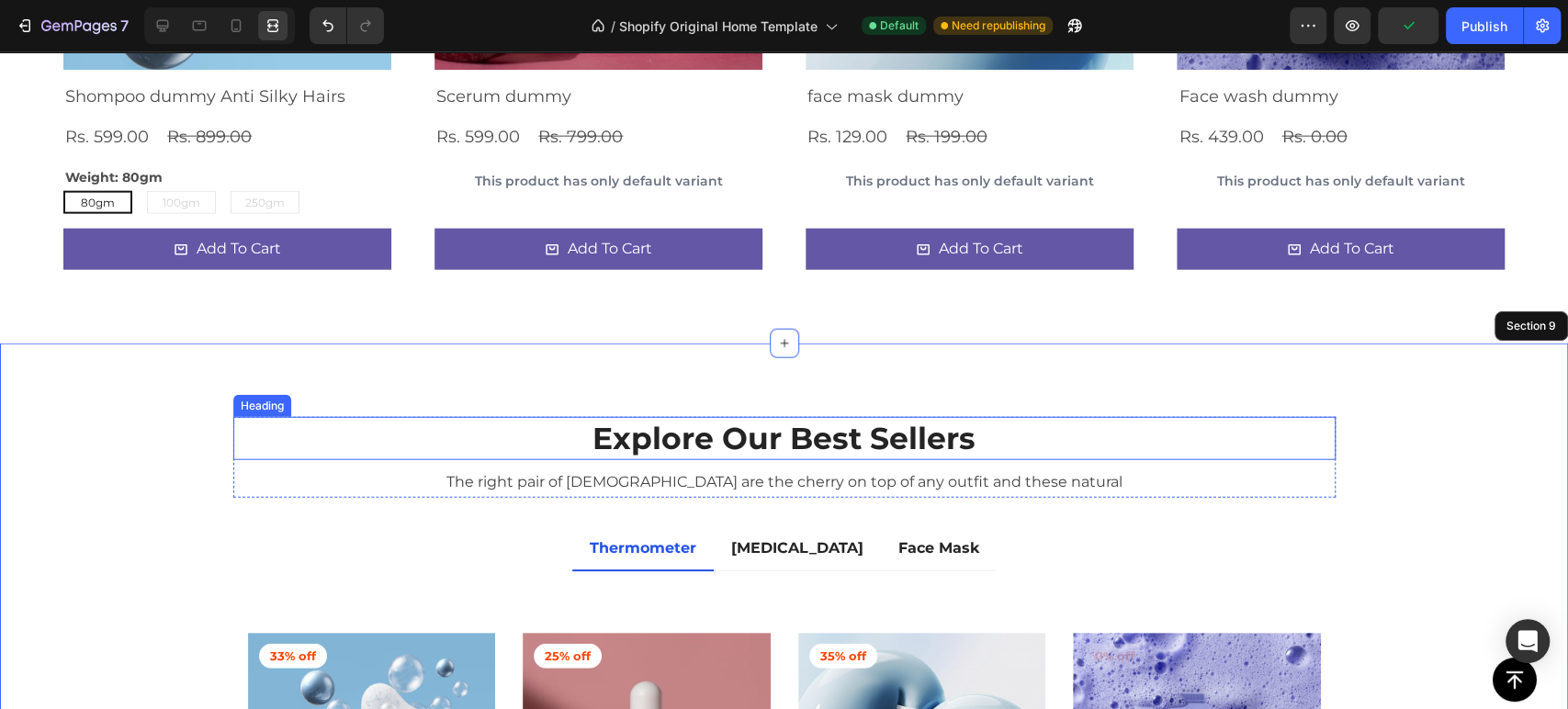 click on "Explore Our Best Sellers" at bounding box center [784, 438] 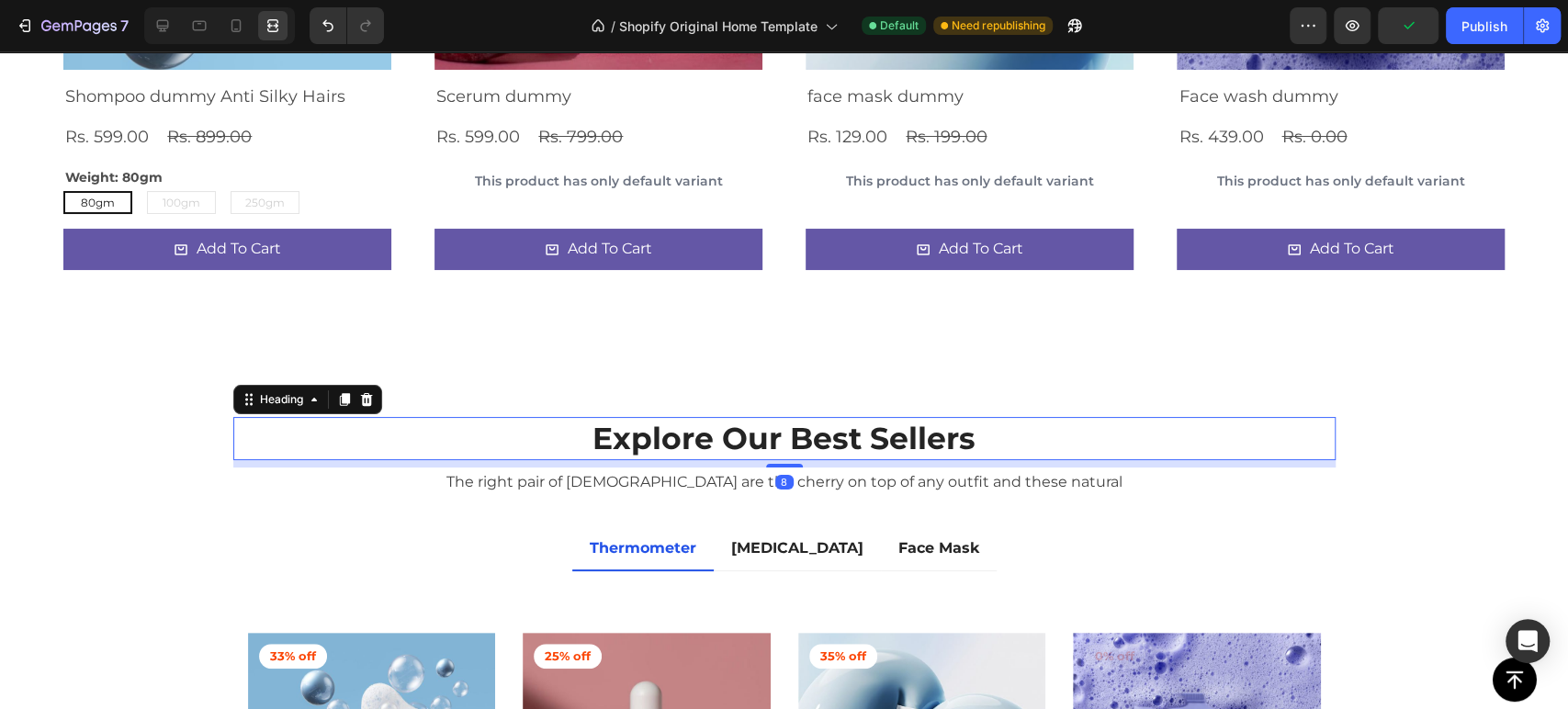 click on "Explore Our Best Sellers" at bounding box center (784, 438) 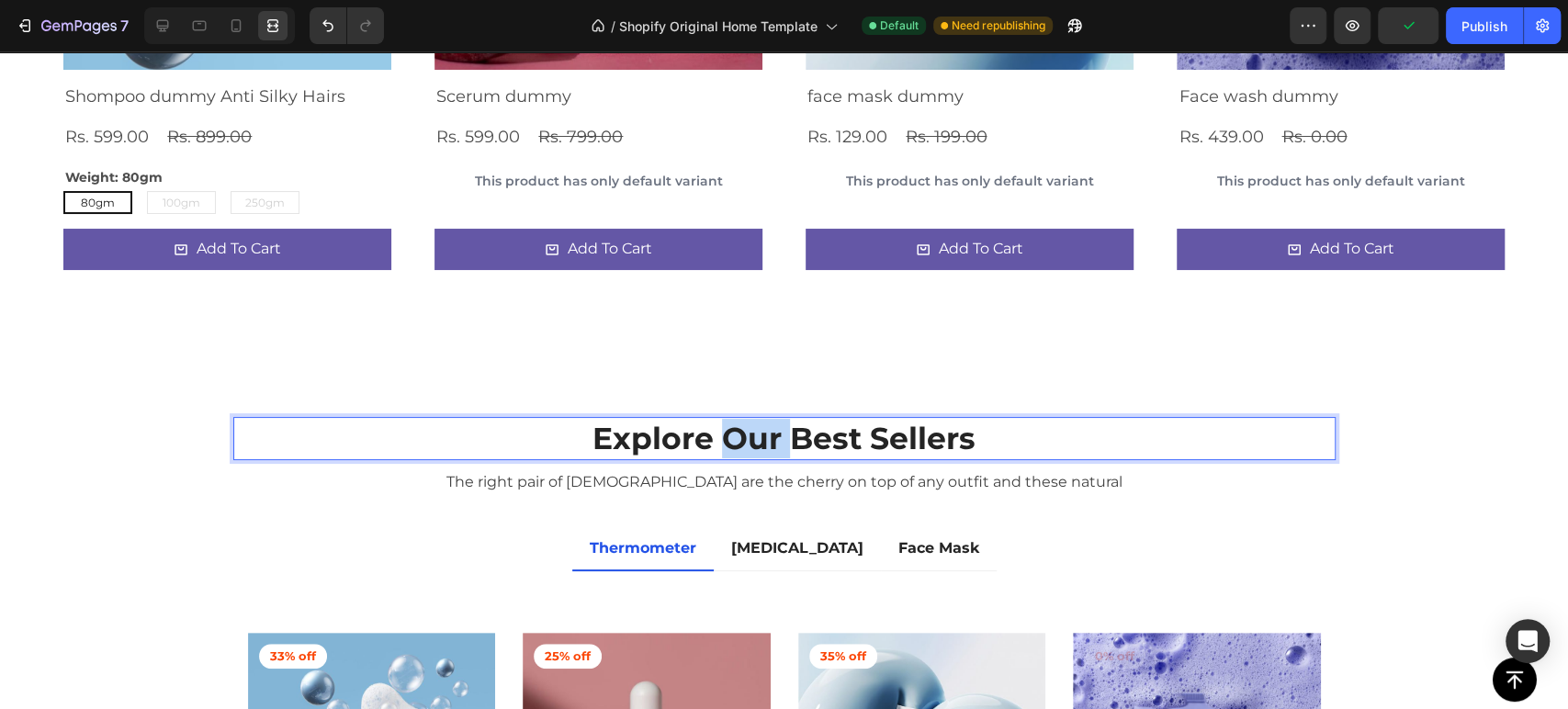 click on "Explore Our Best Sellers" at bounding box center [784, 438] 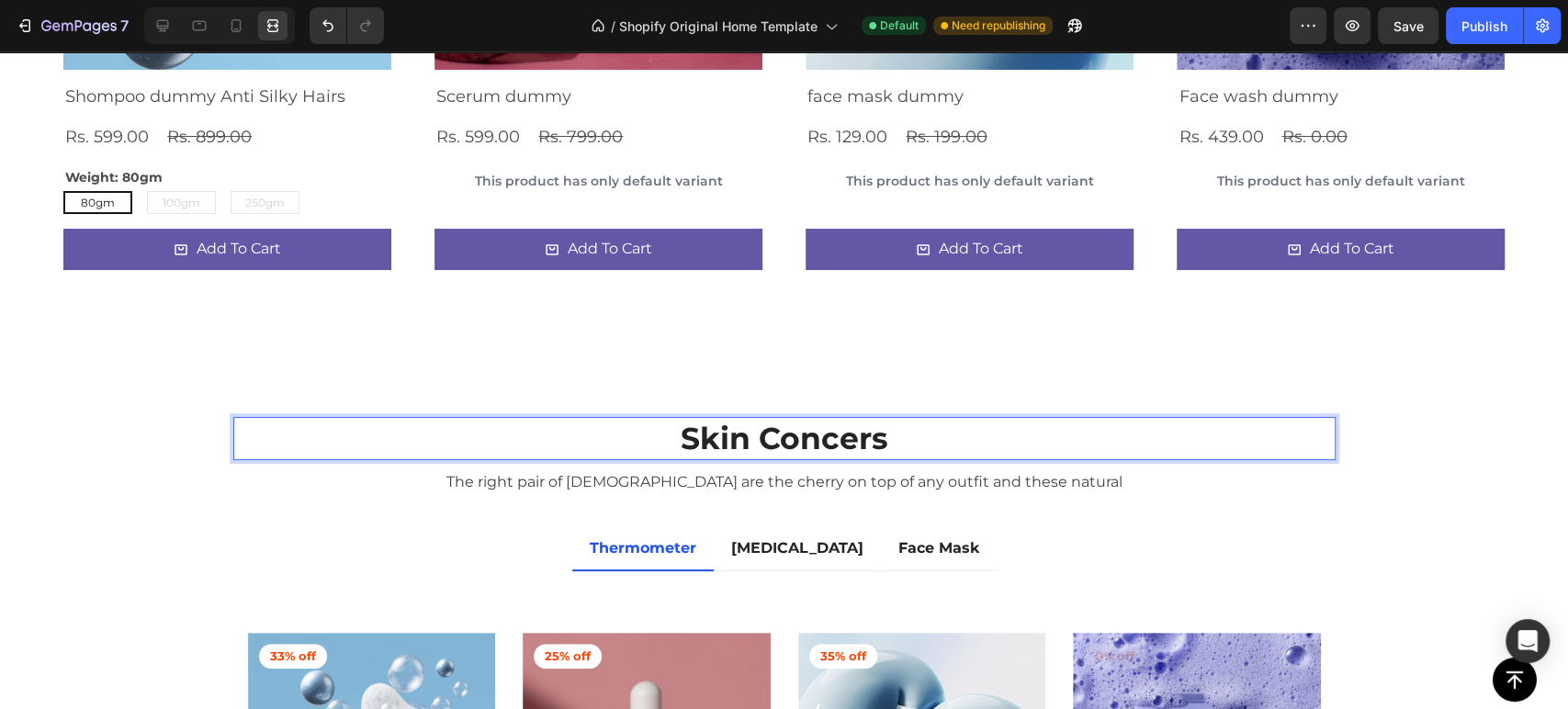 type 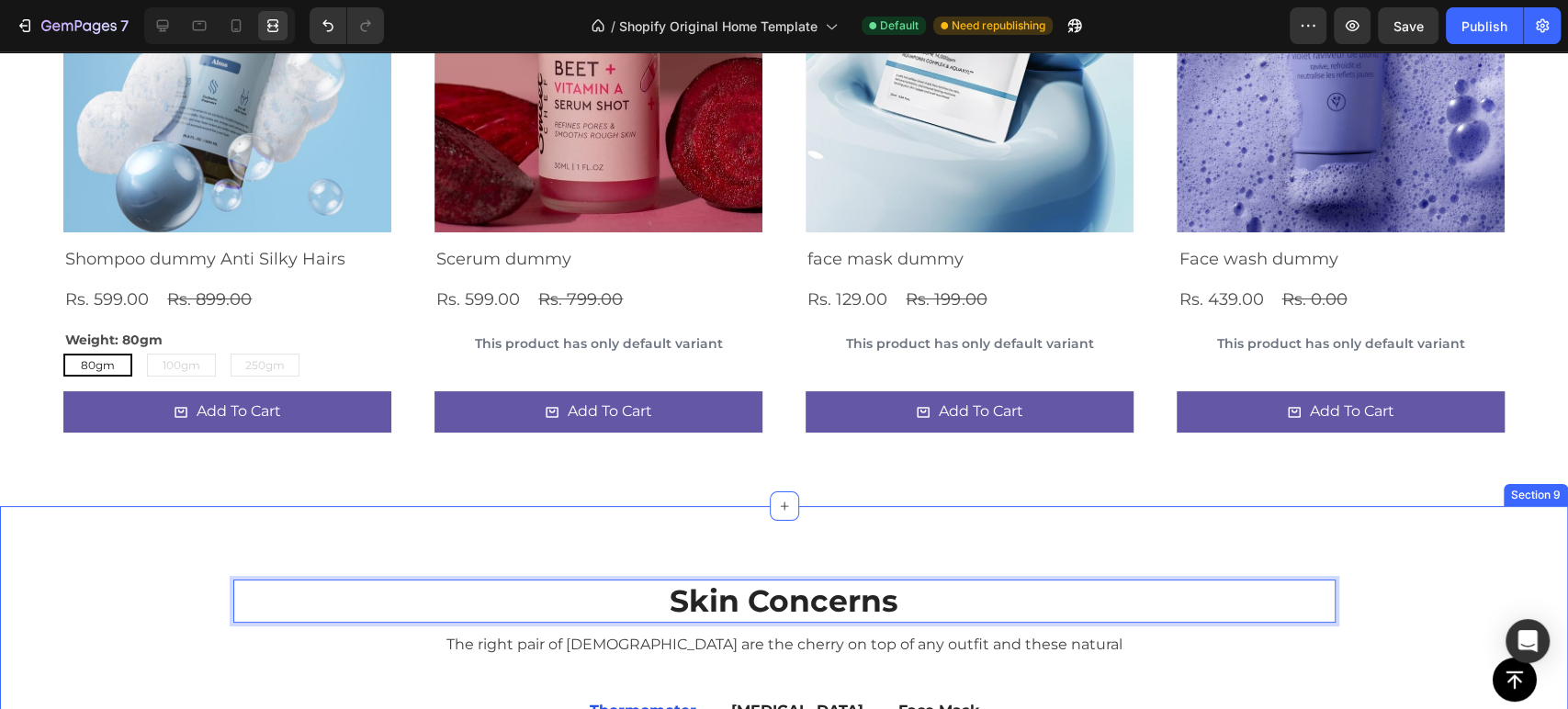 scroll, scrollTop: 2770, scrollLeft: 0, axis: vertical 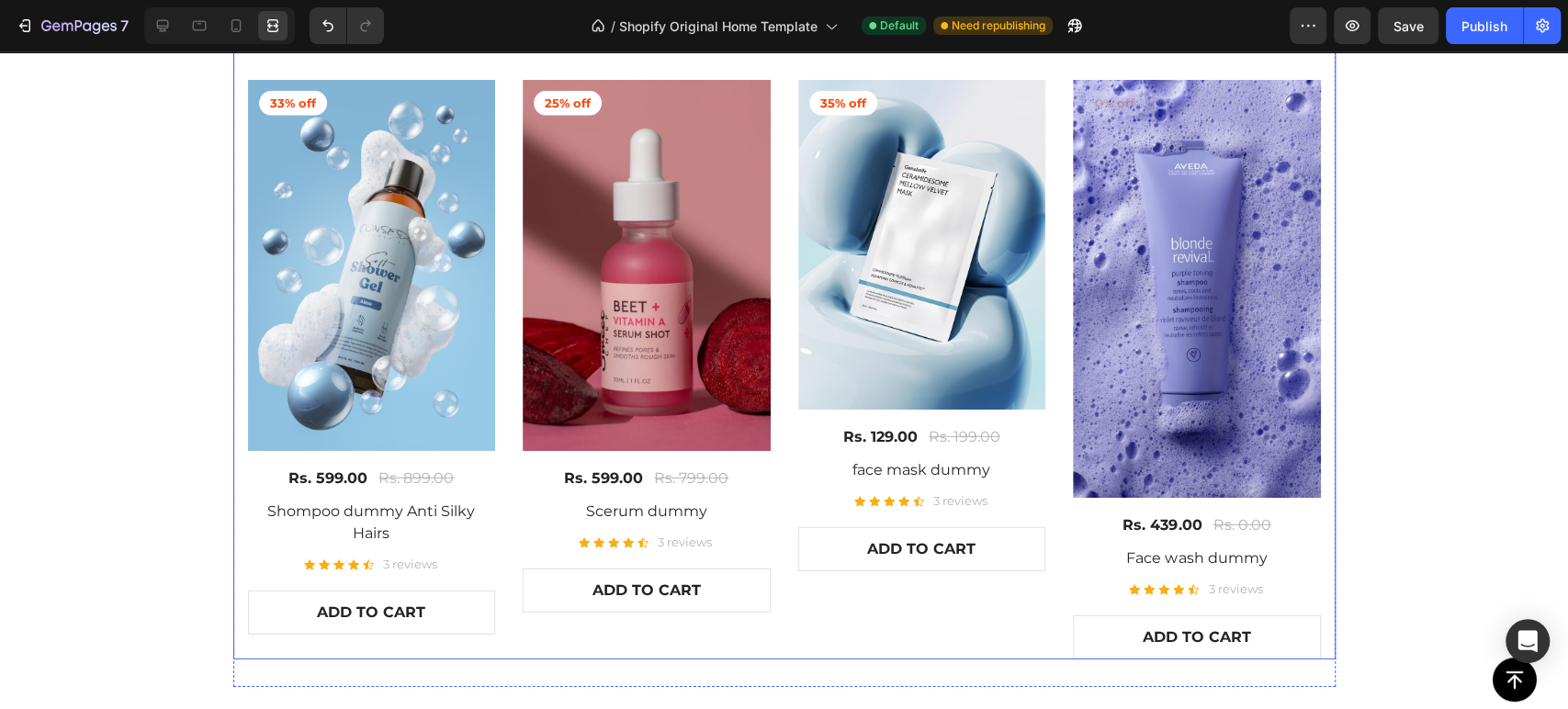 click on "Title Line 33% off Product Badge (P) Images Rs. 599.00 (P) Price Rs. 899.00 (P) Price Row Shompoo dummy Anti Silky Hairs (P) Title                Icon                Icon                Icon                Icon
Icon Icon List Hoz 3 reviews Text block Row ADD TO CART (P) Cart Button Row 25% off Product Badge (P) Images Rs. 599.00 (P) Price Rs. 799.00 (P) Price Row Scerum dummy (P) Title                Icon                Icon                Icon                Icon
Icon Icon List Hoz 3 reviews Text block Row ADD TO CART (P) Cart Button Row 35% off Product Badge (P) Images Rs. 129.00 (P) Price Rs. 199.00 (P) Price Row face mask dummy (P) Title                Icon                Icon                Icon                Icon
Icon Icon List Hoz 3 reviews Text block Row ADD TO CART (P) Cart Button Row 0% off Product Badge (P) Images Rs. 439.00 (P) Price Rs. 0.00 (P) Price Row Face wash dummy (P) Title                Icon                Icon Icon Icon Row" at bounding box center [784, 339] 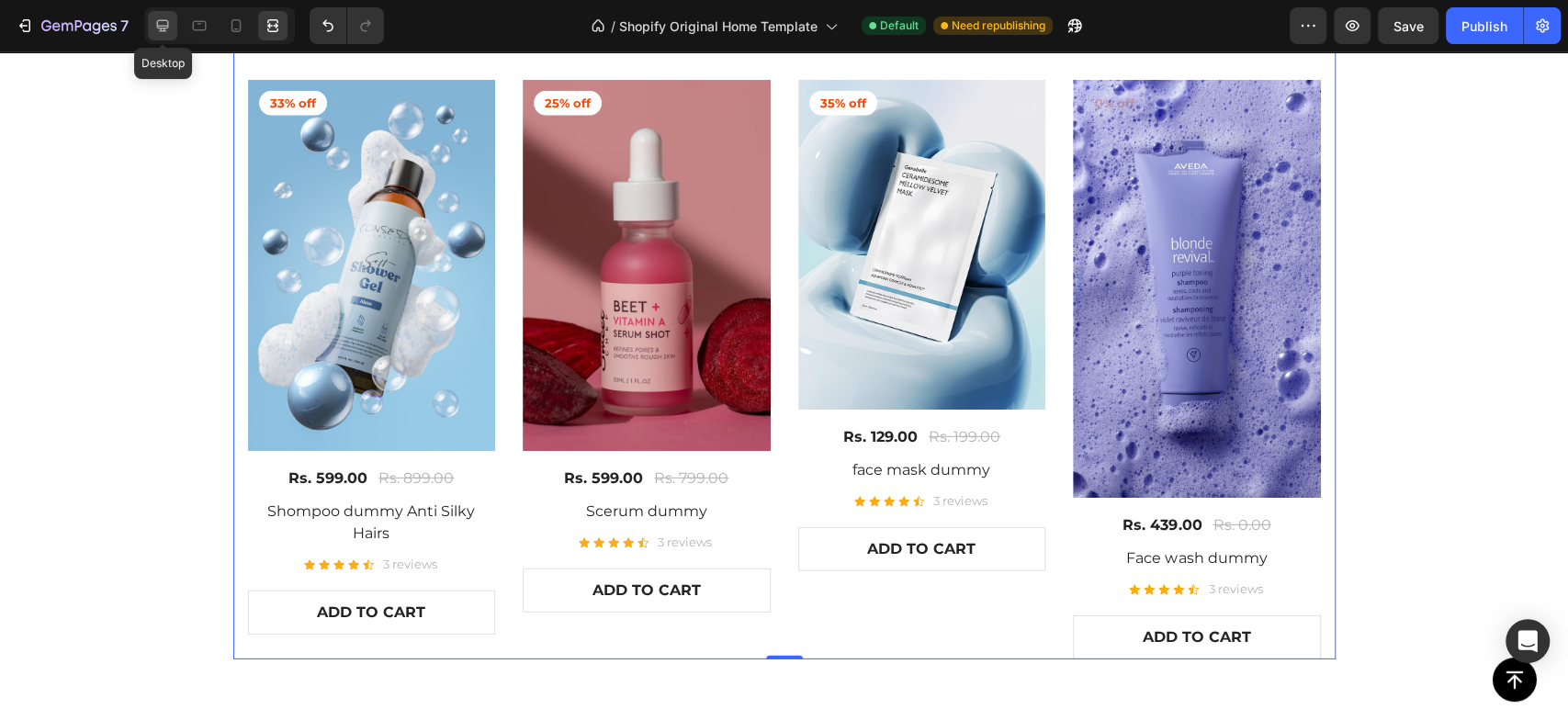 click 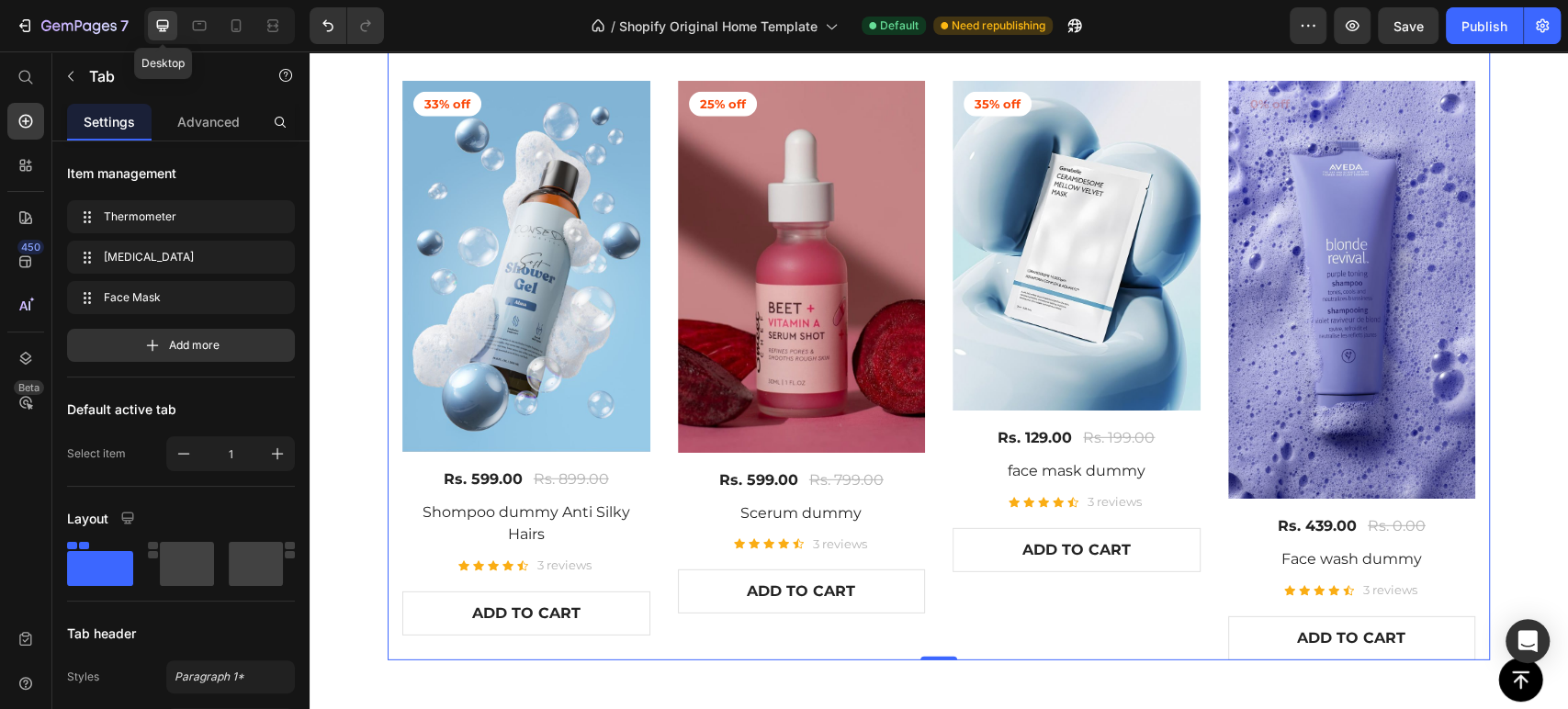 scroll, scrollTop: 3418, scrollLeft: 0, axis: vertical 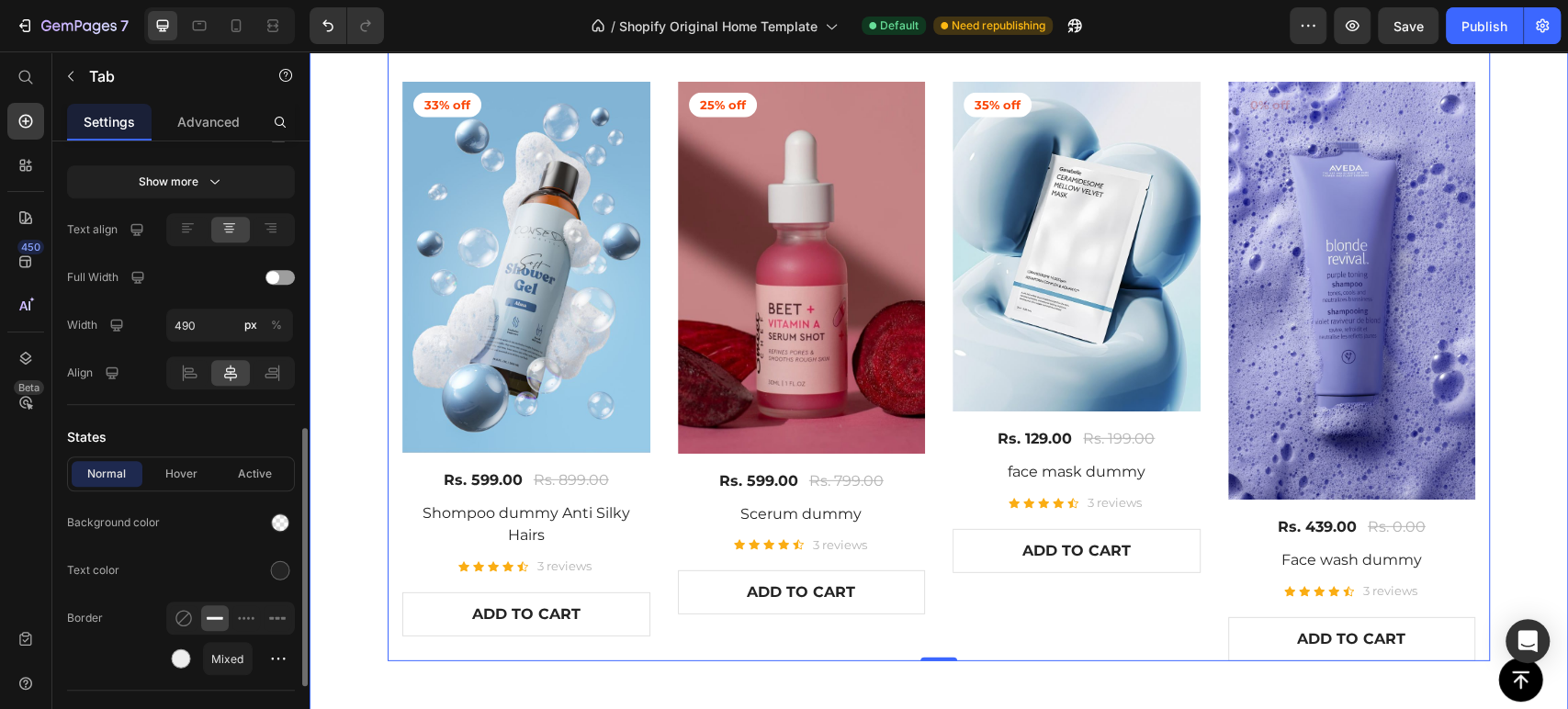 click on "Skin Concerns  Heading The right pair of sunnies are the cherry on top of any outfit and these natural Text block Row Thermometer [MEDICAL_DATA] Face Mask                Title Line 33% off Product Badge (P) Images Rs. 599.00 (P) Price Rs. 899.00 (P) Price Row Shompoo dummy Anti Silky Hairs (P) Title                Icon                Icon                Icon                Icon
Icon Icon List Hoz 3 reviews Text block Row ADD TO CART (P) Cart Button Row 25% off Product Badge (P) Images Rs. 599.00 (P) Price Rs. 799.00 (P) Price Row Scerum dummy (P) Title                Icon                Icon                Icon                Icon
Icon Icon List Hoz 3 reviews Text block Row ADD TO CART (P) Cart Button Row 35% off Product Badge (P) Images Rs. 129.00 (P) Price Rs. 199.00 (P) Price Row face mask dummy (P) Title                Icon                Icon                Icon                Icon
Icon Icon List Hoz 3 reviews Text block Row ADD TO CART (P) Cart Button Row" at bounding box center [939, 277] 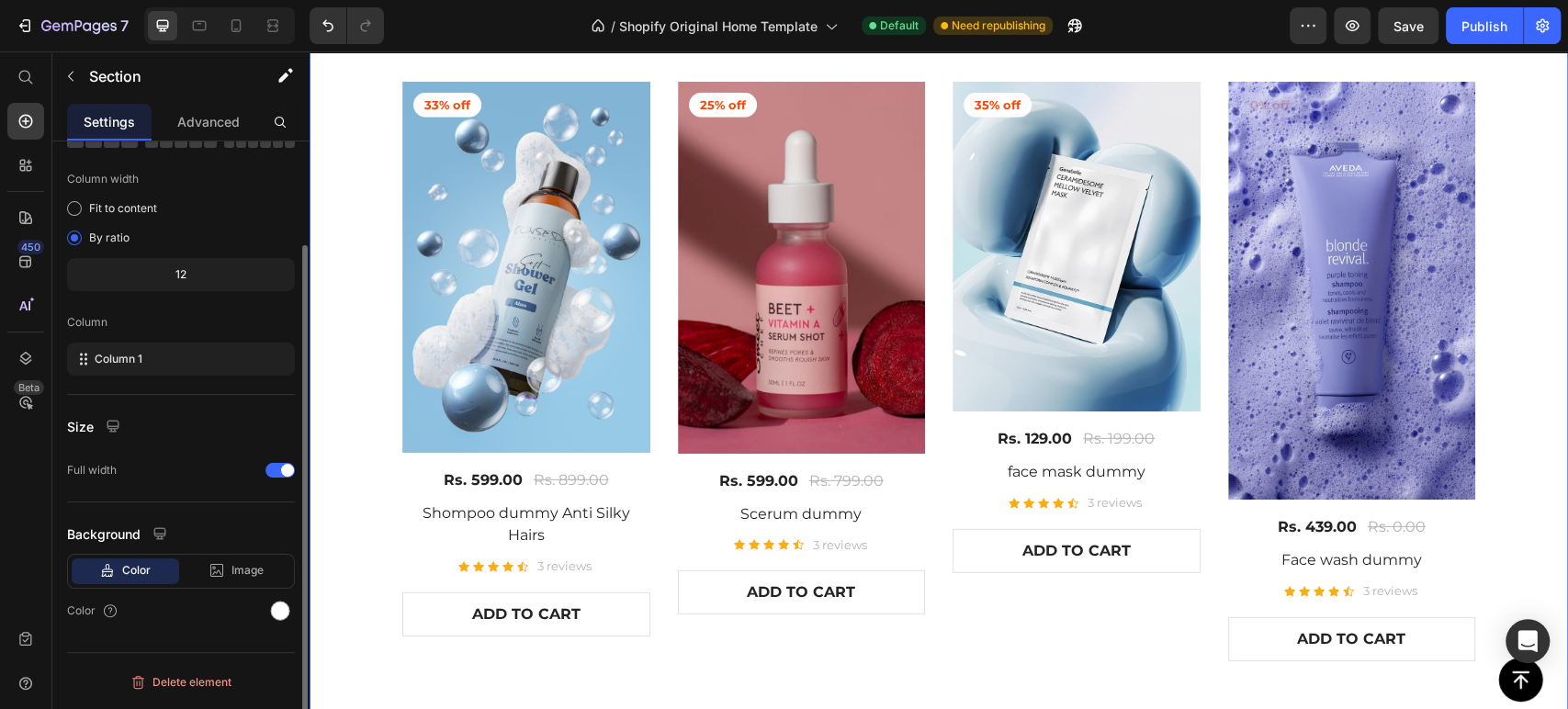 scroll, scrollTop: 0, scrollLeft: 0, axis: both 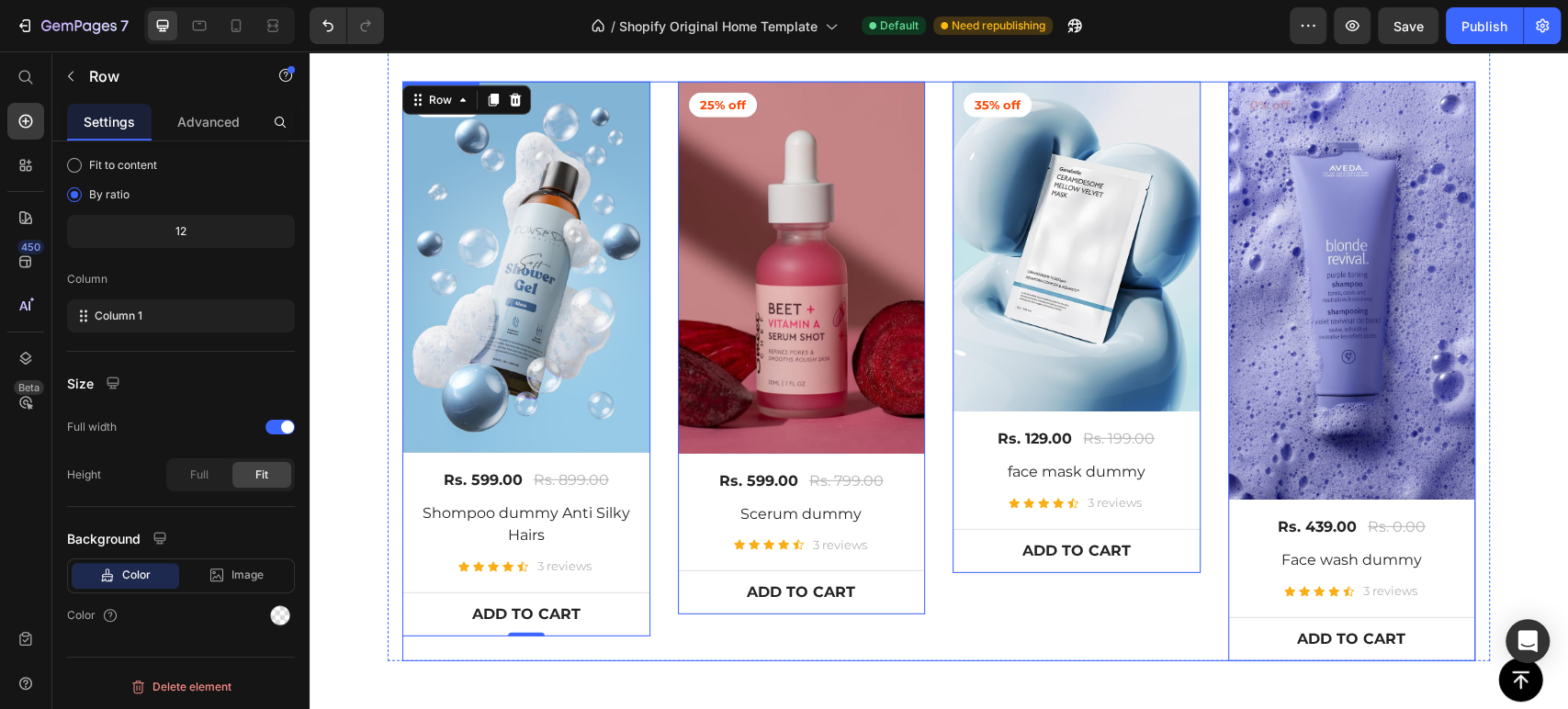 click on "33% off Product Badge (P) Images Rs. 599.00 (P) Price Rs. 899.00 (P) Price Row Shompoo dummy Anti Silky Hairs (P) Title                Icon                Icon                Icon                Icon
Icon Icon List Hoz 3 reviews Text block Row ADD TO CART (P) Cart Button Row   0 25% off Product Badge (P) Images Rs. 599.00 (P) Price Rs. 799.00 (P) Price Row Scerum dummy (P) Title                Icon                Icon                Icon                Icon
Icon Icon List Hoz 3 reviews Text block Row ADD TO CART (P) Cart Button Row   0 35% off Product Badge (P) Images Rs. 129.00 (P) Price Rs. 199.00 (P) Price Row face mask dummy (P) Title                Icon                Icon                Icon                Icon
Icon Icon List Hoz 3 reviews Text block Row ADD TO CART (P) Cart Button Row   0 0% off Product Badge (P) Images Rs. 439.00 (P) Price Rs. 0.00 (P) Price Row Face wash dummy (P) Title                Icon                Icon                Icon Icon" at bounding box center [939, 371] 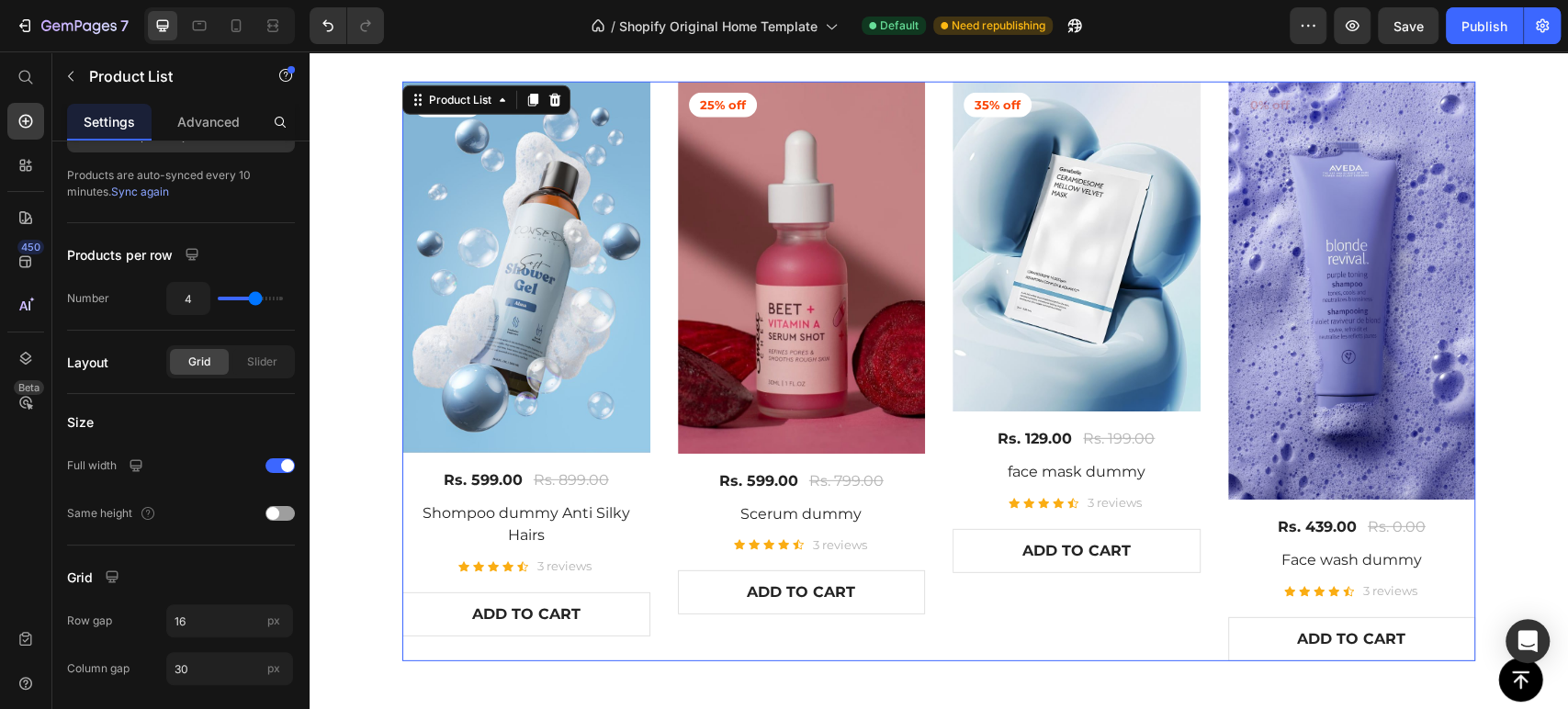 scroll, scrollTop: 0, scrollLeft: 0, axis: both 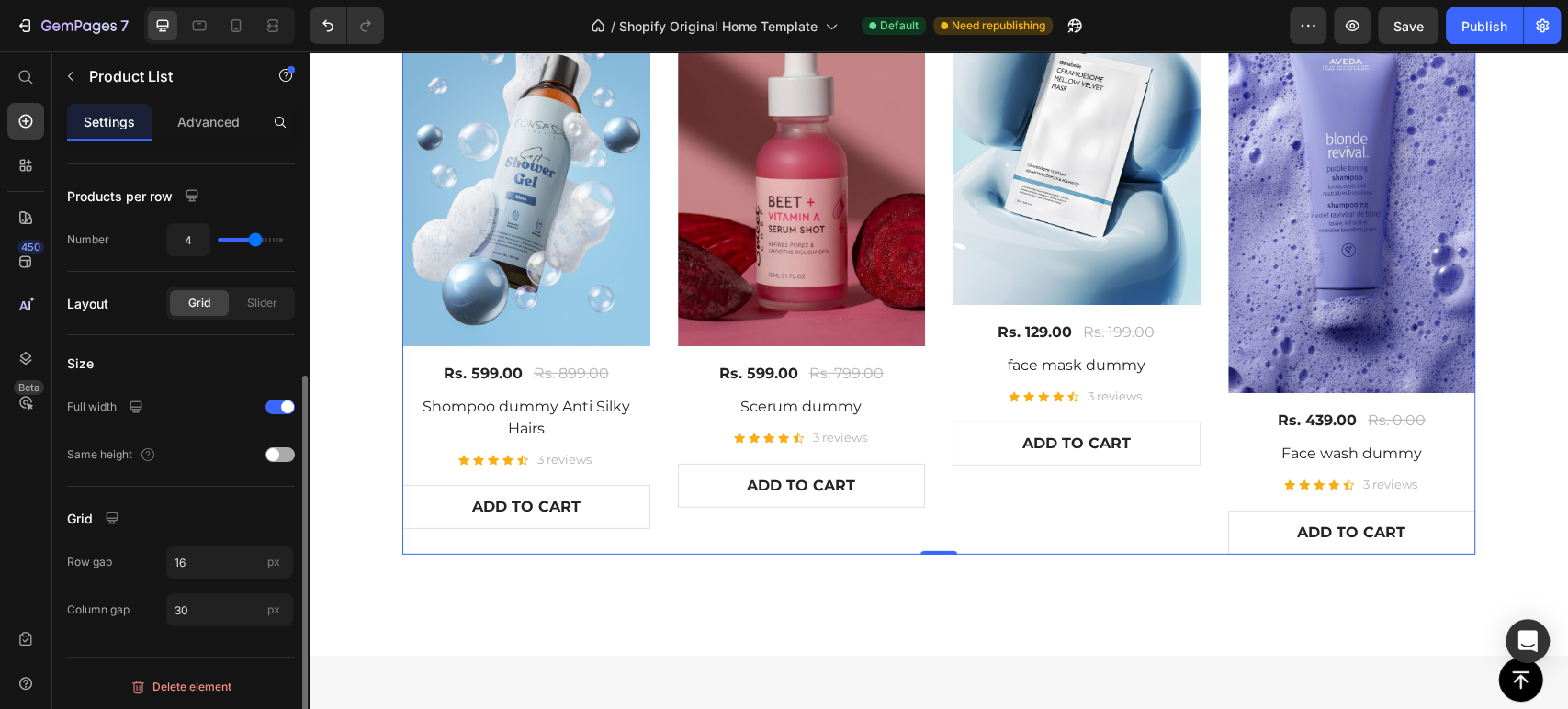 click at bounding box center (273, 455) 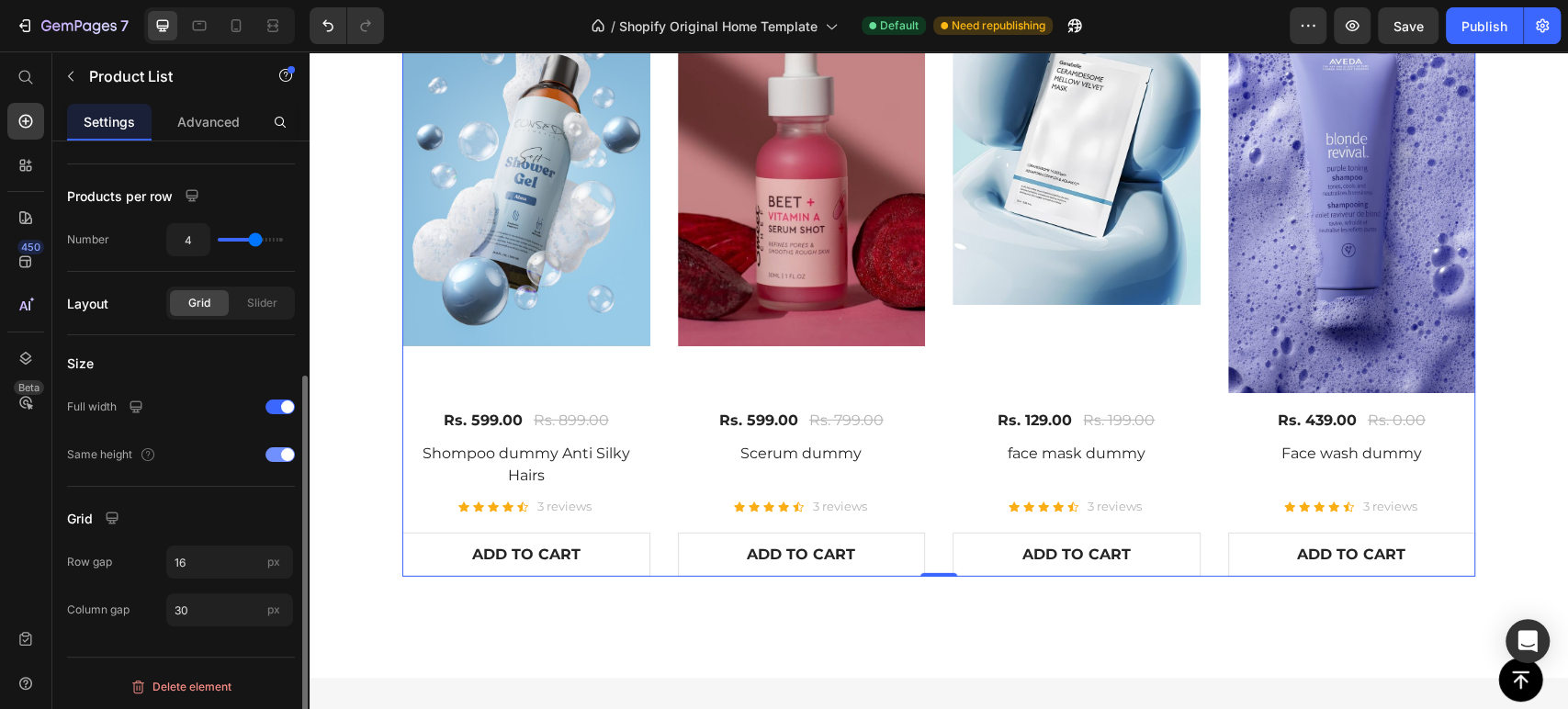 scroll, scrollTop: 375, scrollLeft: 0, axis: vertical 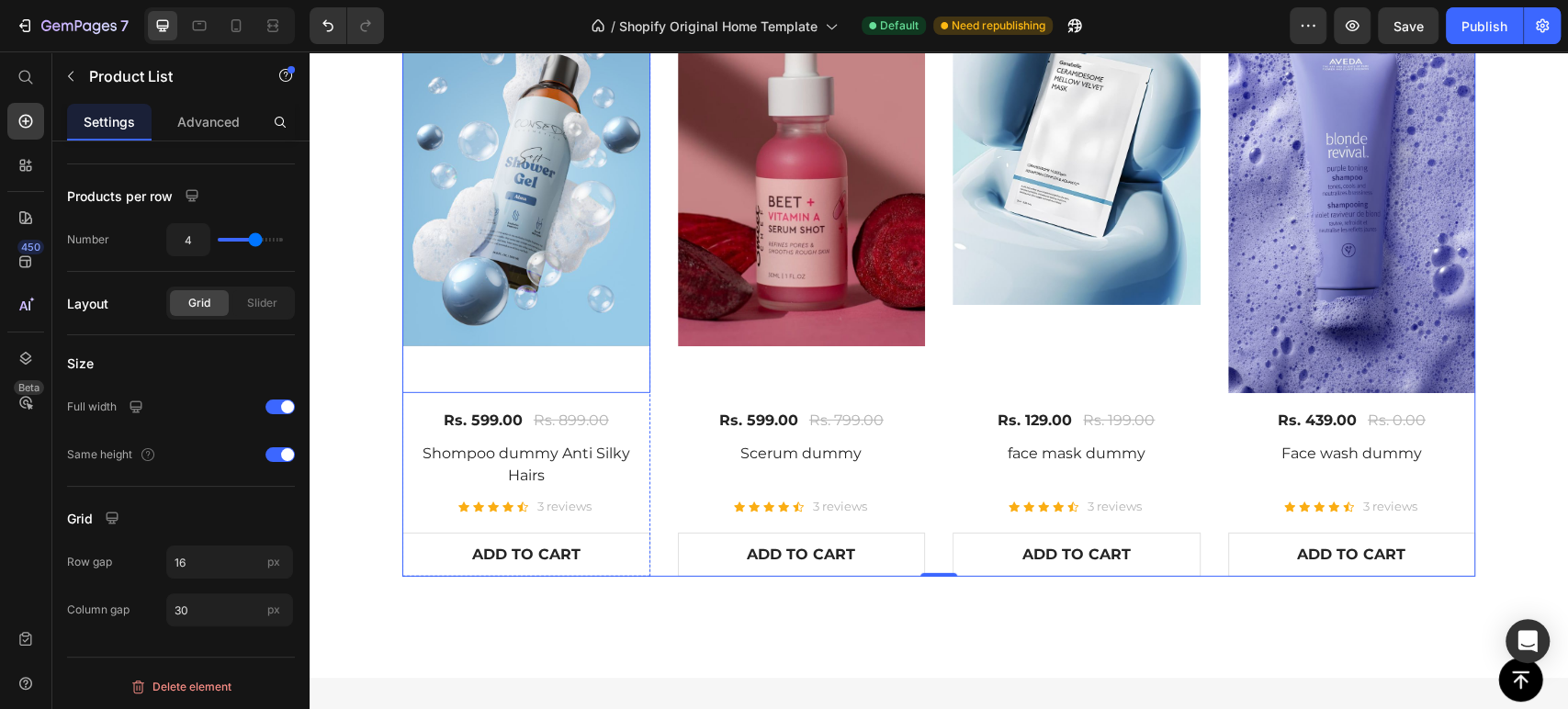 click at bounding box center [526, 161] 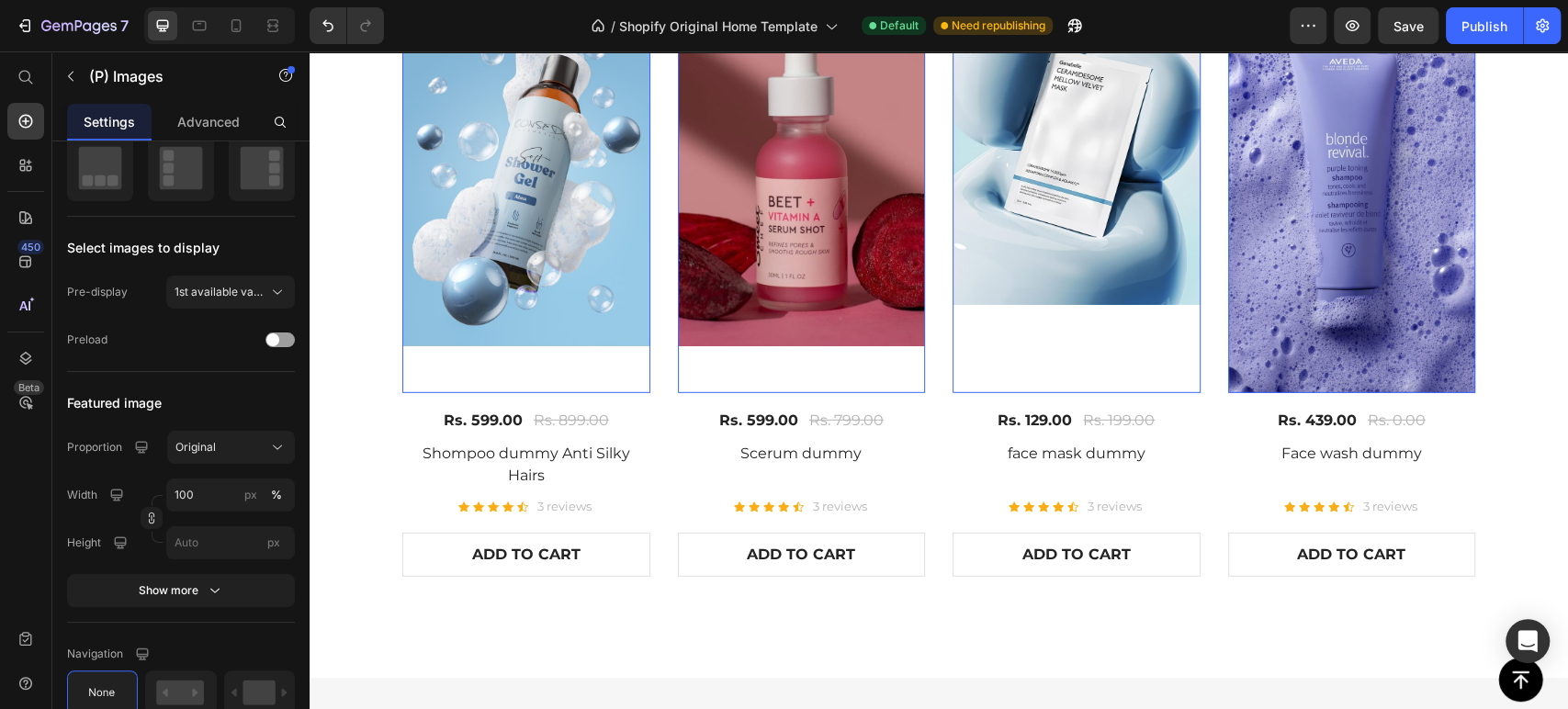 scroll, scrollTop: 0, scrollLeft: 0, axis: both 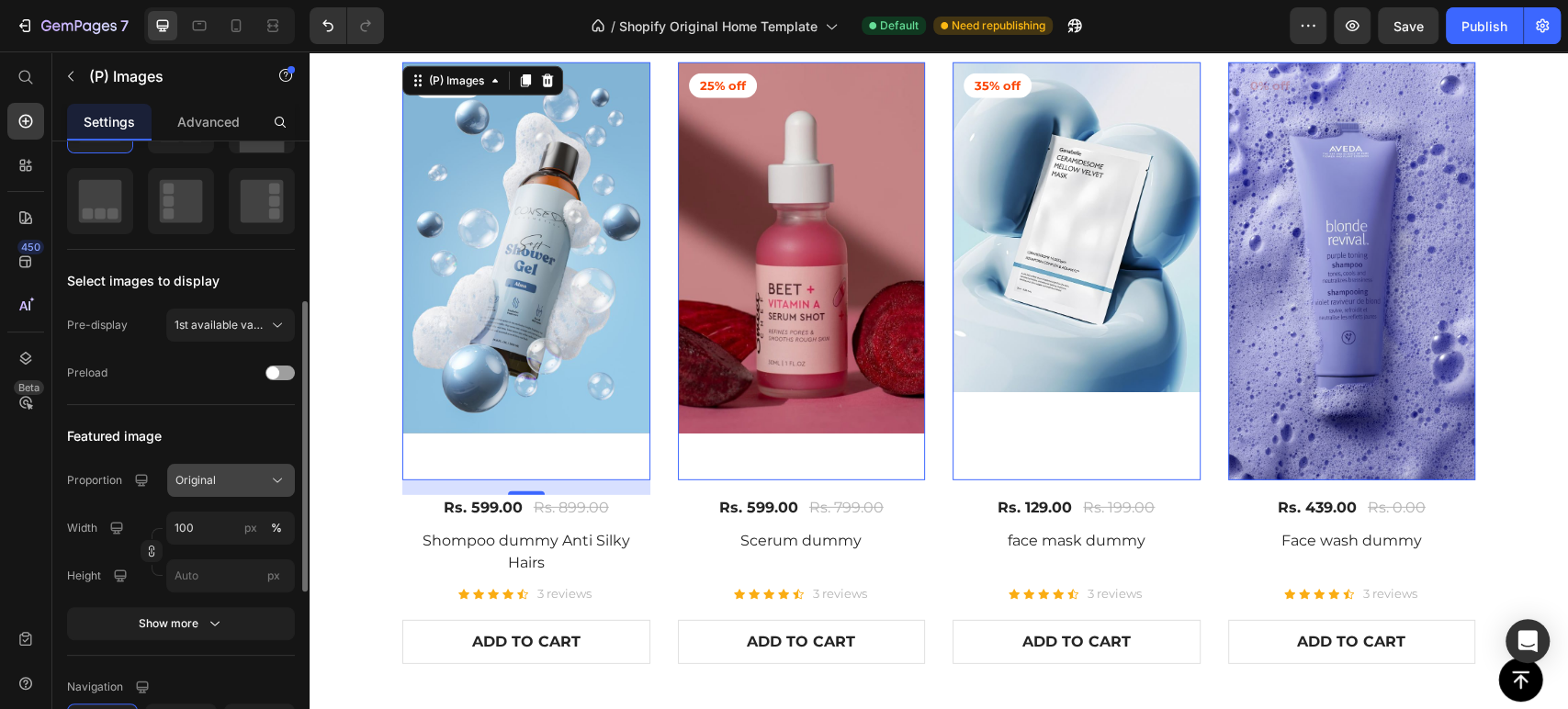 click on "Original" 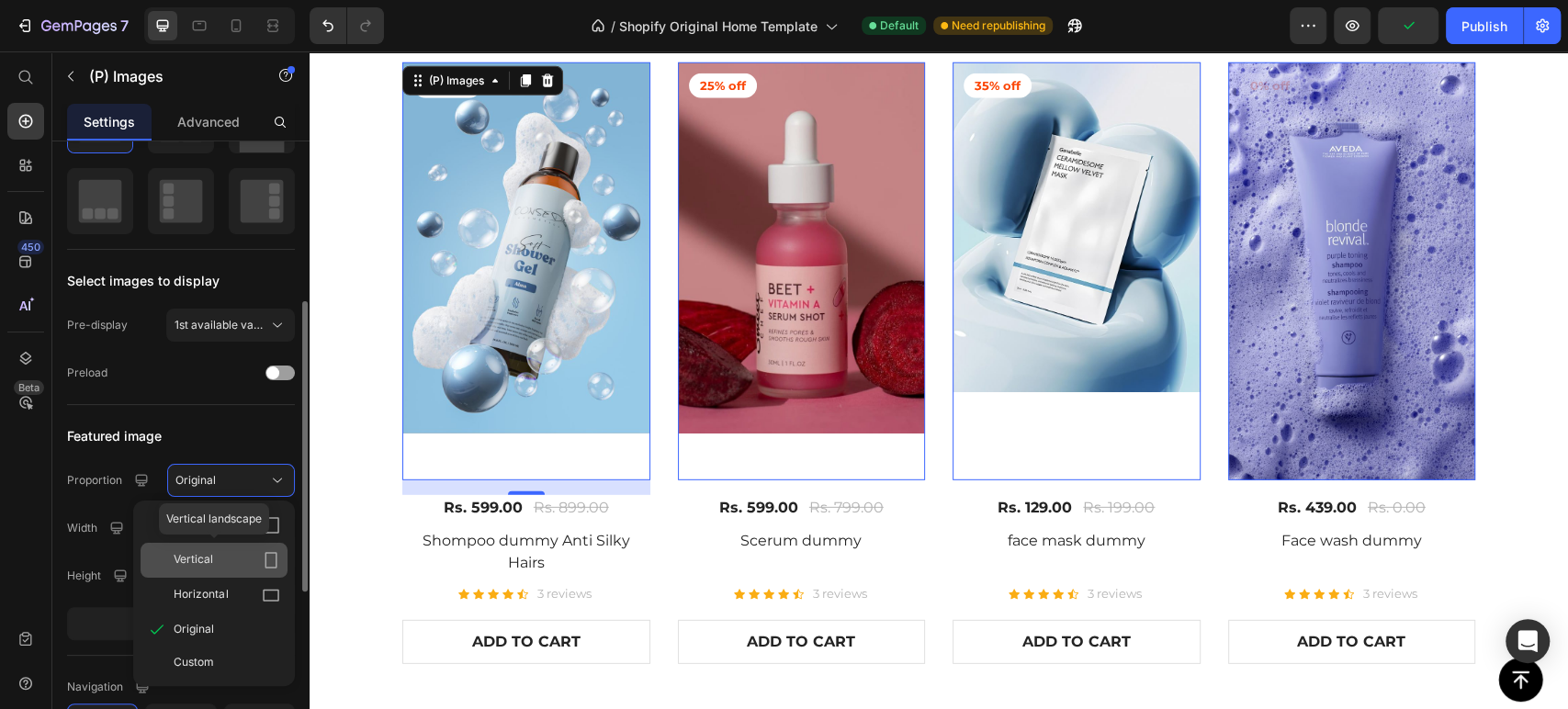 click on "Vertical" at bounding box center [227, 560] 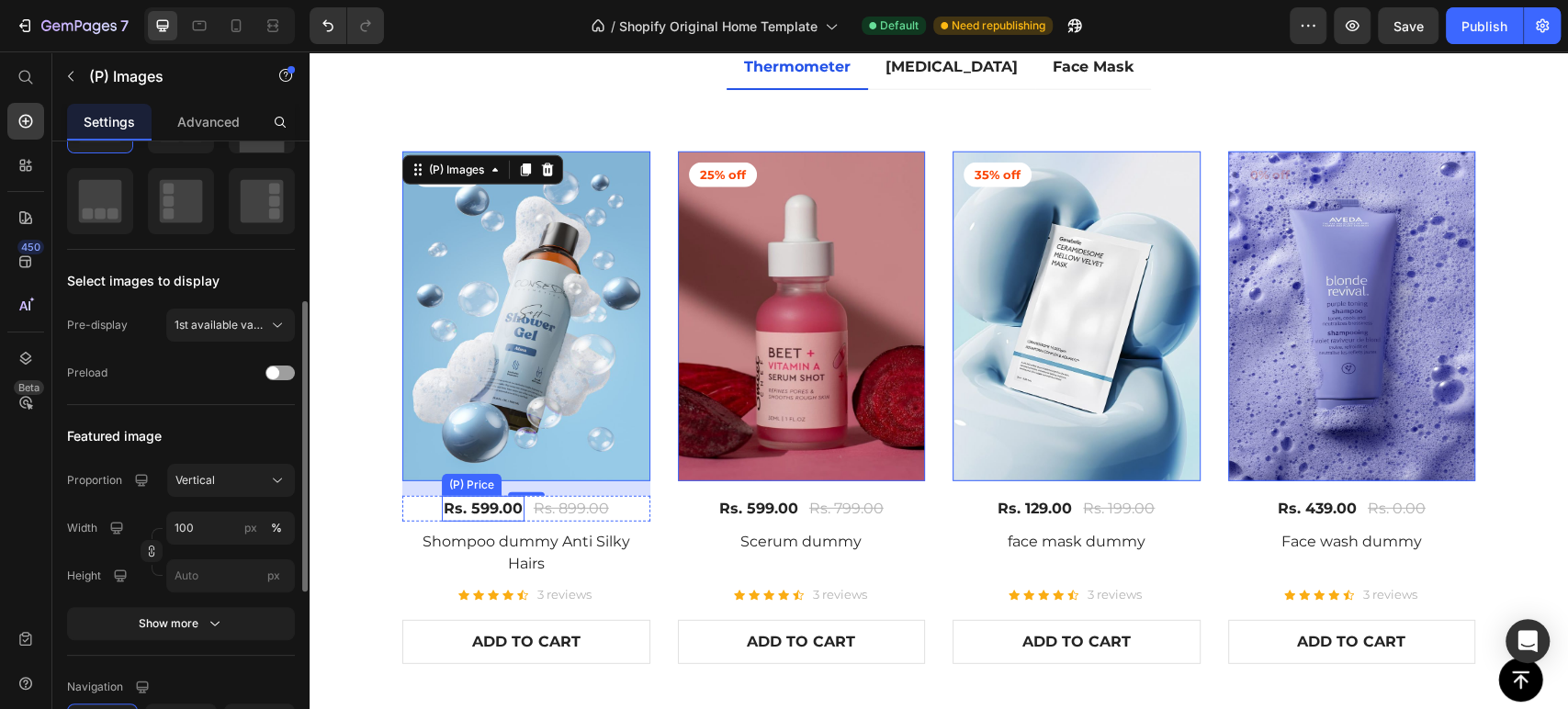 scroll, scrollTop: 3324, scrollLeft: 0, axis: vertical 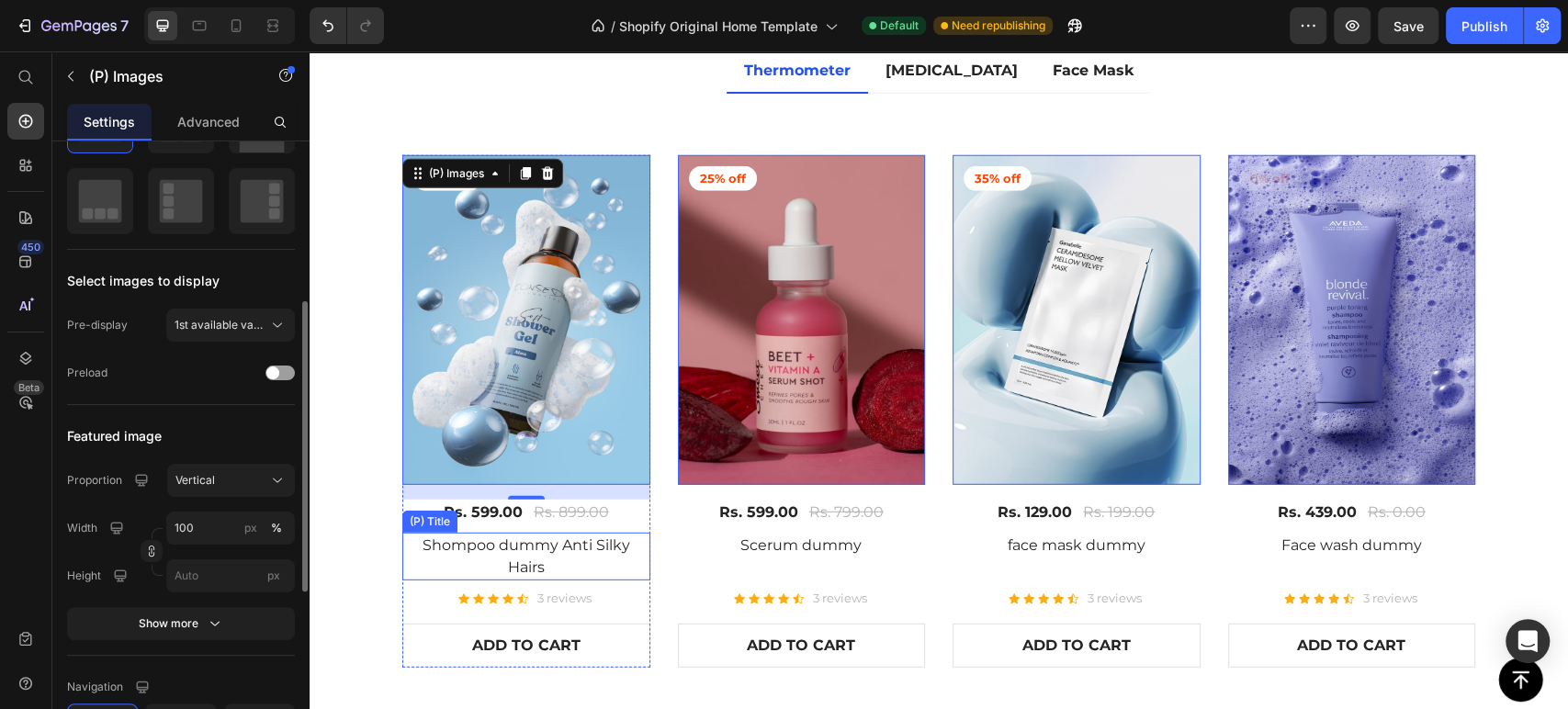 click on "Shompoo dummy Anti Silky Hairs" at bounding box center [526, 557] 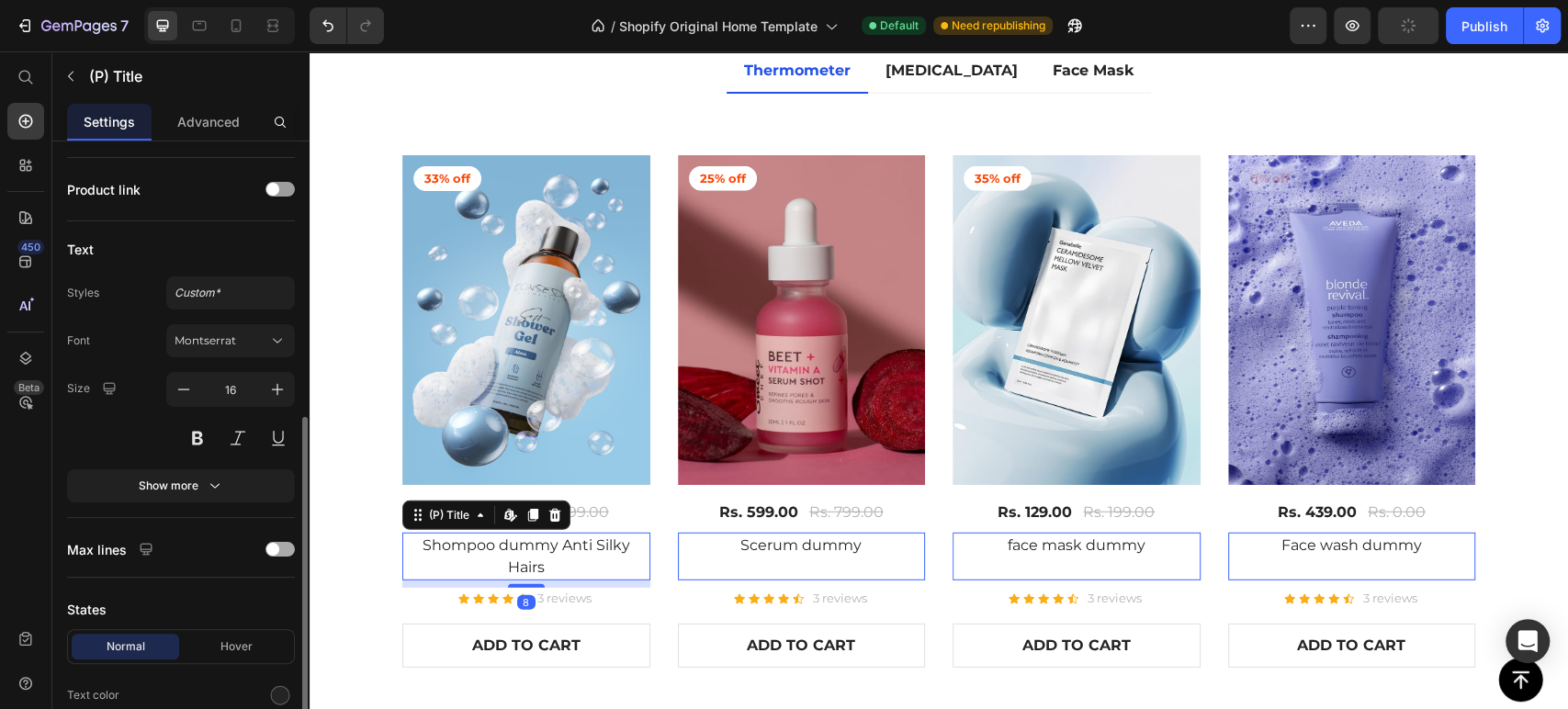 scroll, scrollTop: 252, scrollLeft: 0, axis: vertical 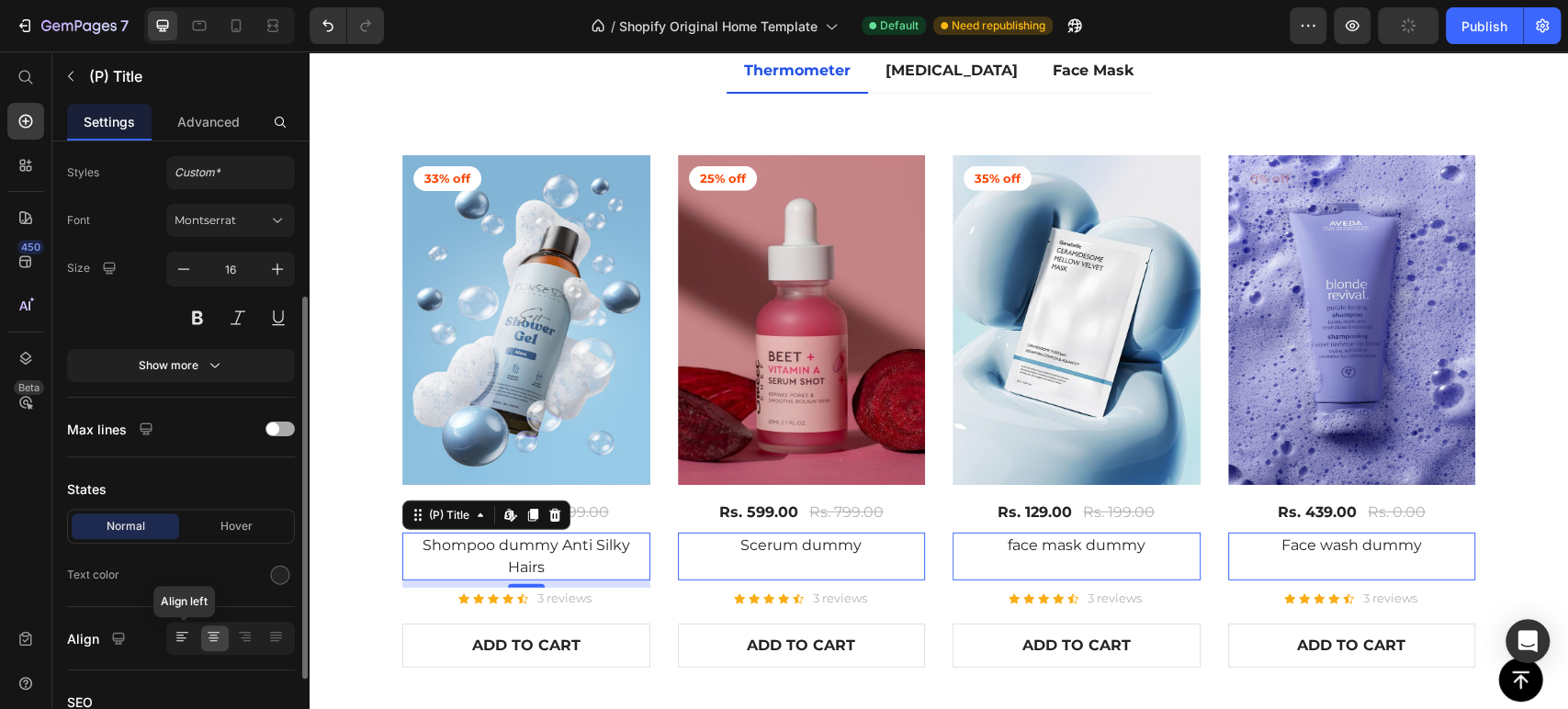 click 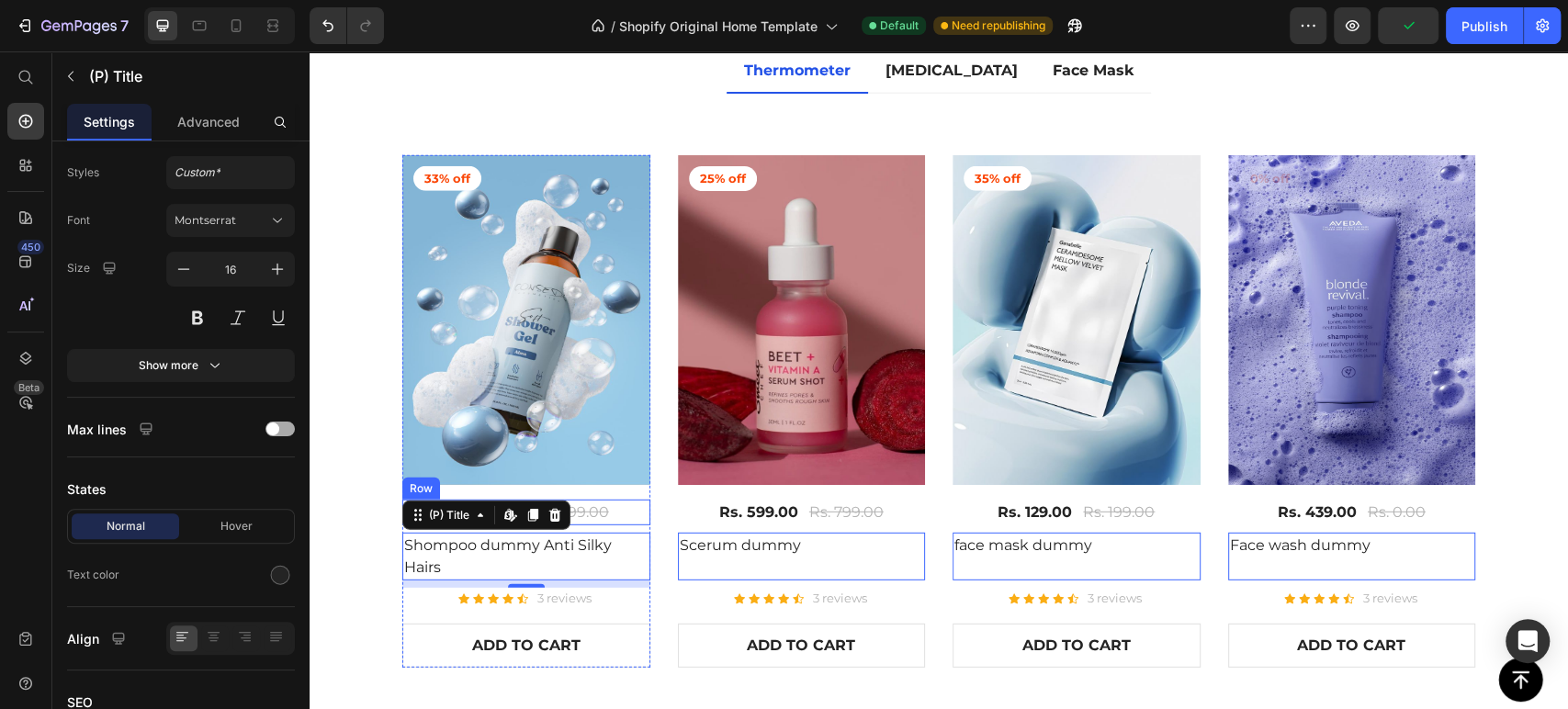 click on "Rs. 599.00 (P) Price Rs. 899.00 (P) Price Row" at bounding box center (526, 512) 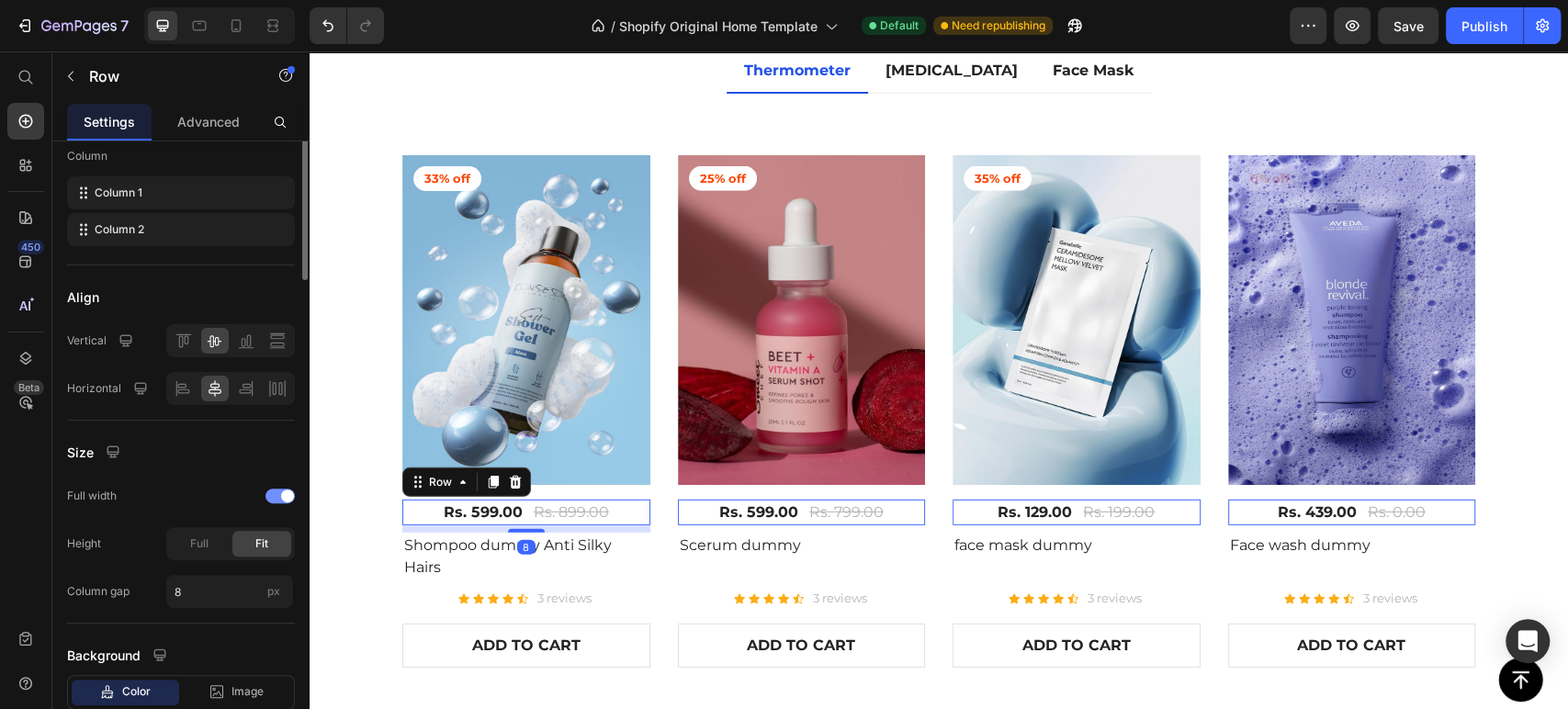 scroll, scrollTop: 0, scrollLeft: 0, axis: both 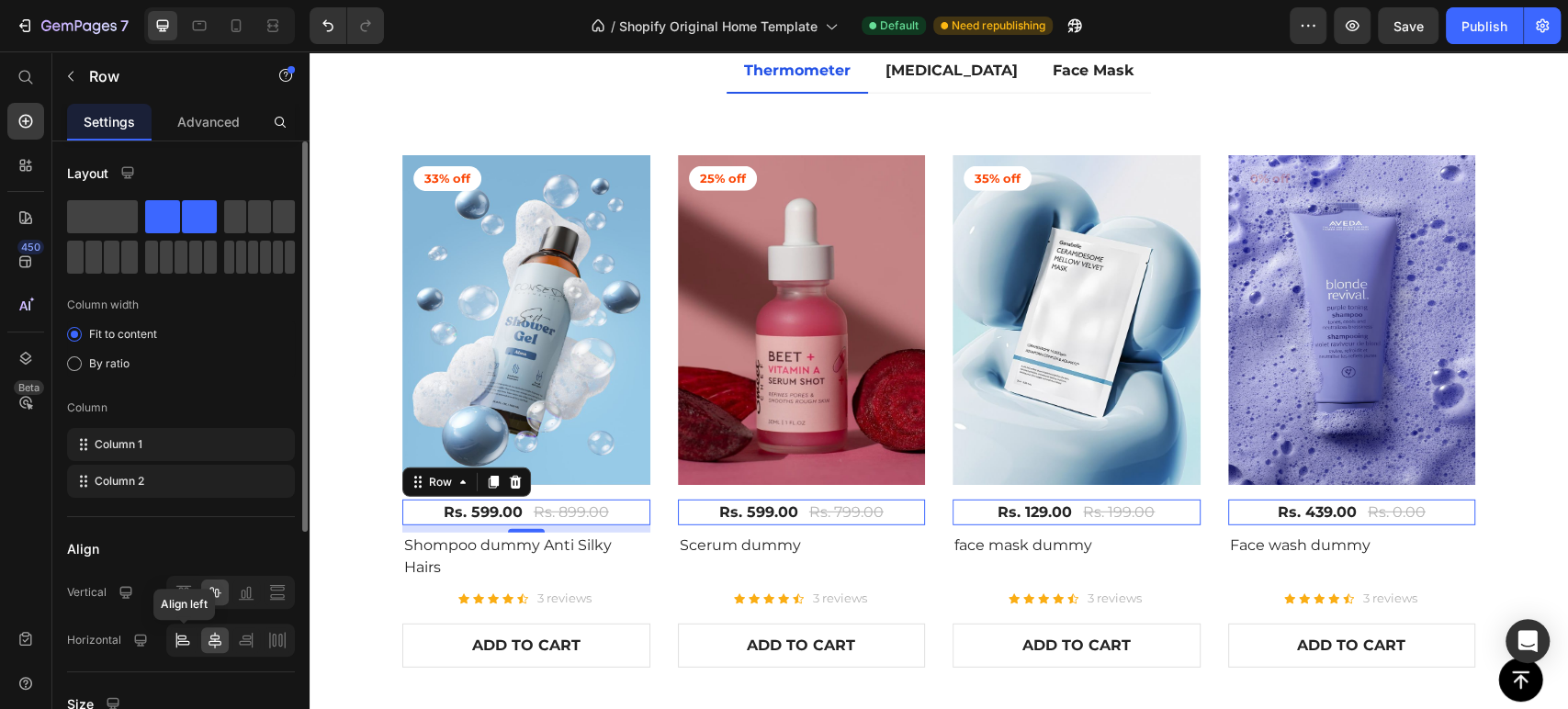 click 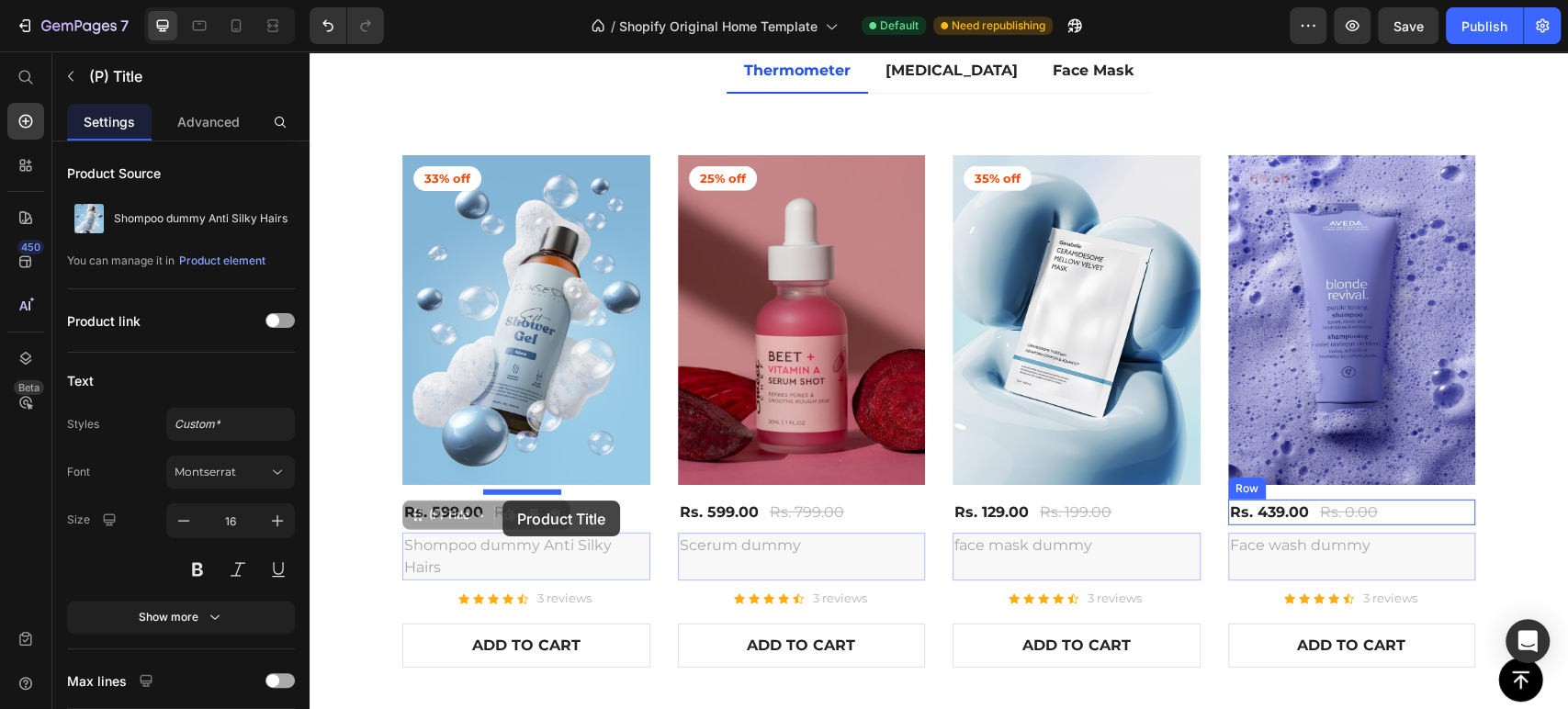 drag, startPoint x: 499, startPoint y: 537, endPoint x: 502, endPoint y: 501, distance: 36.1248 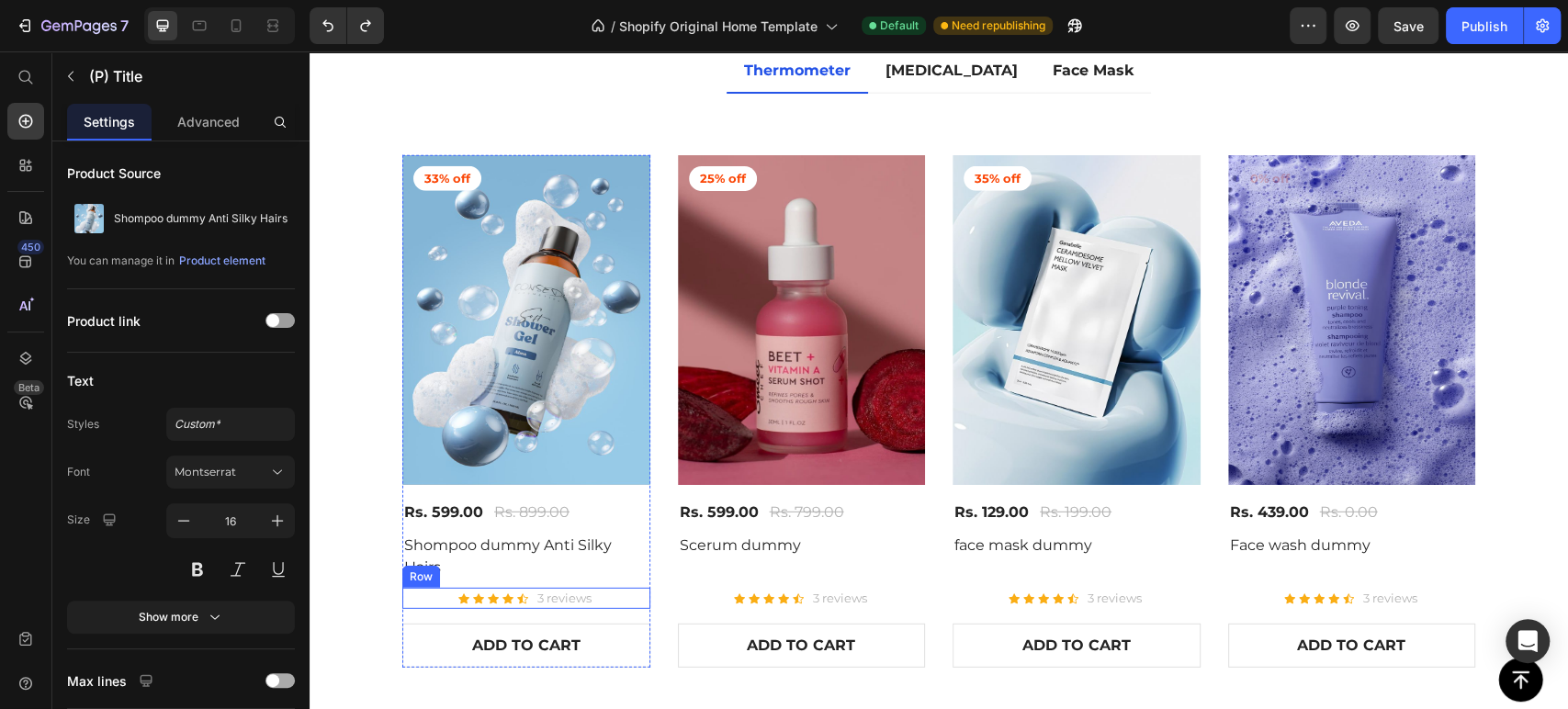 click on "Icon                Icon                Icon                Icon
Icon Icon List Hoz 3 reviews Text block Row" at bounding box center [526, 599] 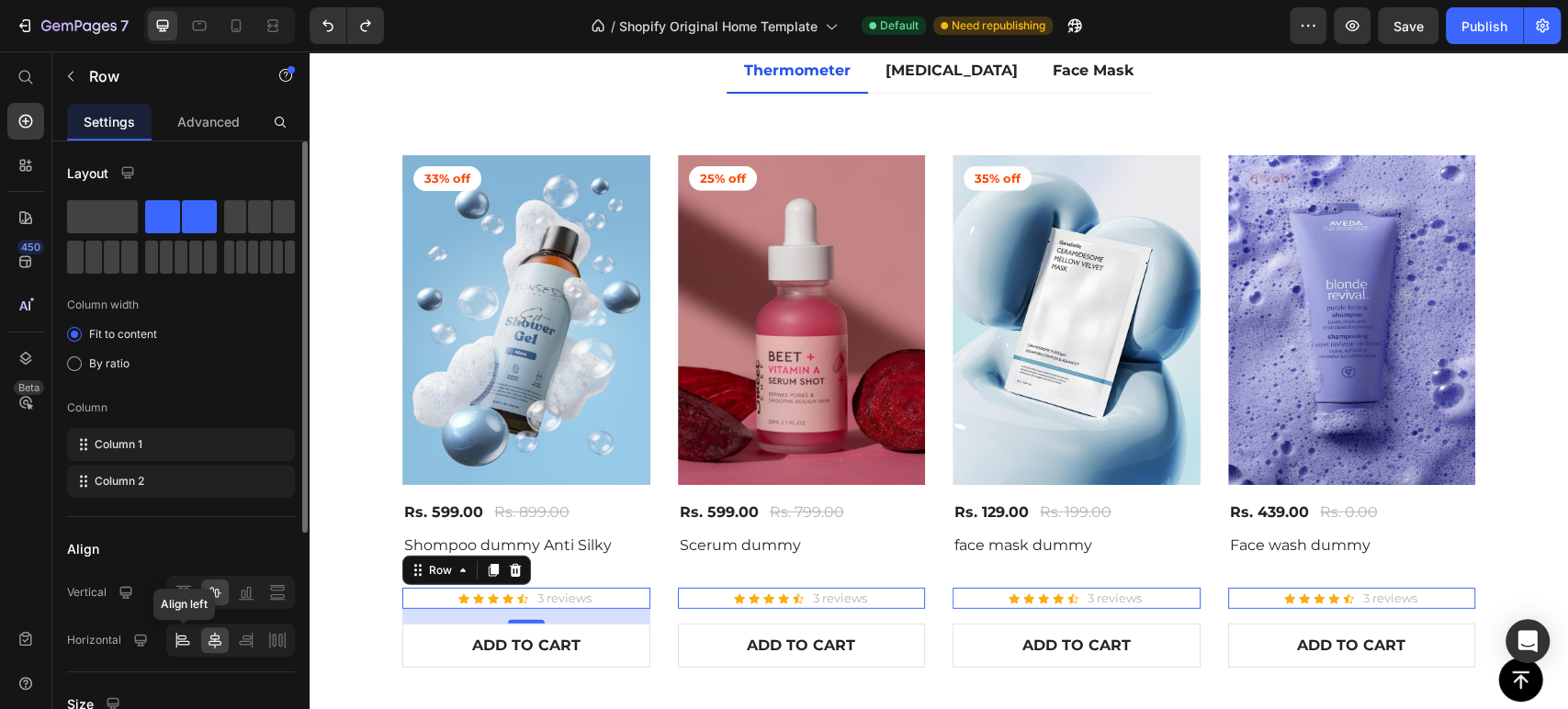 click 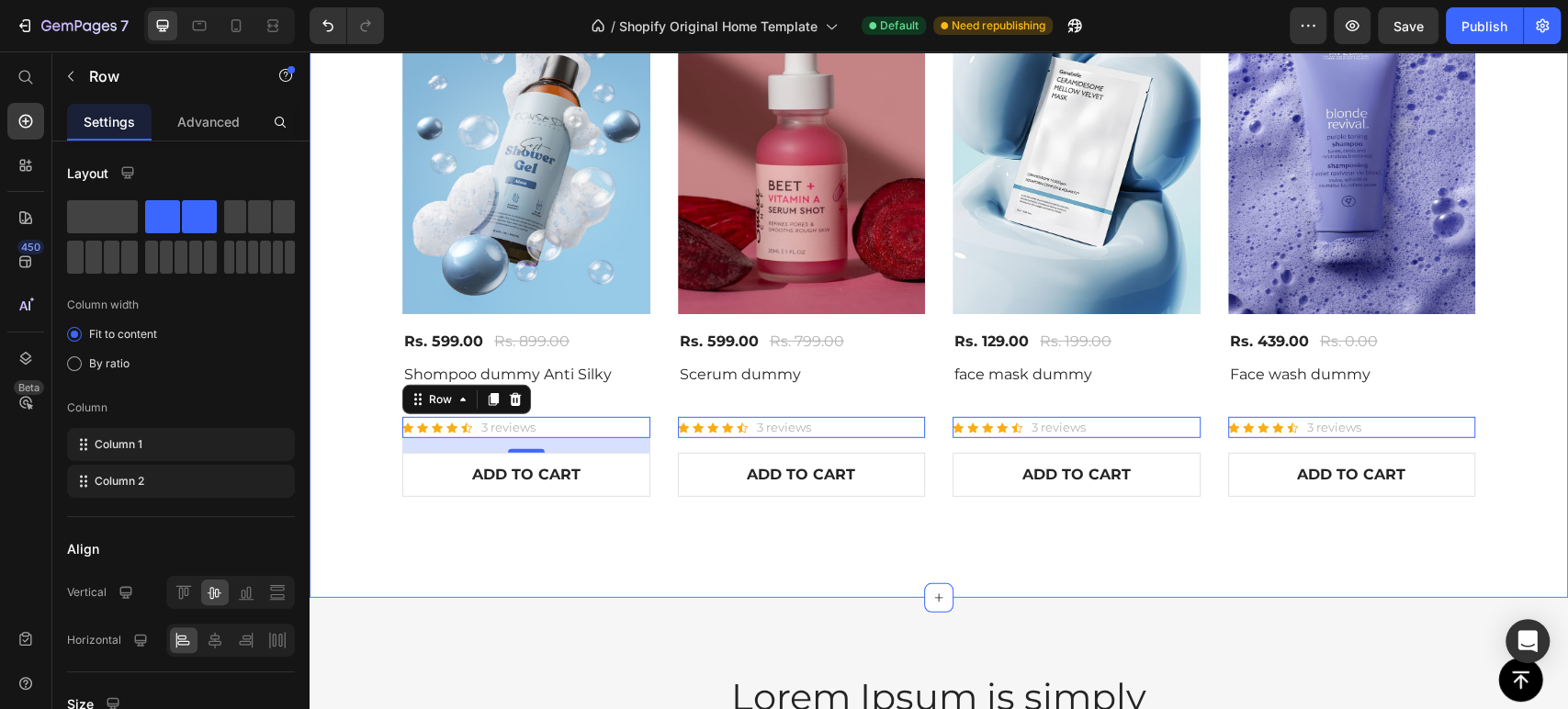 scroll, scrollTop: 3465, scrollLeft: 0, axis: vertical 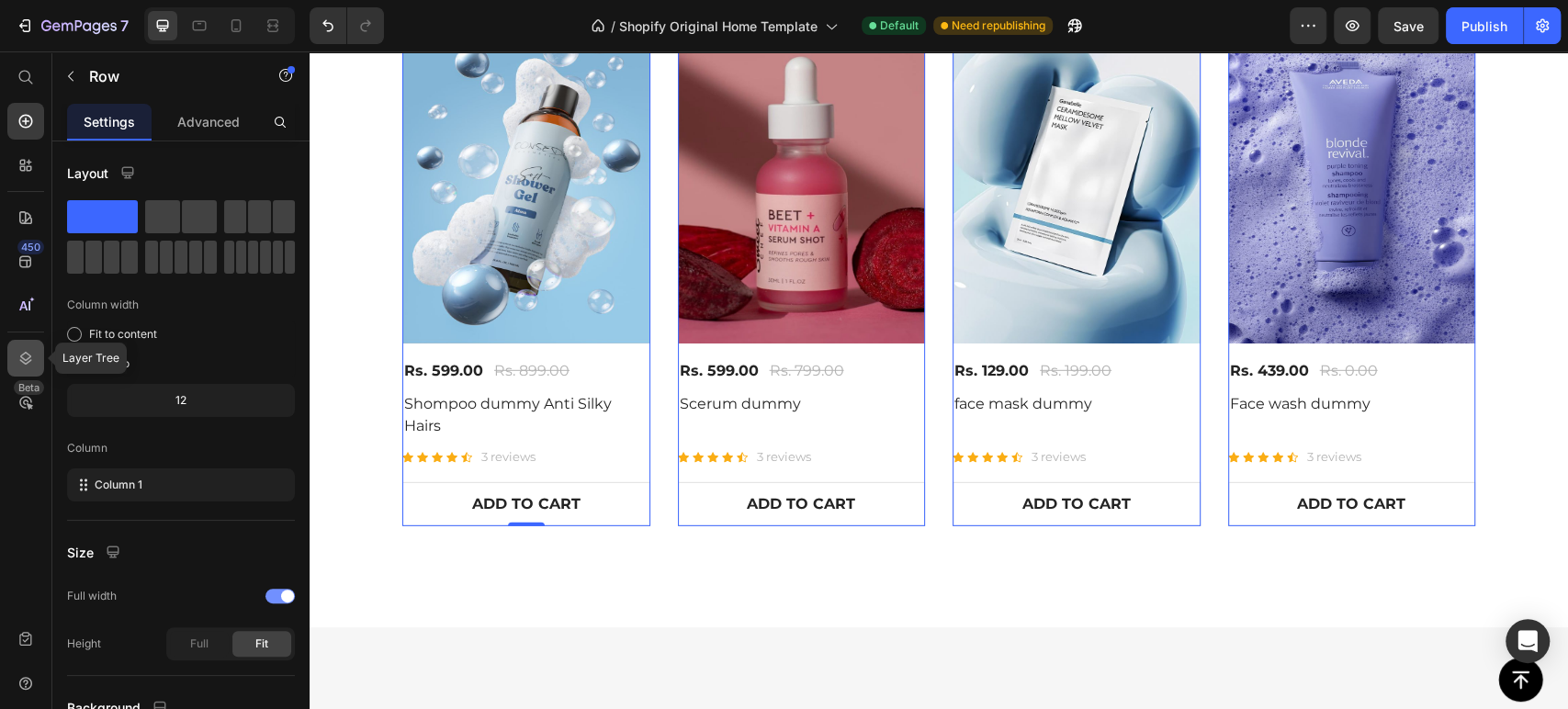 click 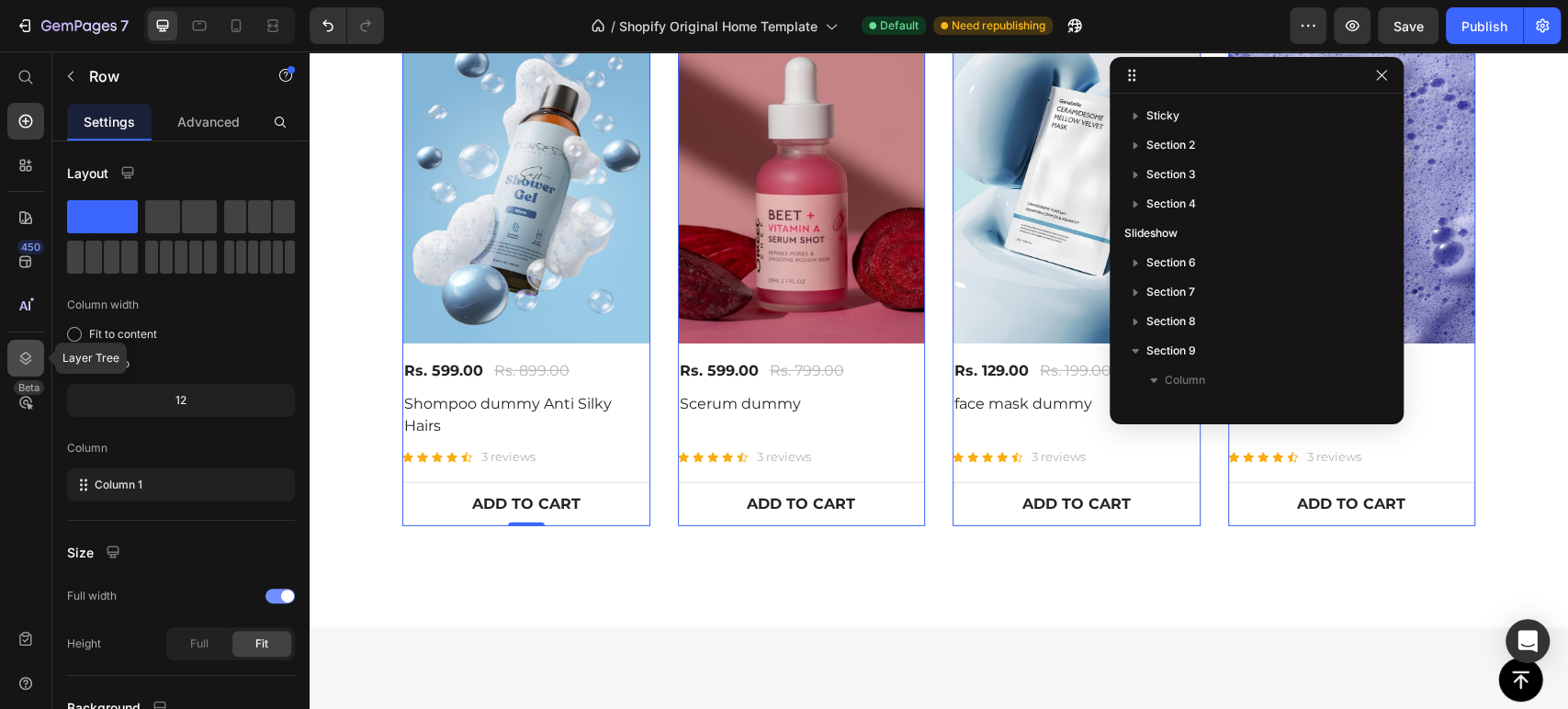 scroll, scrollTop: 377, scrollLeft: 0, axis: vertical 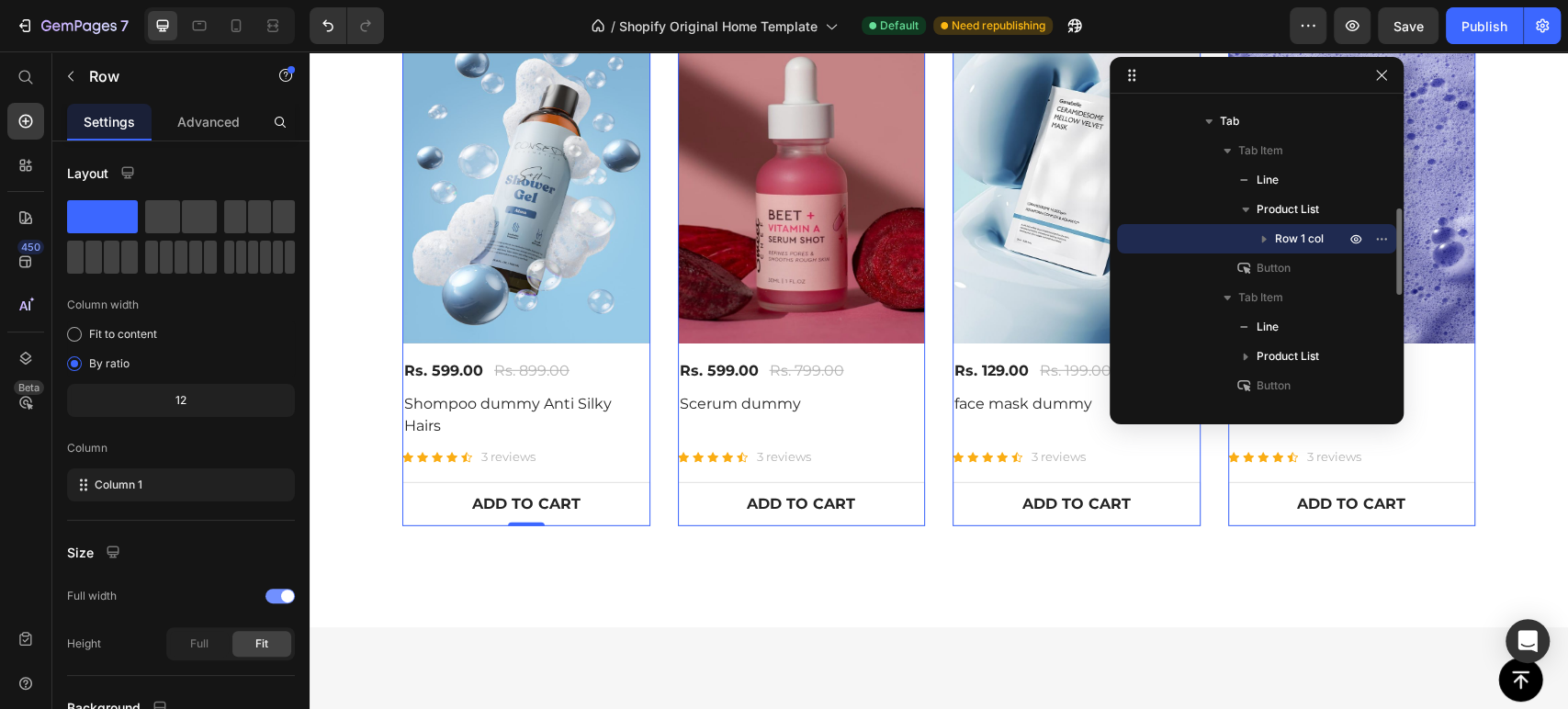 click 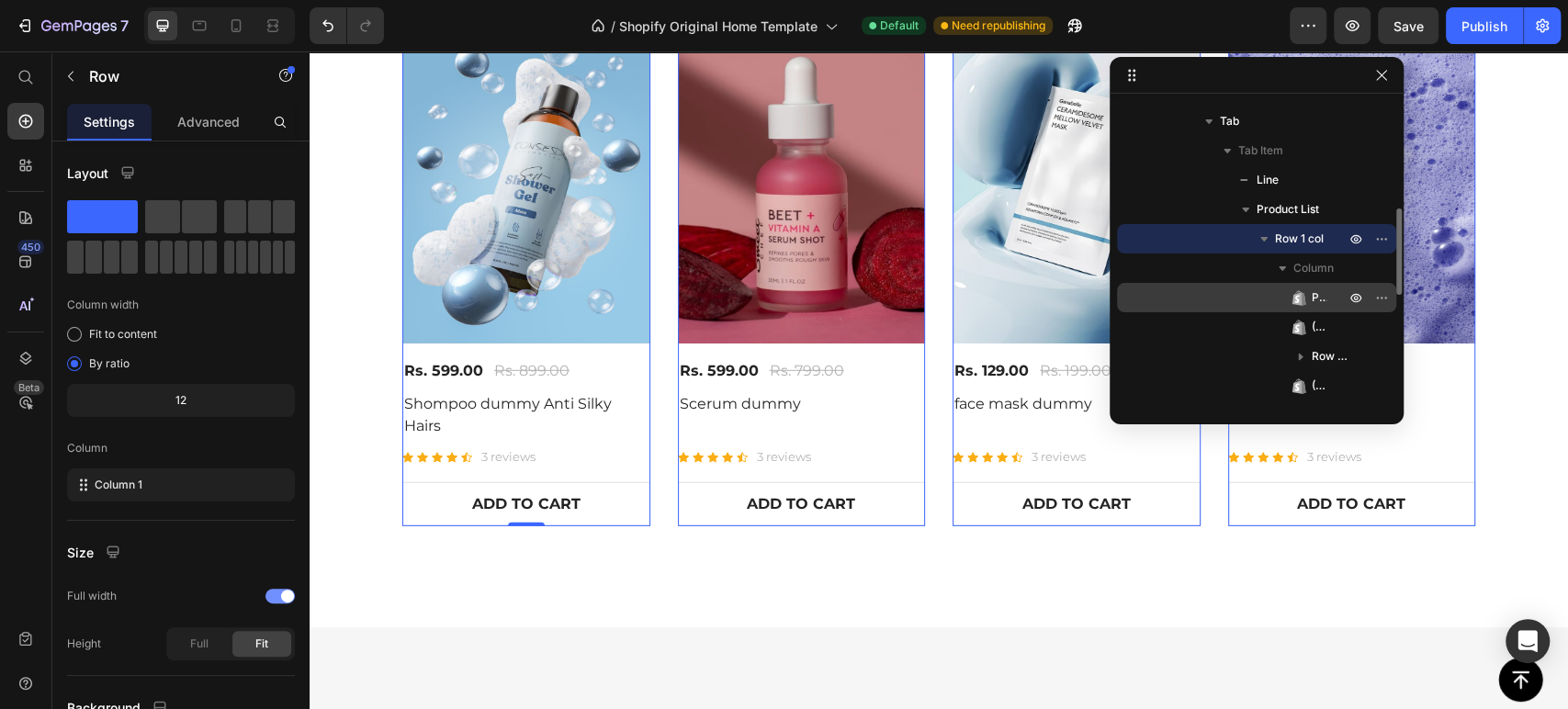 click on "Product Badge" at bounding box center (1257, 298) 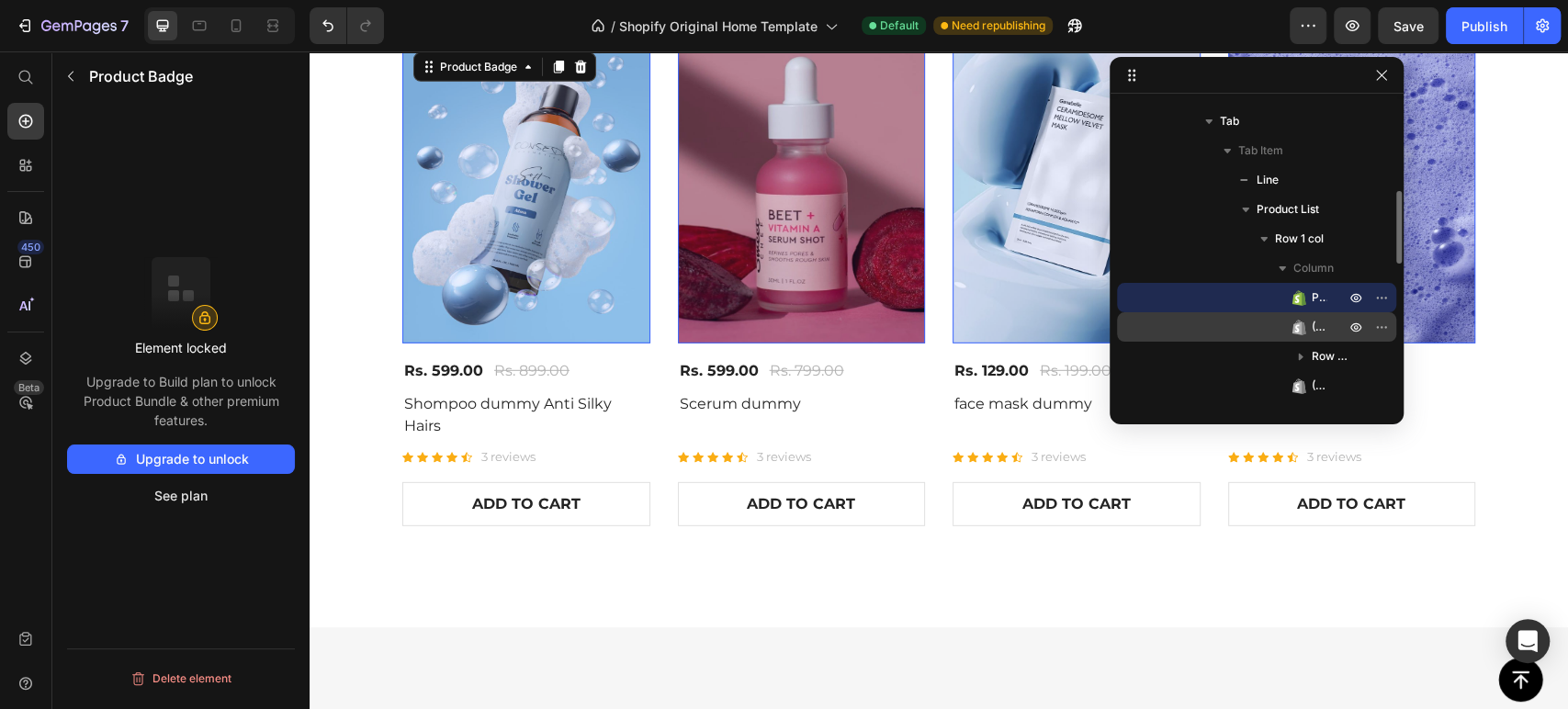 scroll, scrollTop: 3366, scrollLeft: 0, axis: vertical 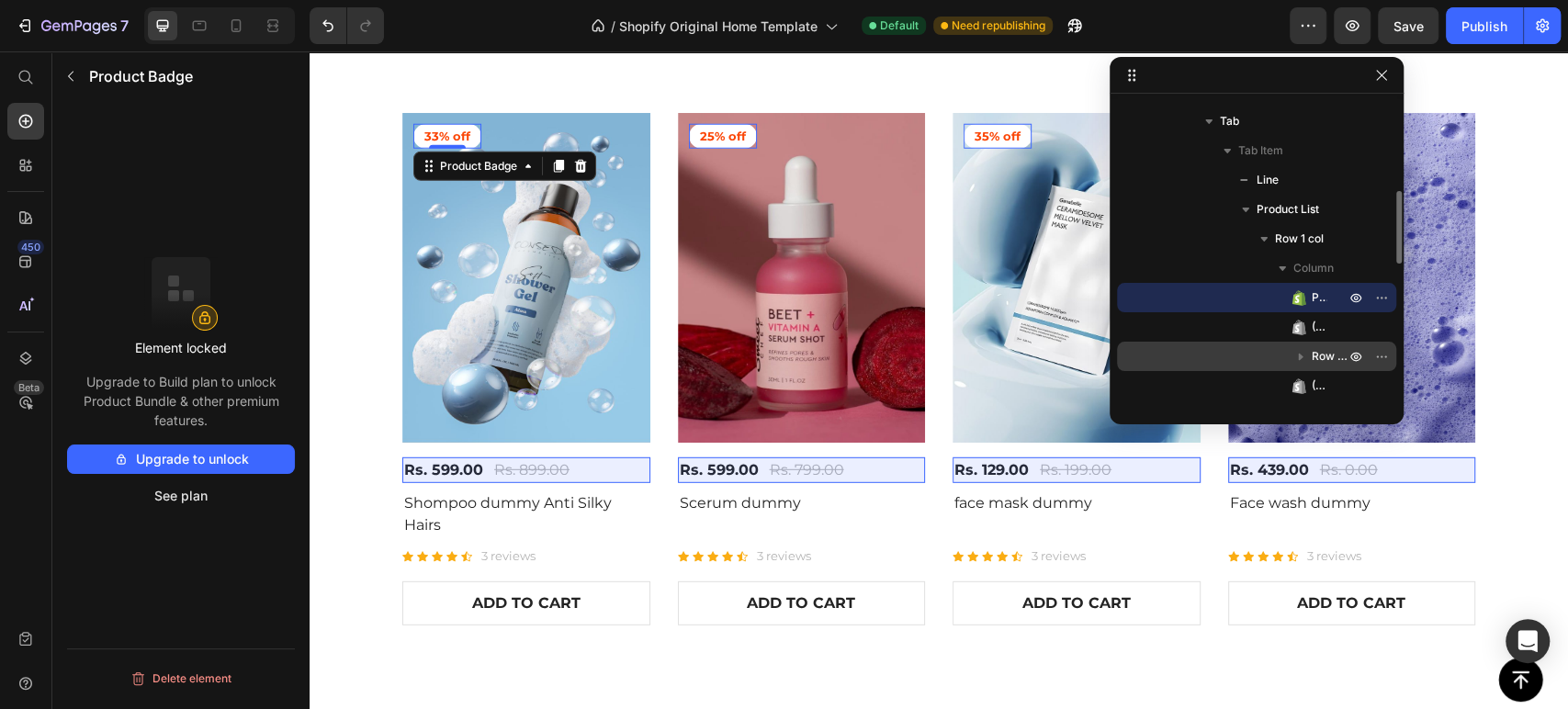 drag, startPoint x: 1302, startPoint y: 377, endPoint x: 1305, endPoint y: 342, distance: 35.128336 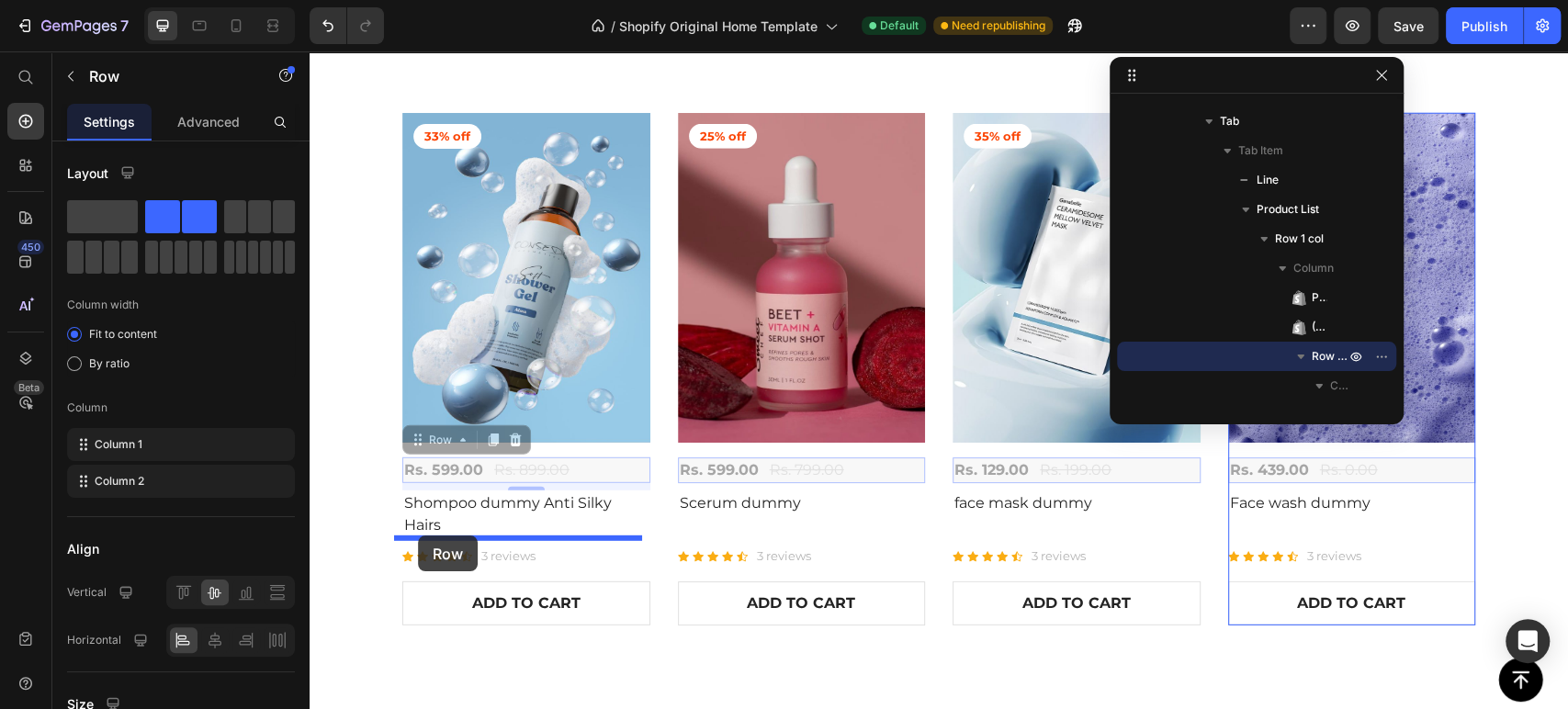 drag, startPoint x: 413, startPoint y: 436, endPoint x: 418, endPoint y: 535, distance: 99.12618 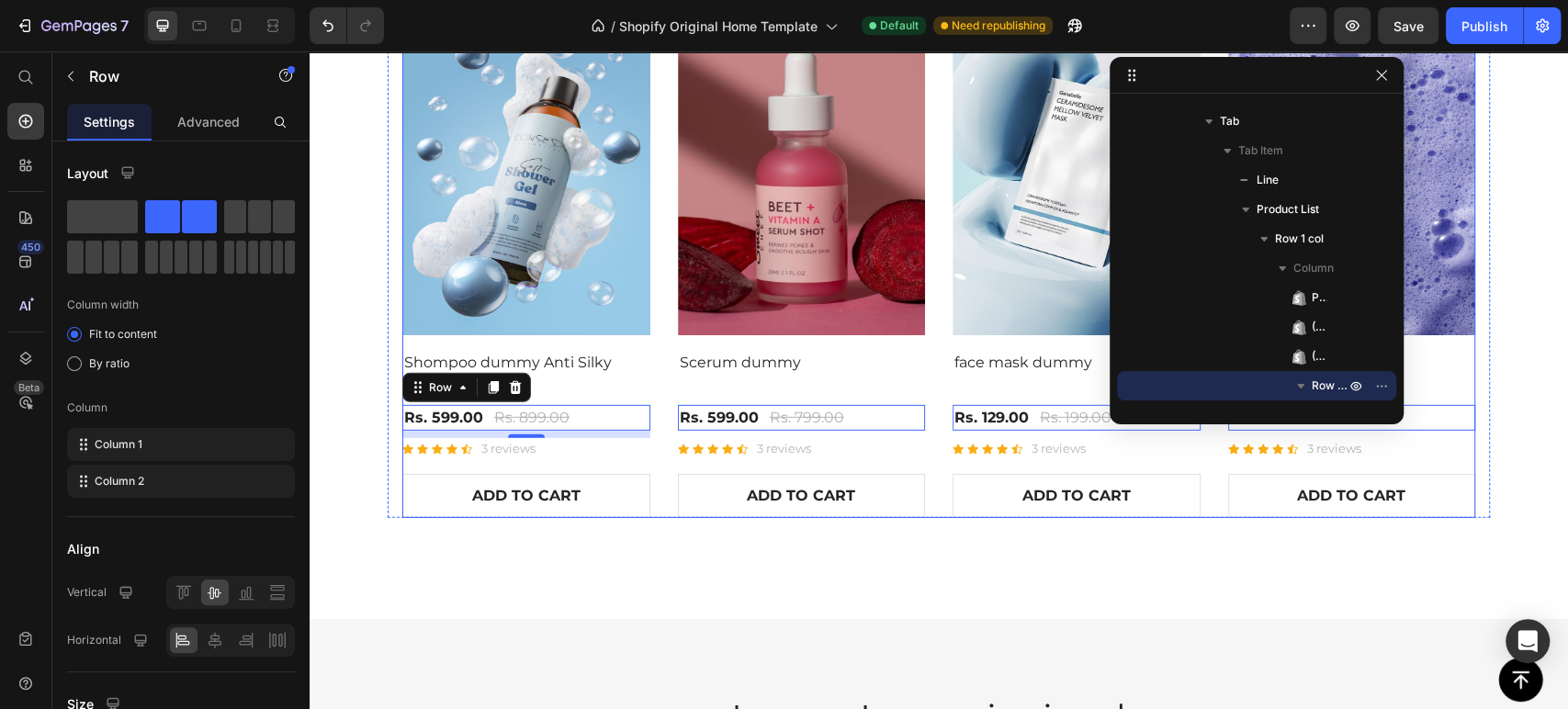 scroll, scrollTop: 3474, scrollLeft: 0, axis: vertical 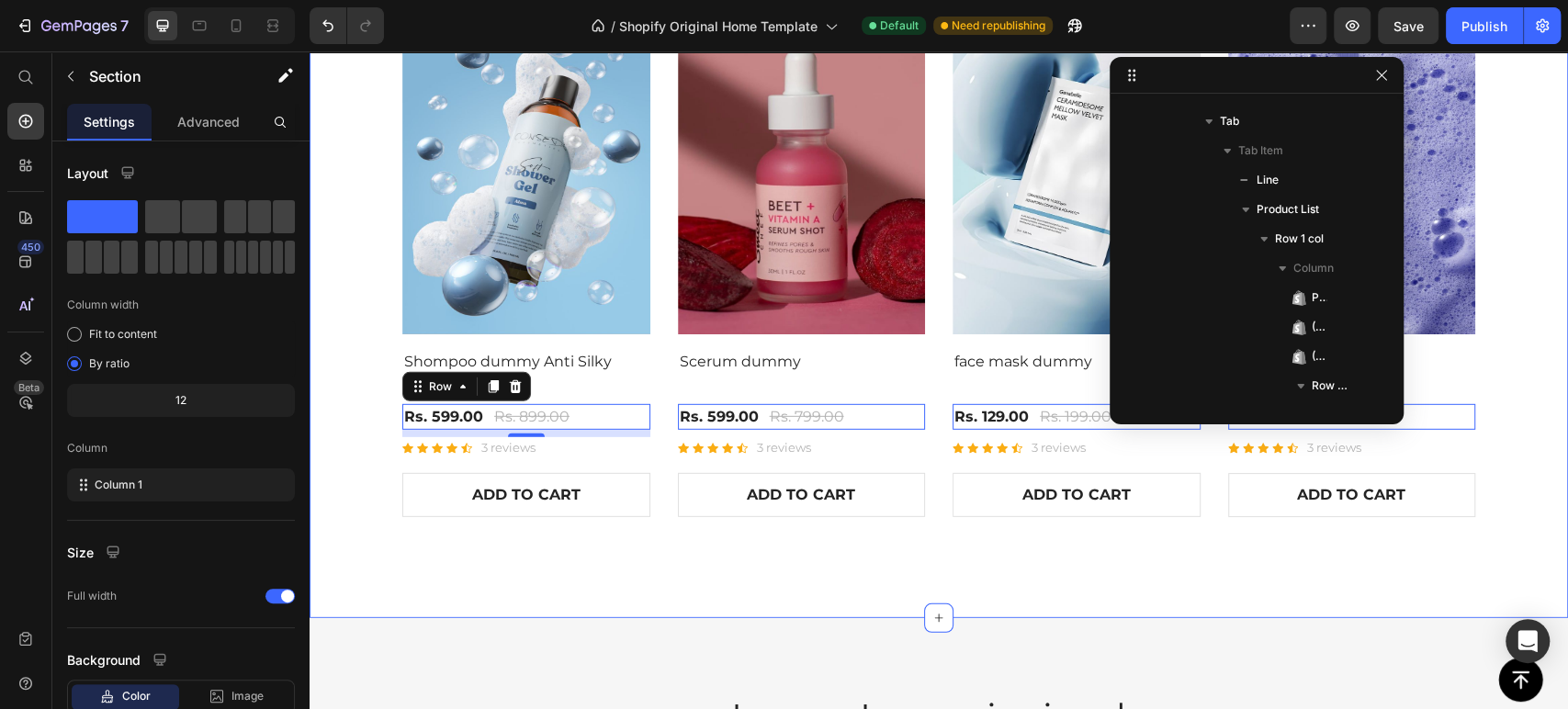 click on "Skin Concerns  Heading The right pair of sunnies are the cherry on top of any outfit and these natural Text block Row Thermometer [MEDICAL_DATA] Face Mask                Title Line 33% off Product Badge (P) Images Shompoo dummy Anti Silky Hairs (P) Title Rs. 599.00 (P) Price Rs. 899.00 (P) Price Row   8                Icon                Icon                Icon                Icon
Icon Icon List Hoz 3 reviews Text block Row ADD TO CART (P) Cart Button Row 25% off Product Badge (P) Images Scerum dummy (P) Title Rs. 599.00 (P) Price Rs. 799.00 (P) Price Row   0                Icon                Icon                Icon                Icon
Icon Icon List Hoz 3 reviews Text block Row ADD TO CART (P) Cart Button Row 35% off Product Badge (P) Images face mask dummy (P) Title Rs. 129.00 (P) Price Rs. 199.00 (P) Price Row   0                Icon                Icon                Icon                Icon
Icon Icon List Hoz 3 reviews Text block Row ADD TO CART Row Row" at bounding box center (939, 167) 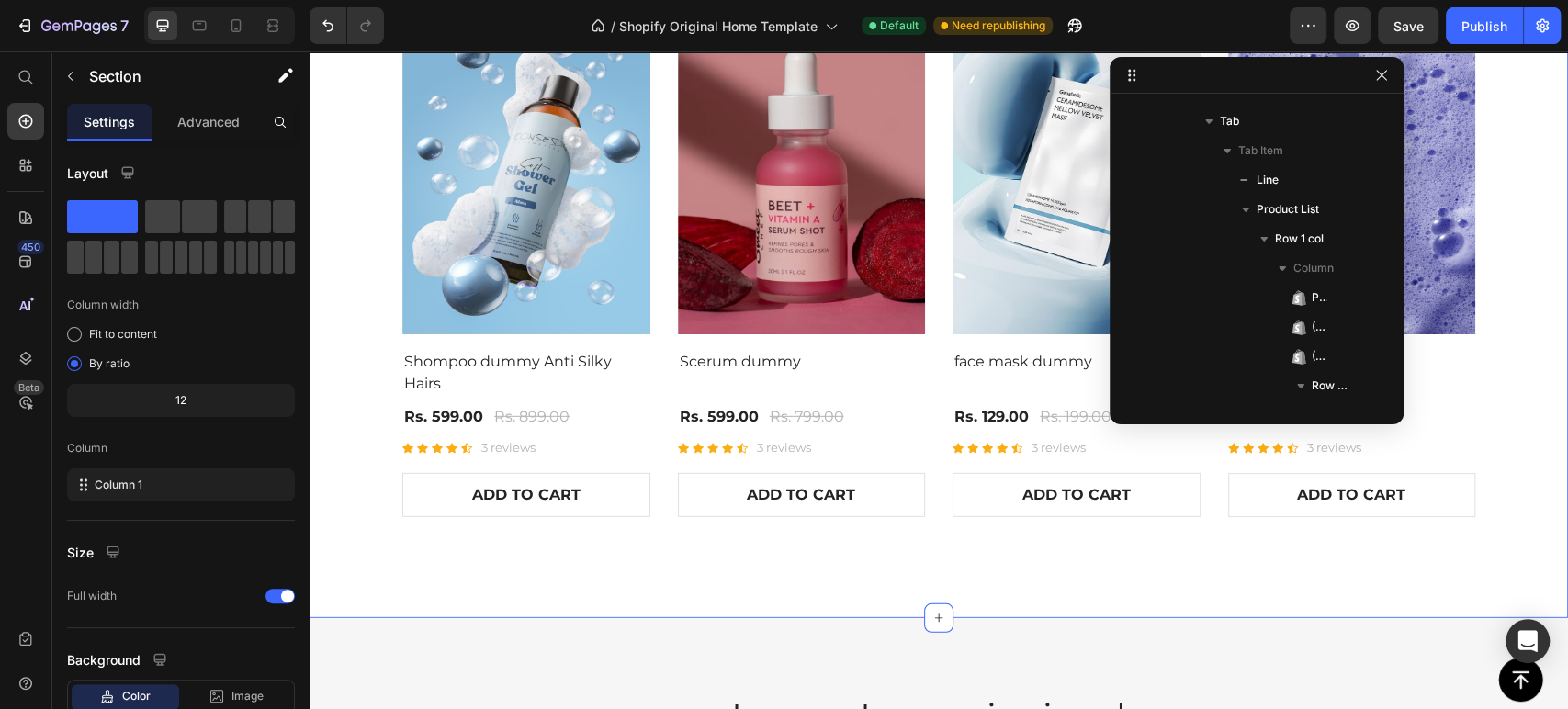 scroll, scrollTop: 112, scrollLeft: 0, axis: vertical 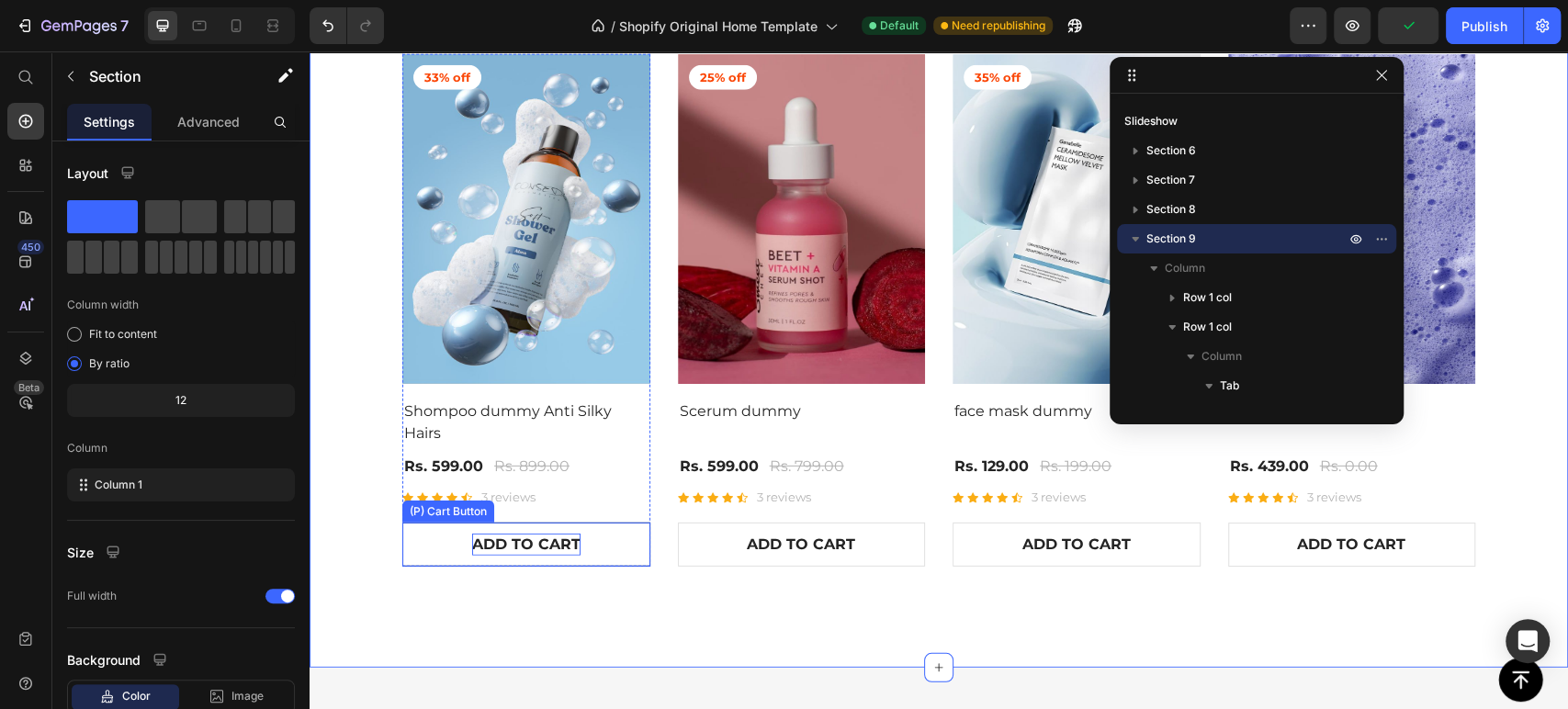 click on "ADD TO CART" at bounding box center (526, 545) 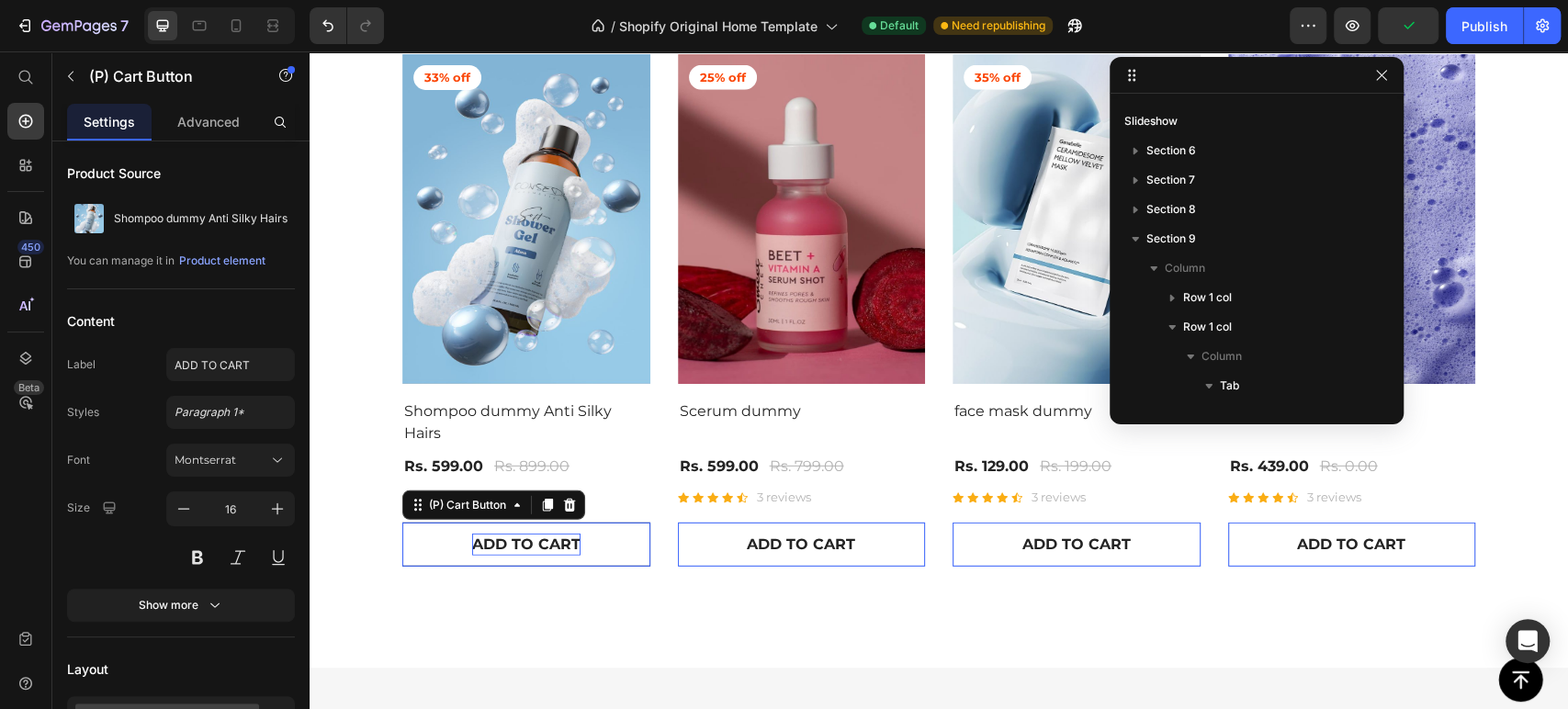 scroll, scrollTop: 700, scrollLeft: 0, axis: vertical 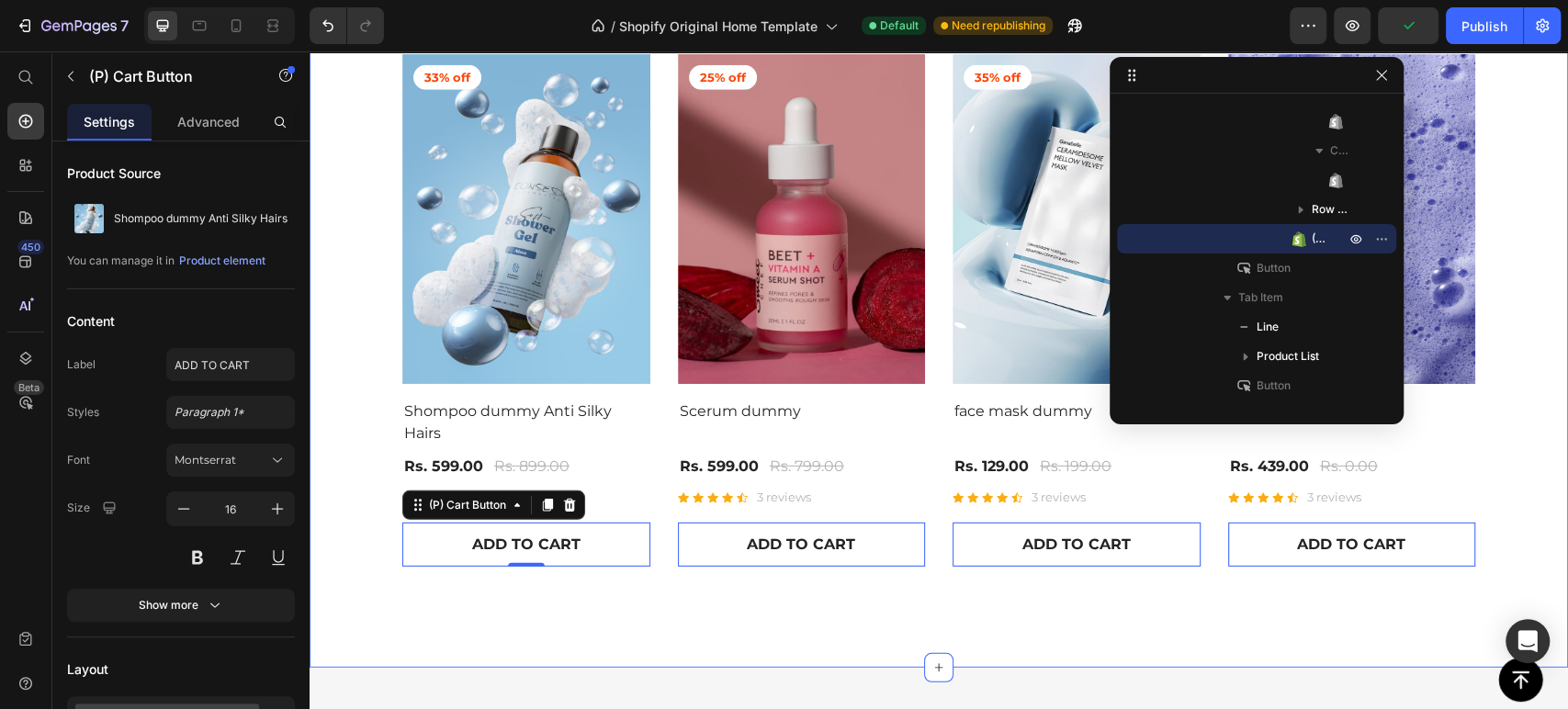 click on "Skin Concerns  Heading The right pair of sunnies are the cherry on top of any outfit and these natural Text block Row Thermometer [MEDICAL_DATA] Face Mask                Title Line 33% off Product Badge (P) Images Shompoo dummy Anti Silky Hairs (P) Title Rs. 599.00 (P) Price Rs. 899.00 (P) Price Row                Icon                Icon                Icon                Icon
Icon Icon List Hoz 3 reviews Text block Row ADD TO CART (P) Cart Button   0 Row 25% off Product Badge (P) Images Scerum dummy (P) Title Rs. 599.00 (P) Price Rs. 799.00 (P) Price Row                Icon                Icon                Icon                Icon
Icon Icon List Hoz 3 reviews Text block Row ADD TO CART (P) Cart Button   0 Row 35% off Product Badge (P) Images face mask dummy (P) Title Rs. 129.00 (P) Price Rs. 199.00 (P) Price Row                Icon                Icon                Icon                Icon
Icon Icon List Hoz 3 reviews Text block Row ADD TO CART   0 Row Row" at bounding box center (939, 217) 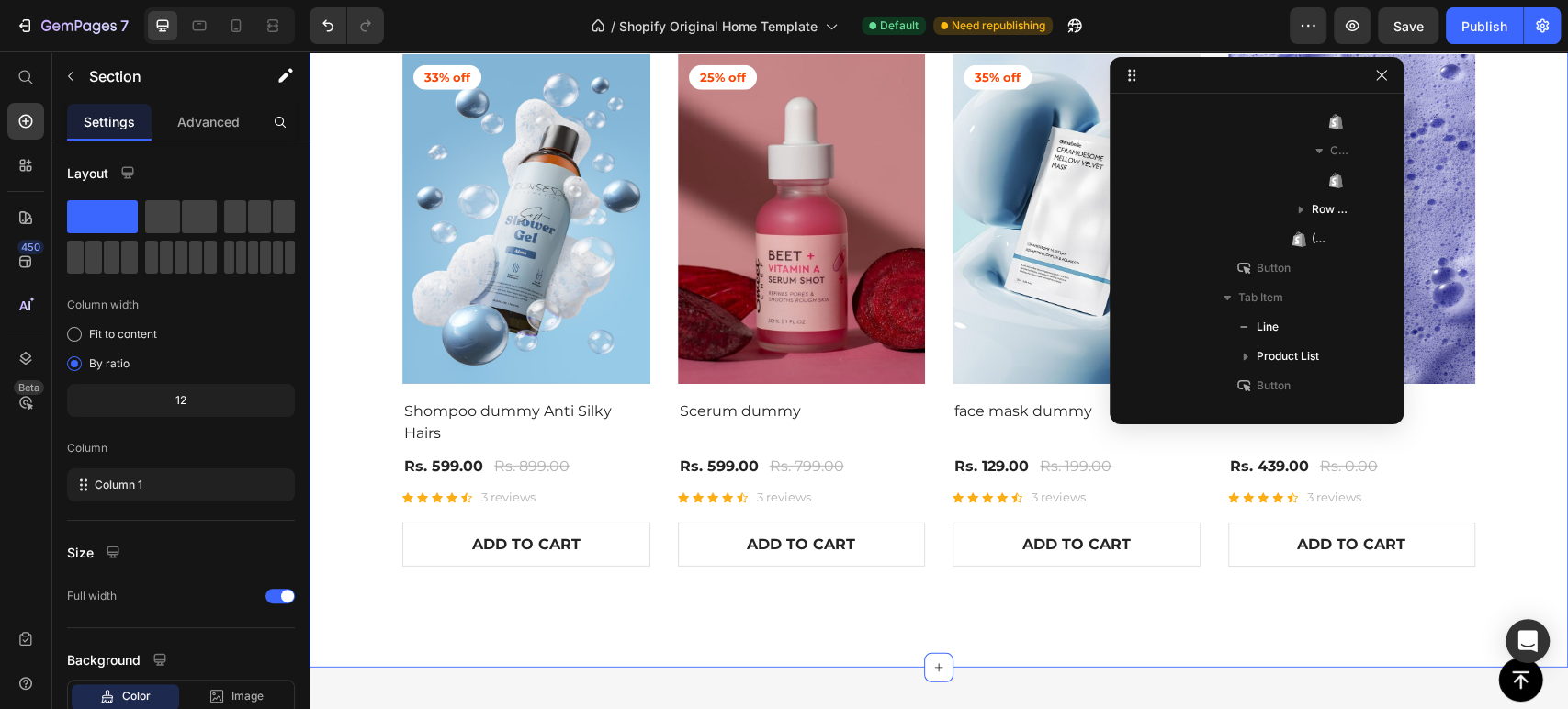 scroll, scrollTop: 112, scrollLeft: 0, axis: vertical 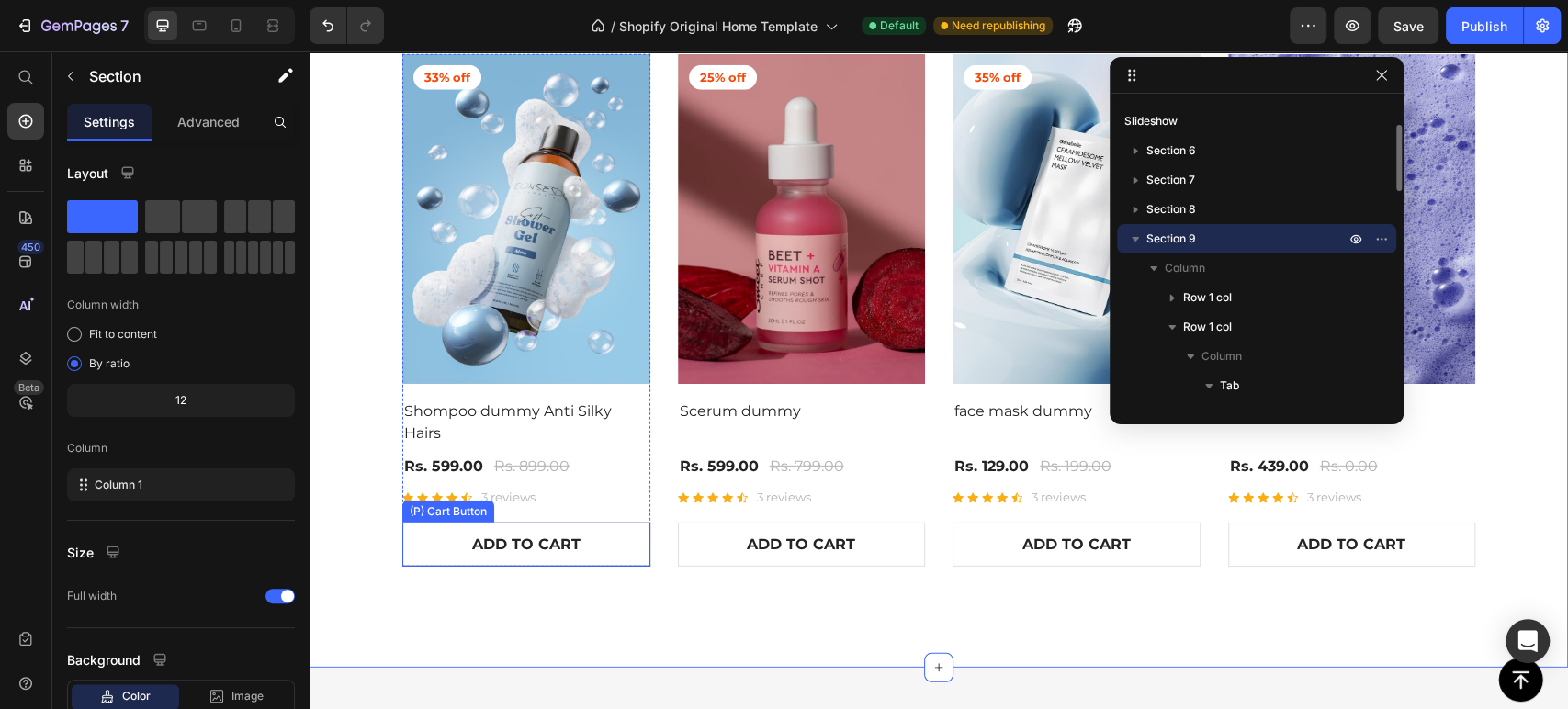 click on "ADD TO CART" at bounding box center [526, 545] 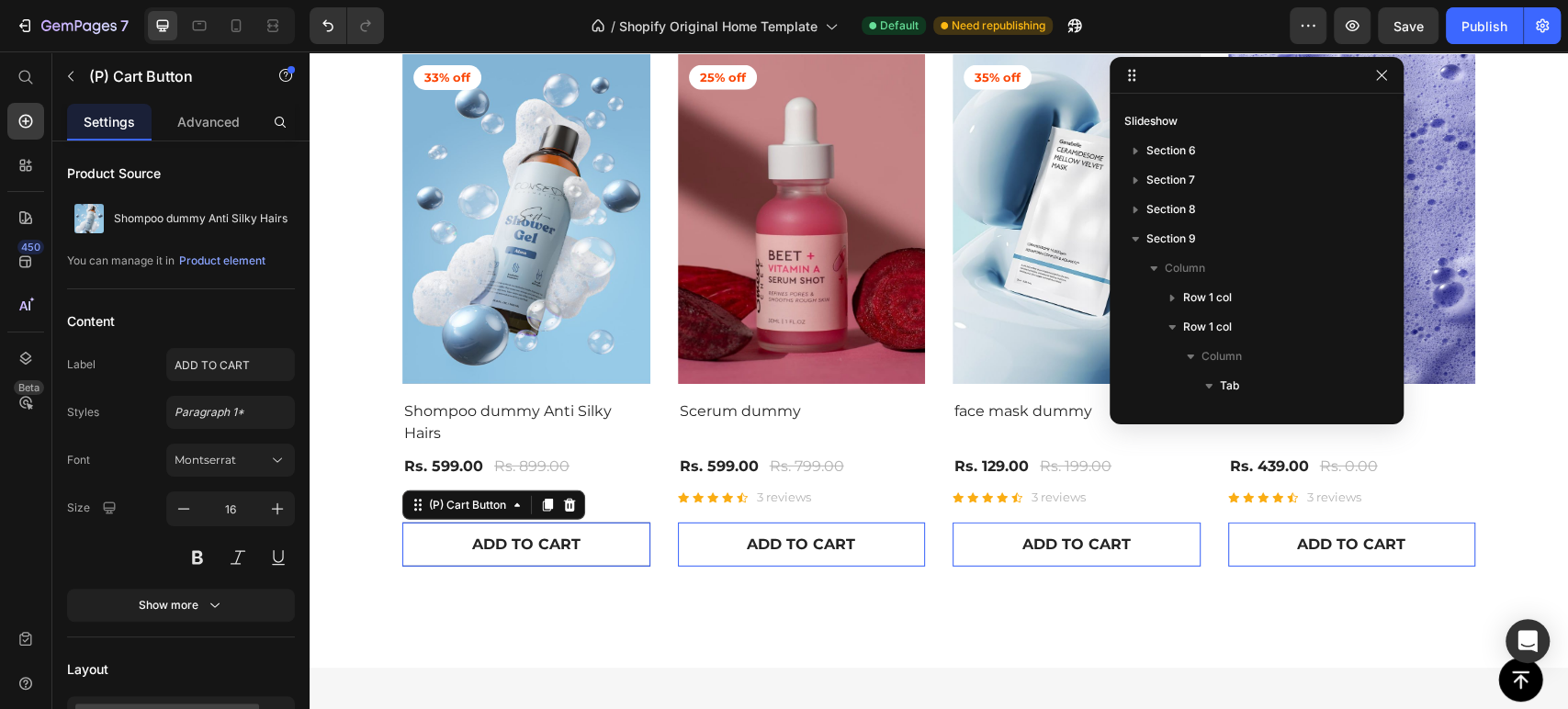 scroll, scrollTop: 700, scrollLeft: 0, axis: vertical 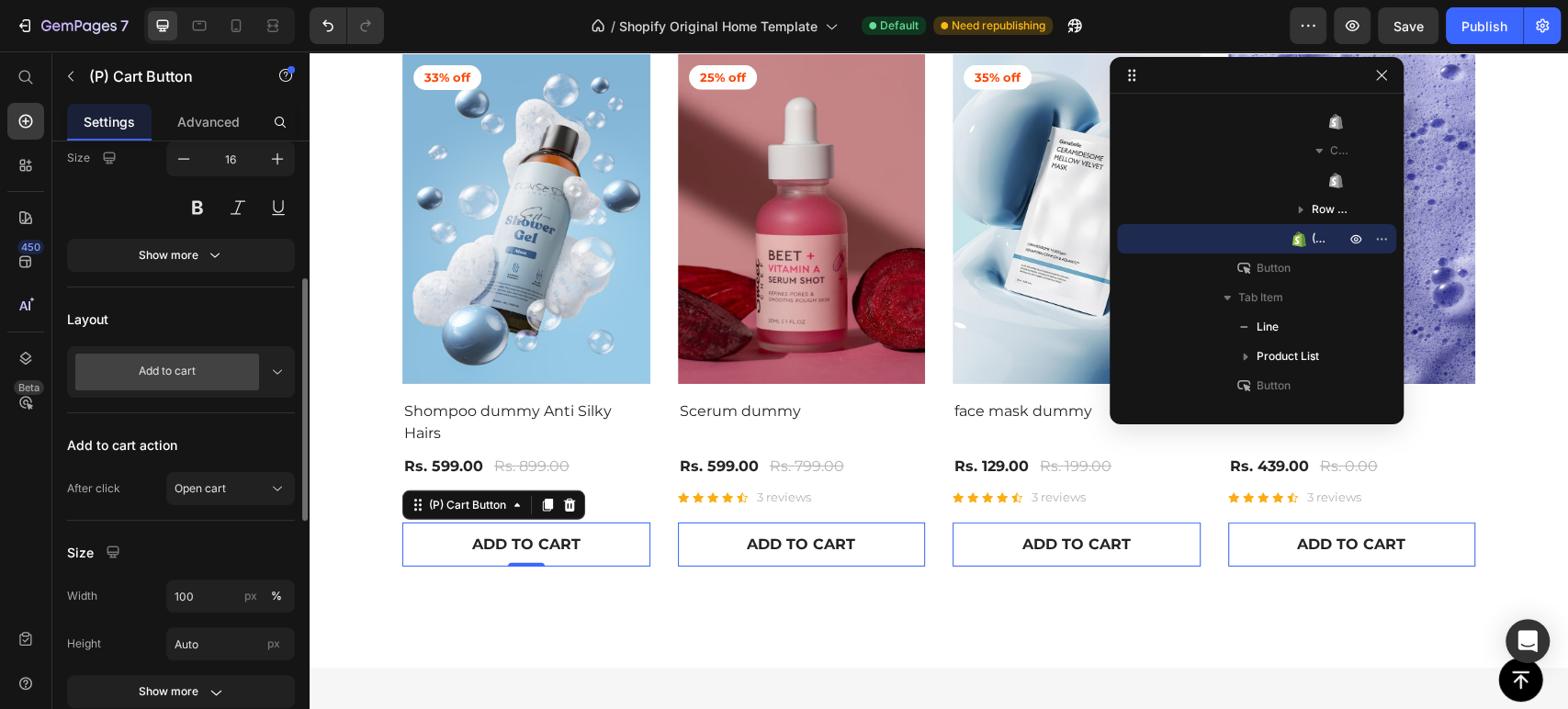 click 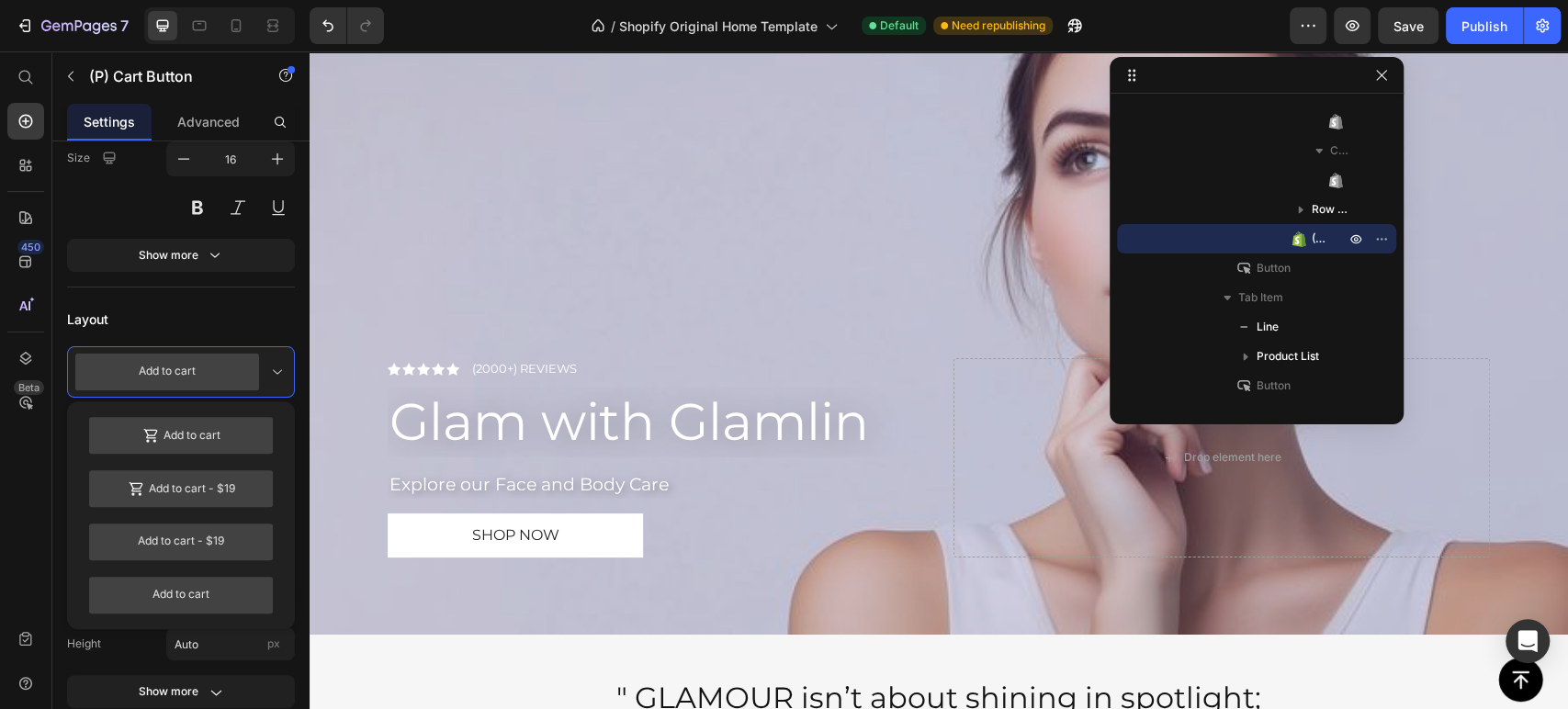 scroll, scrollTop: 0, scrollLeft: 0, axis: both 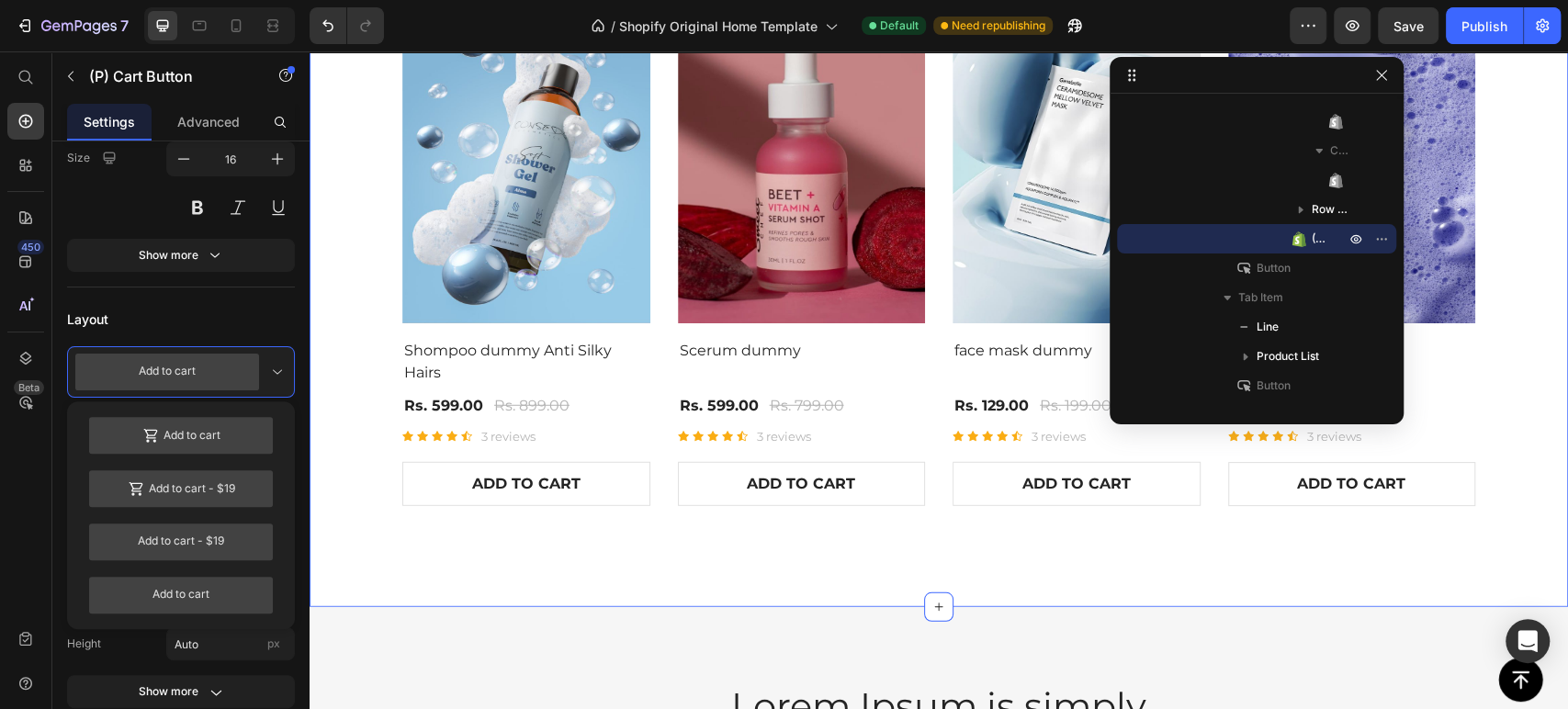 click on "Skin Concerns  Heading The right pair of sunnies are the cherry on top of any outfit and these natural Text block Row Thermometer [MEDICAL_DATA] Face Mask                Title Line 33% off Product Badge (P) Images Shompoo dummy Anti Silky Hairs (P) Title Rs. 599.00 (P) Price Rs. 899.00 (P) Price Row                Icon                Icon                Icon                Icon
Icon Icon List Hoz 3 reviews Text block Row ADD TO CART (P) Cart Button Row 25% off Product Badge (P) Images Scerum dummy (P) Title Rs. 599.00 (P) Price Rs. 799.00 (P) Price Row                Icon                Icon                Icon                Icon
Icon Icon List Hoz 3 reviews Text block Row ADD TO CART (P) Cart Button Row 35% off Product Badge (P) Images face mask dummy (P) Title Rs. 129.00 (P) Price Rs. 199.00 (P) Price Row                Icon                Icon                Icon                Icon
Icon Icon List Hoz 3 reviews Text block Row ADD TO CART (P) Cart Button Row" at bounding box center (939, 156) 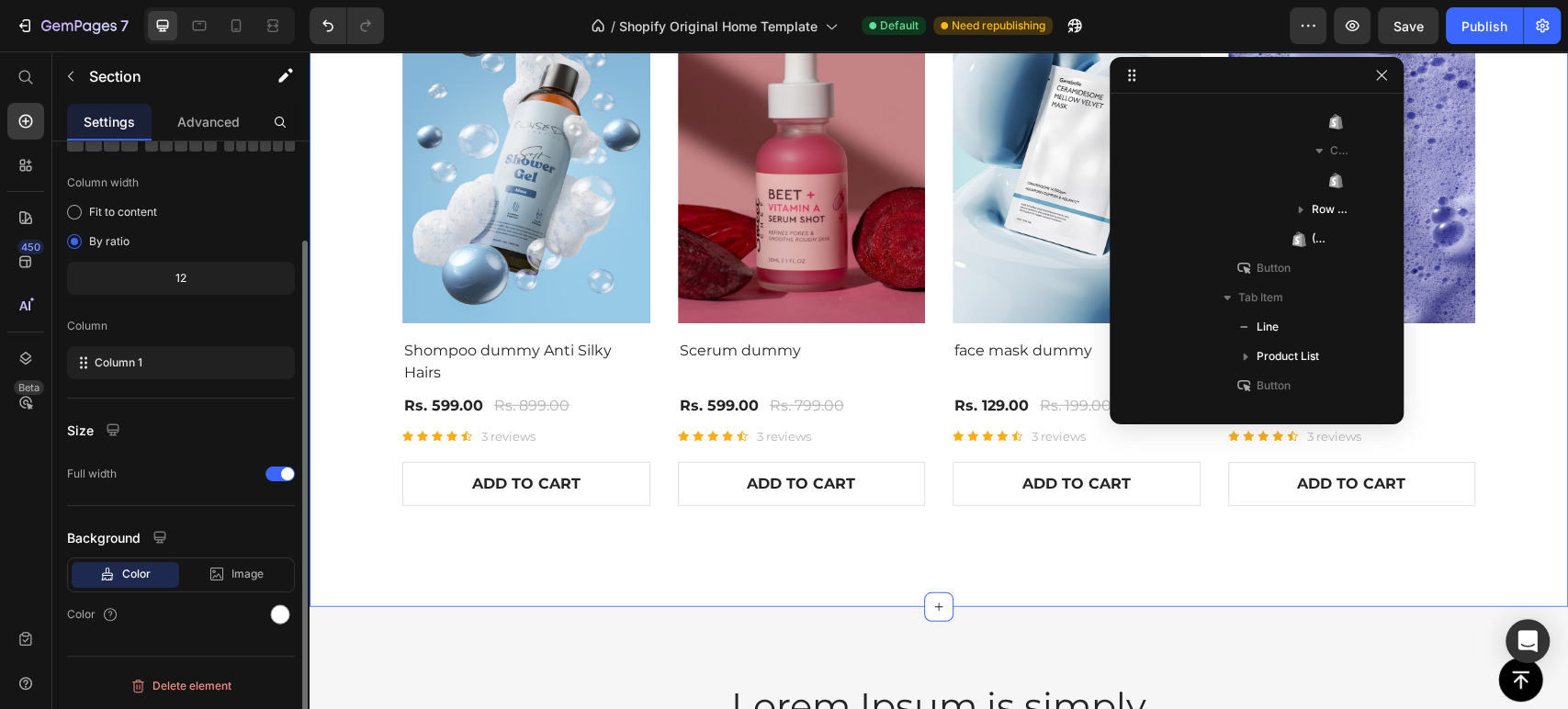 scroll, scrollTop: 112, scrollLeft: 0, axis: vertical 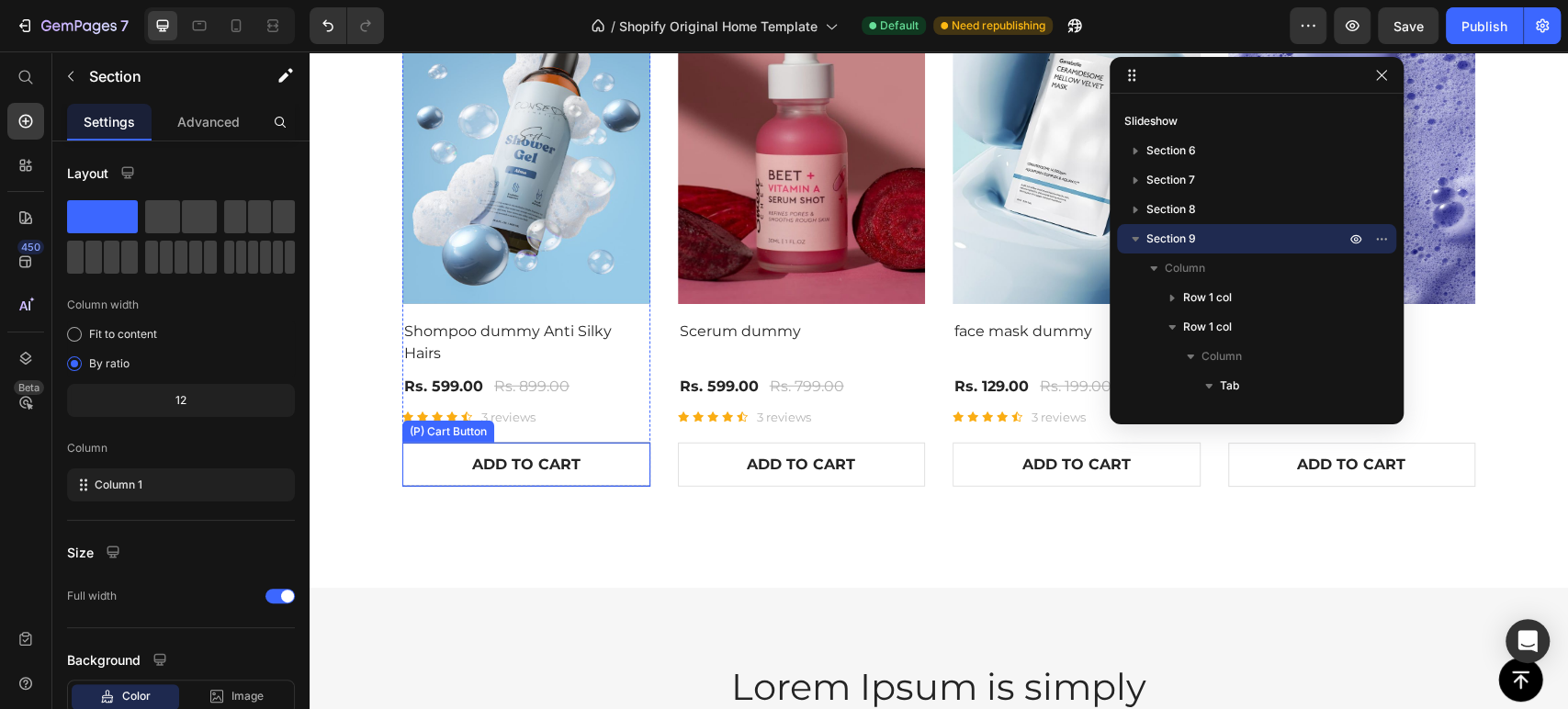click on "ADD TO CART" at bounding box center [526, 465] 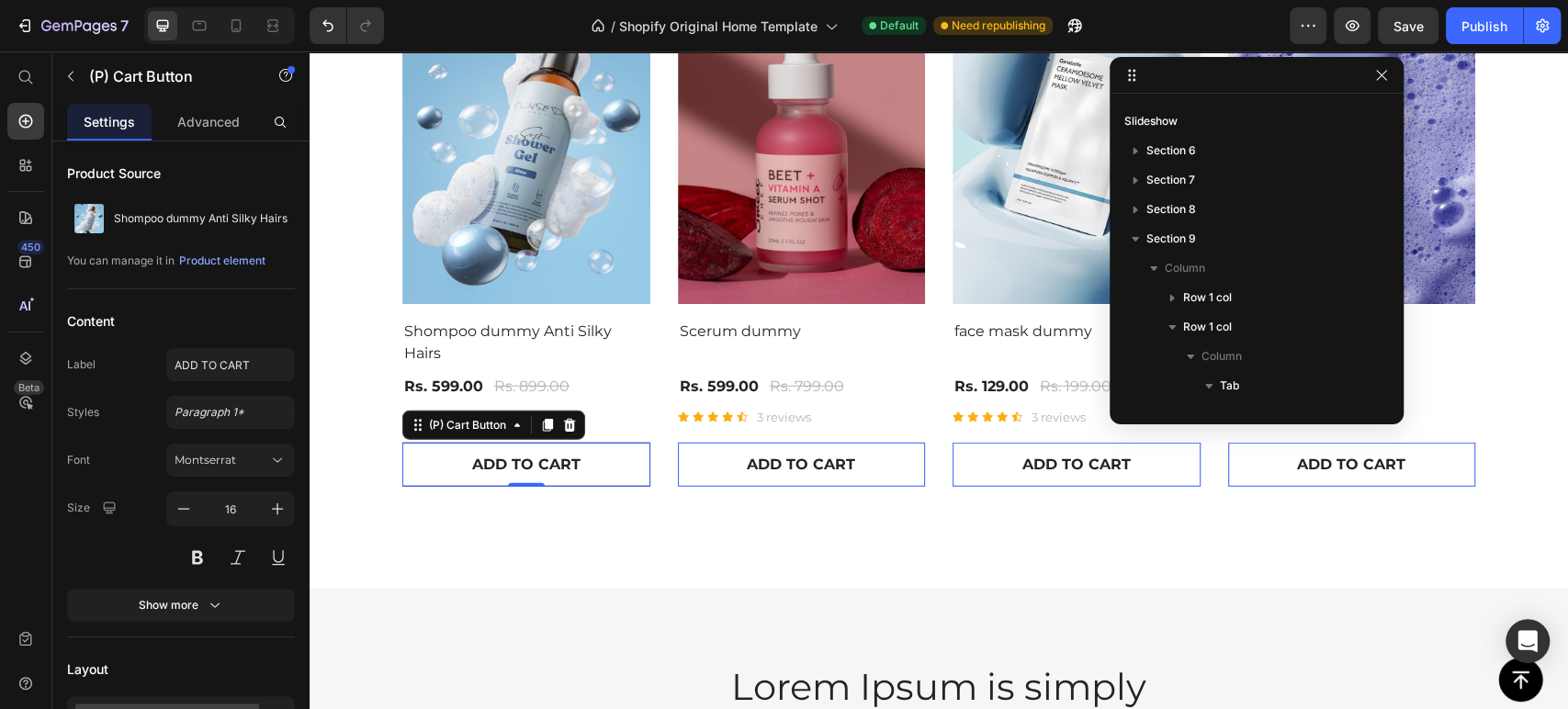 scroll, scrollTop: 700, scrollLeft: 0, axis: vertical 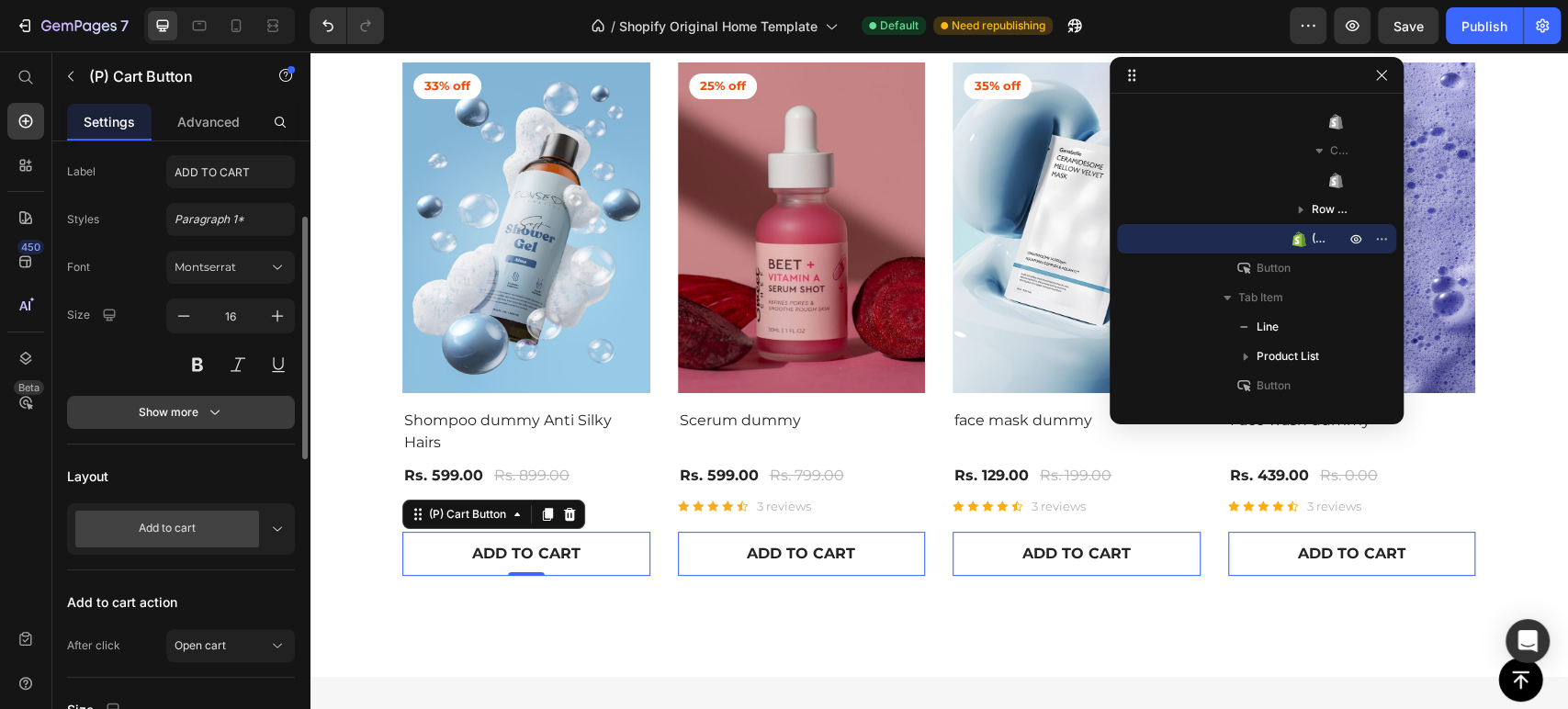 click on "Show more" at bounding box center [181, 412] 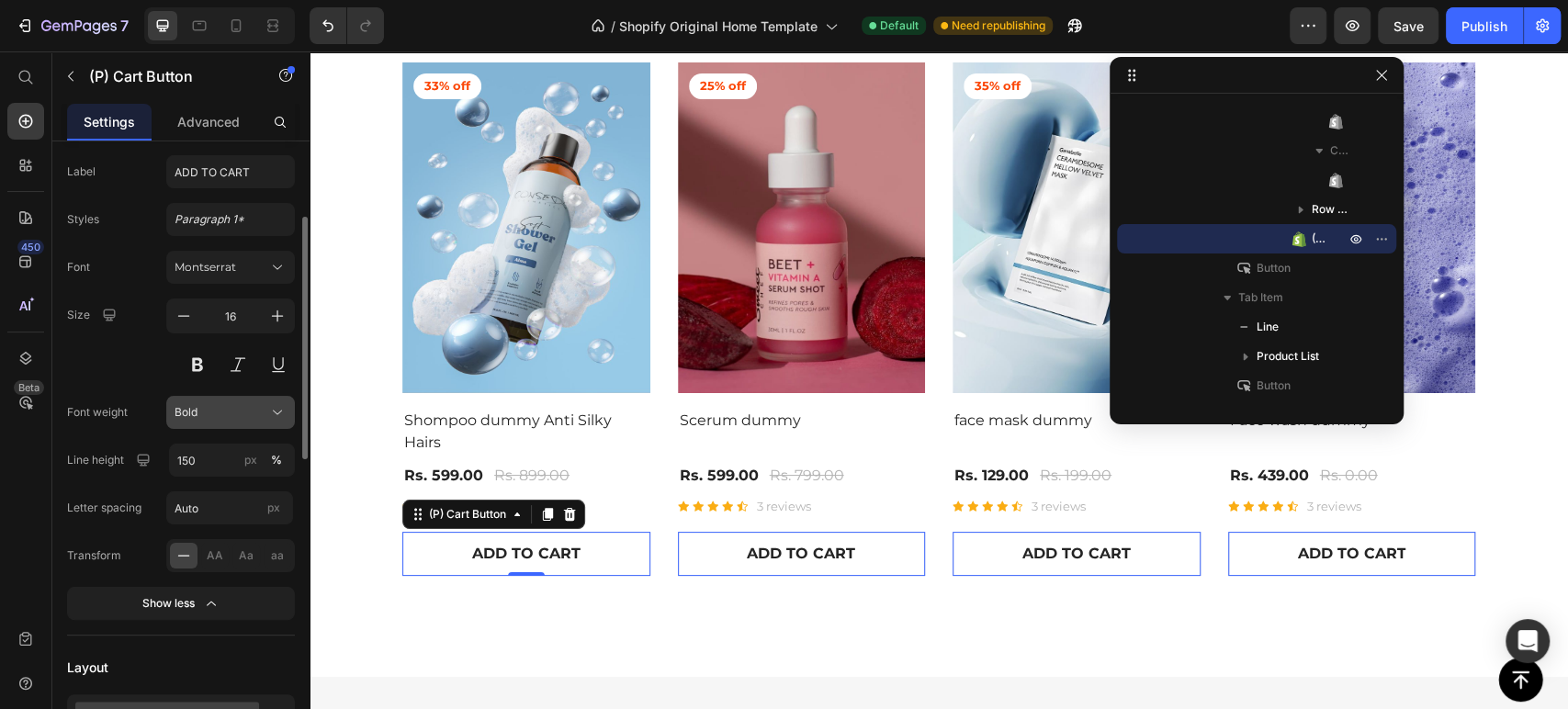 click on "Bold" 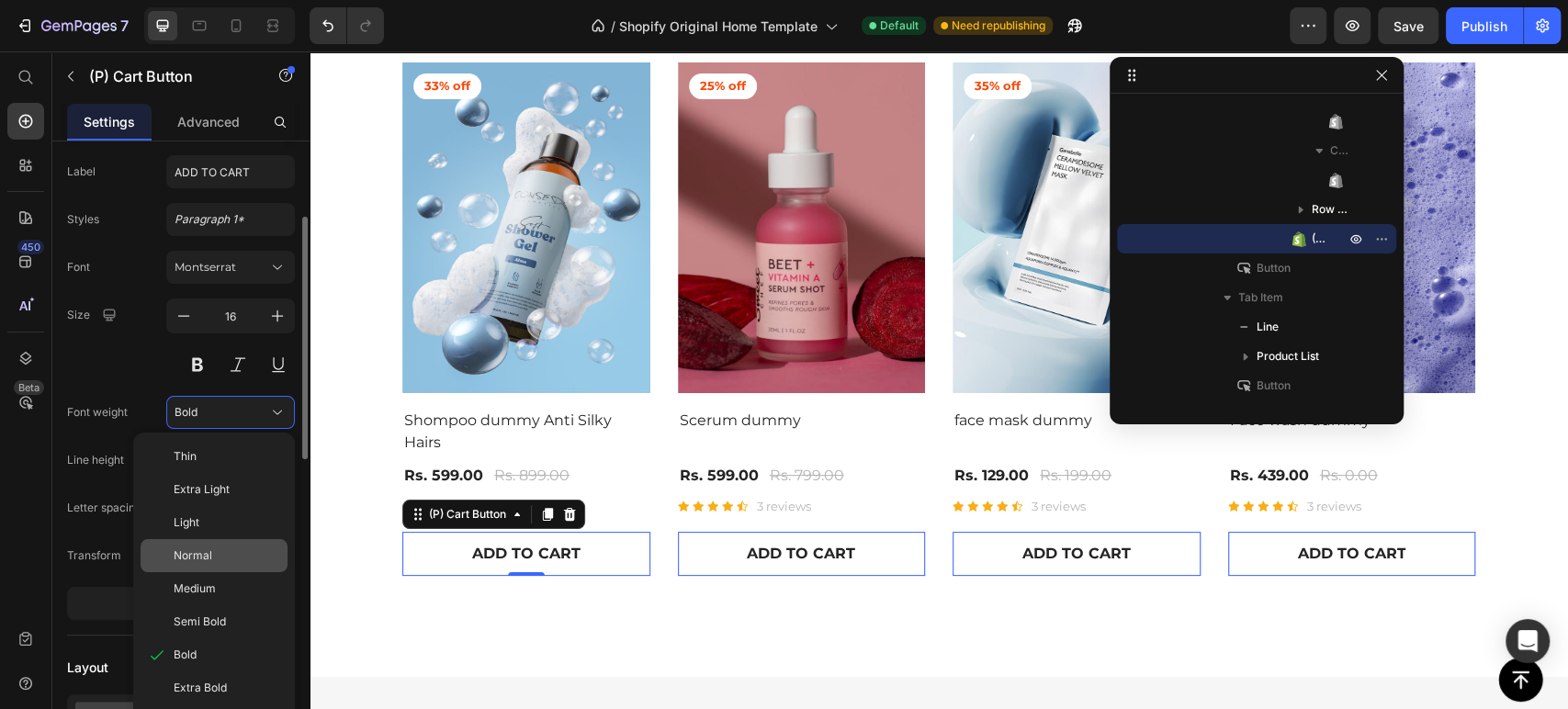 click on "Normal" at bounding box center [193, 556] 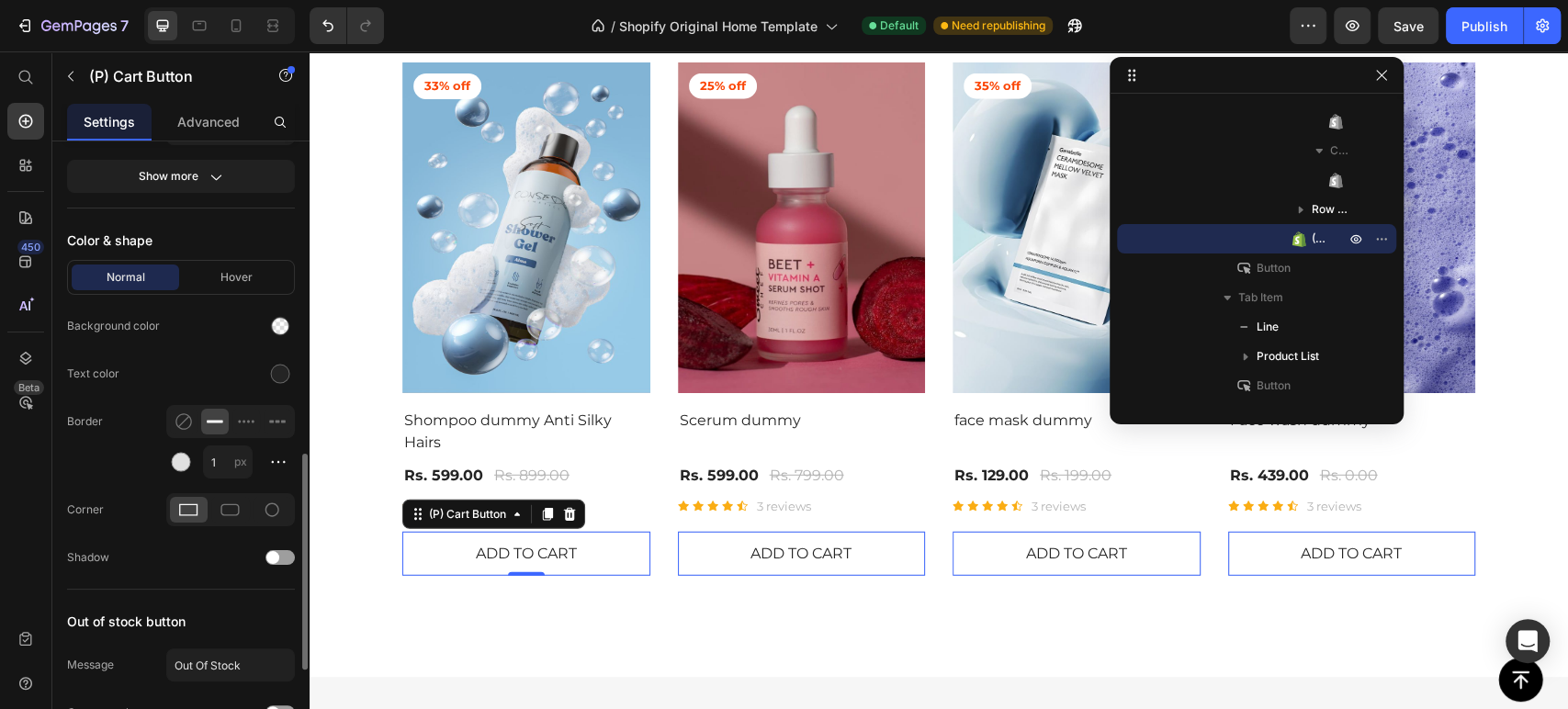 scroll, scrollTop: 1058, scrollLeft: 0, axis: vertical 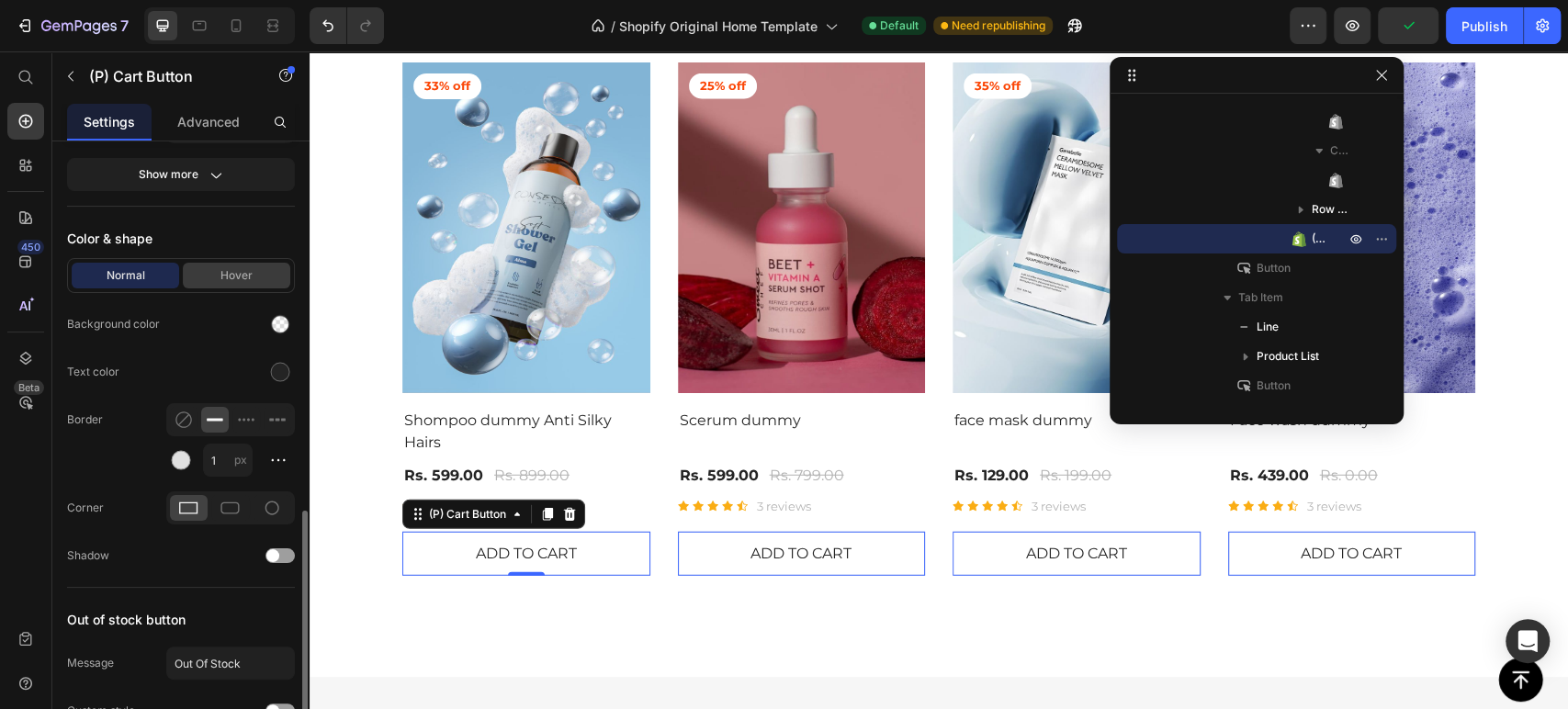click on "Hover" at bounding box center (236, 276) 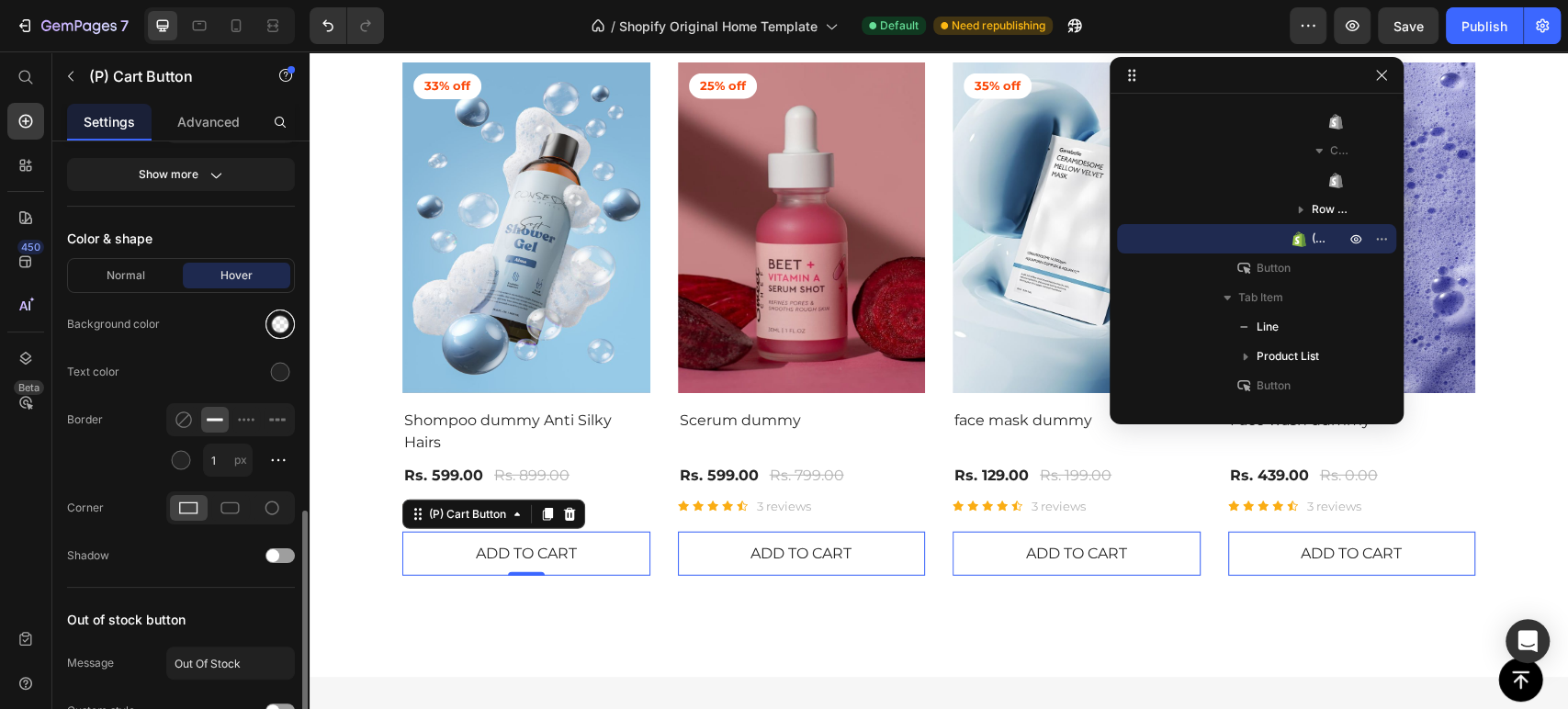 click at bounding box center (280, 324) 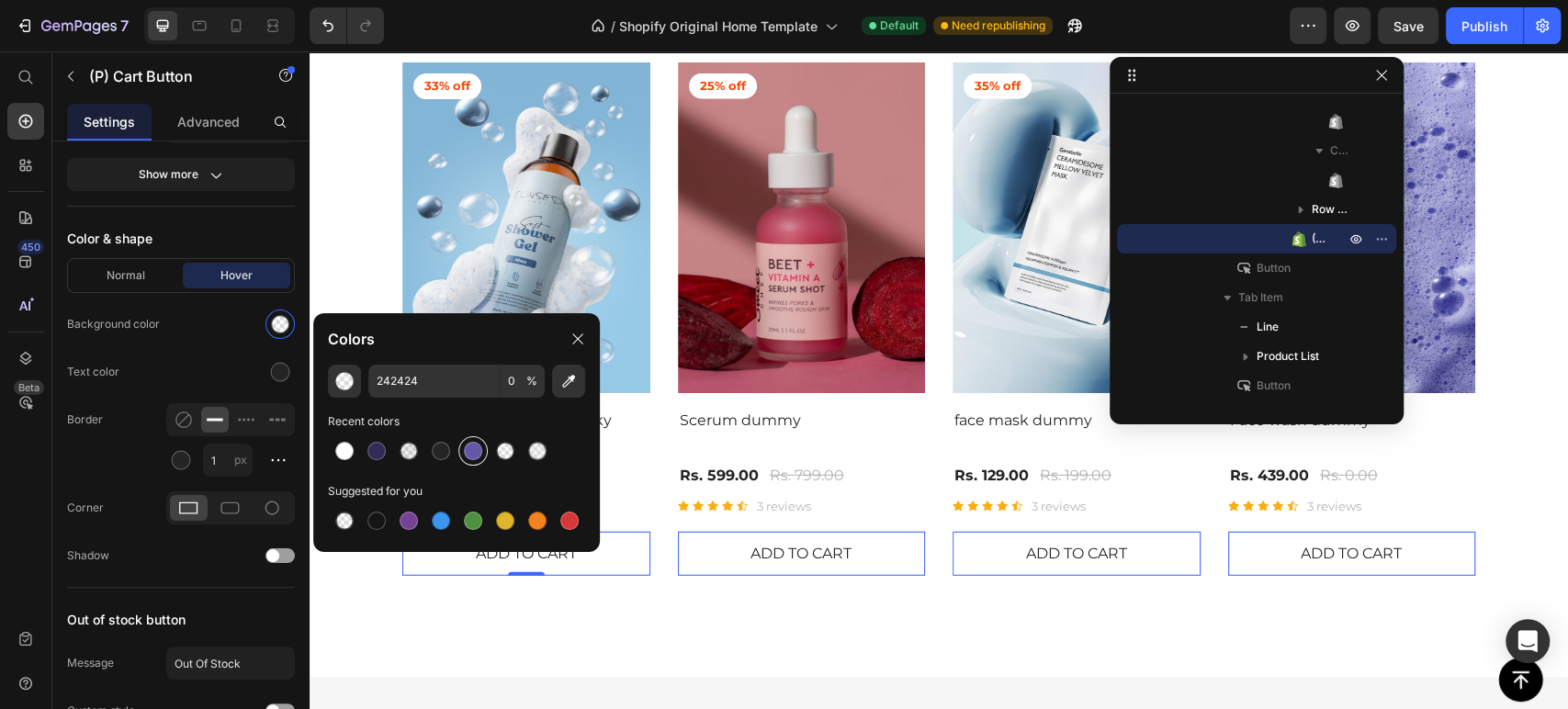 click at bounding box center (473, 451) 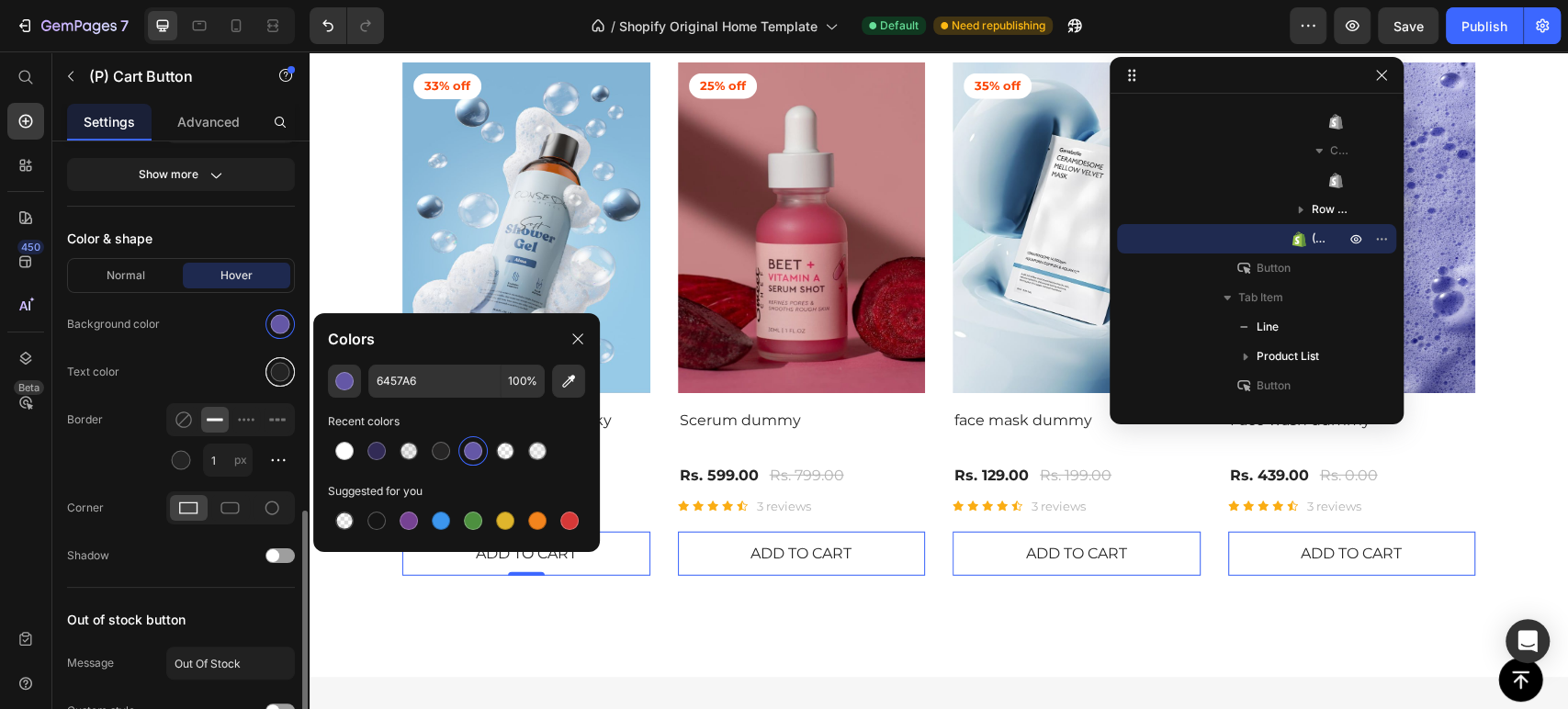 click at bounding box center (280, 372) 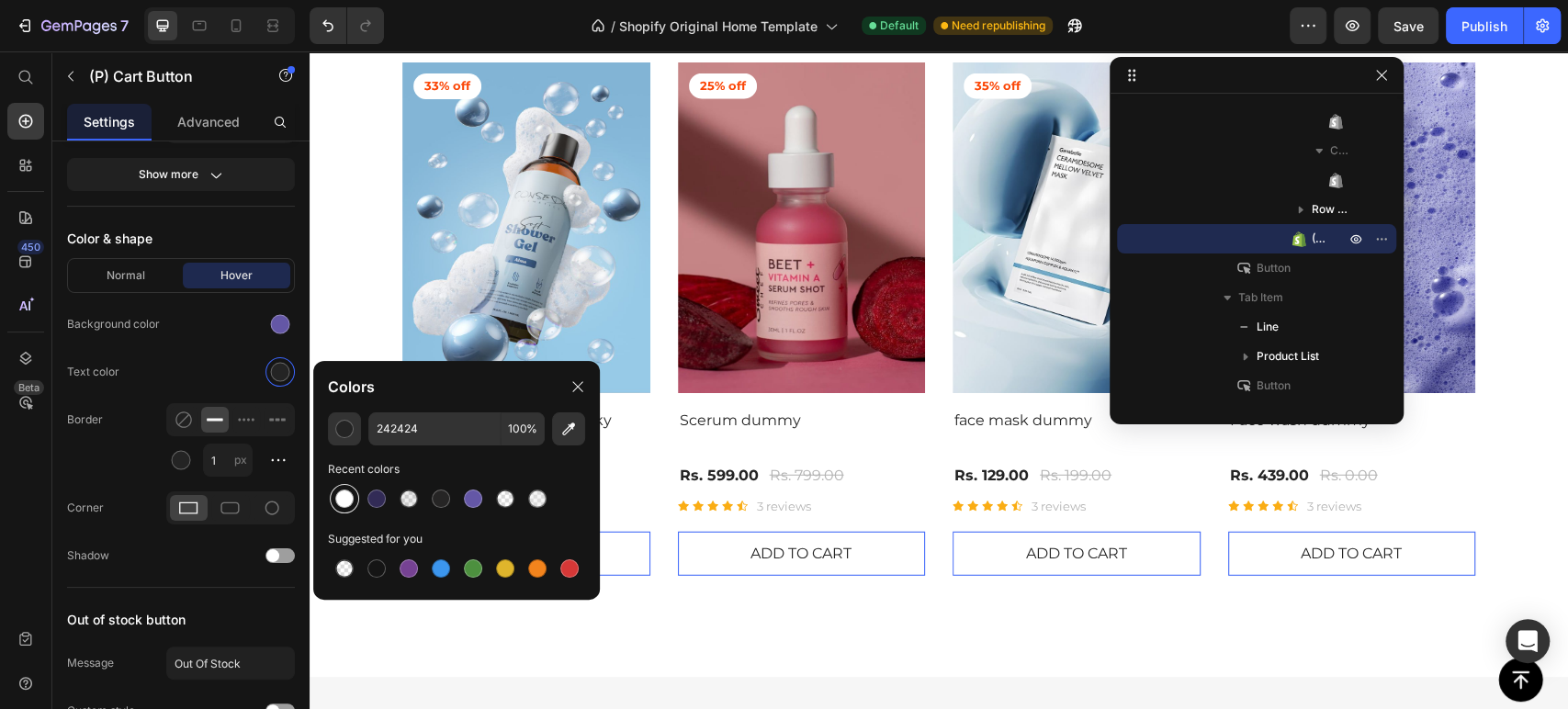 click at bounding box center [344, 499] 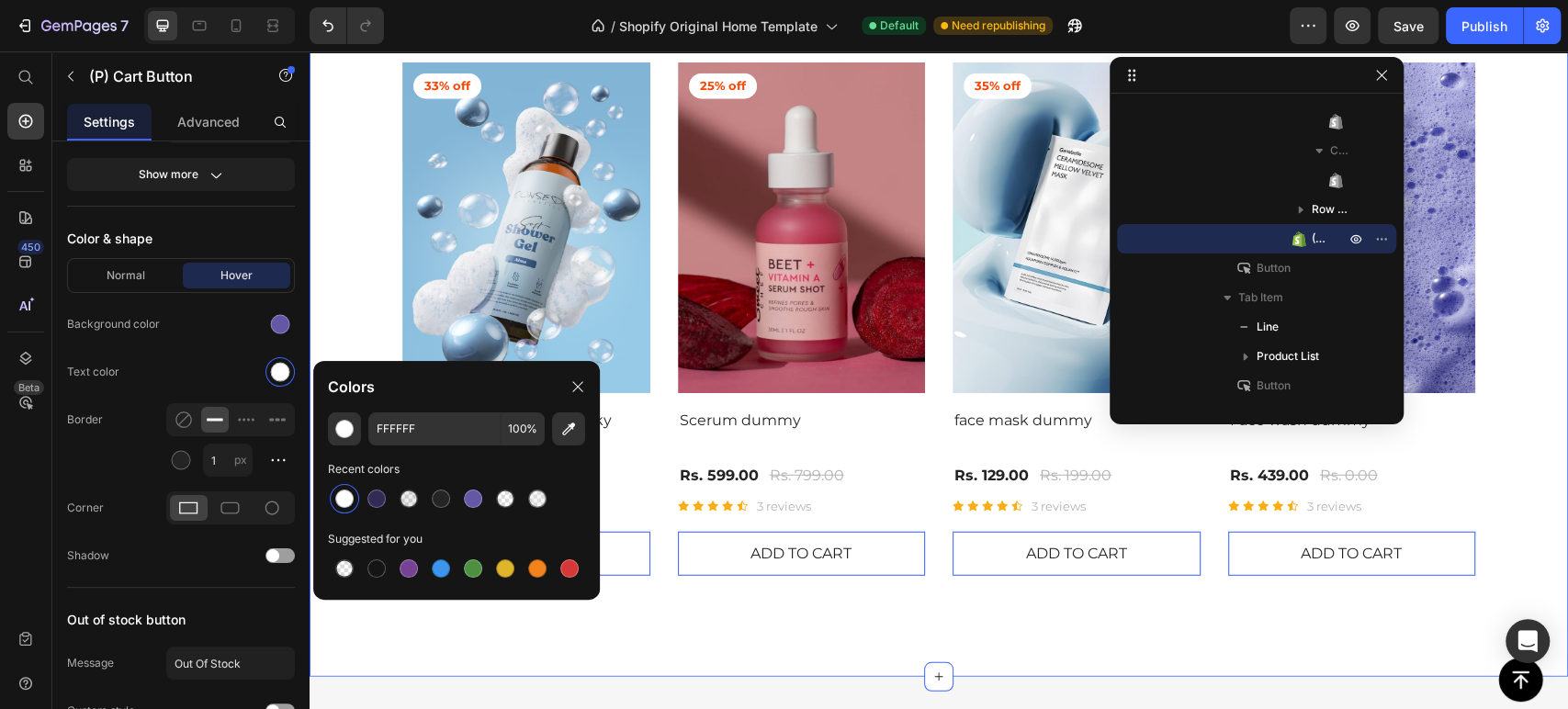 click on "Skin Concerns  Heading The right pair of sunnies are the cherry on top of any outfit and these natural Text block Row Thermometer [MEDICAL_DATA] Face Mask                Title Line 33% off Product Badge (P) Images Shompoo dummy Anti Silky Hairs (P) Title Rs. 599.00 (P) Price Rs. 899.00 (P) Price Row                Icon                Icon                Icon                Icon
Icon Icon List Hoz 3 reviews Text block Row ADD TO CART (P) Cart Button   0 Row 25% off Product Badge (P) Images Scerum dummy (P) Title Rs. 599.00 (P) Price Rs. 799.00 (P) Price Row                Icon                Icon                Icon                Icon
Icon Icon List Hoz 3 reviews Text block Row ADD TO CART (P) Cart Button   0 Row 35% off Product Badge (P) Images face mask dummy (P) Title Rs. 129.00 (P) Price Rs. 199.00 (P) Price Row                Icon                Icon                Icon                Icon
Icon Icon List Hoz 3 reviews Text block Row ADD TO CART   0 Row Row" at bounding box center (939, 226) 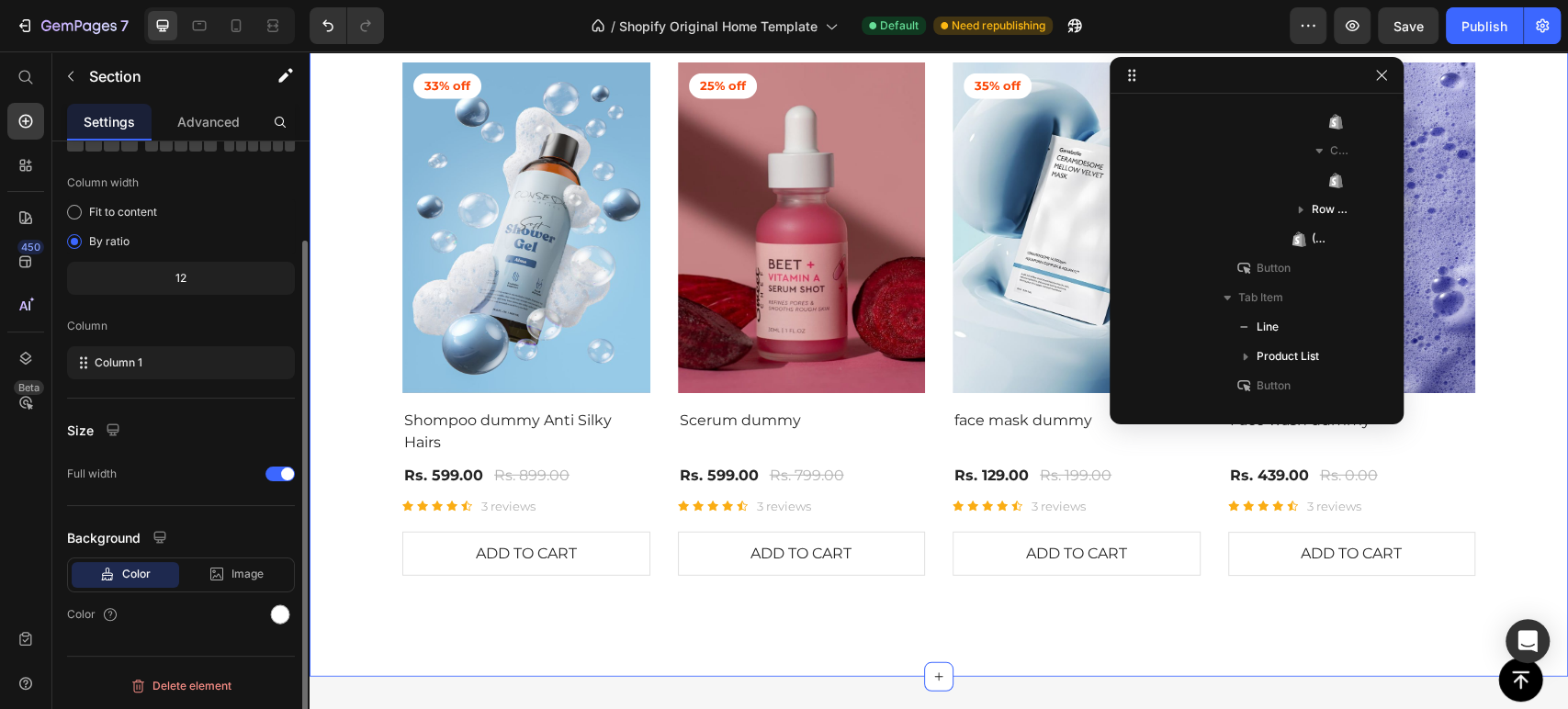 scroll, scrollTop: 112, scrollLeft: 0, axis: vertical 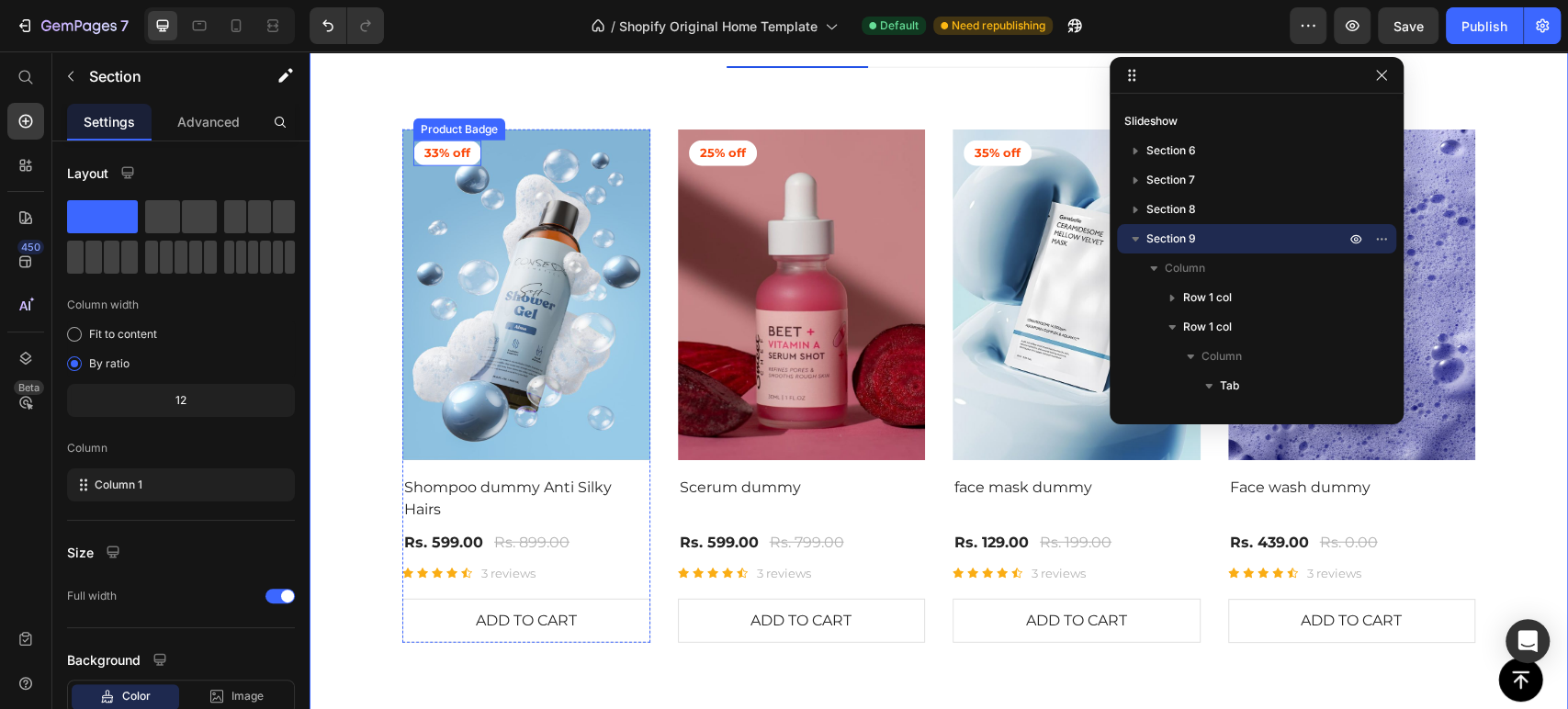 click on "33% off" at bounding box center [447, 153] 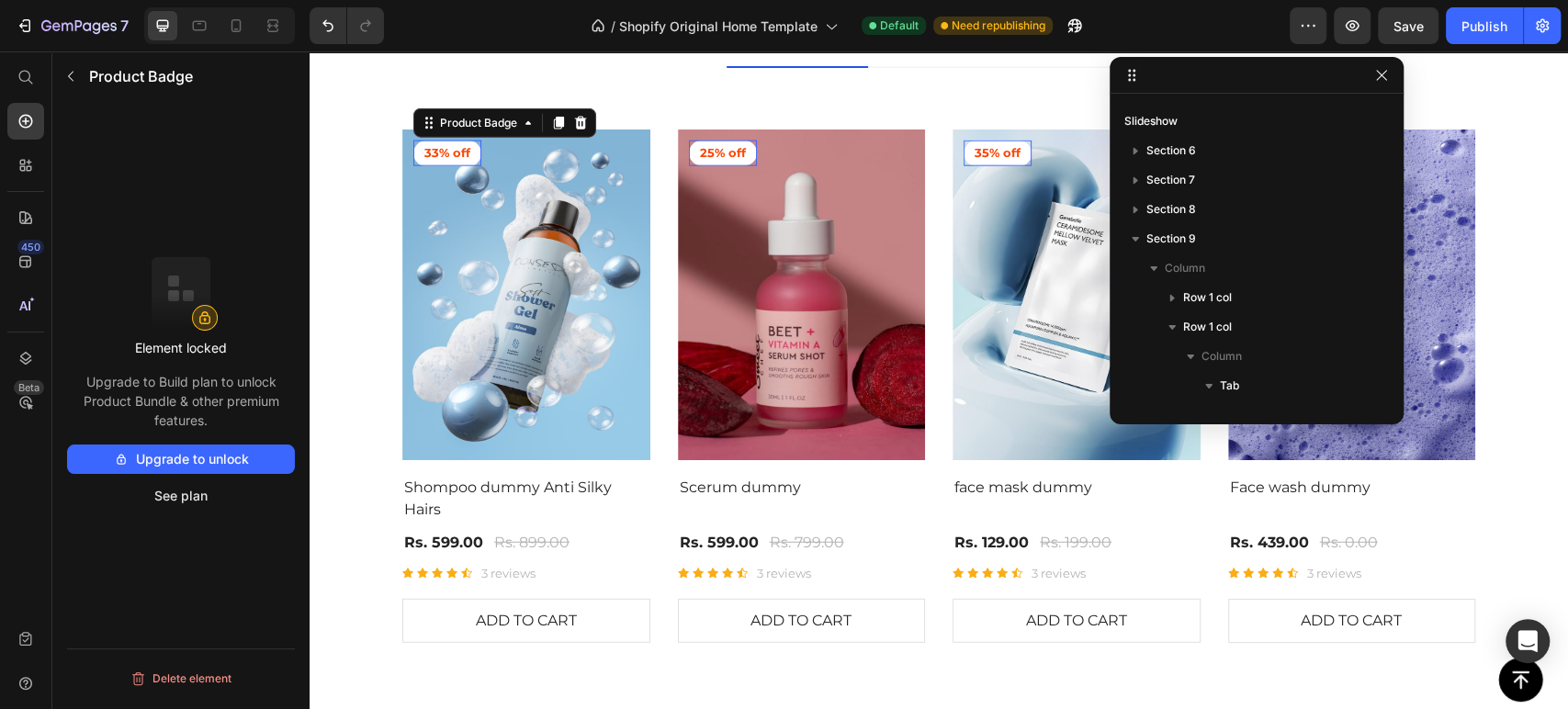 scroll, scrollTop: 435, scrollLeft: 0, axis: vertical 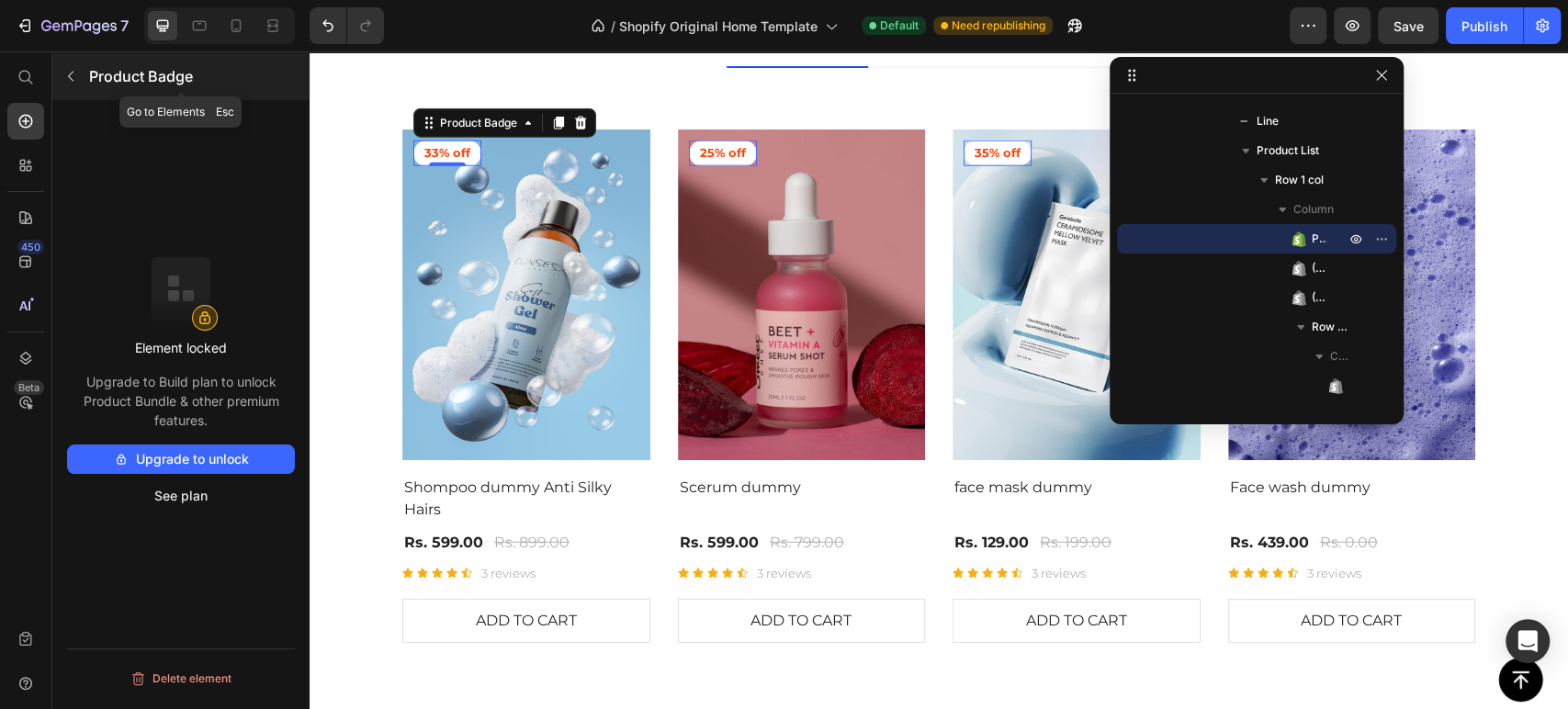 click 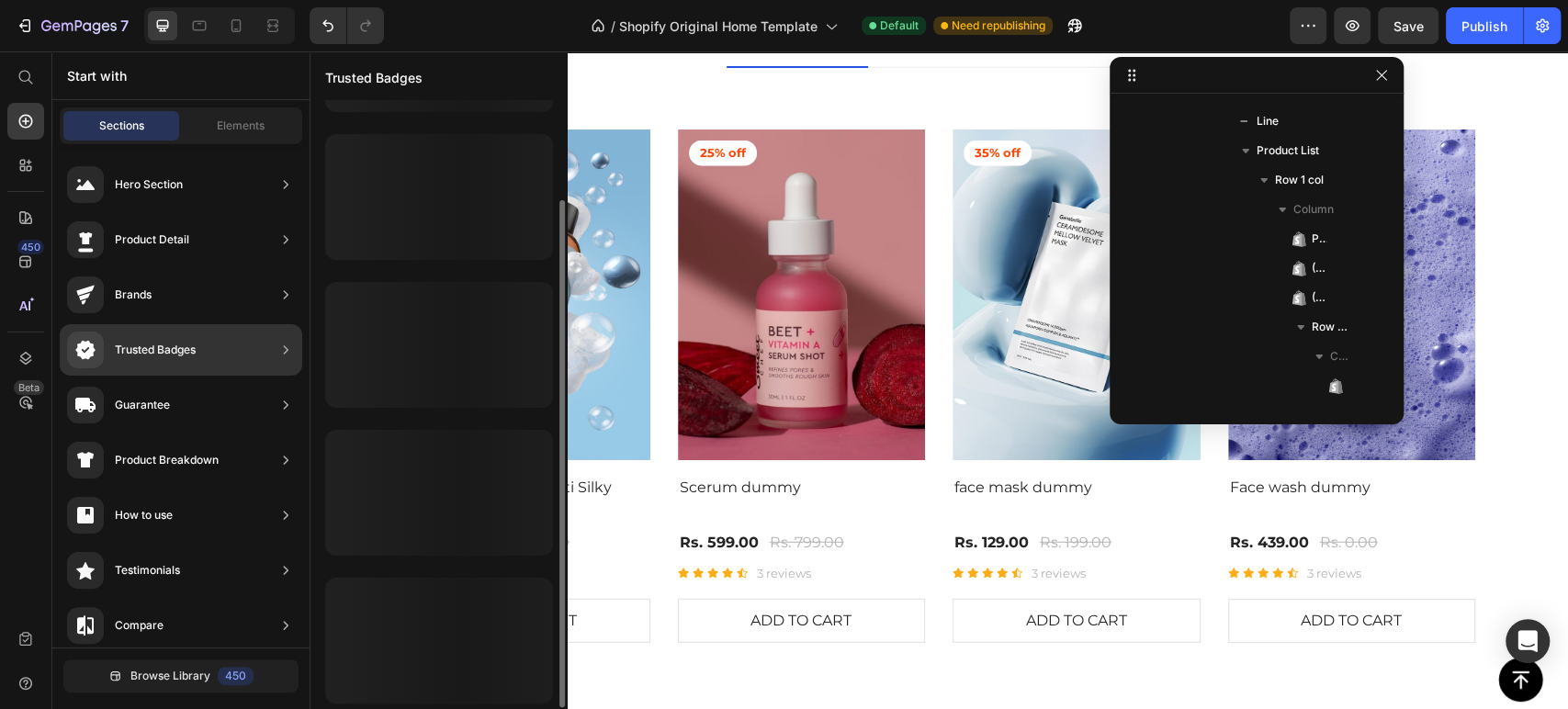 scroll, scrollTop: 0, scrollLeft: 0, axis: both 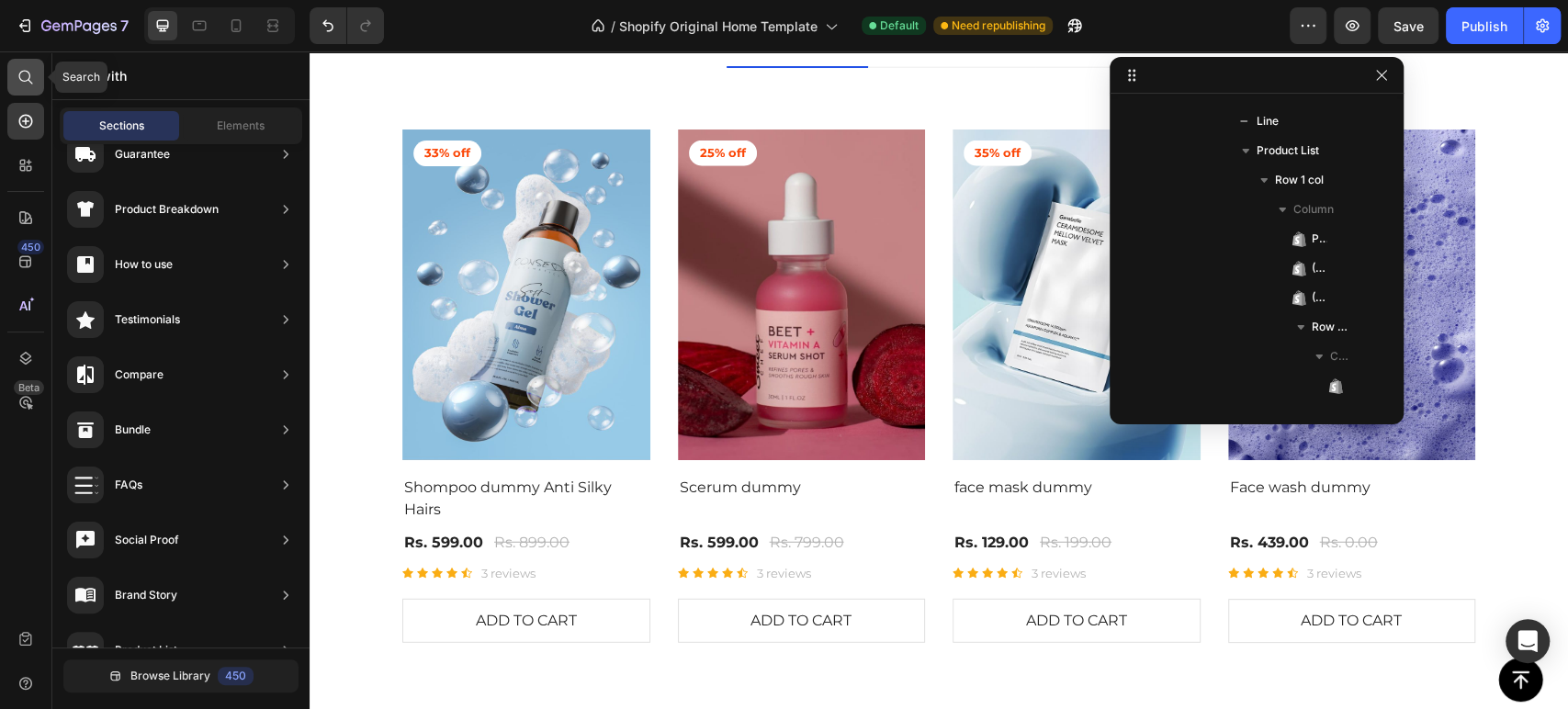 click 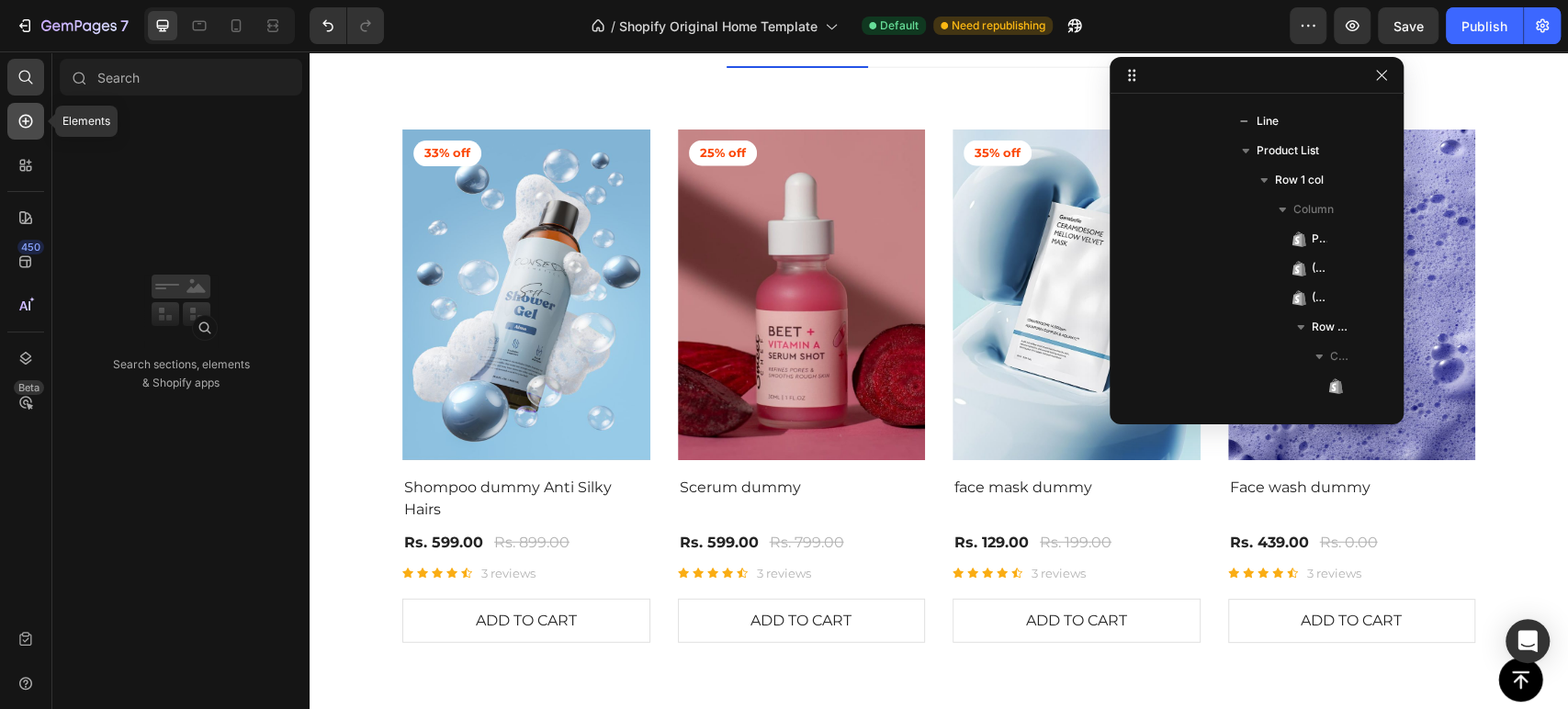 click 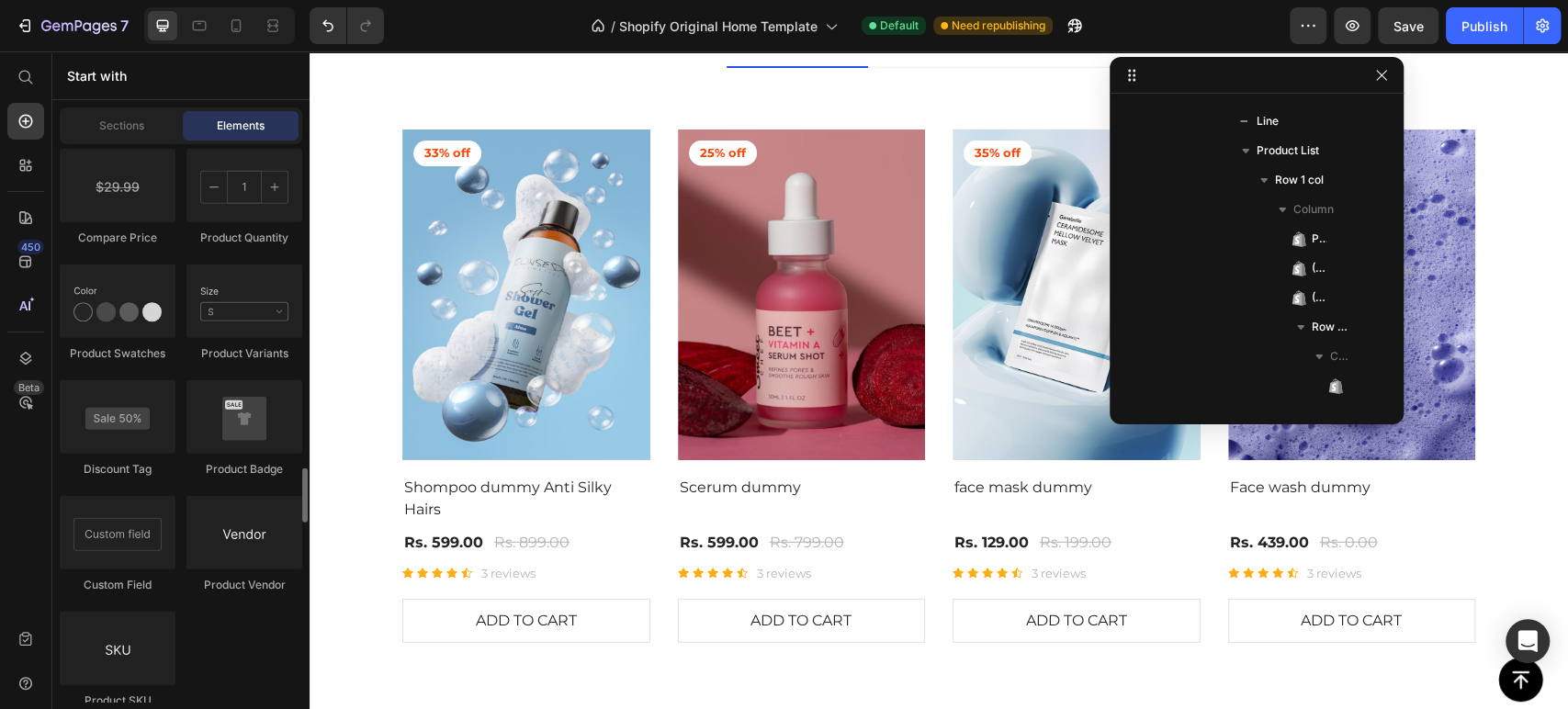 scroll, scrollTop: 3299, scrollLeft: 0, axis: vertical 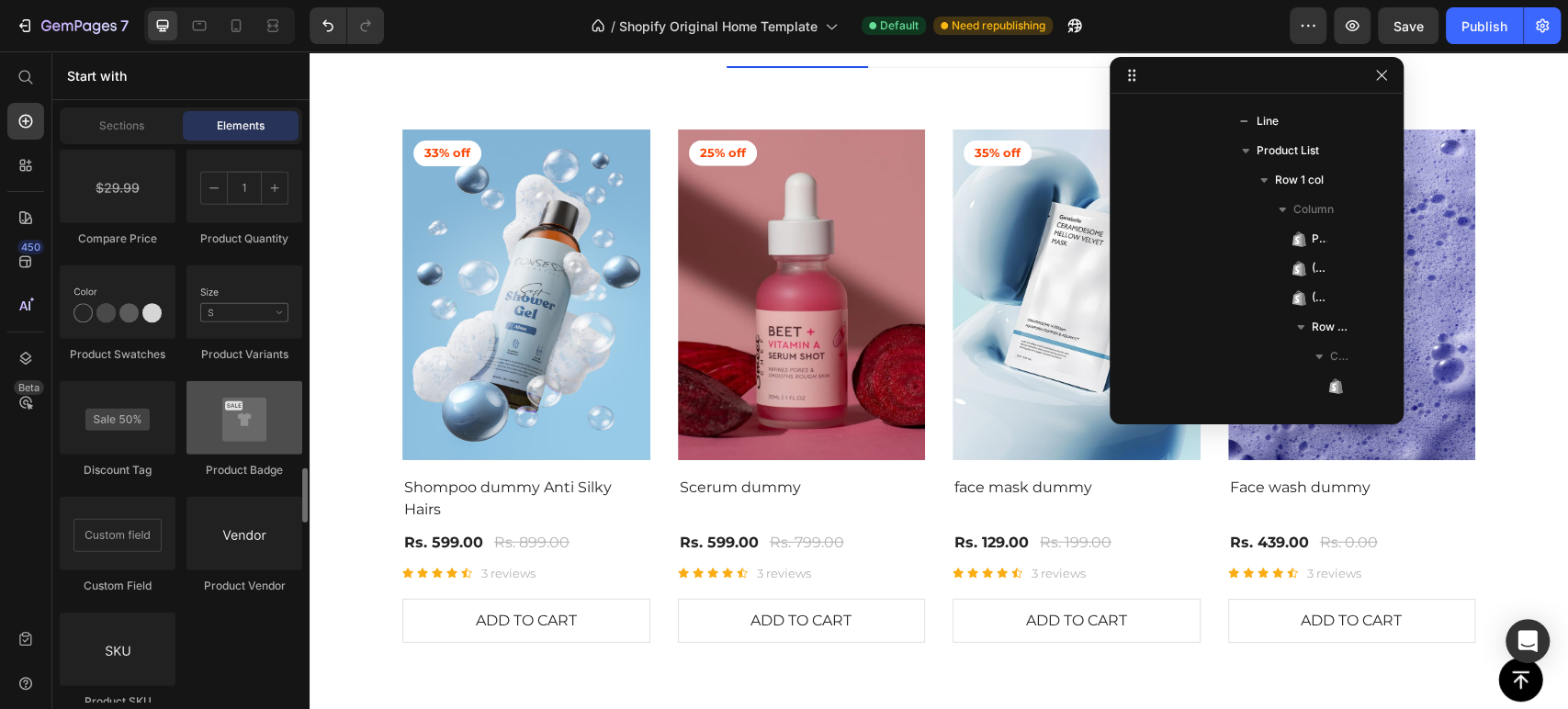 click at bounding box center [244, 418] 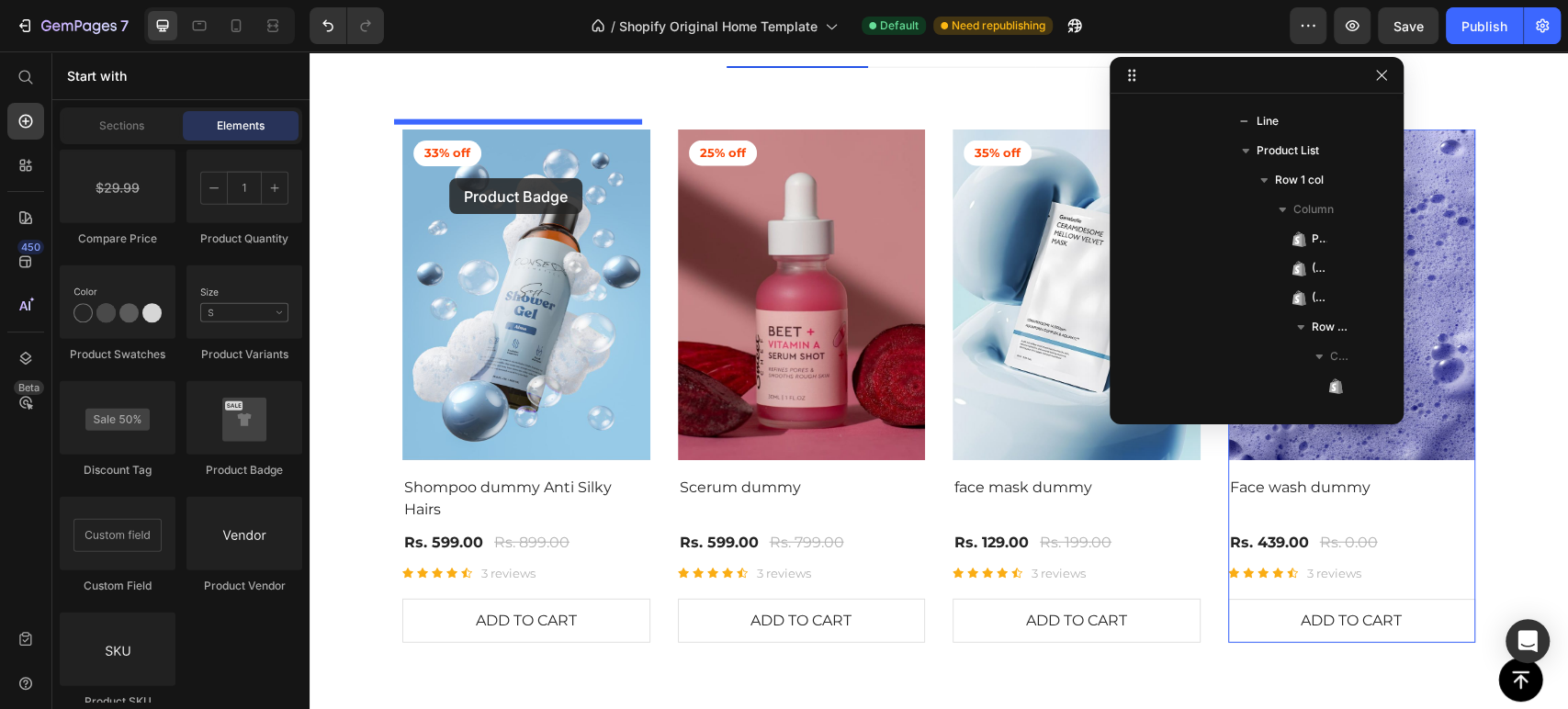 drag, startPoint x: 552, startPoint y: 465, endPoint x: 449, endPoint y: 178, distance: 304.9229 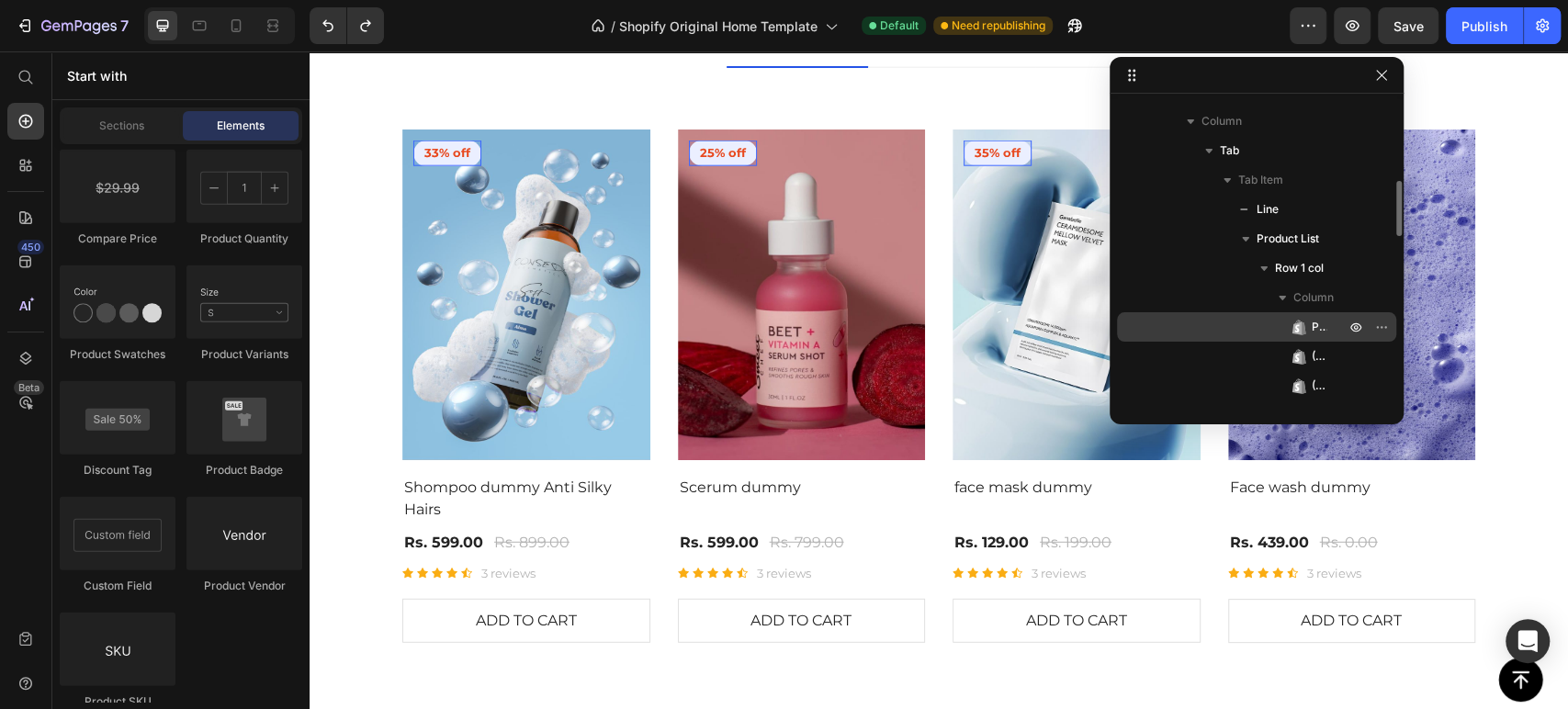 click on "Product Badge" at bounding box center (1257, 327) 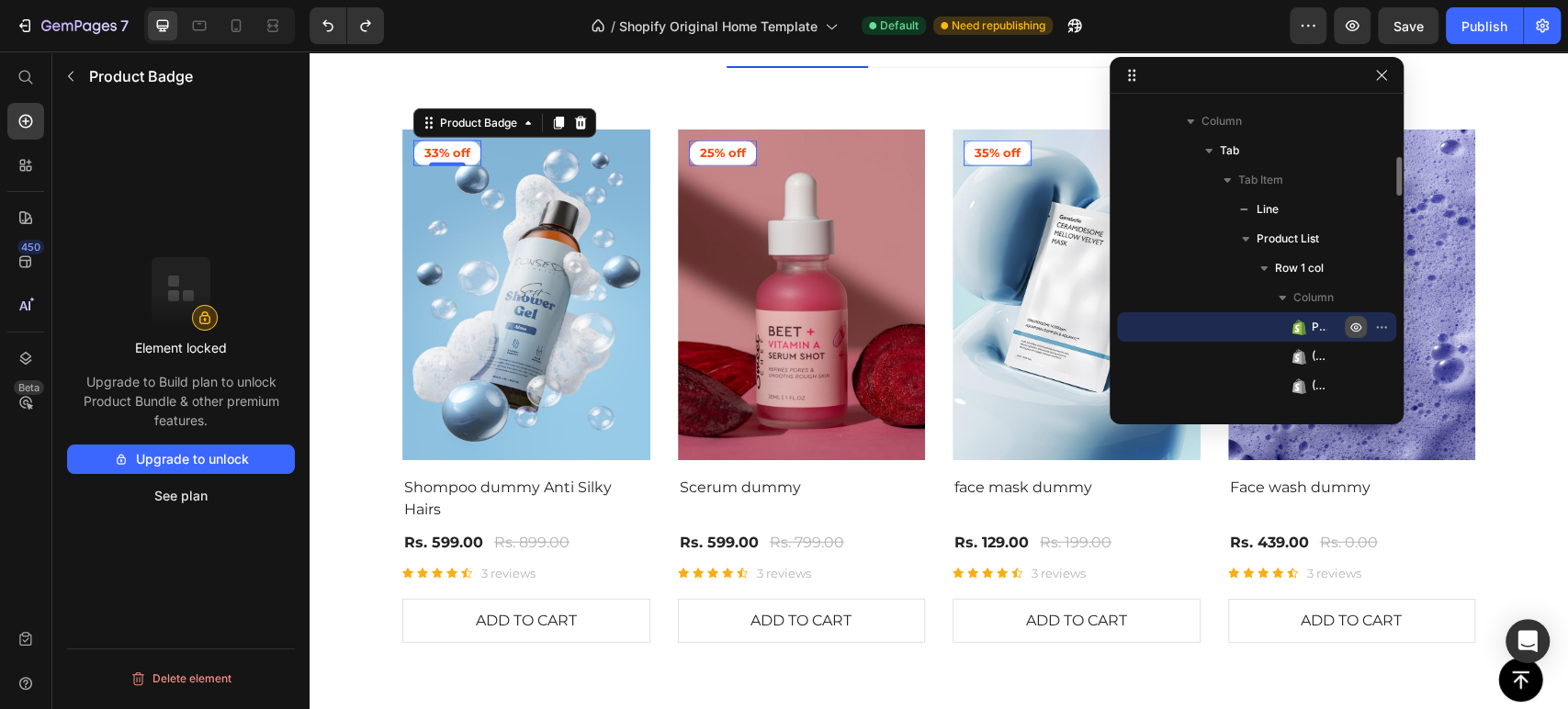 click 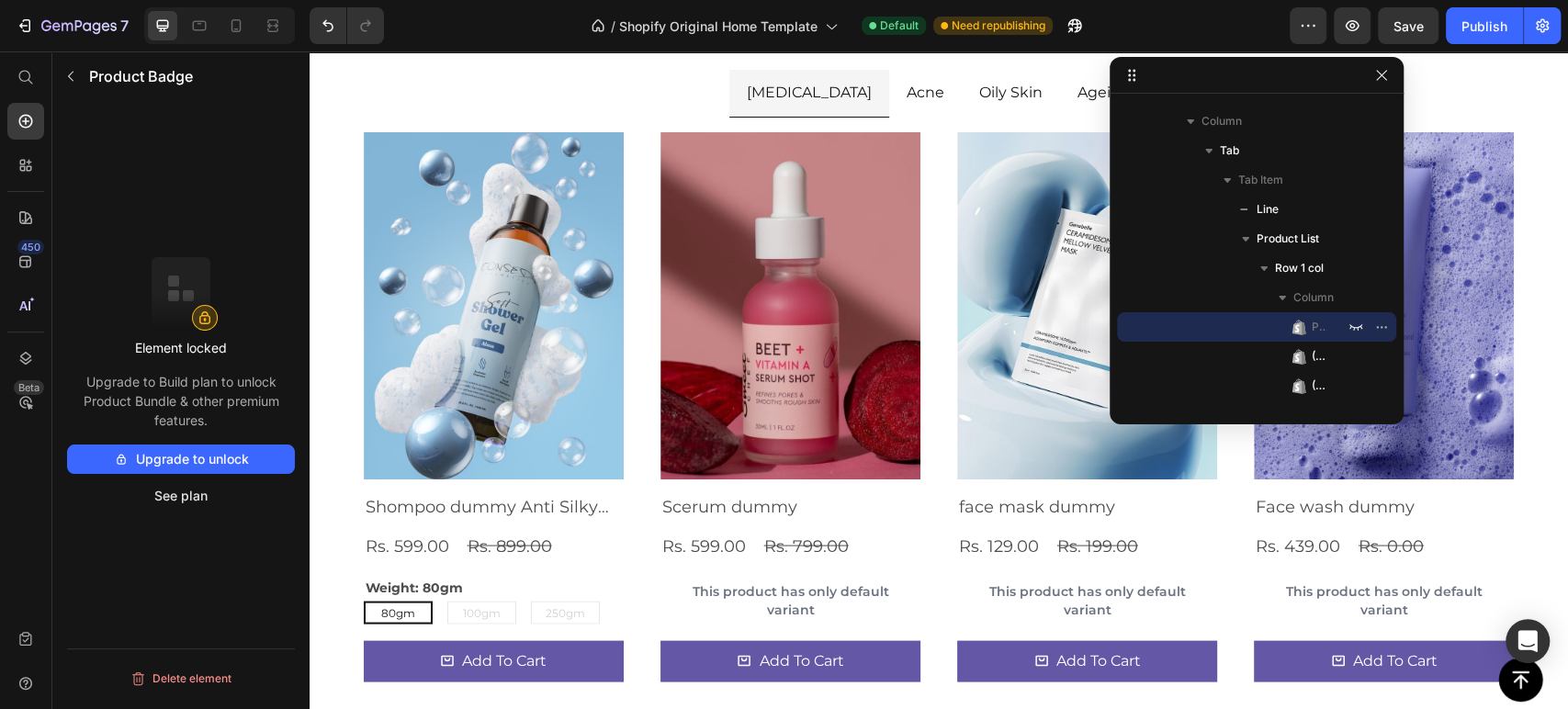 scroll, scrollTop: 2144, scrollLeft: 0, axis: vertical 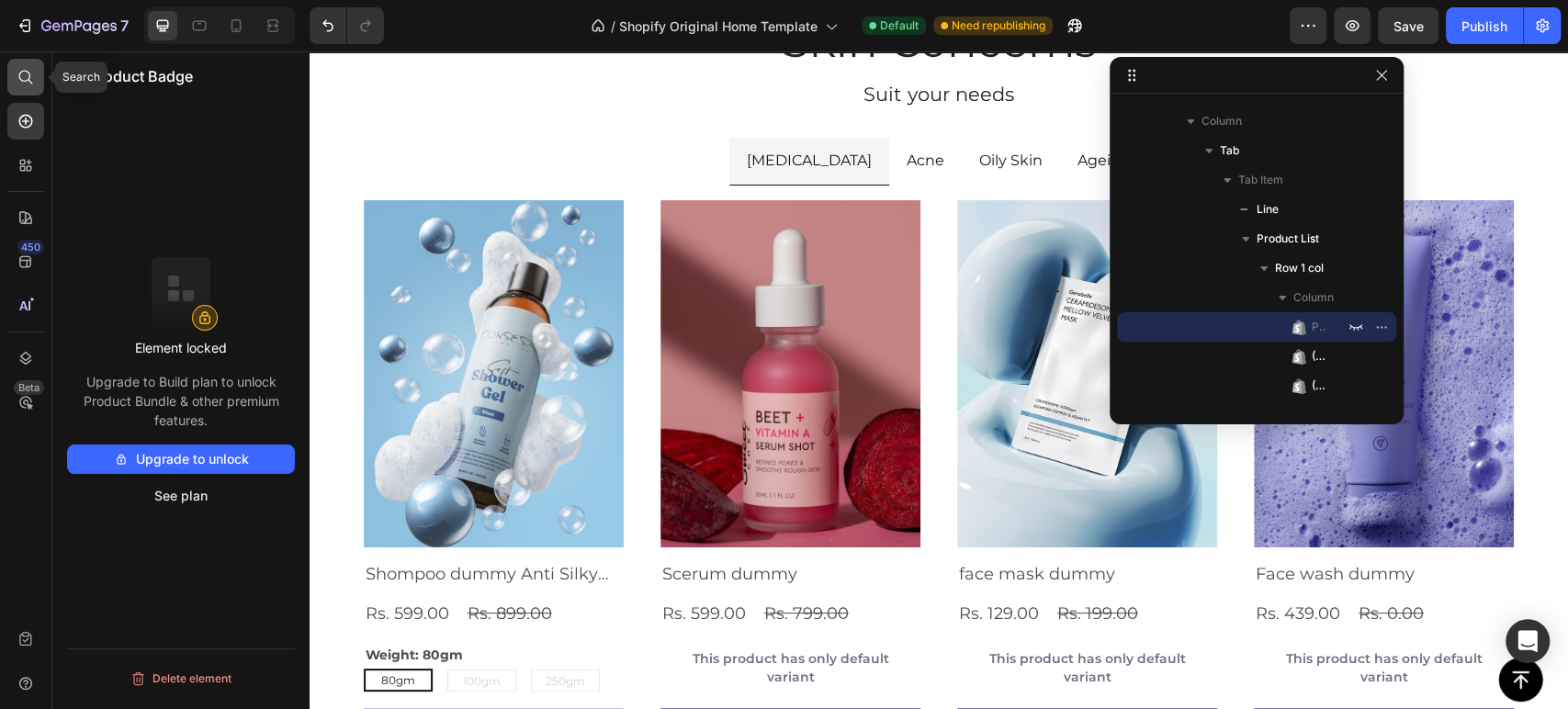 click 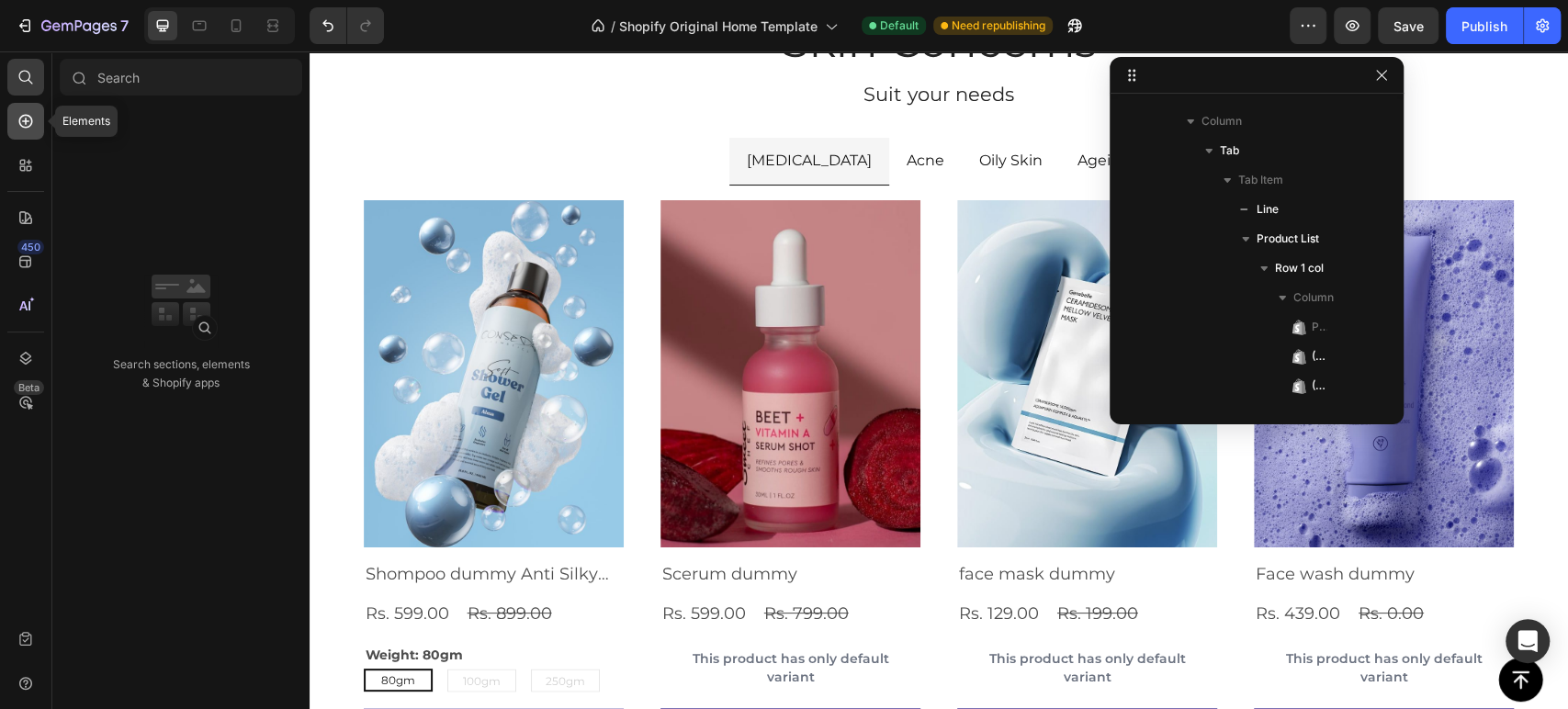 click 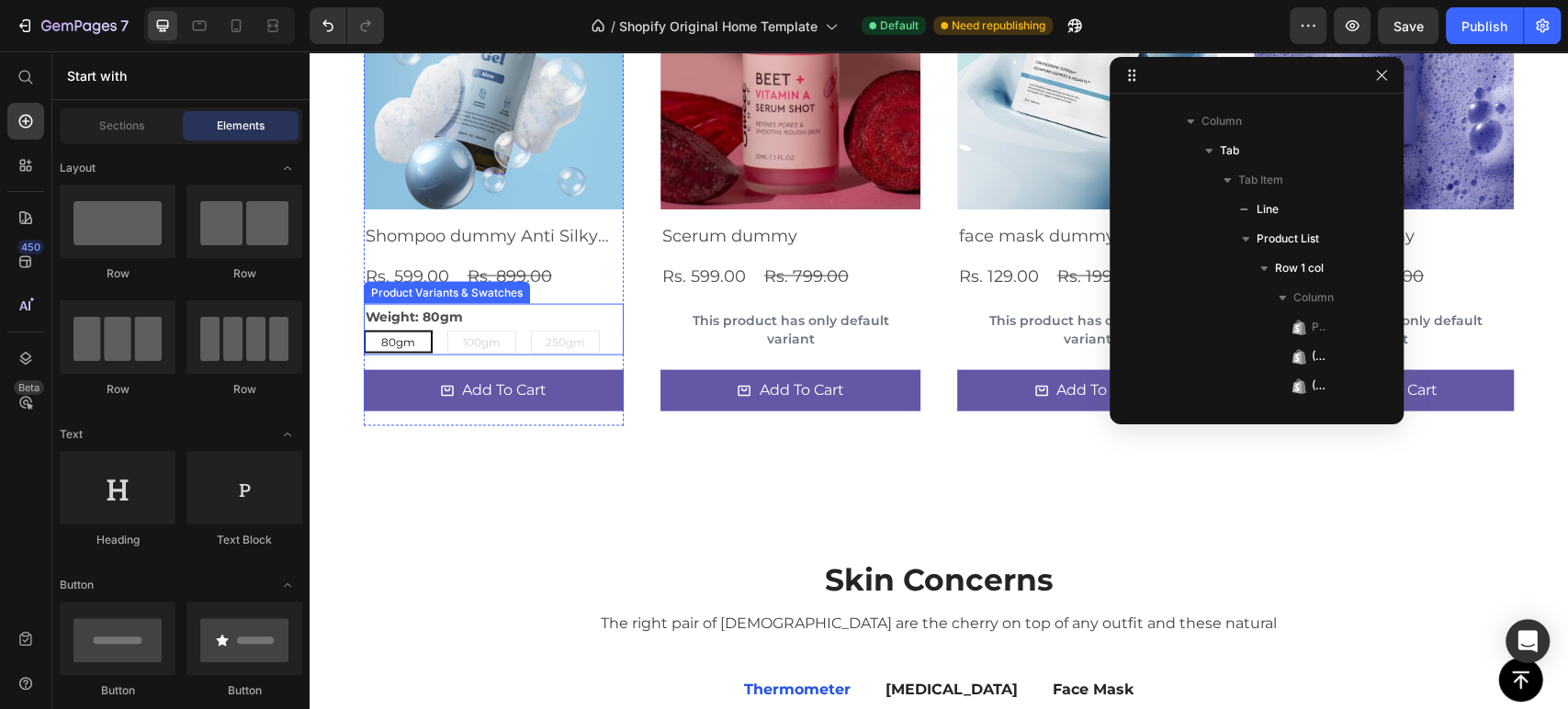 scroll, scrollTop: 2474, scrollLeft: 0, axis: vertical 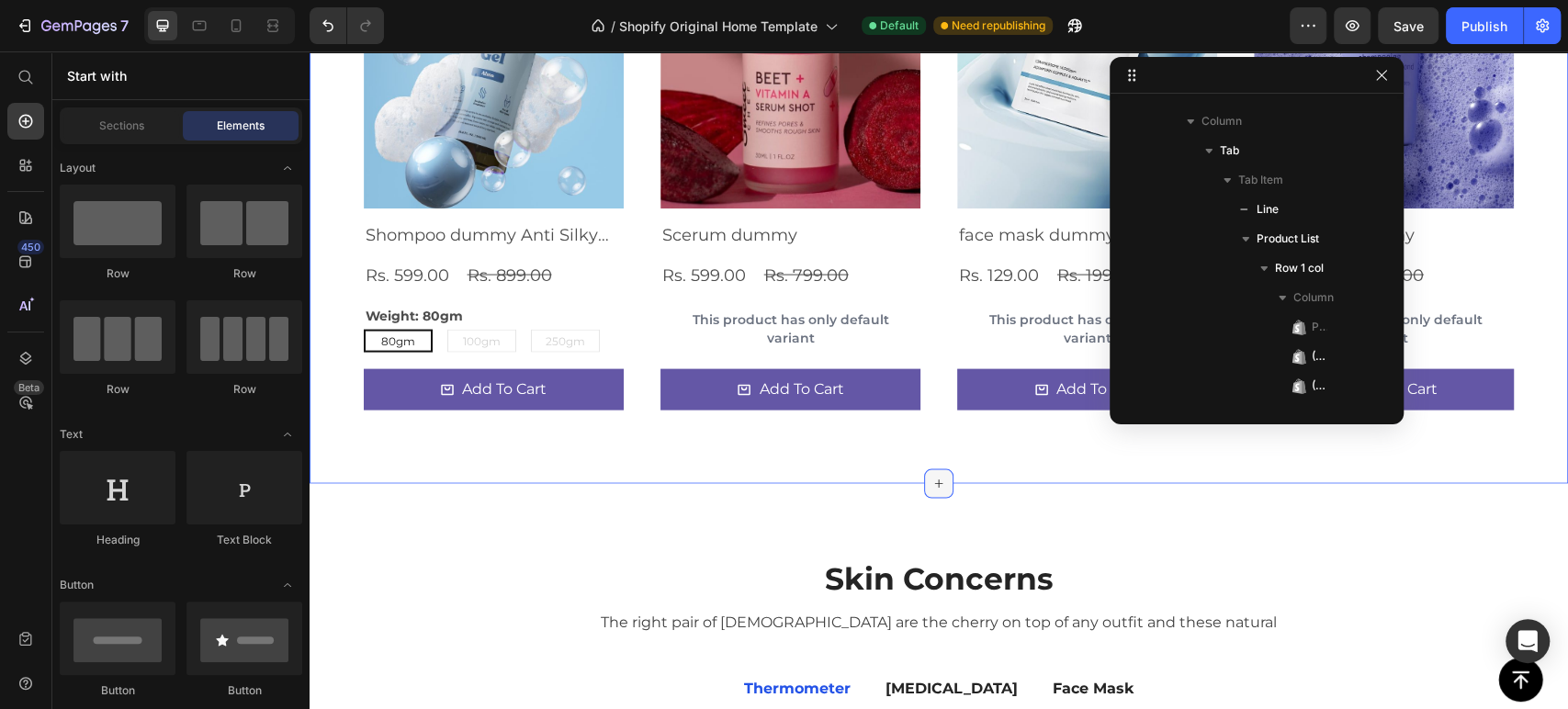 click 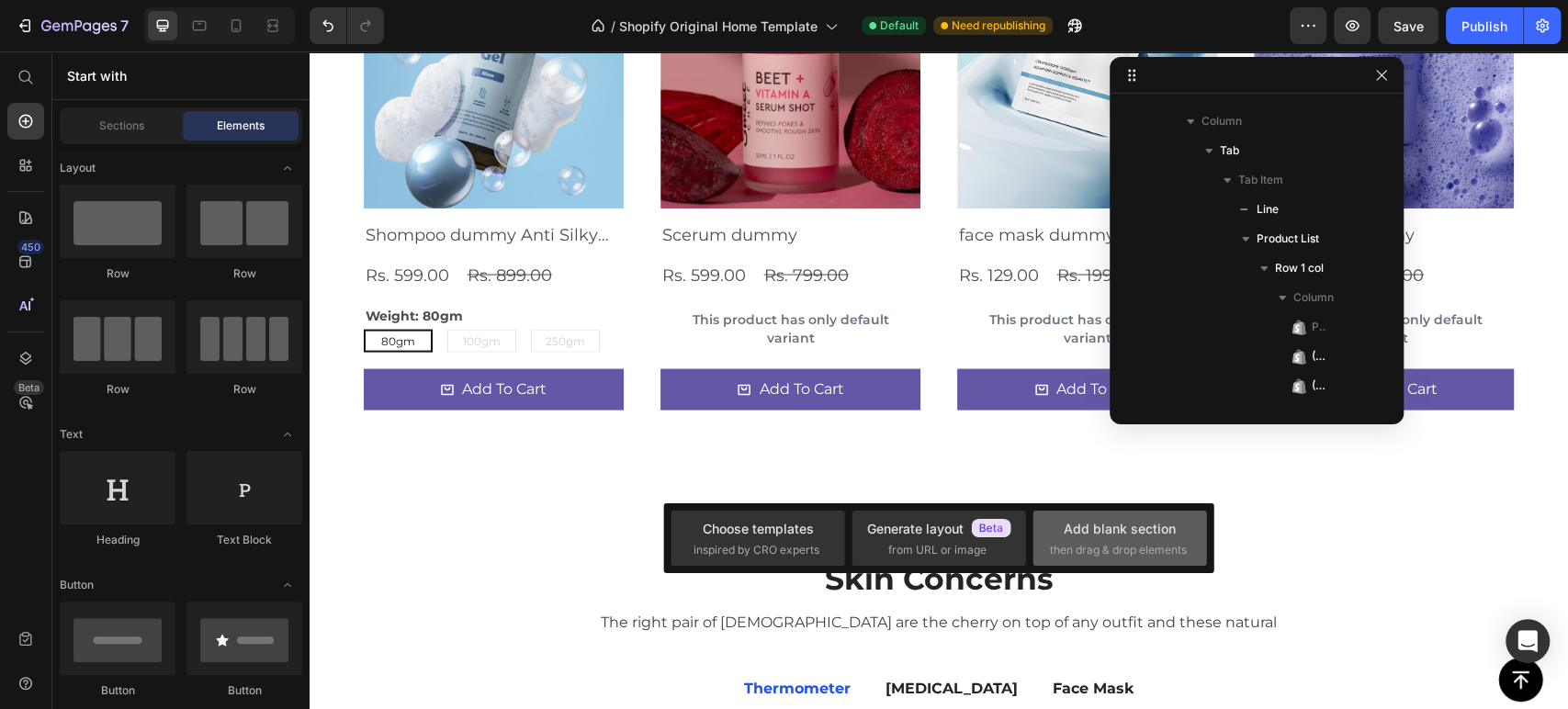 click on "Add blank section  then drag & drop elements" at bounding box center [1120, 538] 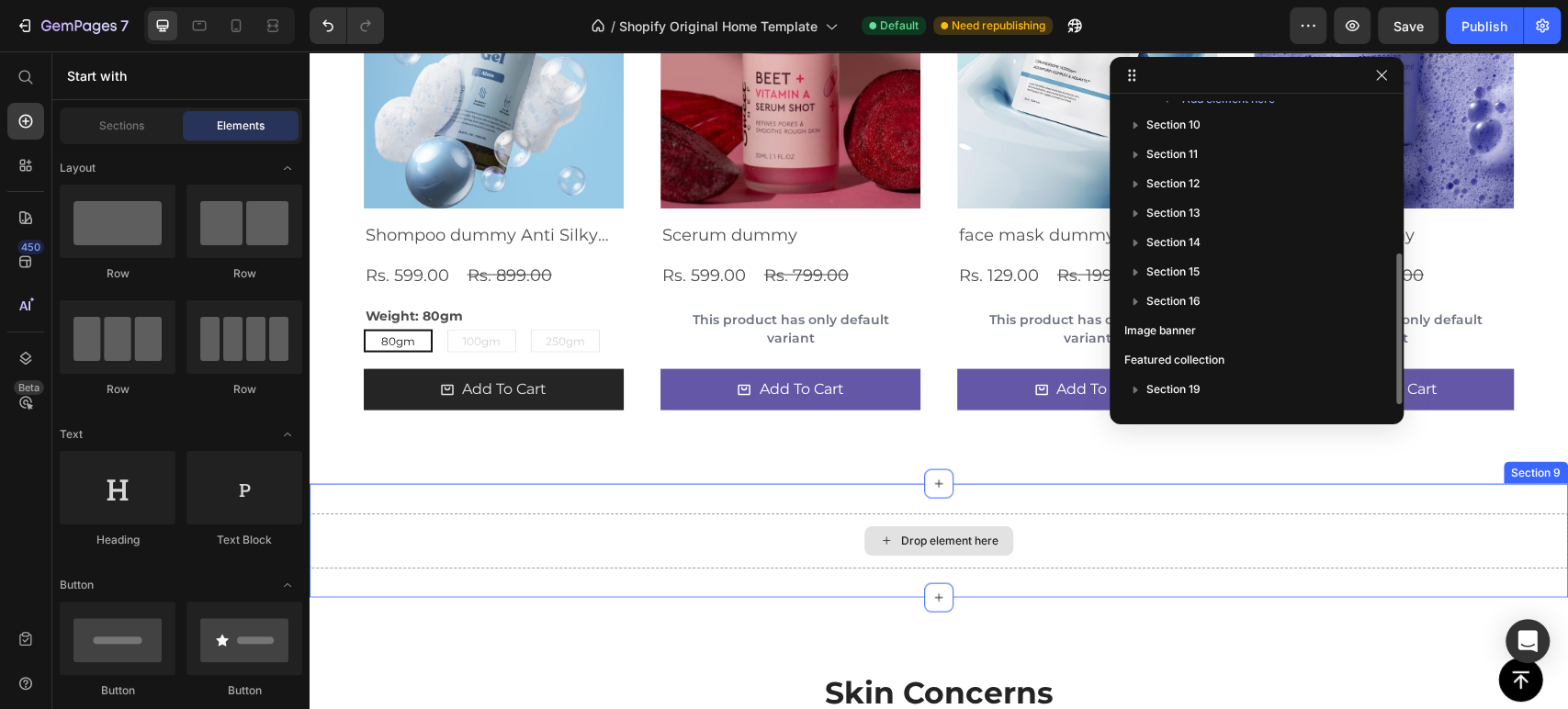 scroll, scrollTop: 307, scrollLeft: 0, axis: vertical 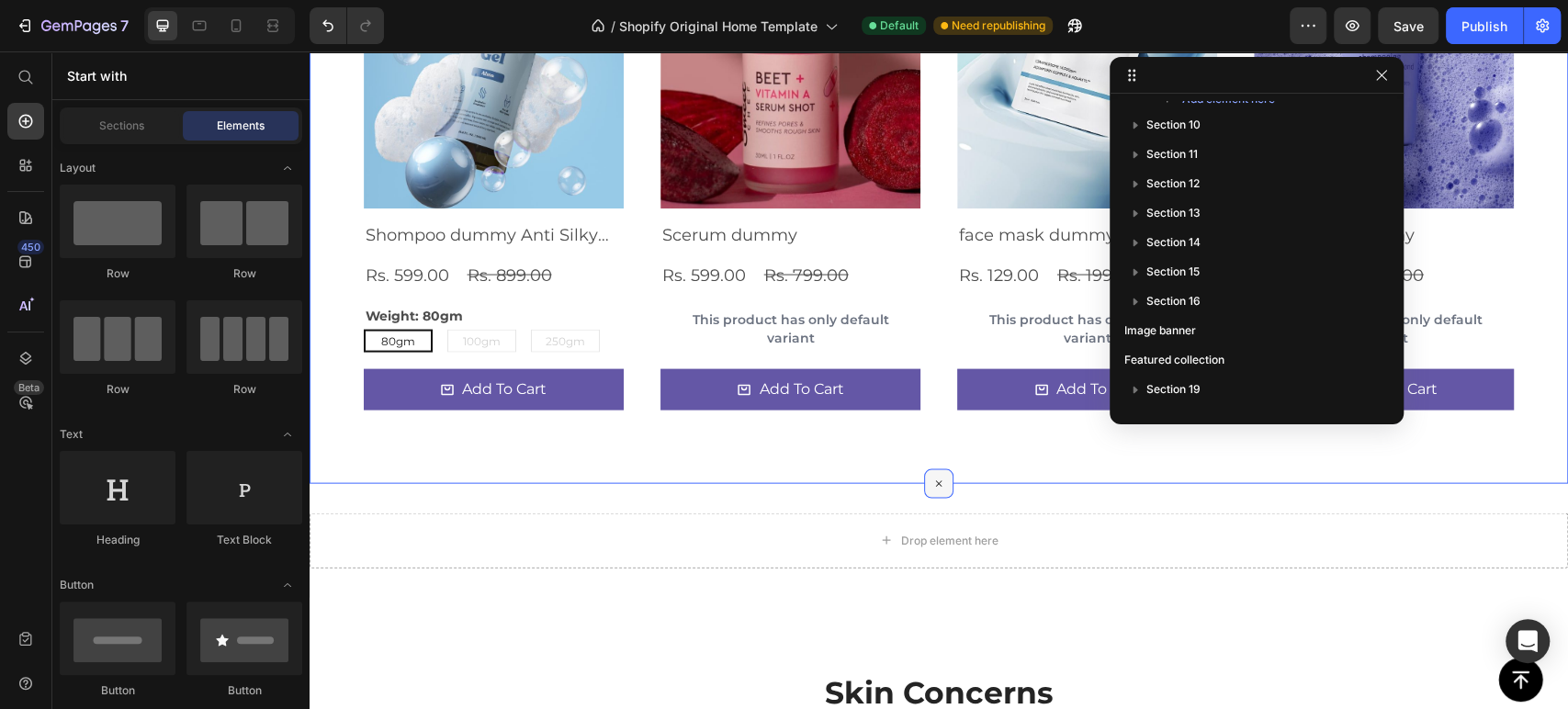 click 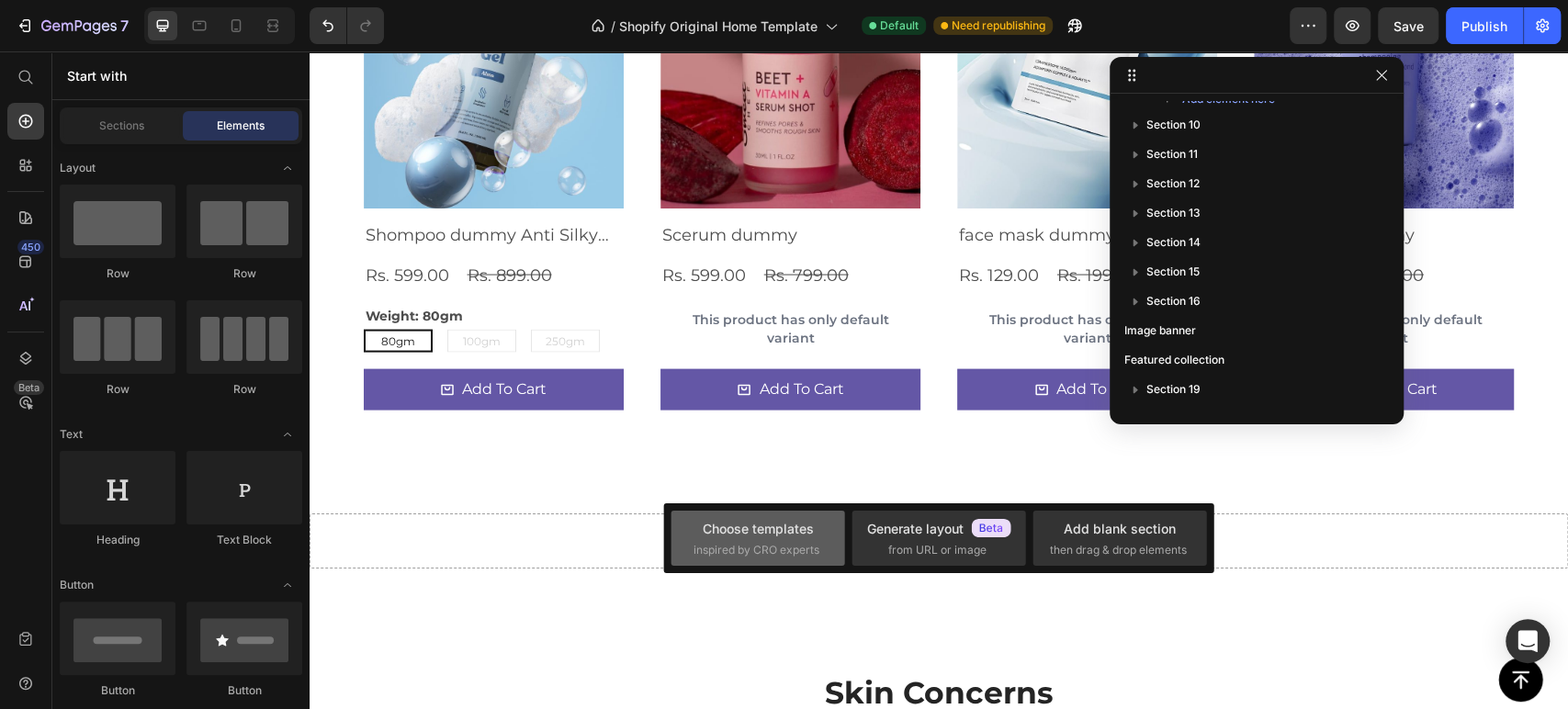 click on "Choose templates" at bounding box center [758, 528] 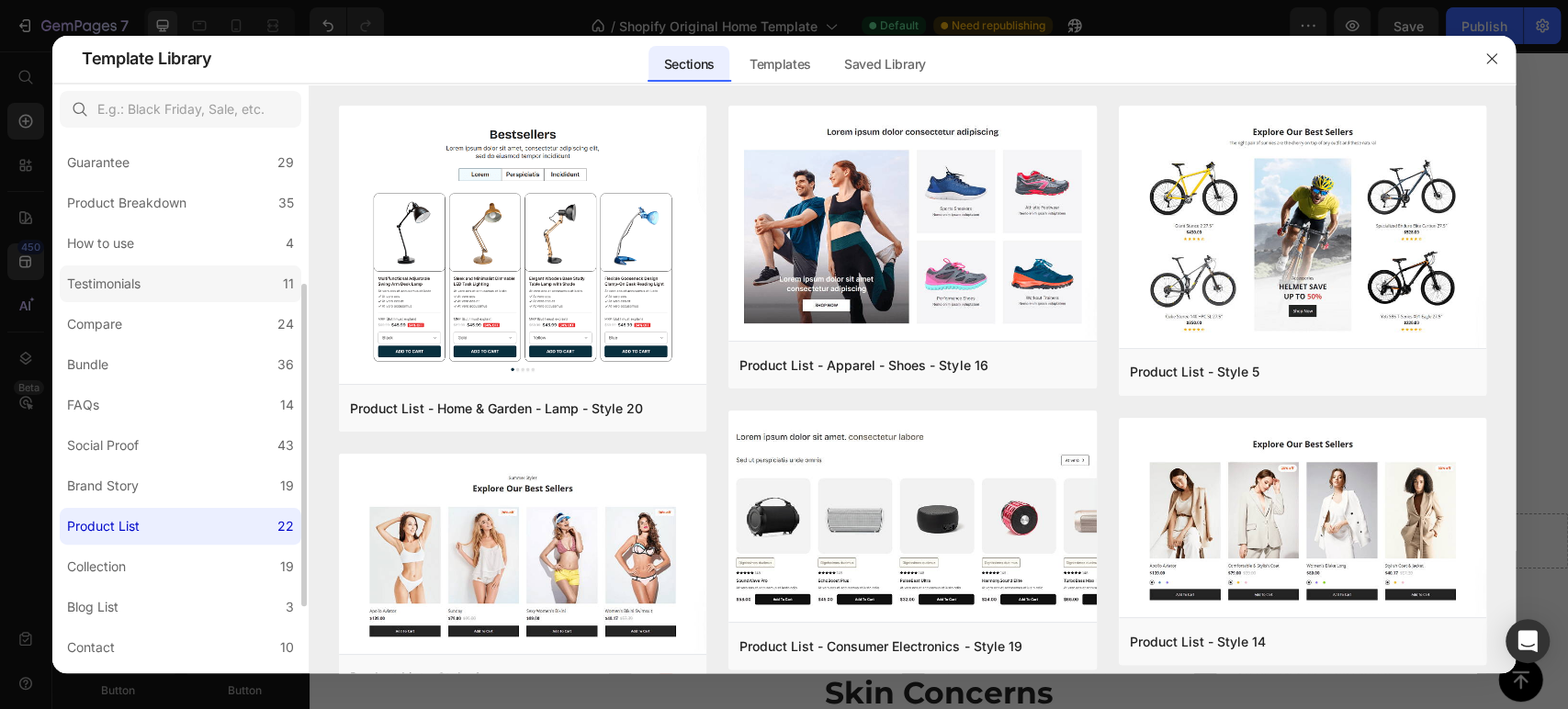 scroll, scrollTop: 225, scrollLeft: 0, axis: vertical 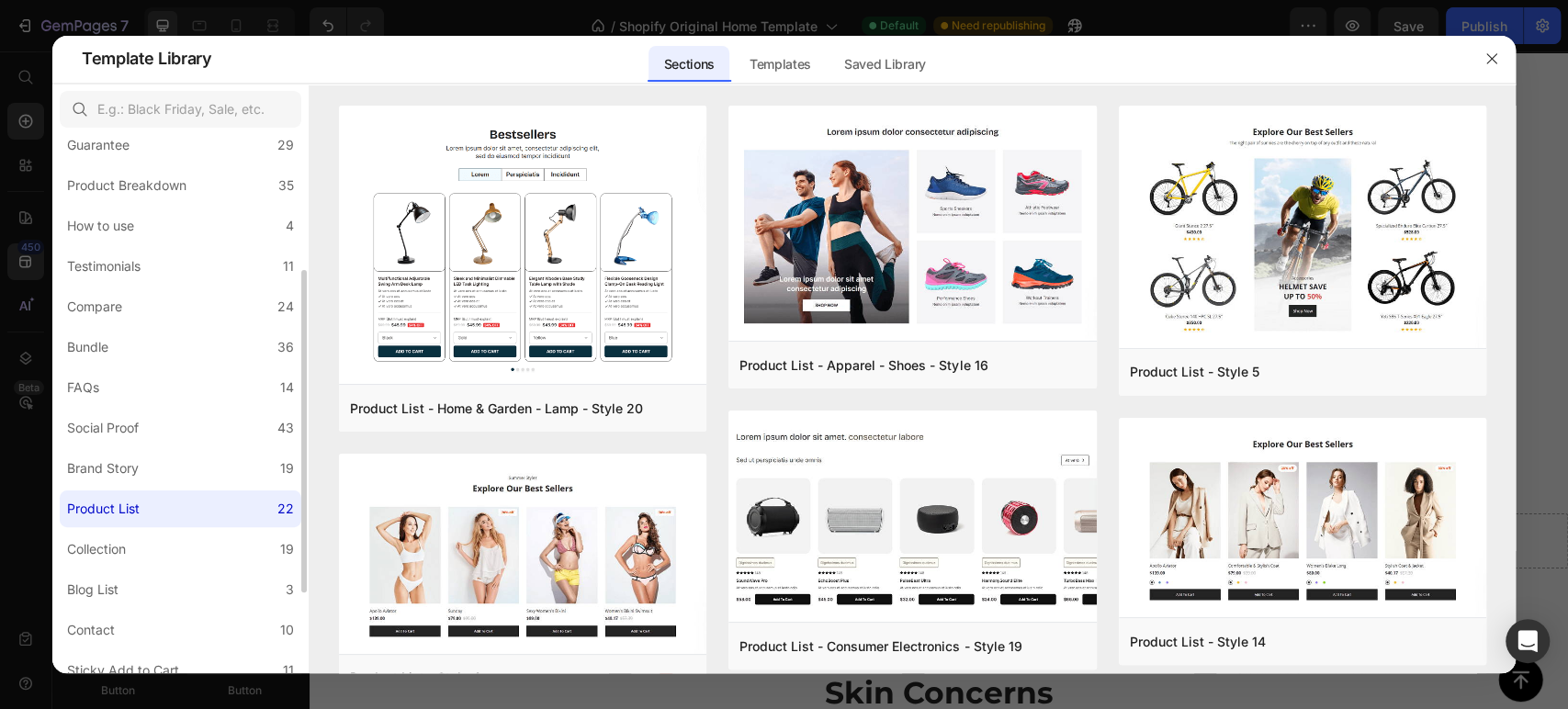 click on "Product List" at bounding box center [103, 509] 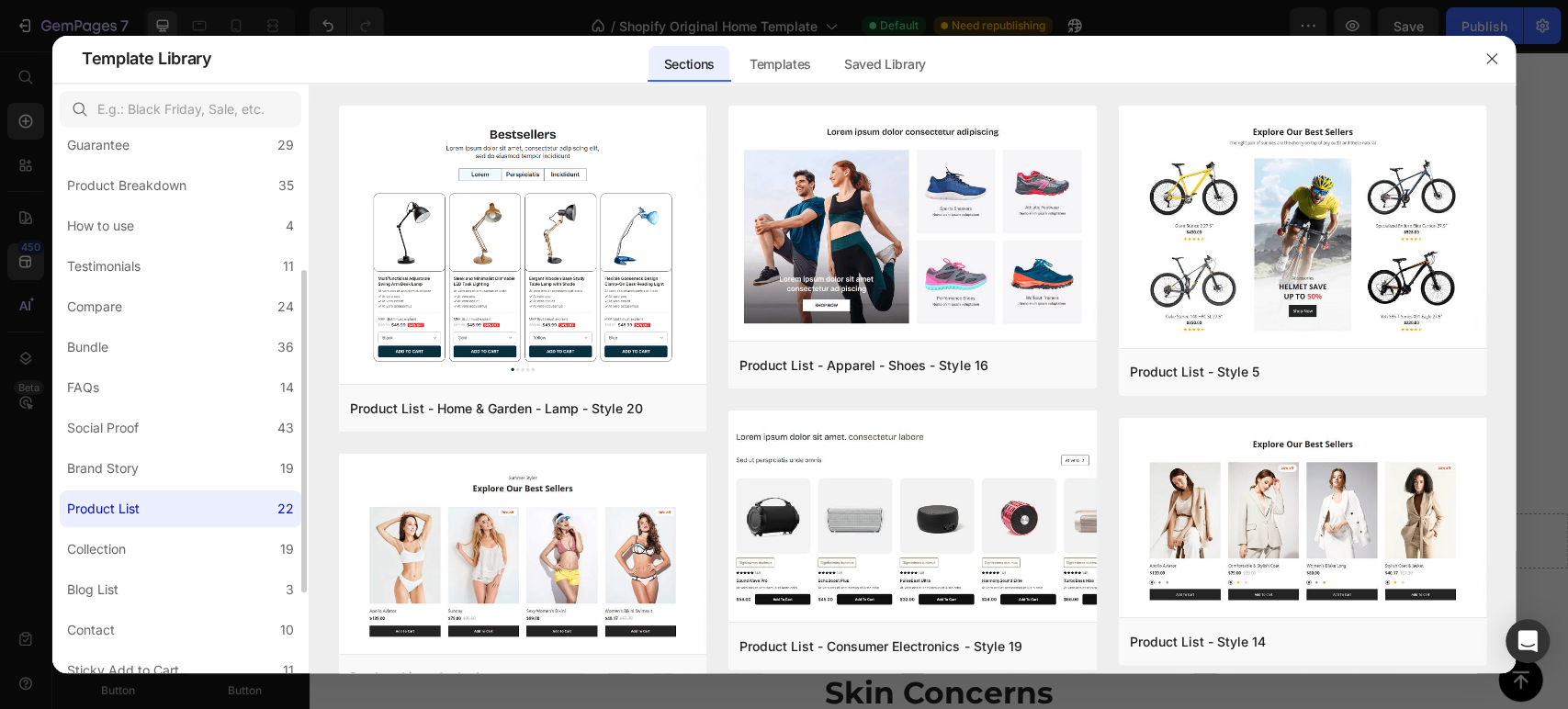 click on "Product List" at bounding box center (103, 509) 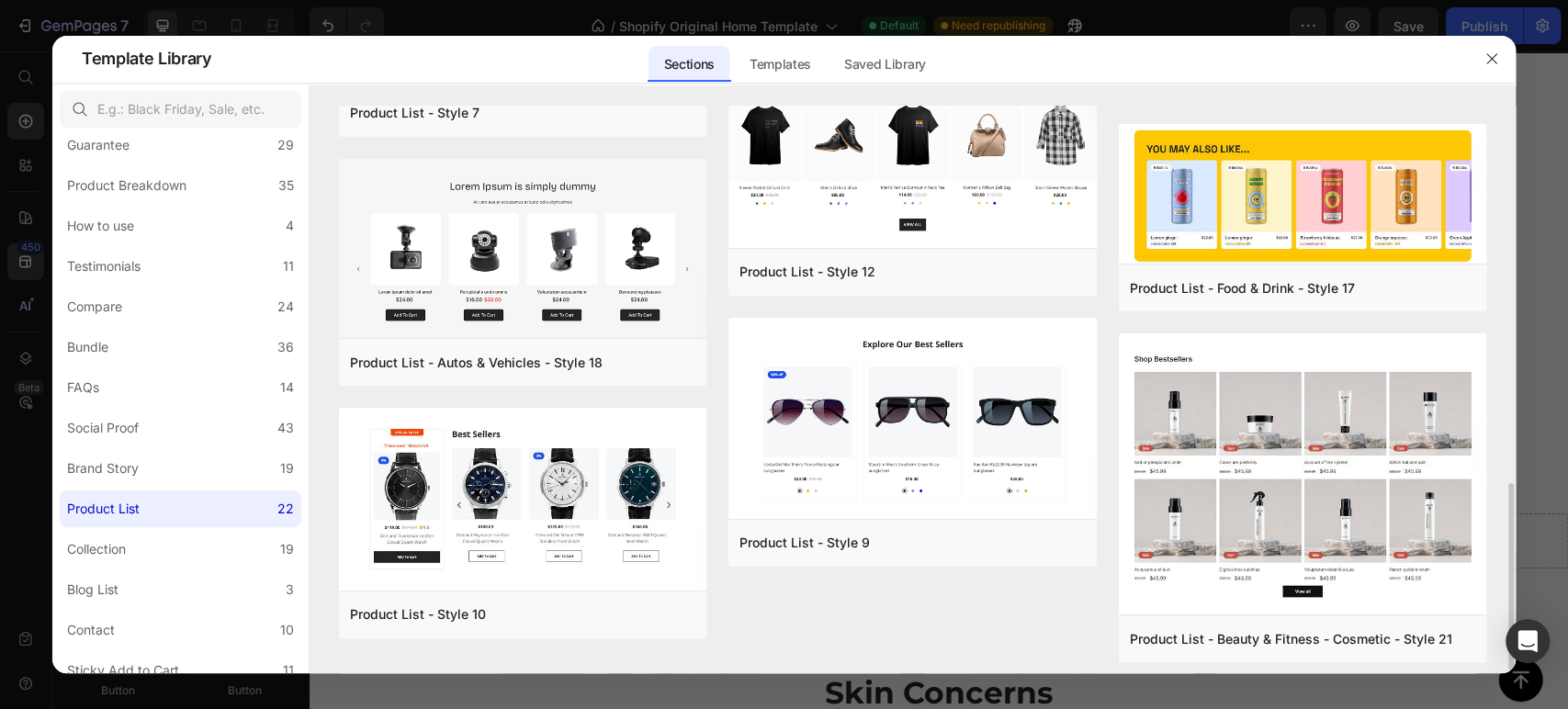 scroll, scrollTop: 1154, scrollLeft: 0, axis: vertical 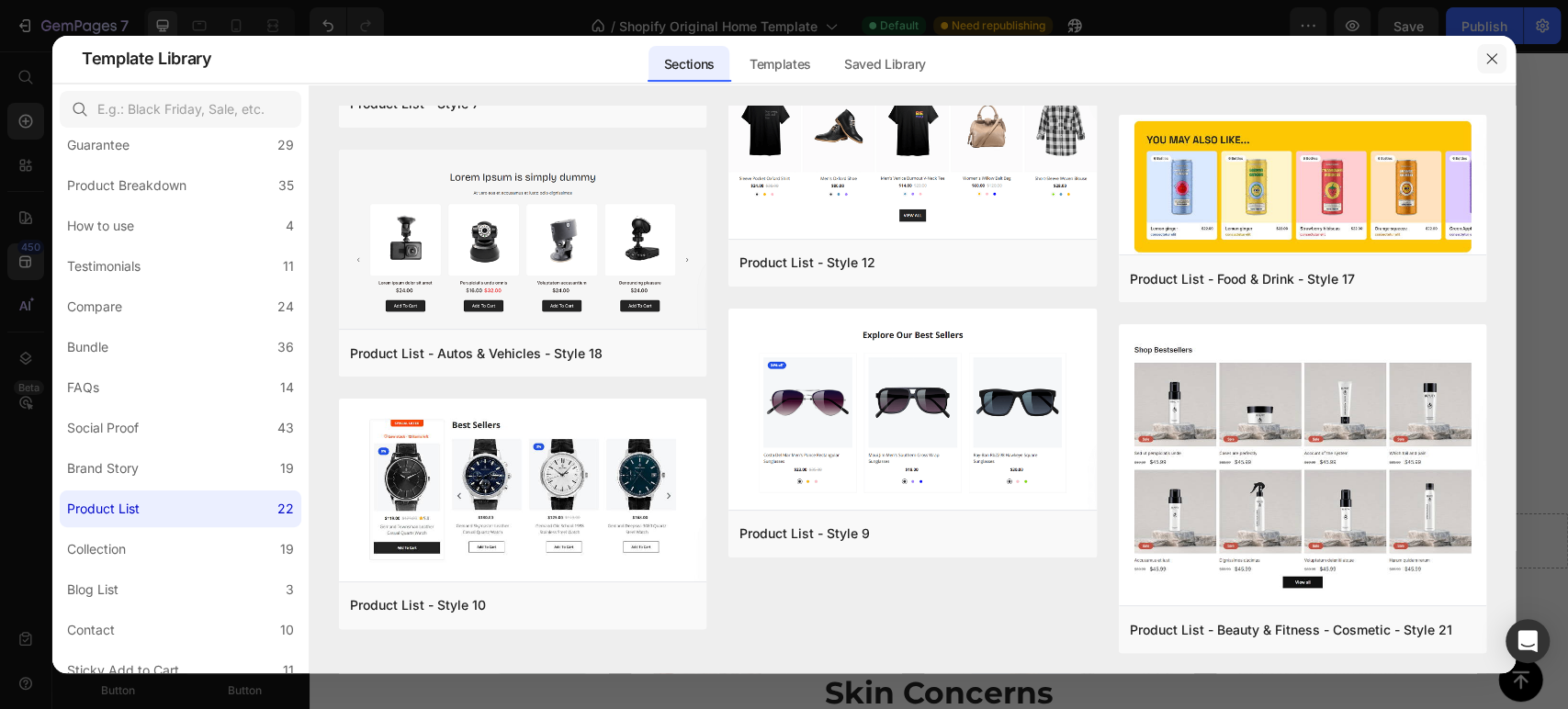 click at bounding box center [1492, 59] 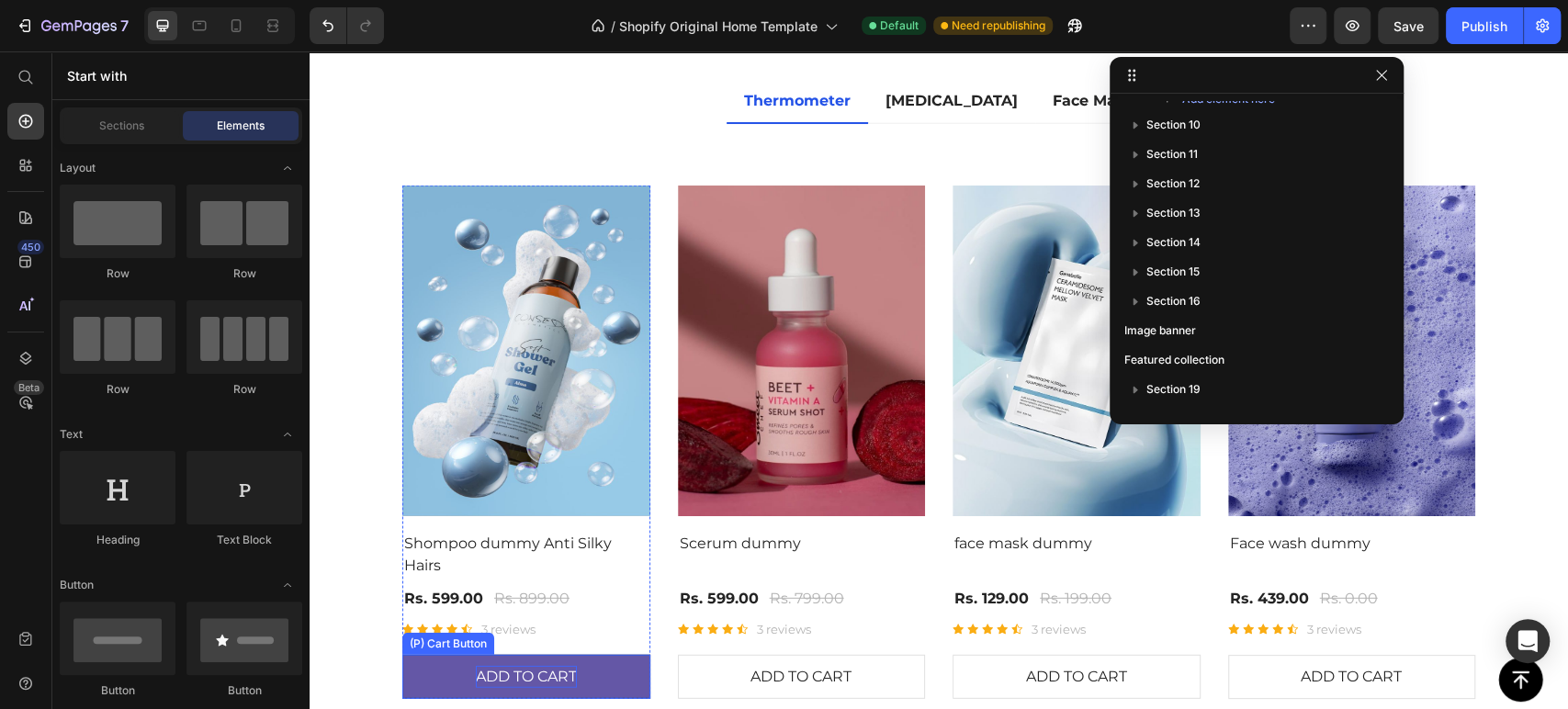 scroll, scrollTop: 3206, scrollLeft: 0, axis: vertical 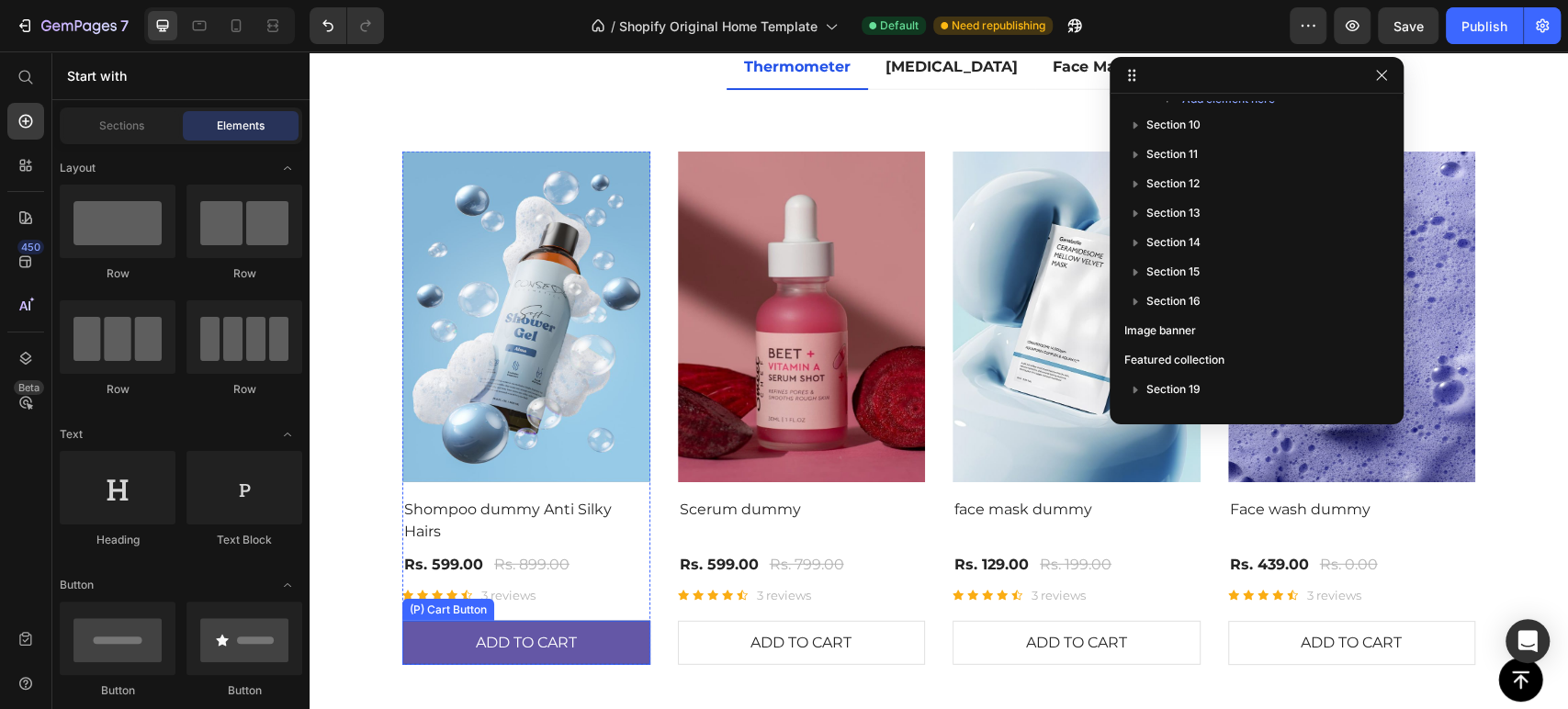 click on "ADD TO CART" at bounding box center [526, 643] 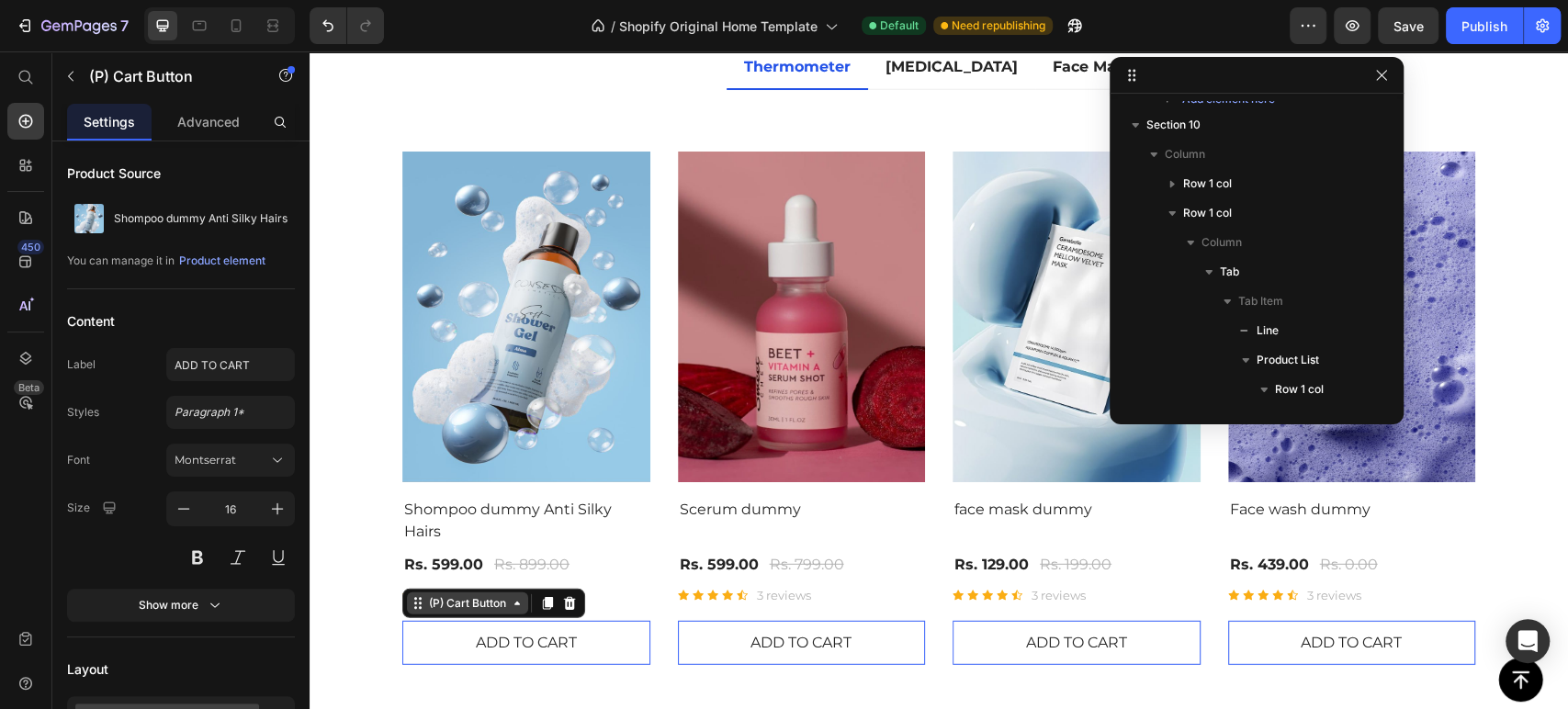scroll, scrollTop: 663, scrollLeft: 0, axis: vertical 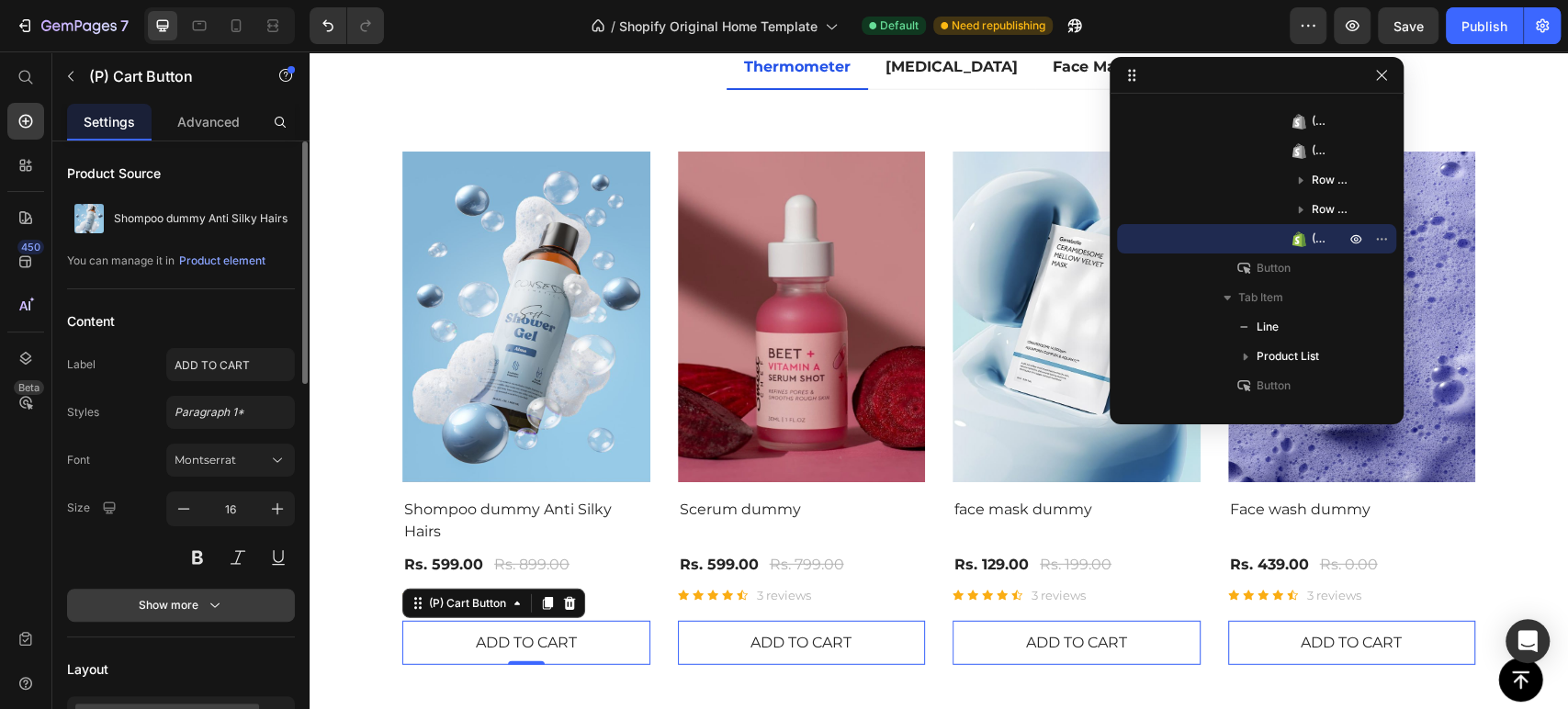 click 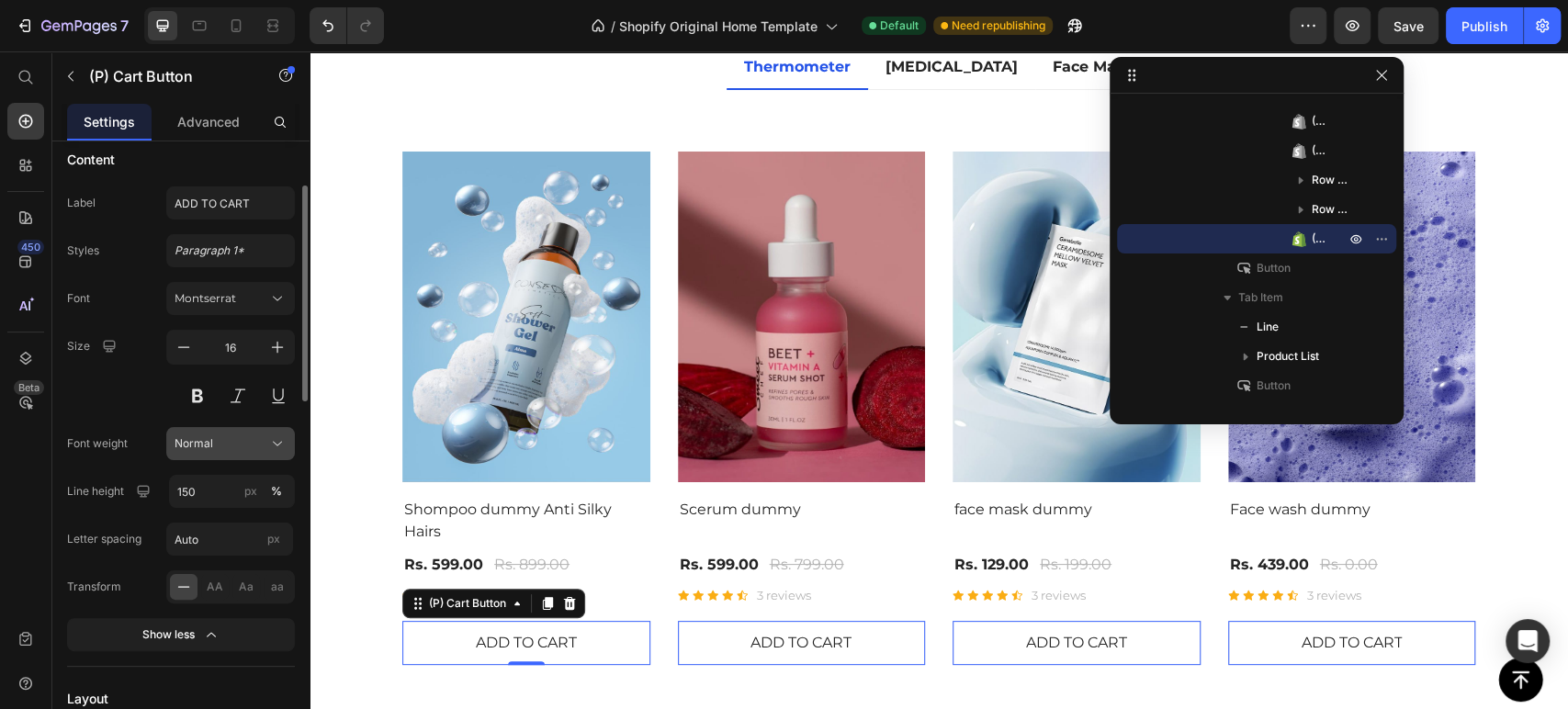 scroll, scrollTop: 152, scrollLeft: 0, axis: vertical 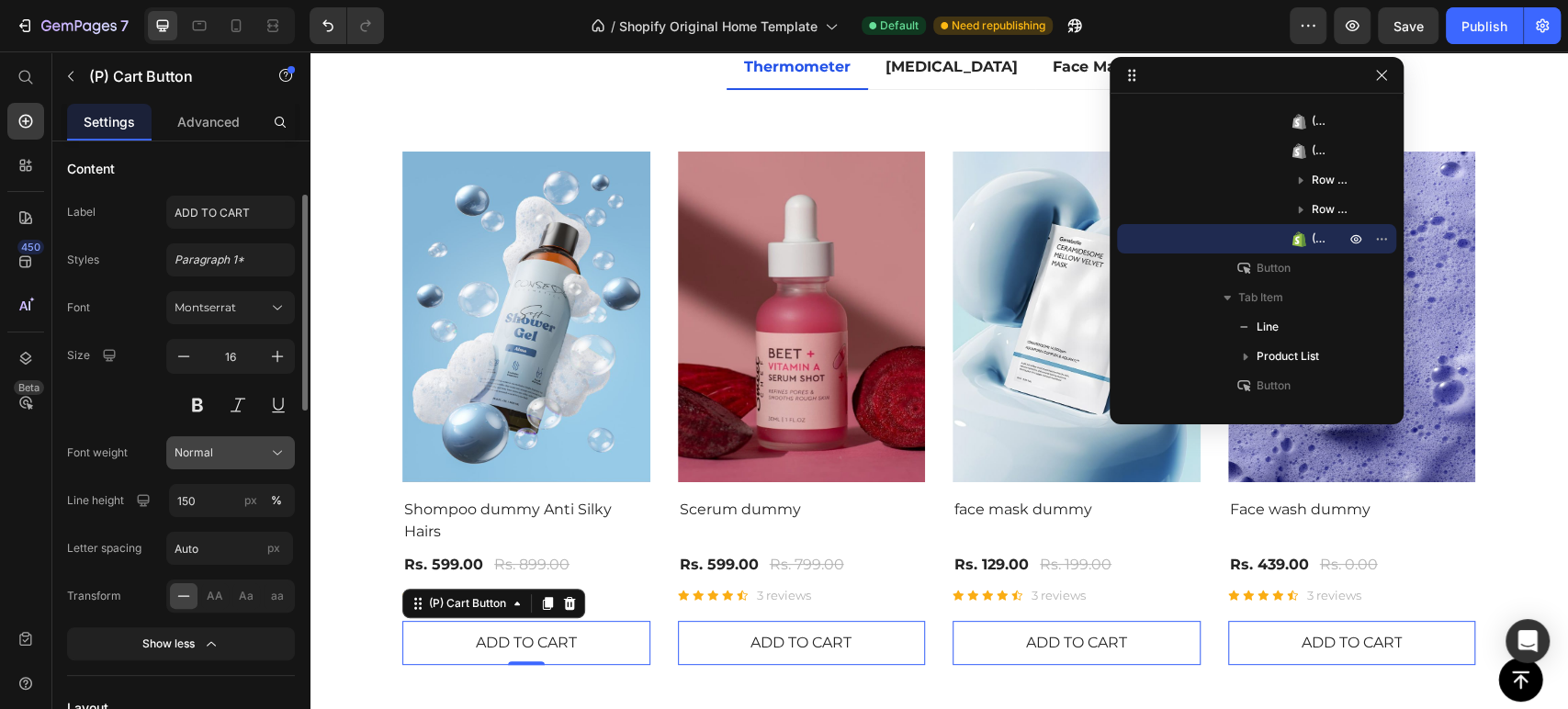 click on "Normal" 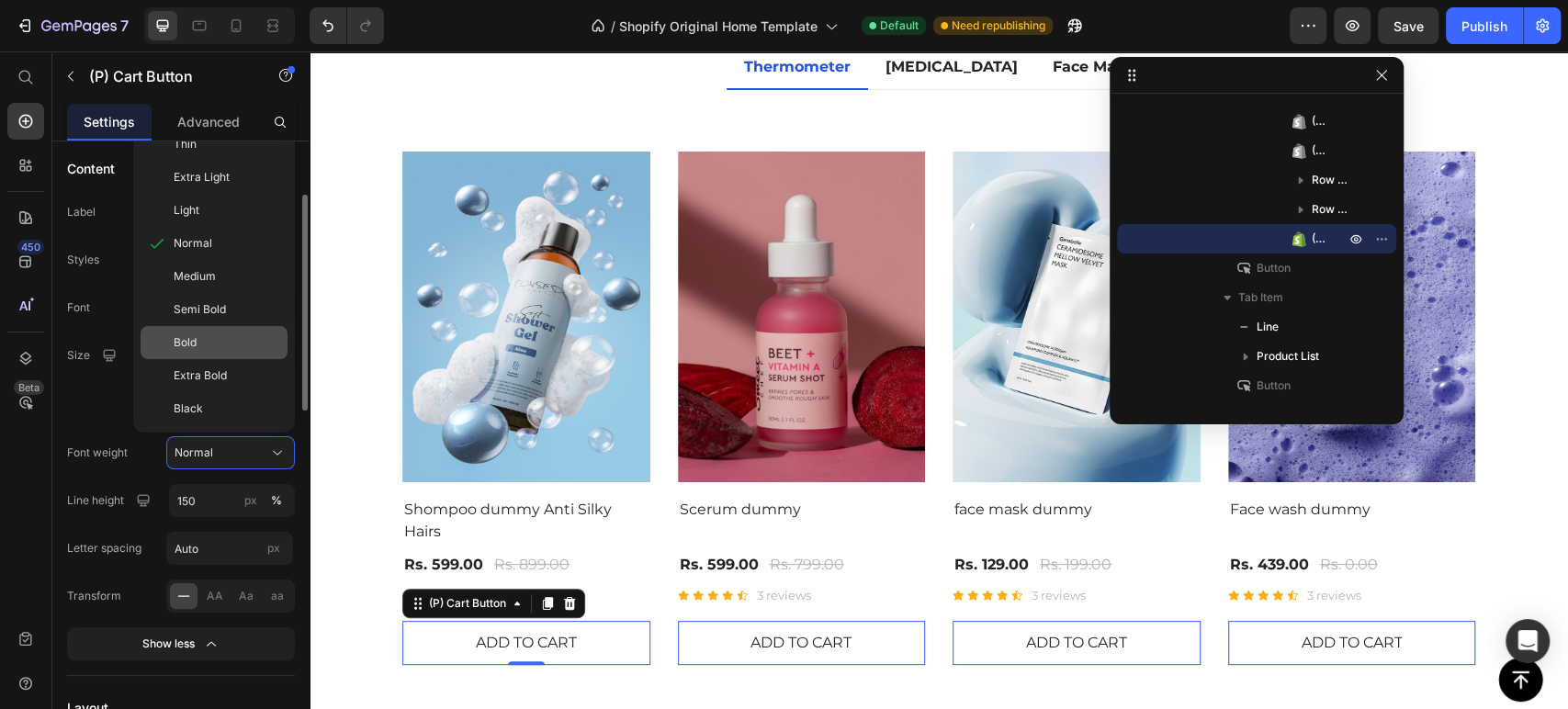 click on "Bold" at bounding box center (227, 343) 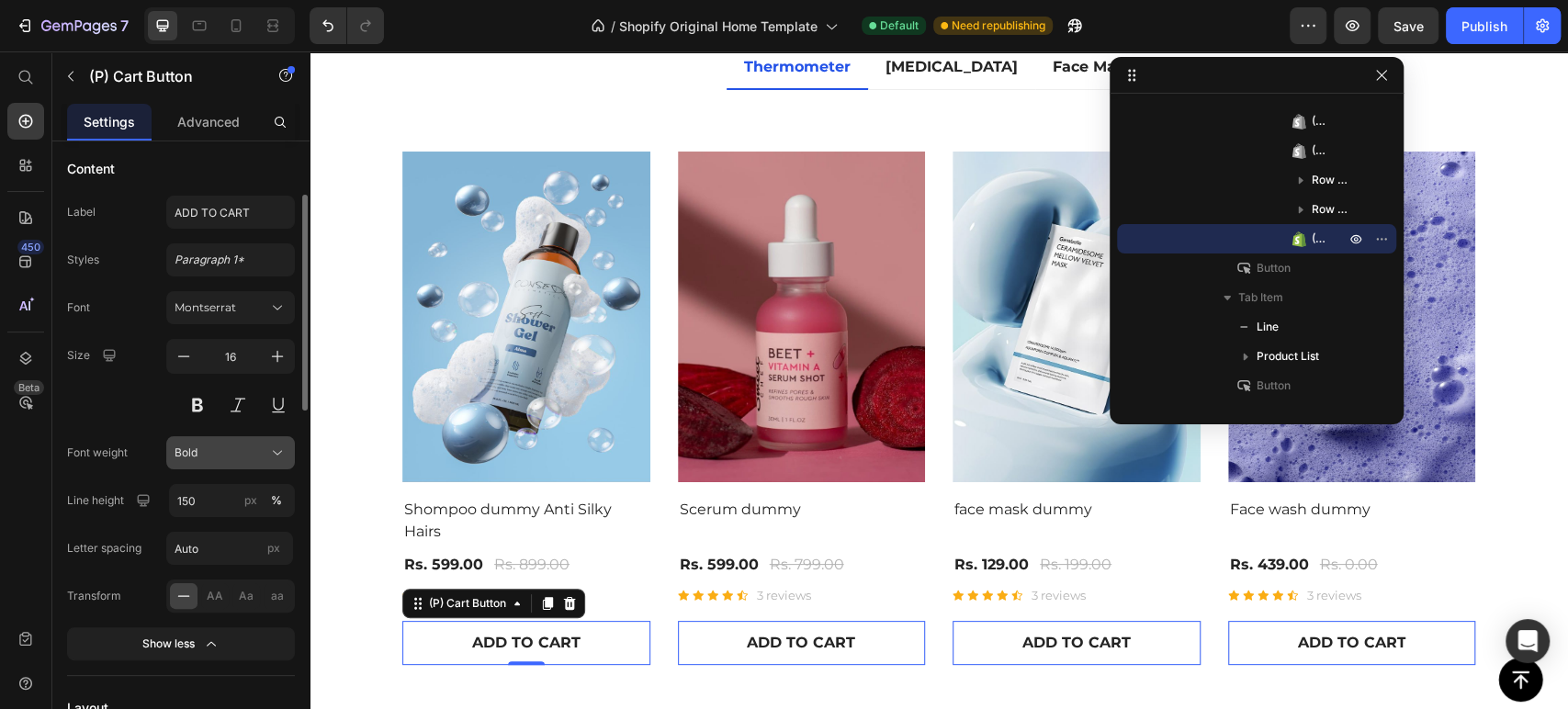 click on "Bold" 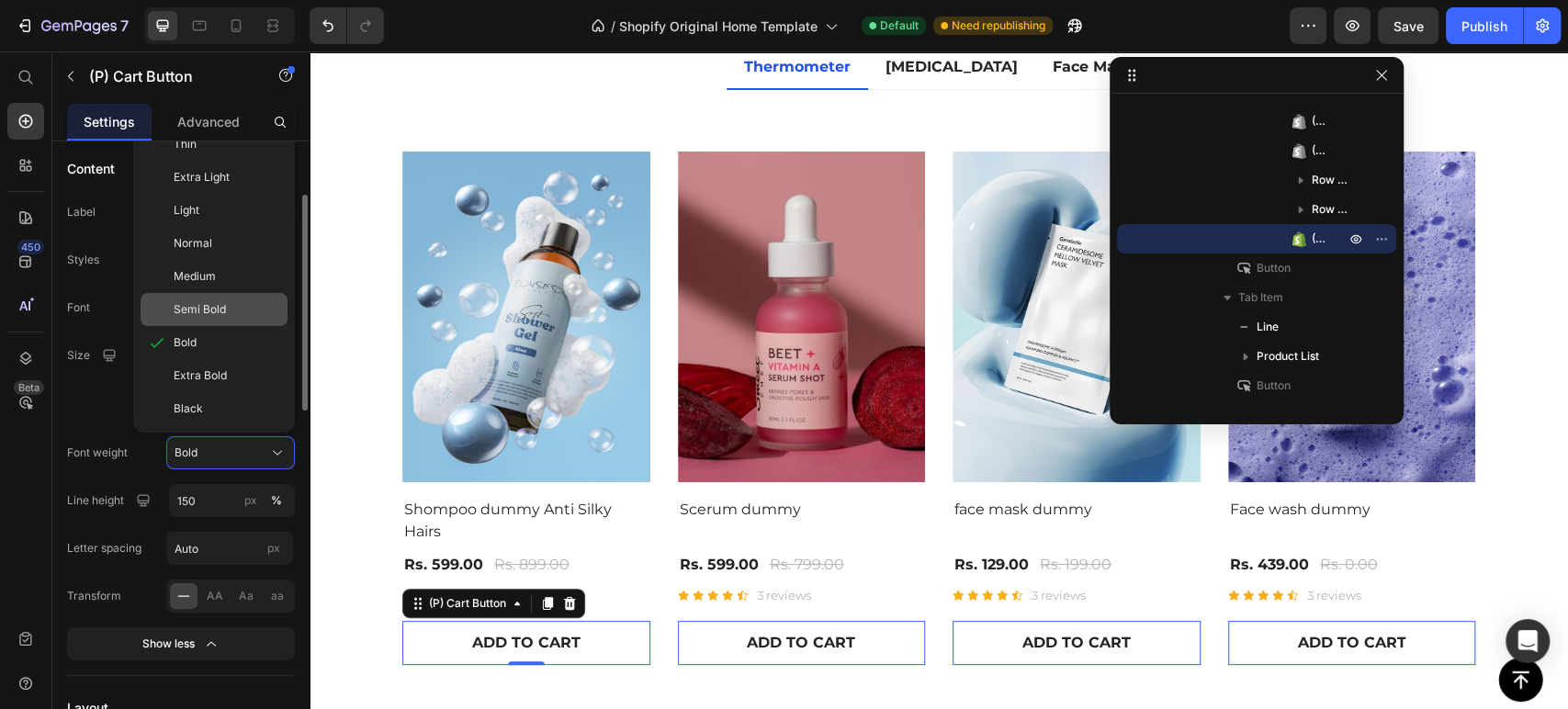 click on "Semi Bold" at bounding box center (199, 309) 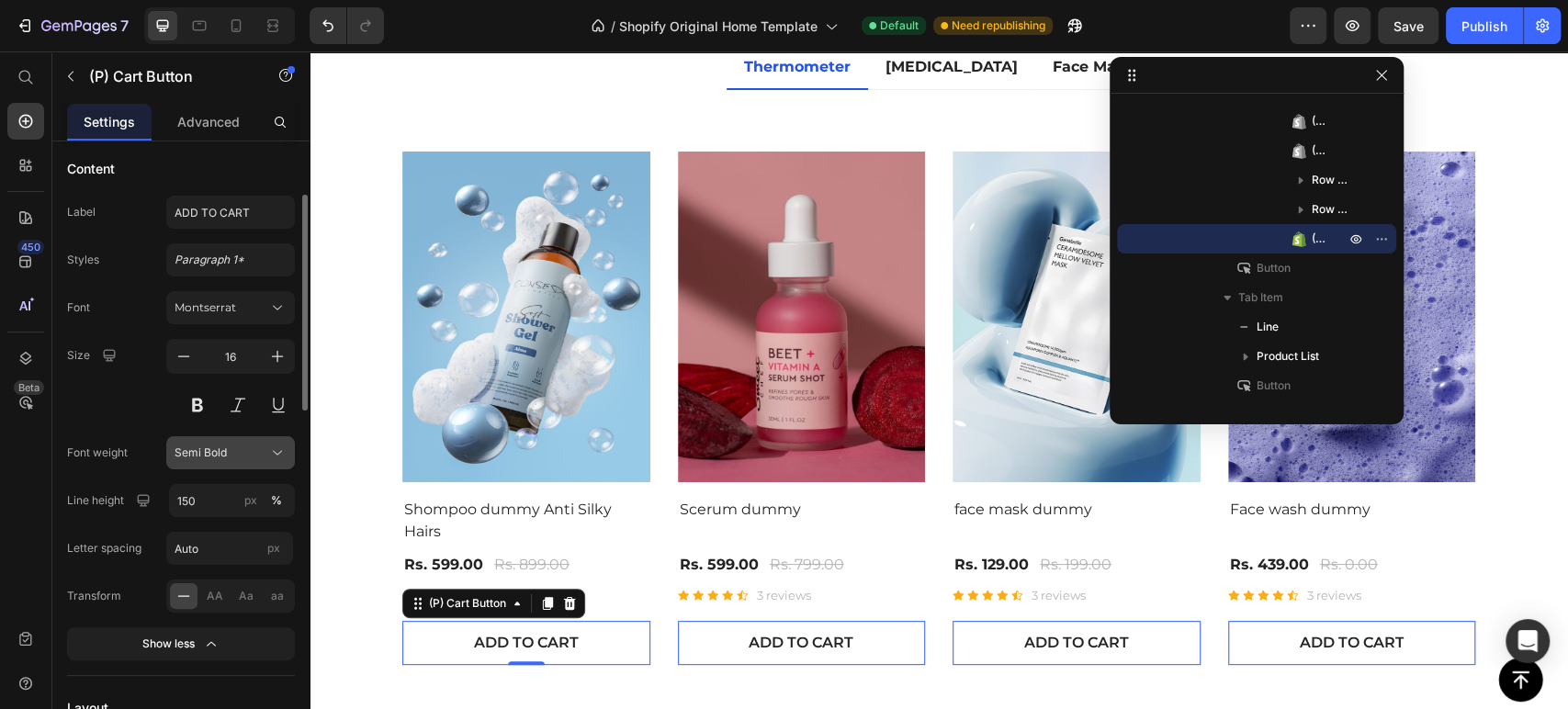 click on "Semi Bold" at bounding box center [200, 453] 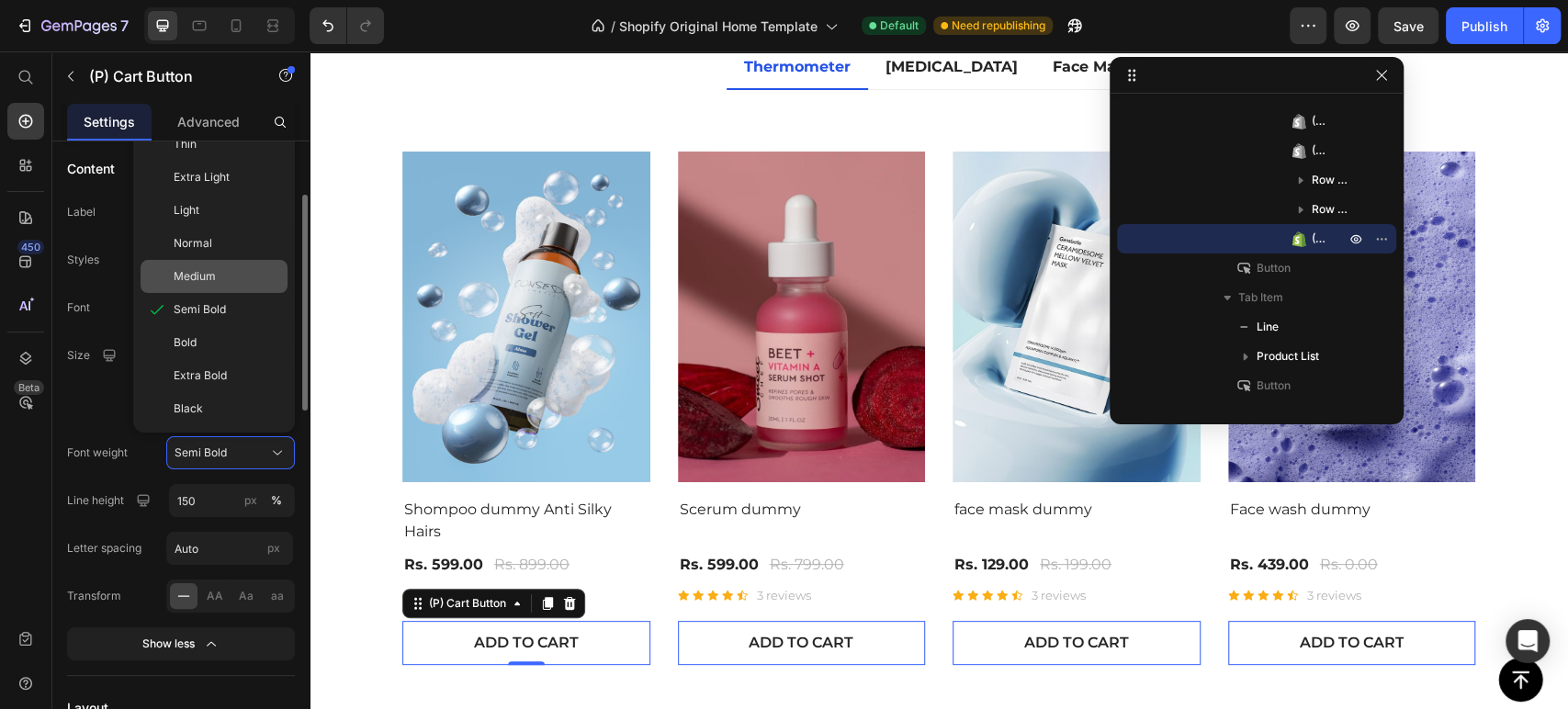 click on "Medium" at bounding box center (195, 276) 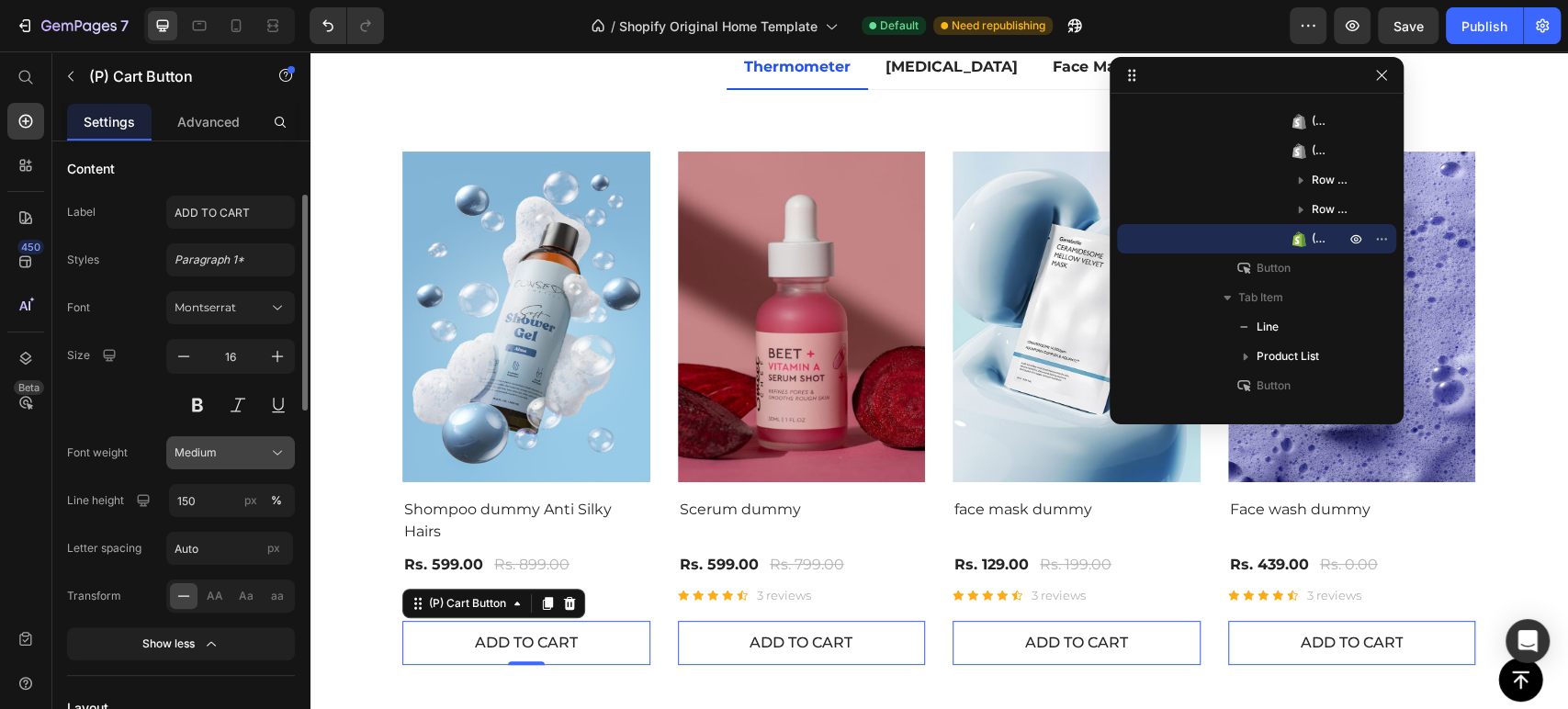 click on "Medium" at bounding box center (231, 453) 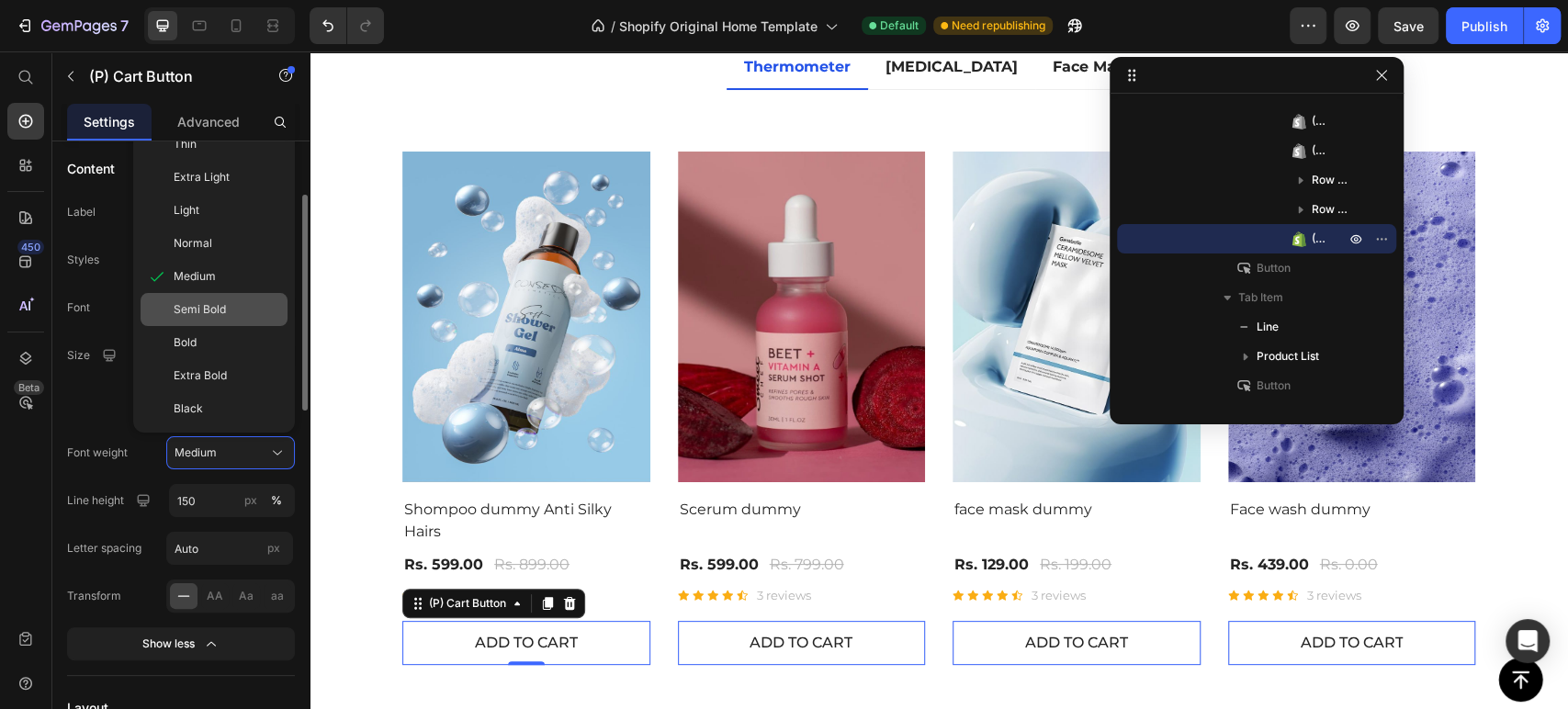 click on "Semi Bold" 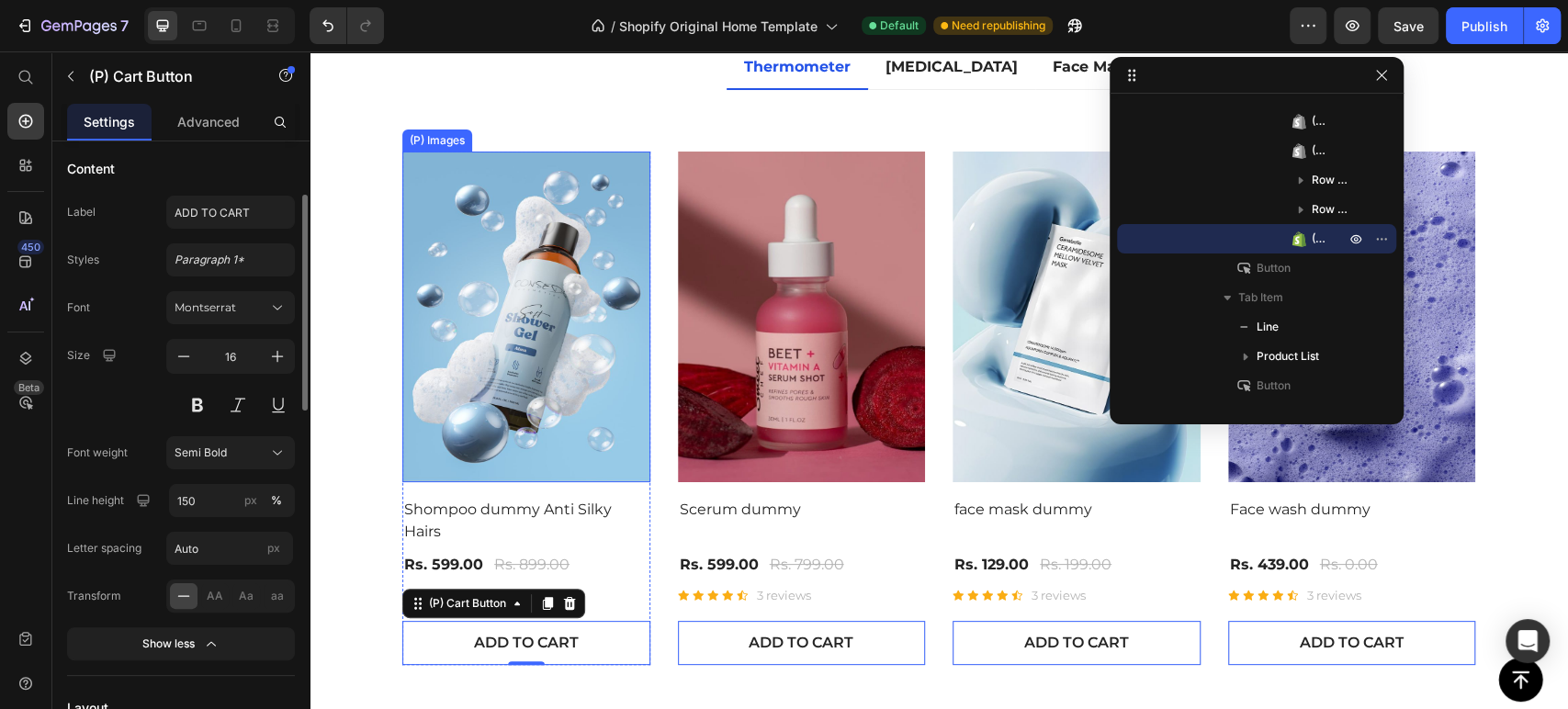 scroll, scrollTop: 3337, scrollLeft: 0, axis: vertical 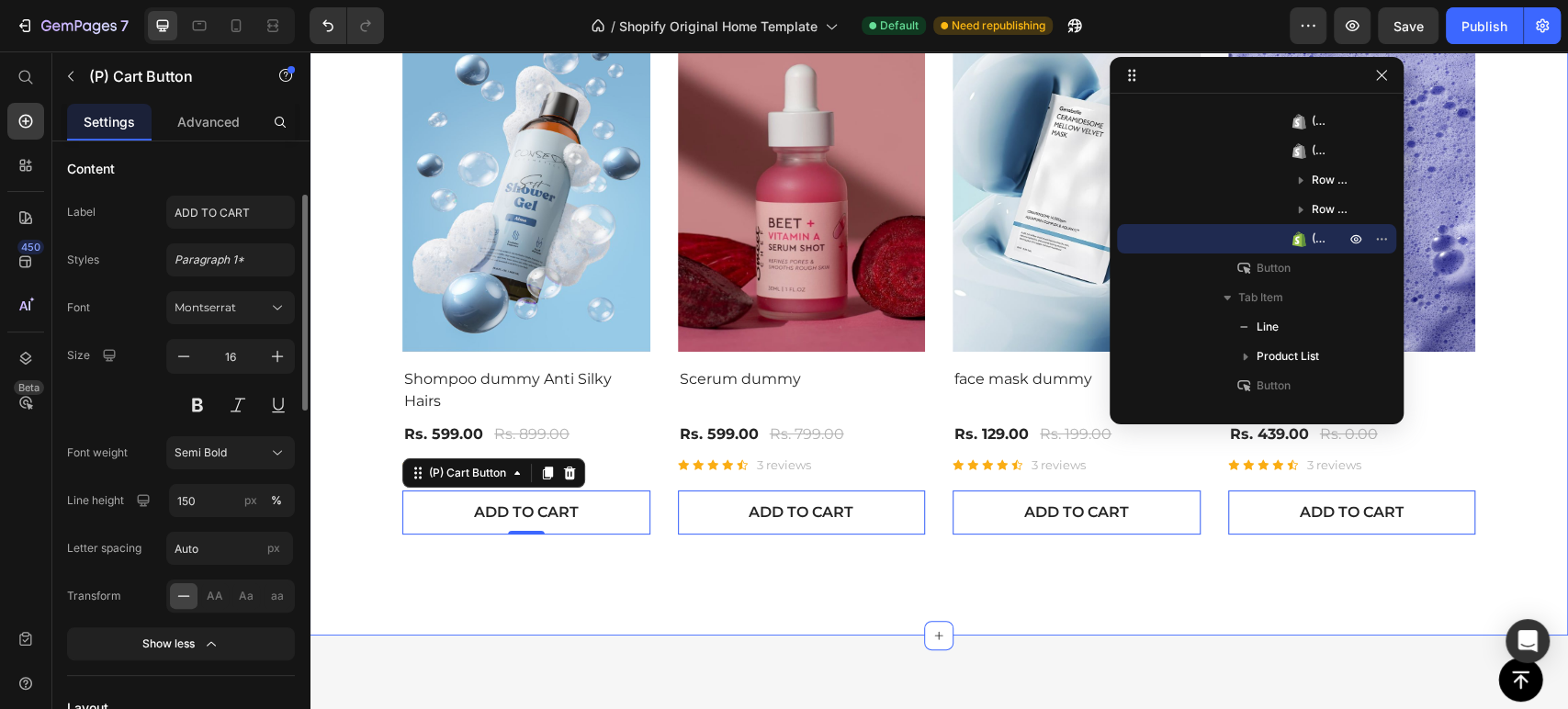 click on "Skin Concerns  Heading The right pair of sunnies are the cherry on top of any outfit and these natural Text block Row Thermometer [MEDICAL_DATA] Face Mask                Title Line 33% off Product Badge (P) Images Shompoo dummy Anti Silky Hairs (P) Title Rs. 599.00 (P) Price Rs. 899.00 (P) Price Row                Icon                Icon                Icon                Icon
Icon Icon List Hoz 3 reviews Text block Row ADD TO CART (P) Cart Button   0 Row 25% off Product Badge (P) Images Scerum dummy (P) Title Rs. 599.00 (P) Price Rs. 799.00 (P) Price Row                Icon                Icon                Icon                Icon
Icon Icon List Hoz 3 reviews Text block Row ADD TO CART (P) Cart Button   0 Row 35% off Product Badge (P) Images face mask dummy (P) Title Rs. 129.00 (P) Price Rs. 199.00 (P) Price Row                Icon                Icon                Icon                Icon
Icon Icon List Hoz 3 reviews Text block Row ADD TO CART   0 Row Row" at bounding box center [939, 185] 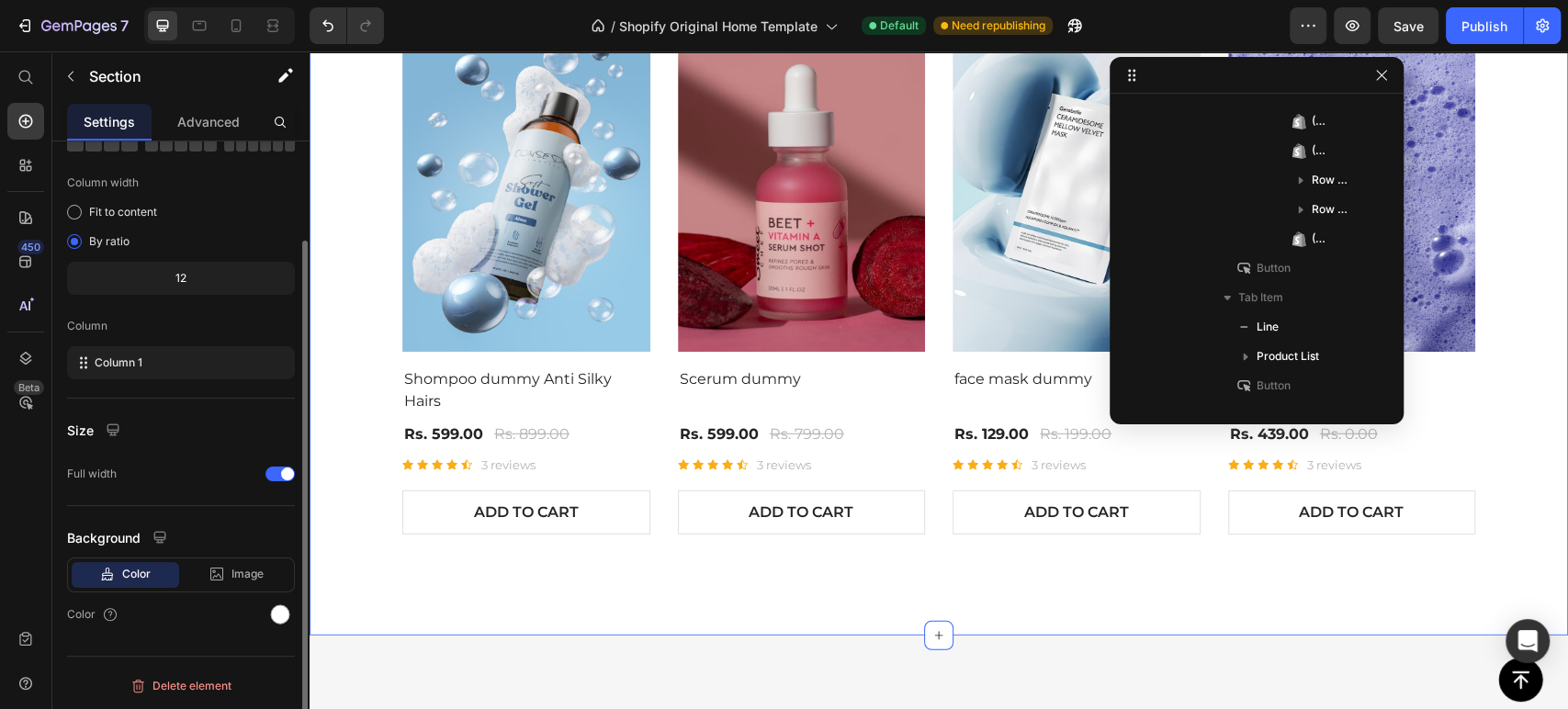 scroll, scrollTop: 193, scrollLeft: 0, axis: vertical 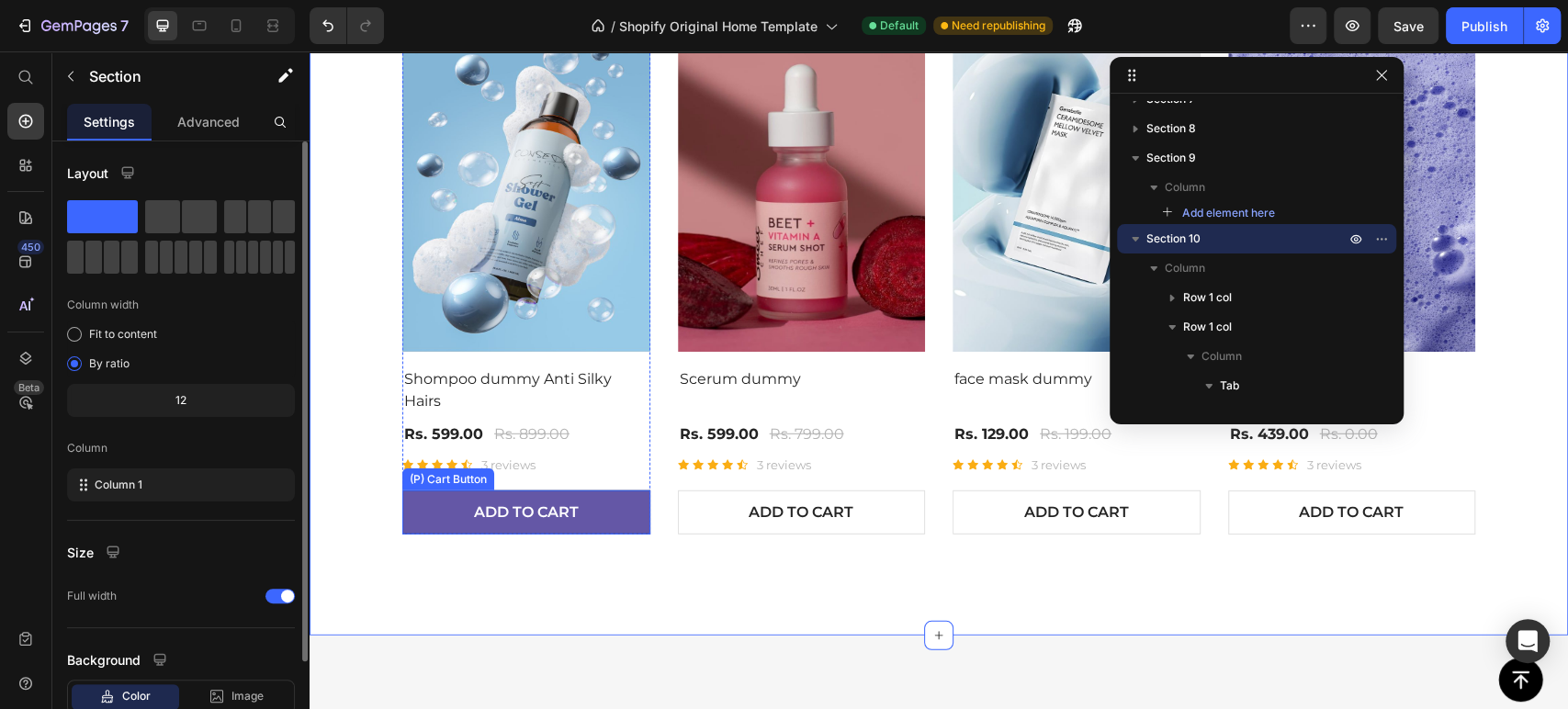 click on "ADD TO CART" at bounding box center [526, 512] 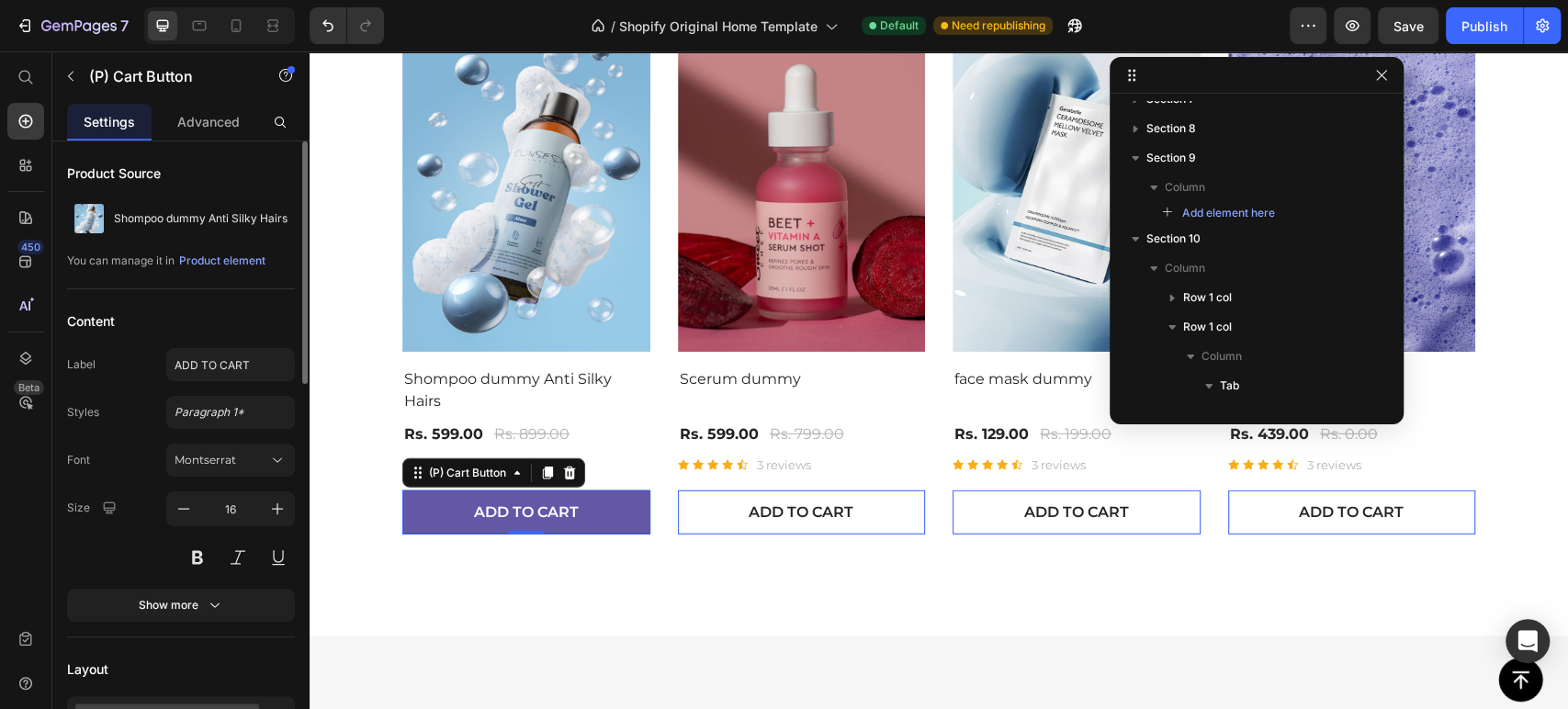 scroll, scrollTop: 663, scrollLeft: 0, axis: vertical 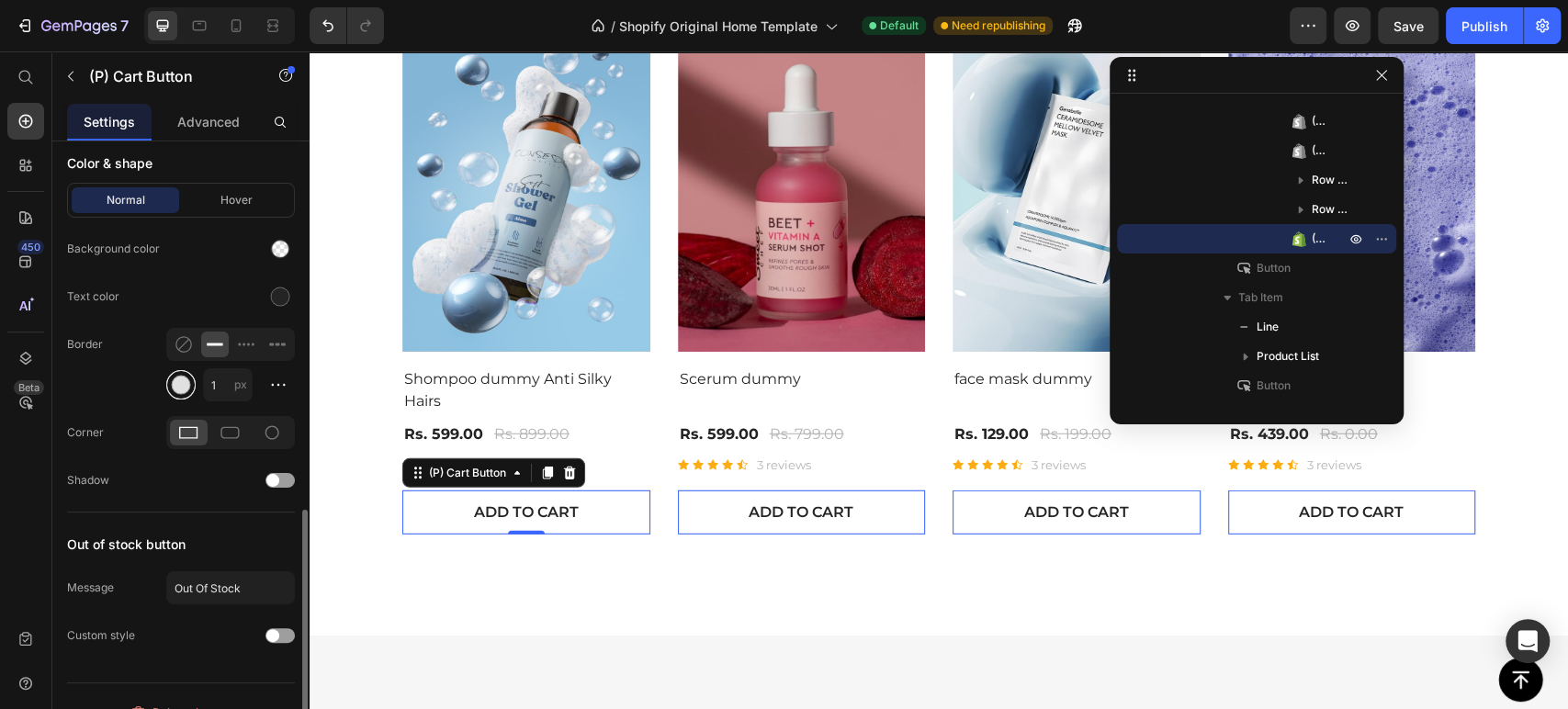 click at bounding box center (181, 385) 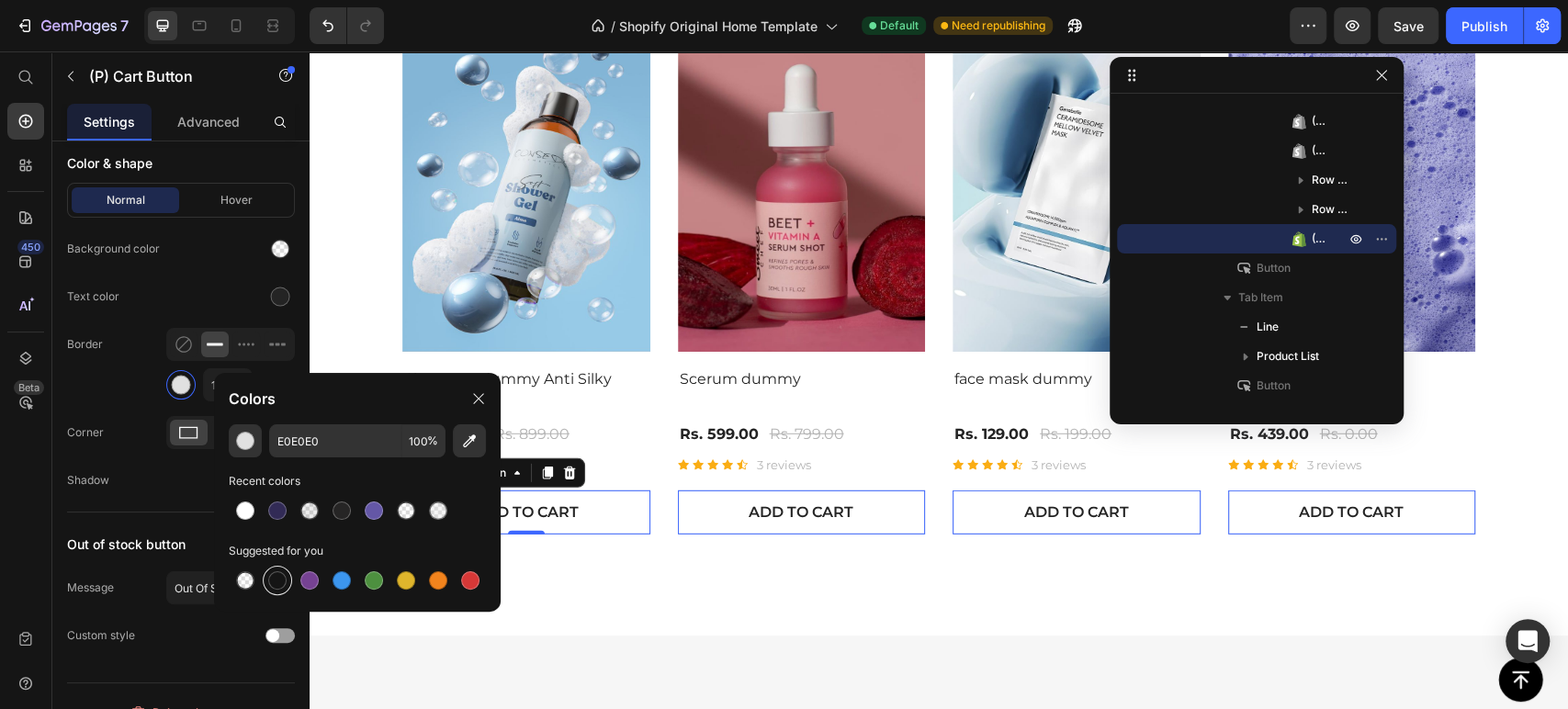 click at bounding box center [277, 580] 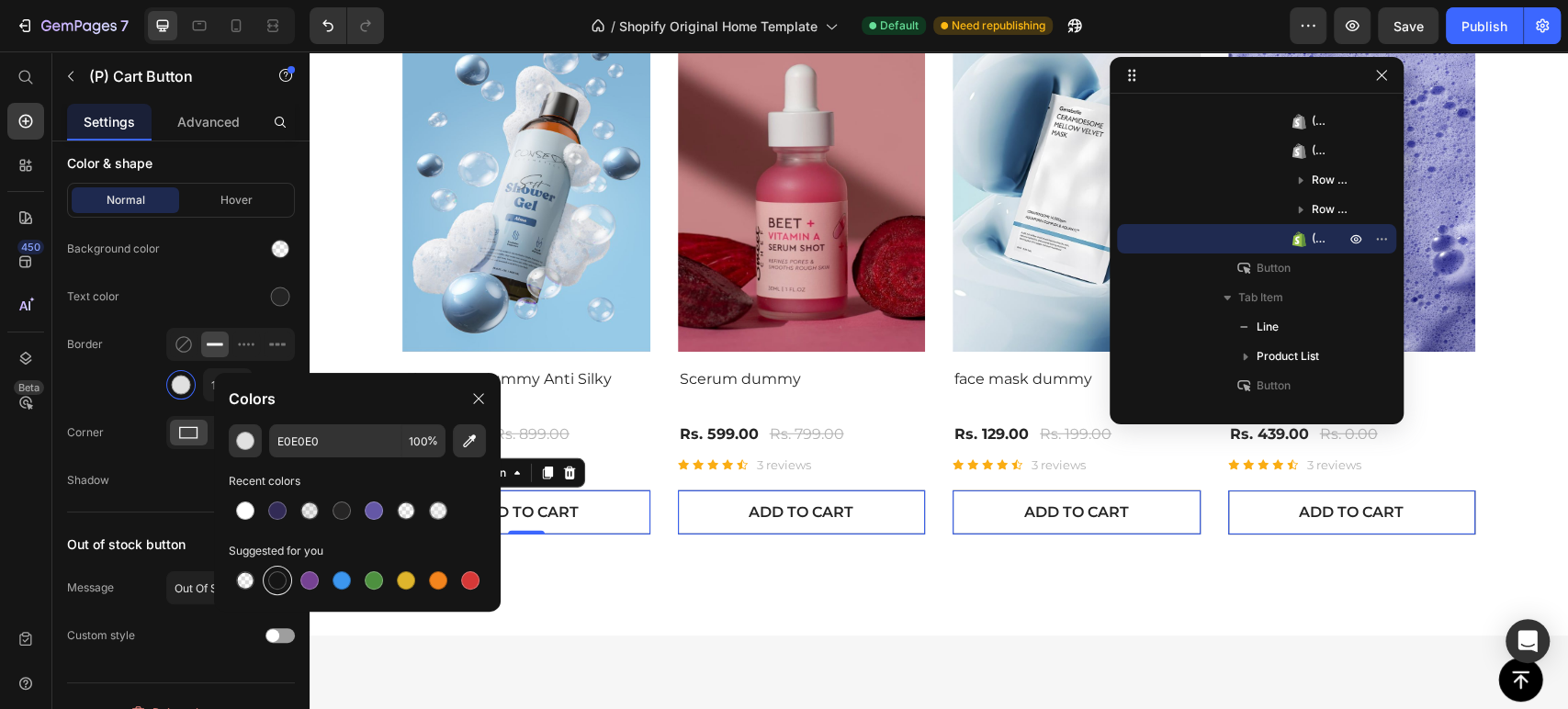 type on "151515" 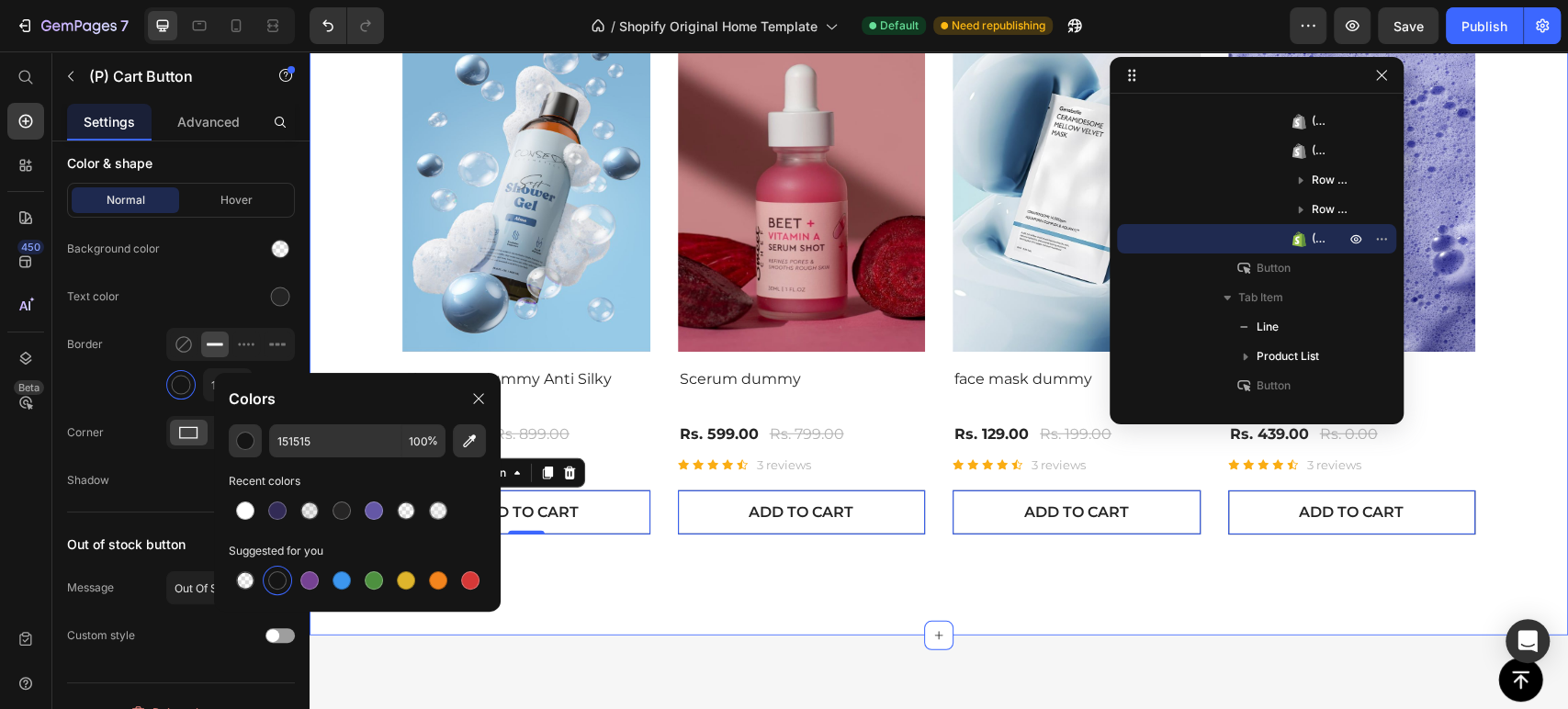 click on "Skin Concerns  Heading The right pair of sunnies are the cherry on top of any outfit and these natural Text block Row Thermometer [MEDICAL_DATA] Face Mask                Title Line 33% off Product Badge (P) Images Shompoo dummy Anti Silky Hairs (P) Title Rs. 599.00 (P) Price Rs. 899.00 (P) Price Row                Icon                Icon                Icon                Icon
Icon Icon List Hoz 3 reviews Text block Row ADD TO CART (P) Cart Button   0 Row 25% off Product Badge (P) Images Scerum dummy (P) Title Rs. 599.00 (P) Price Rs. 799.00 (P) Price Row                Icon                Icon                Icon                Icon
Icon Icon List Hoz 3 reviews Text block Row ADD TO CART (P) Cart Button   0 Row 35% off Product Badge (P) Images face mask dummy (P) Title Rs. 129.00 (P) Price Rs. 199.00 (P) Price Row                Icon                Icon                Icon                Icon
Icon Icon List Hoz 3 reviews Text block Row ADD TO CART   0 Row Row" at bounding box center (939, 185) 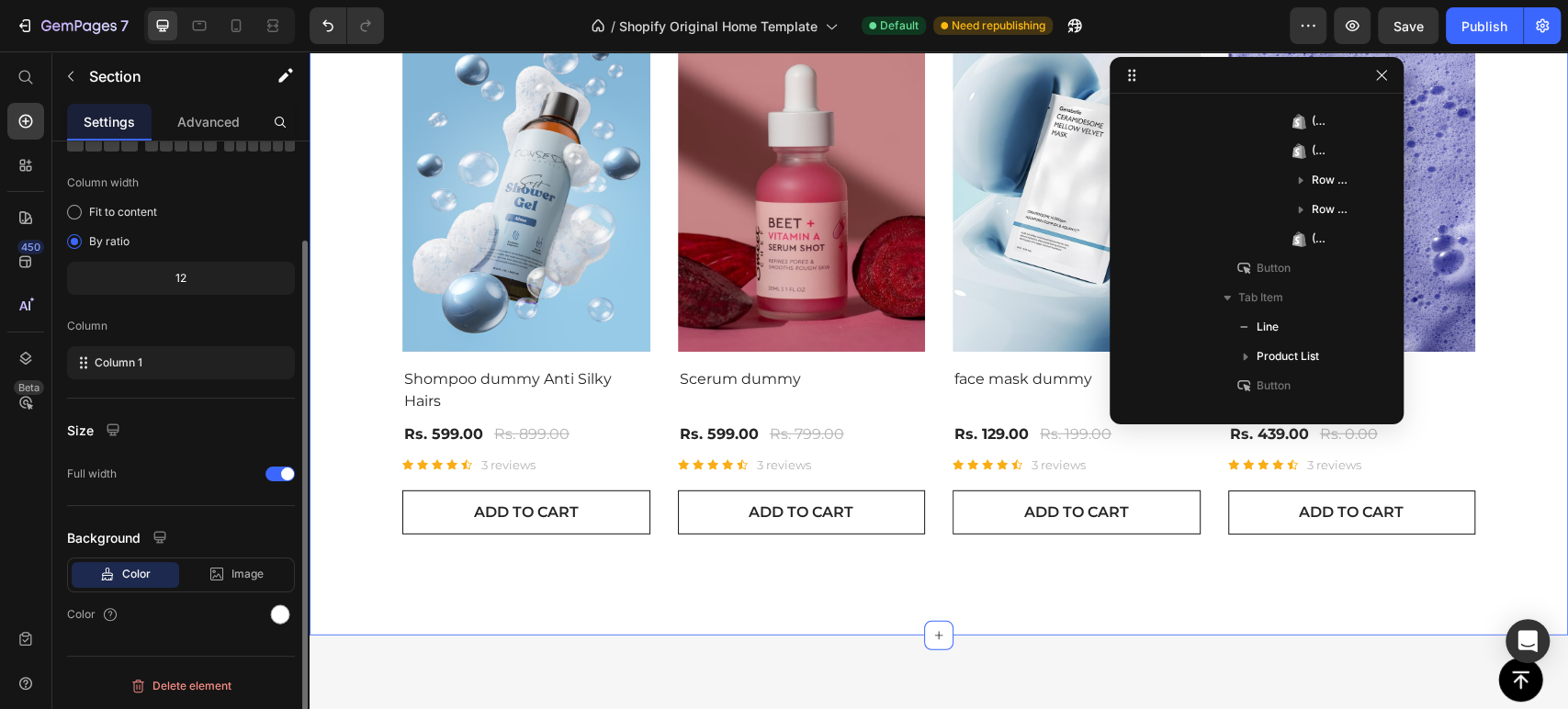 scroll, scrollTop: 193, scrollLeft: 0, axis: vertical 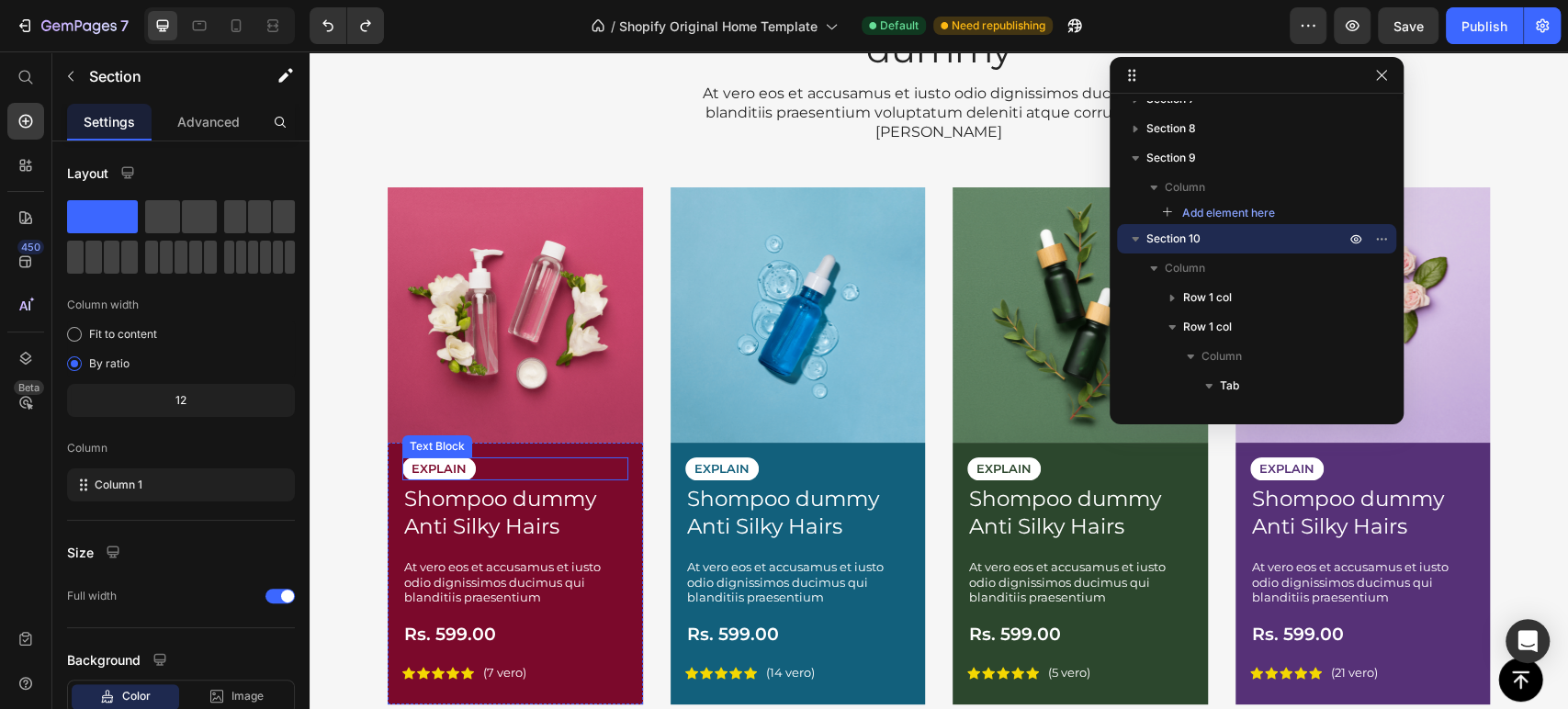click on "EXPLAIN" at bounding box center (439, 468) 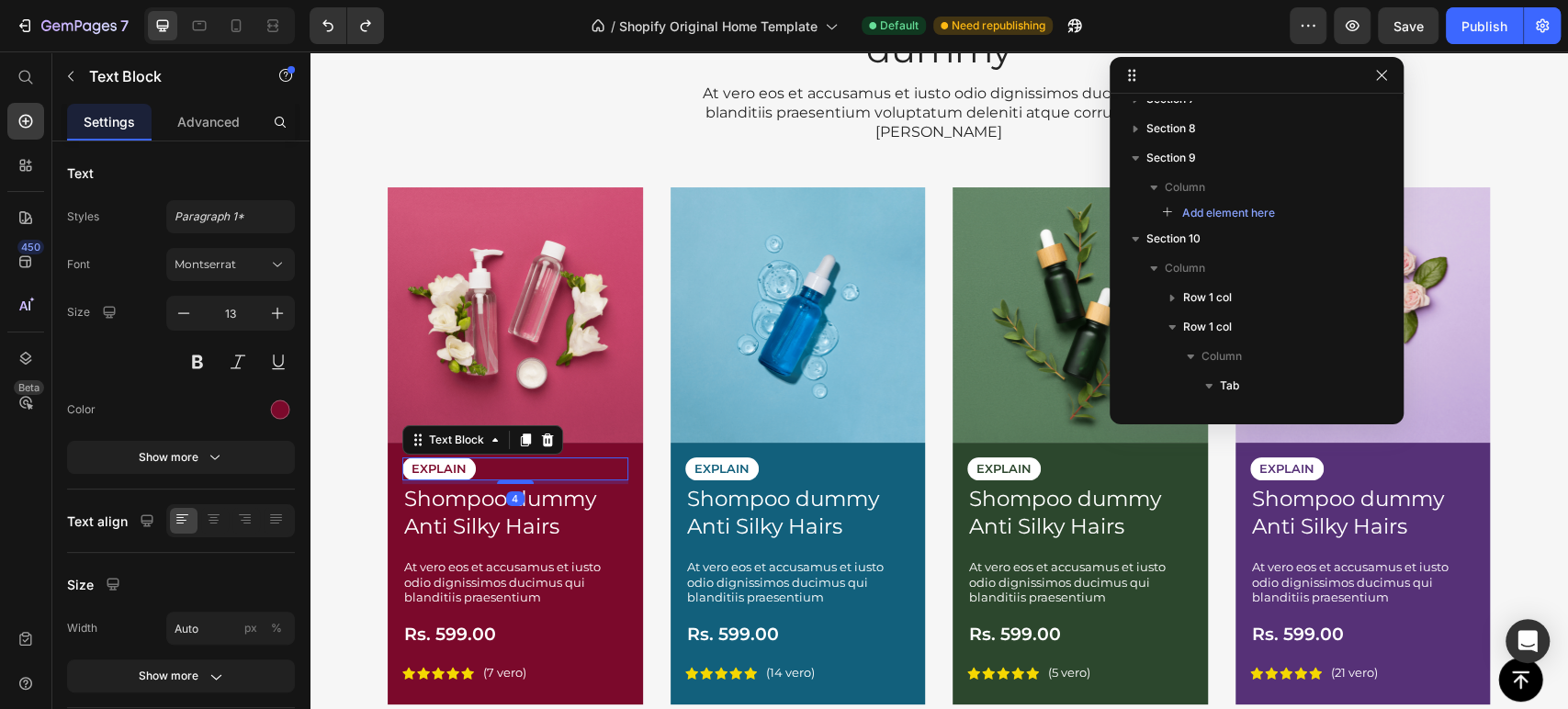 scroll, scrollTop: 1280, scrollLeft: 0, axis: vertical 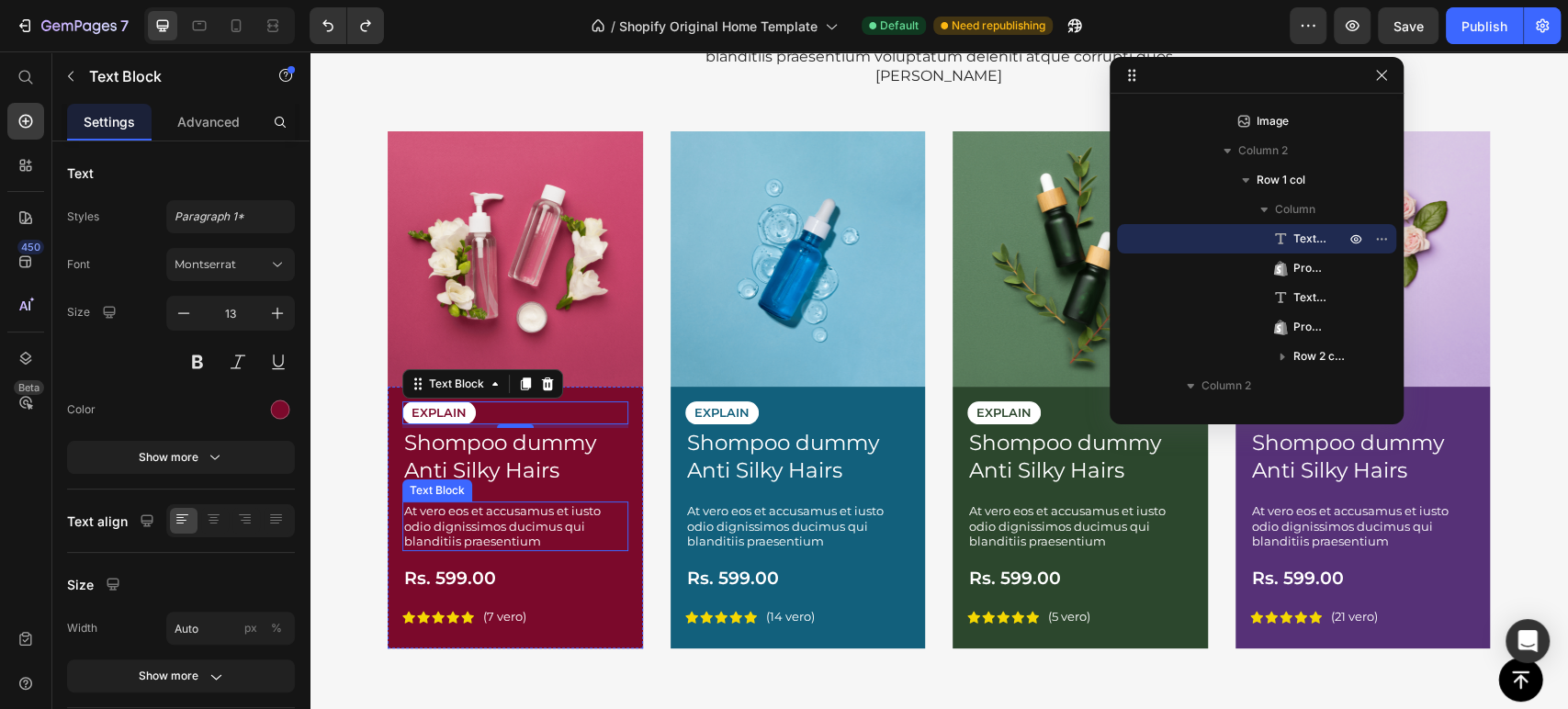 click on "At vero eos et accusamus et iusto odio dignissimos ducimus qui blanditiis praesentium" at bounding box center (515, 526) 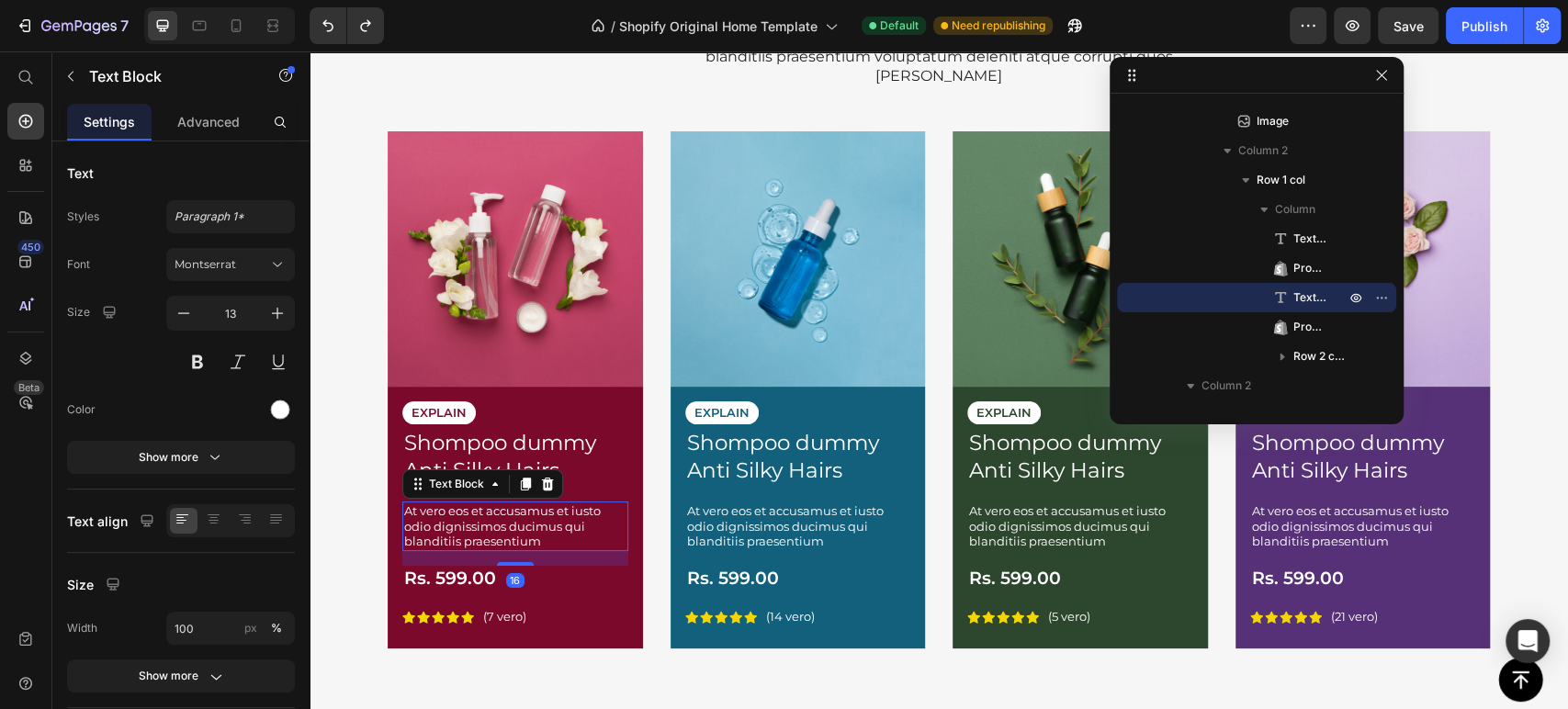 click on "At vero eos et accusamus et iusto odio dignissimos ducimus qui blanditiis praesentium" at bounding box center [515, 526] 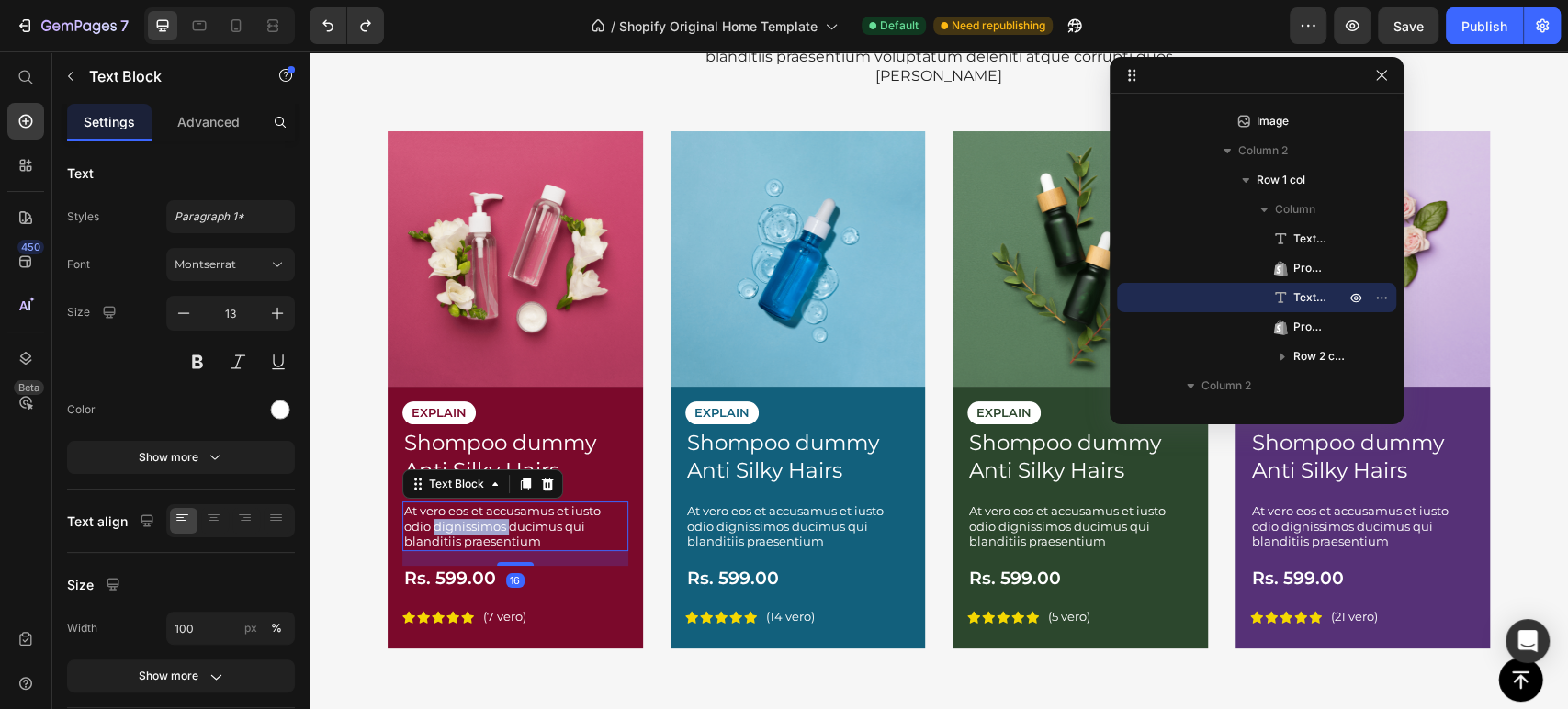 click on "At vero eos et accusamus et iusto odio dignissimos ducimus qui blanditiis praesentium" at bounding box center [515, 526] 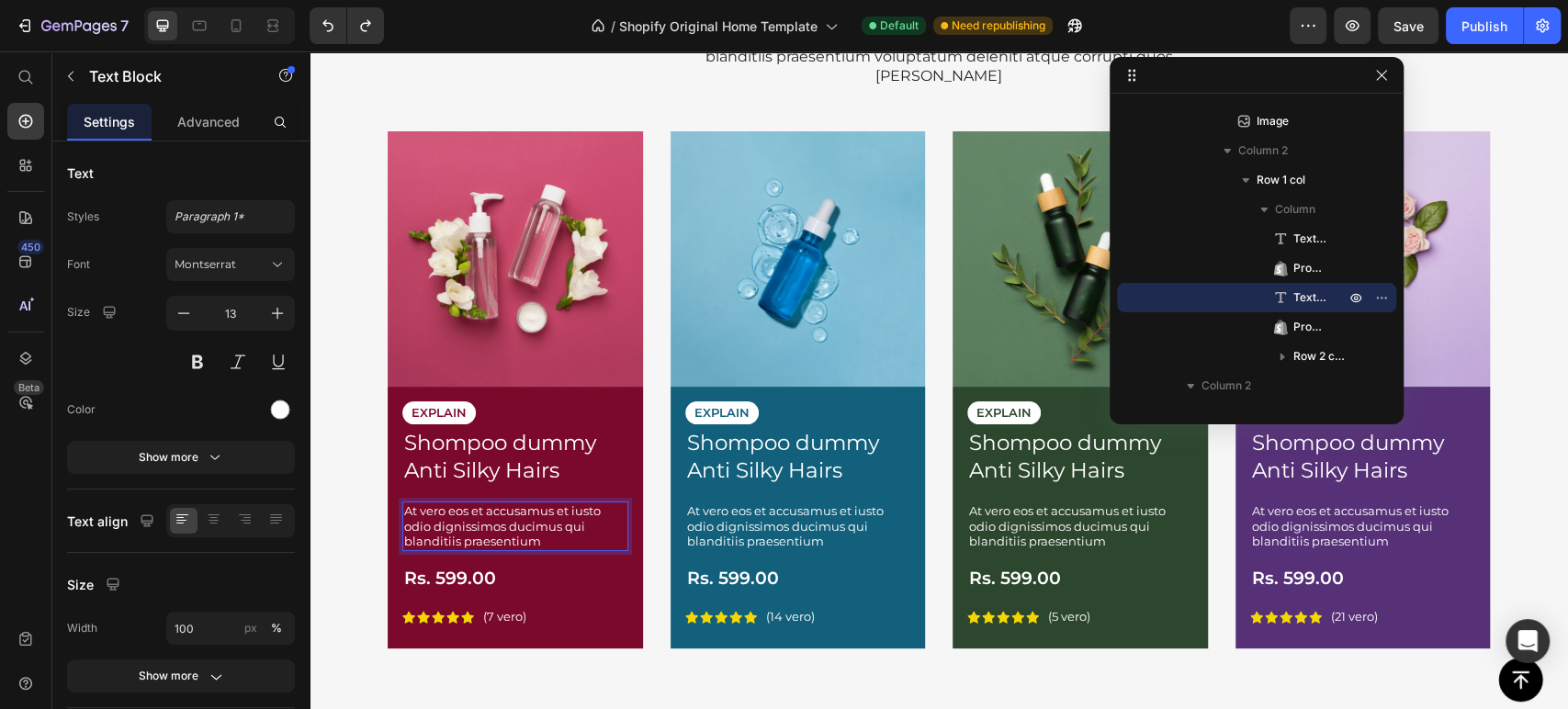 click on "At vero eos et accusamus et iusto odio dignissimos ducimus qui blanditiis praesentium" at bounding box center (515, 526) 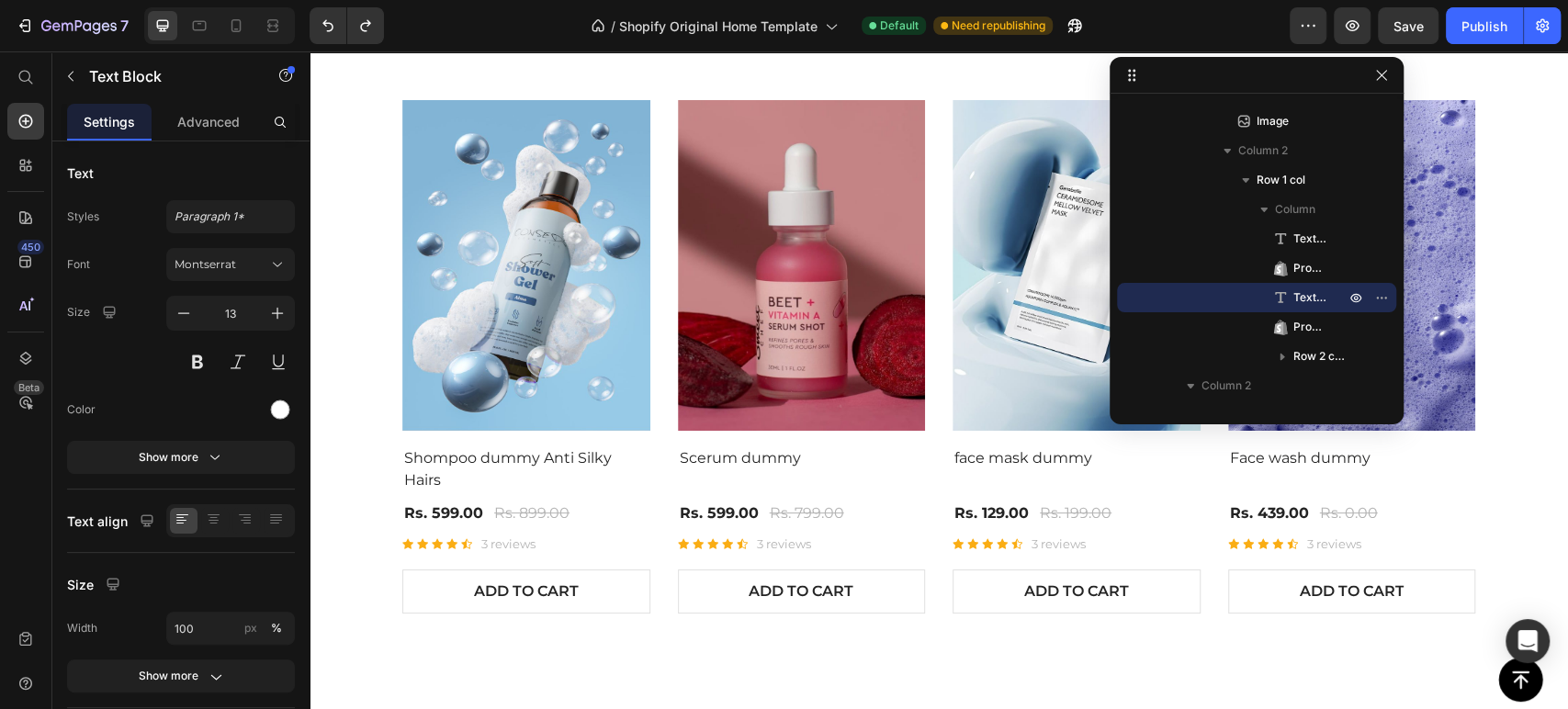 scroll, scrollTop: 3261, scrollLeft: 0, axis: vertical 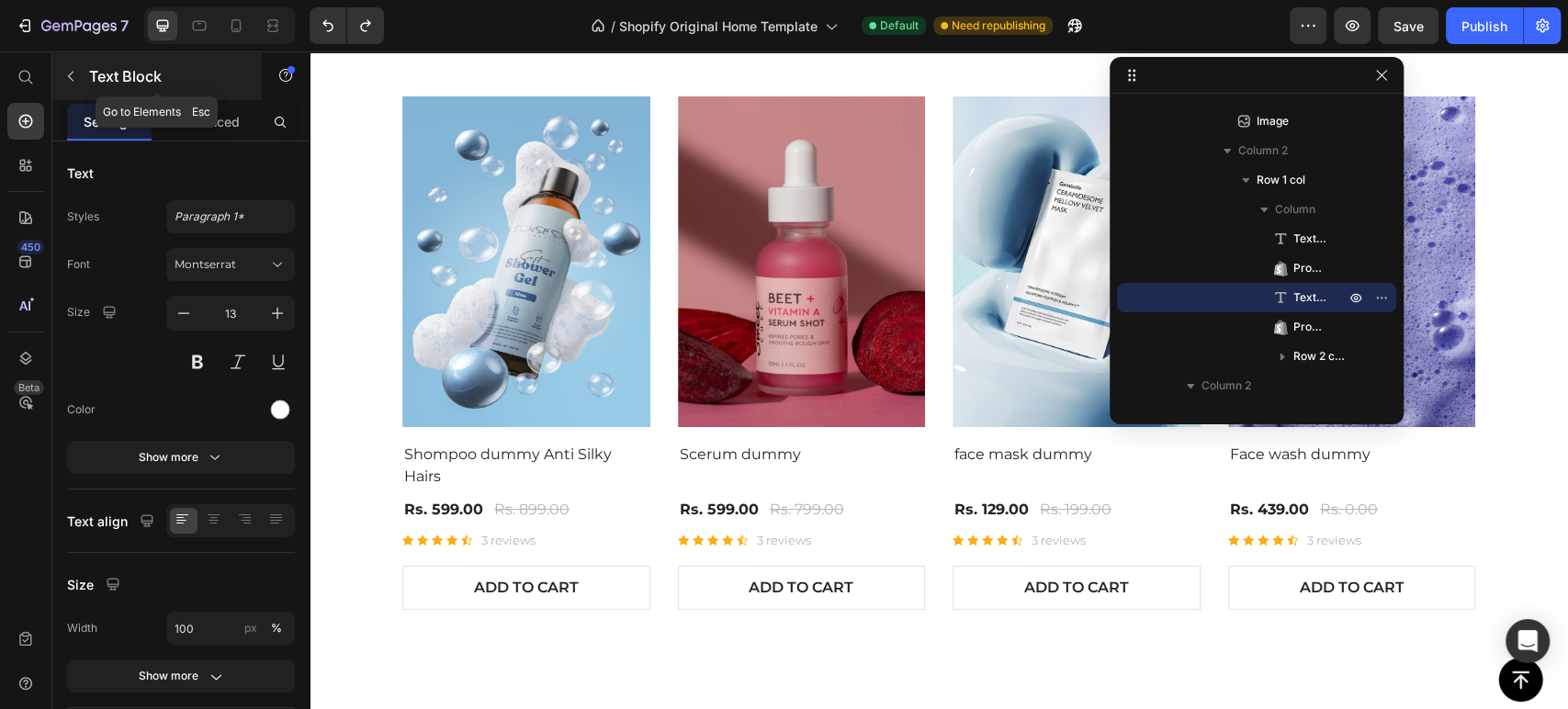click at bounding box center (71, 76) 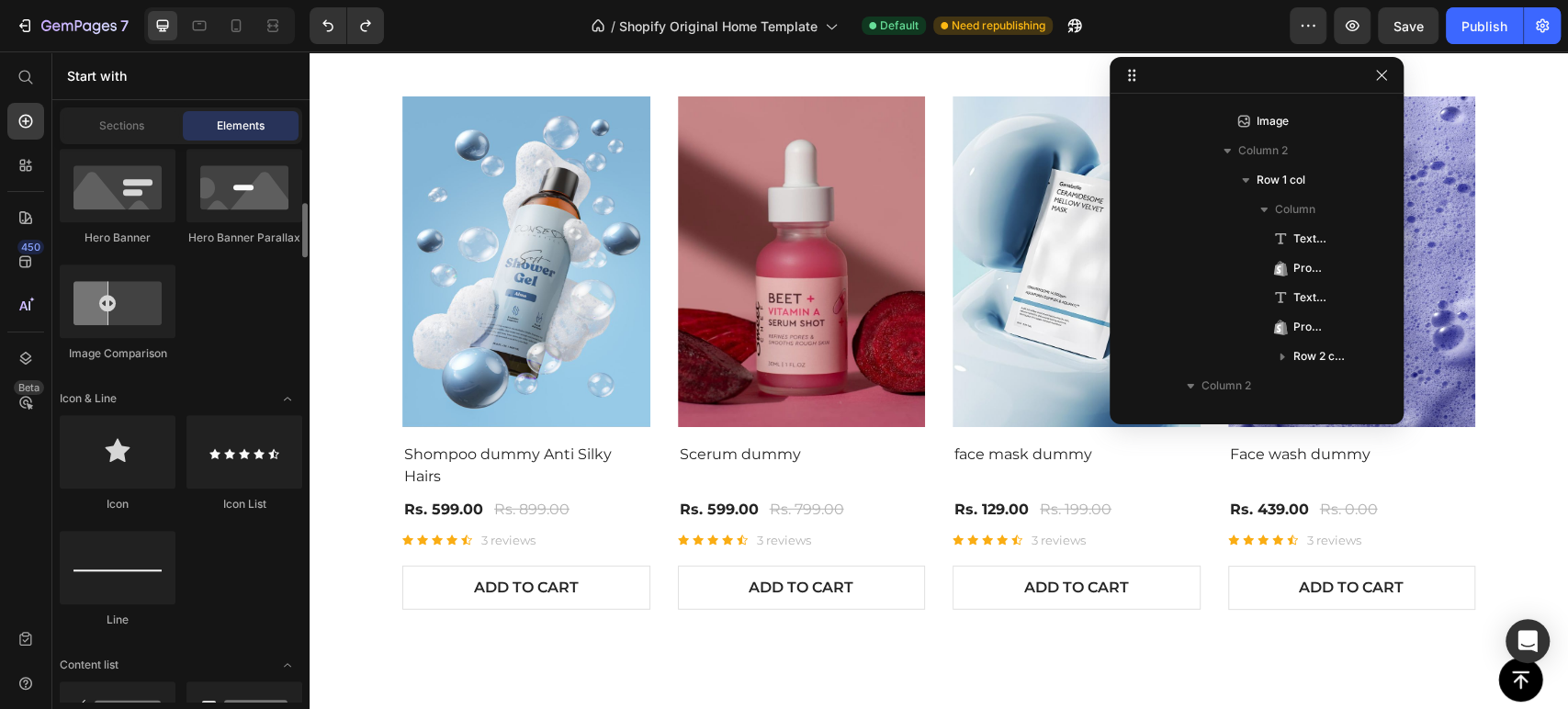 scroll, scrollTop: 1087, scrollLeft: 0, axis: vertical 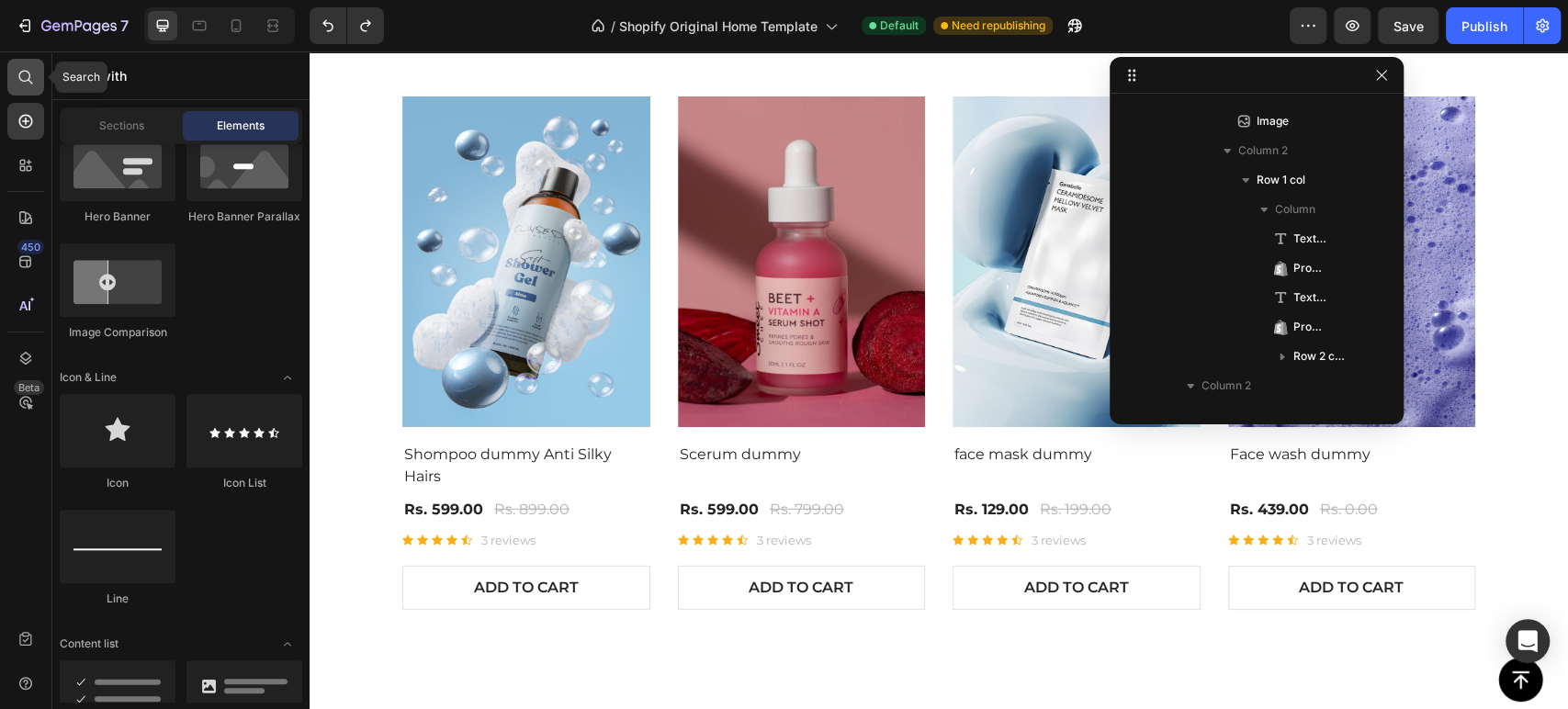 click 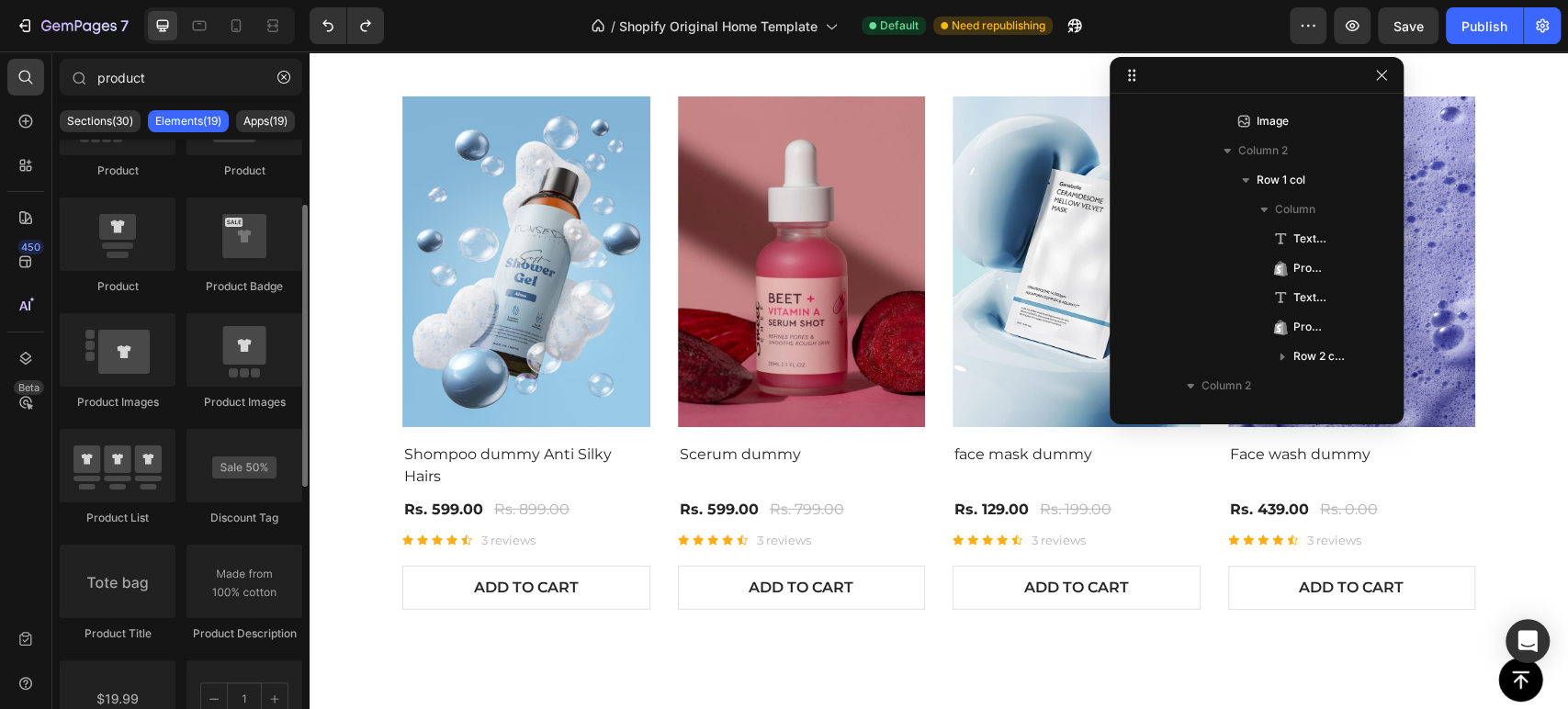 scroll, scrollTop: 137, scrollLeft: 0, axis: vertical 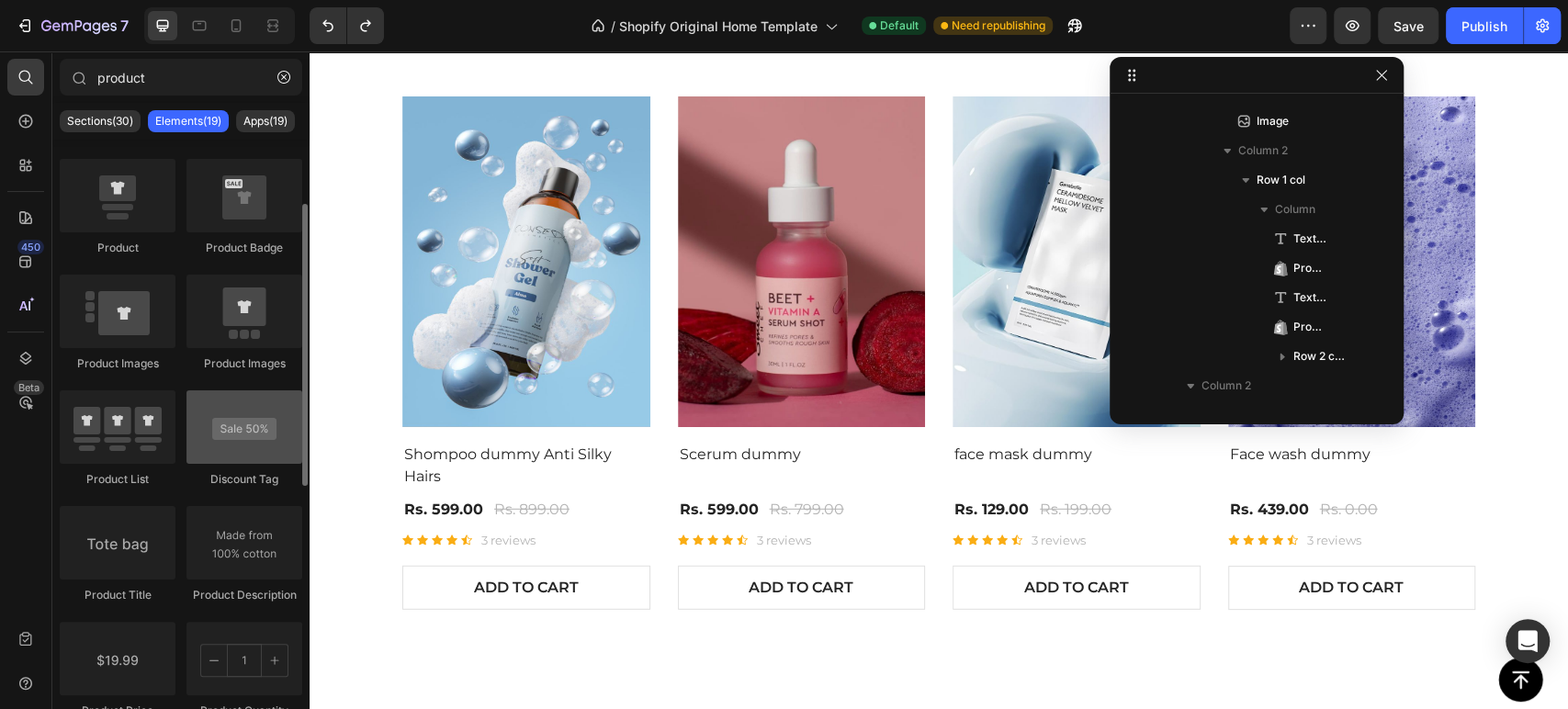 type on "product" 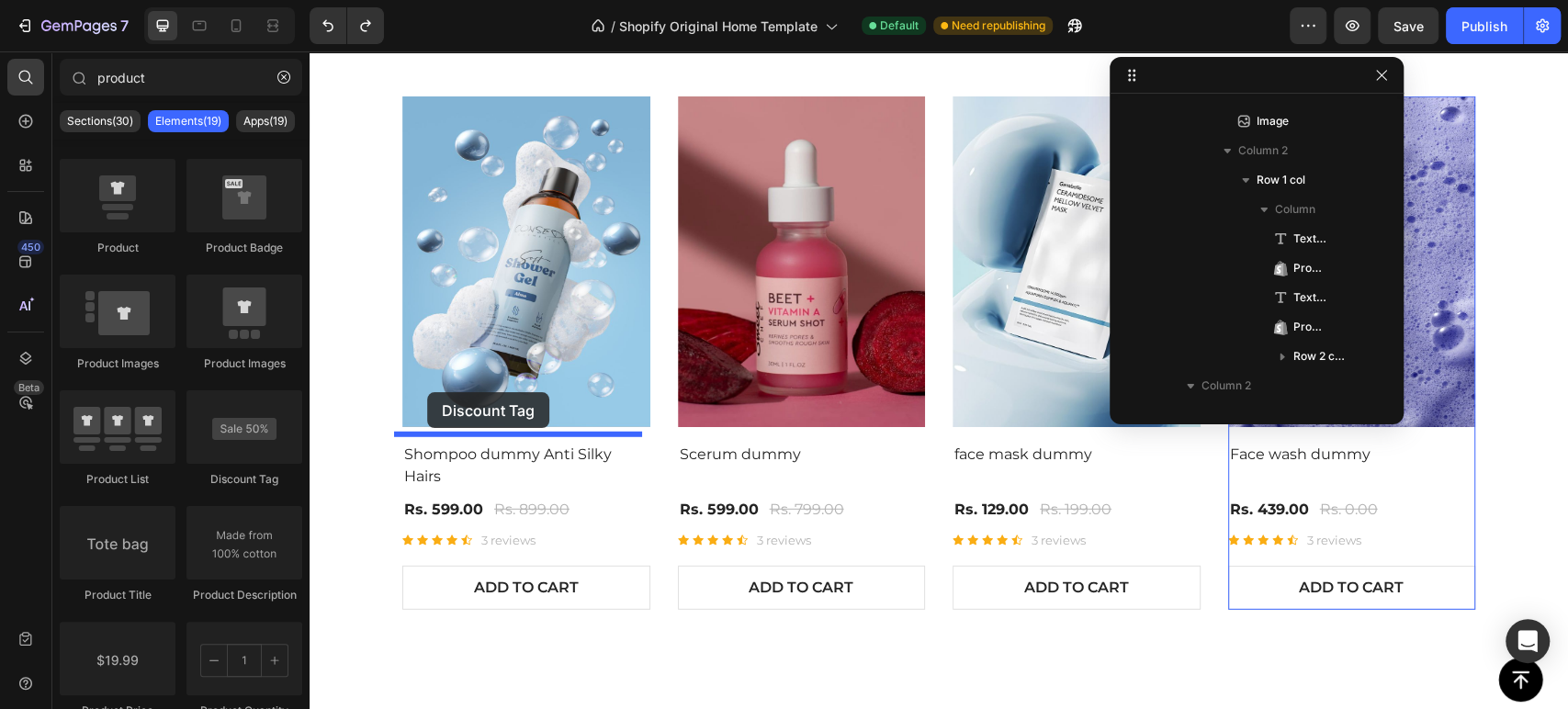 drag, startPoint x: 527, startPoint y: 500, endPoint x: 427, endPoint y: 392, distance: 147.18696 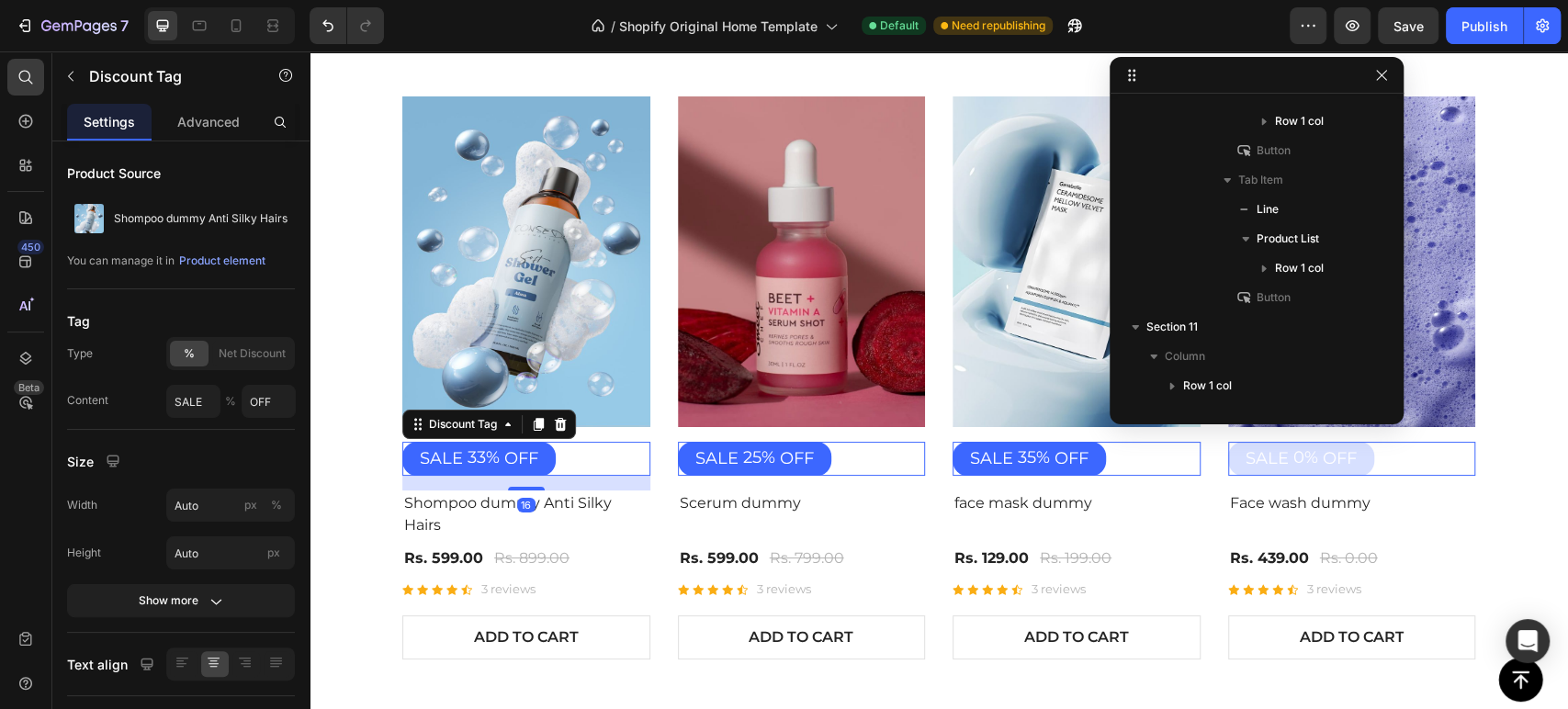 scroll, scrollTop: 663, scrollLeft: 0, axis: vertical 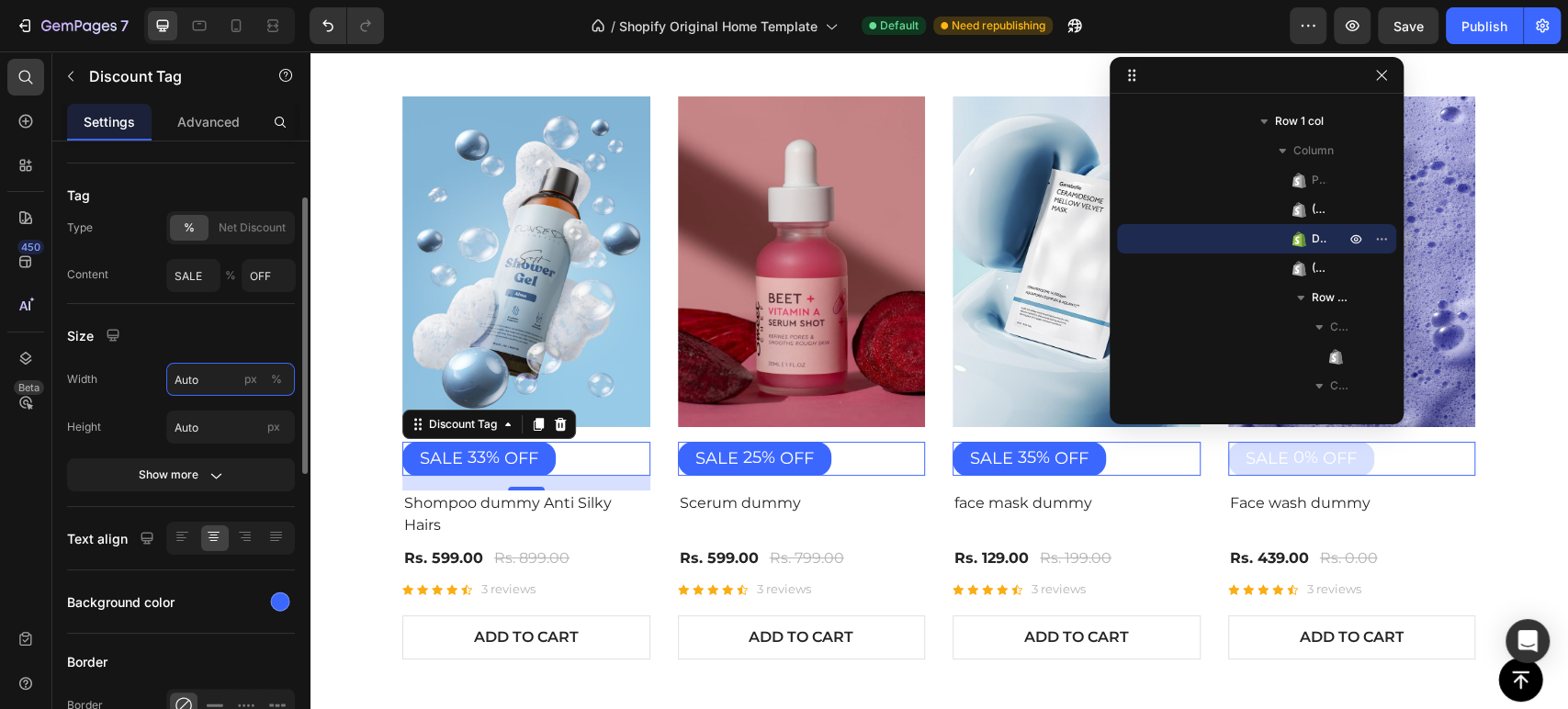 click on "Auto" at bounding box center [231, 379] 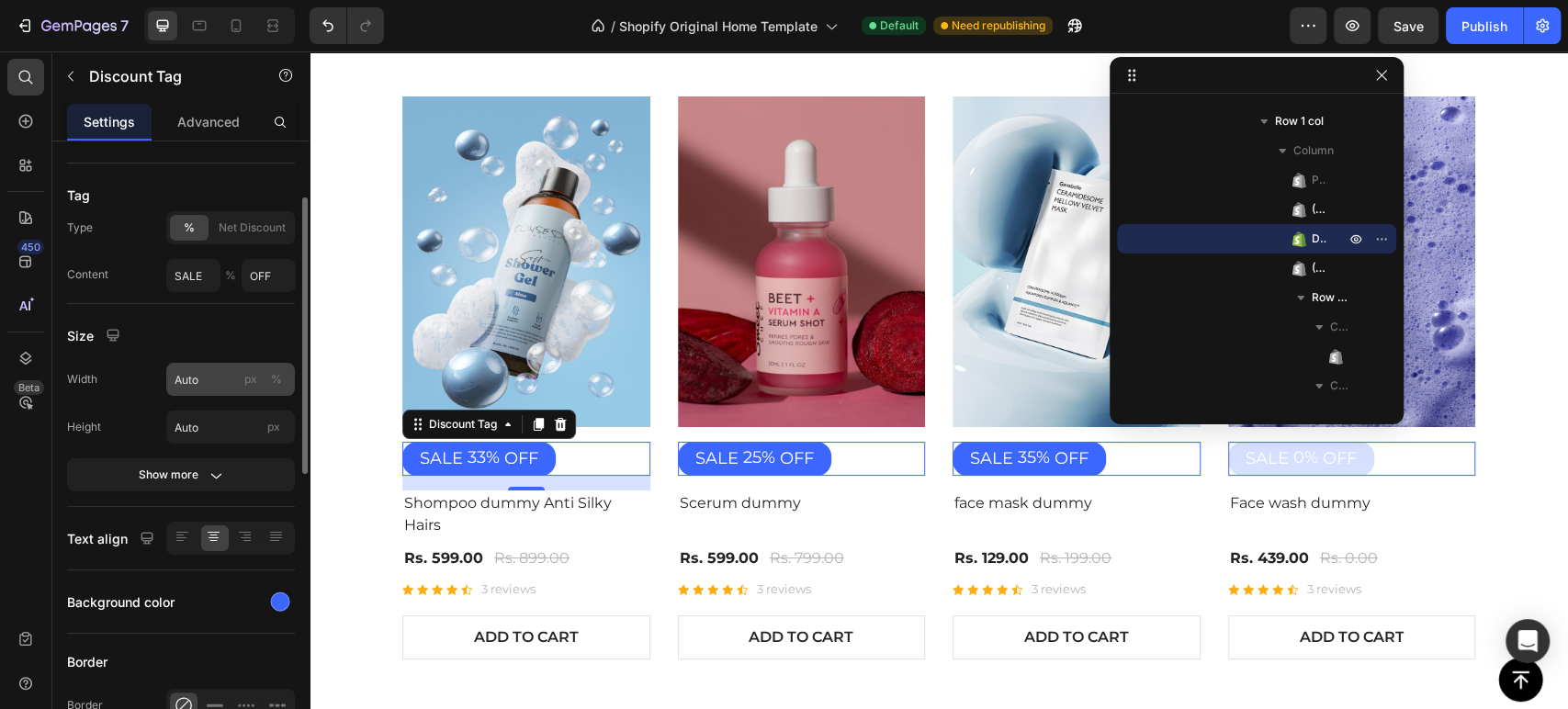 click on "%" at bounding box center (276, 379) 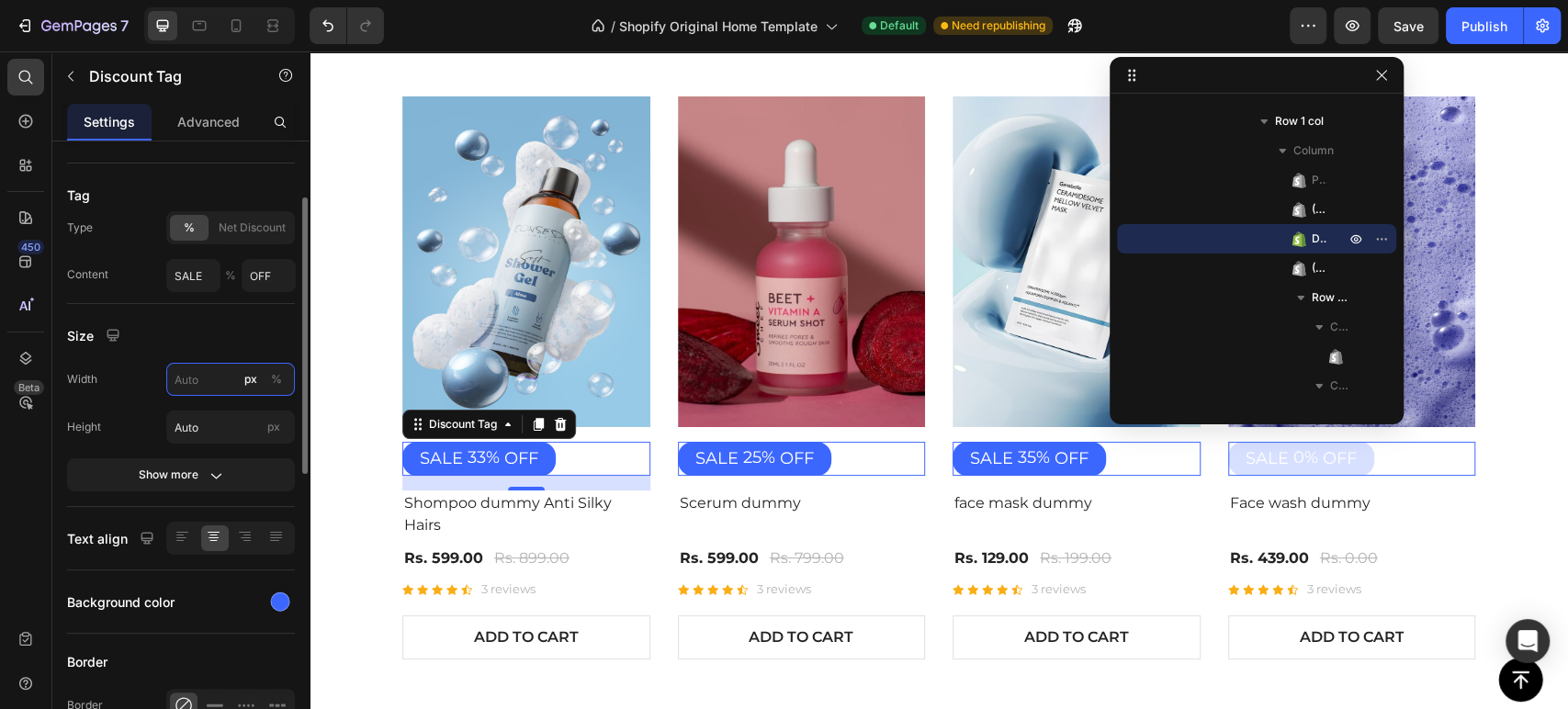 click on "px %" at bounding box center [231, 379] 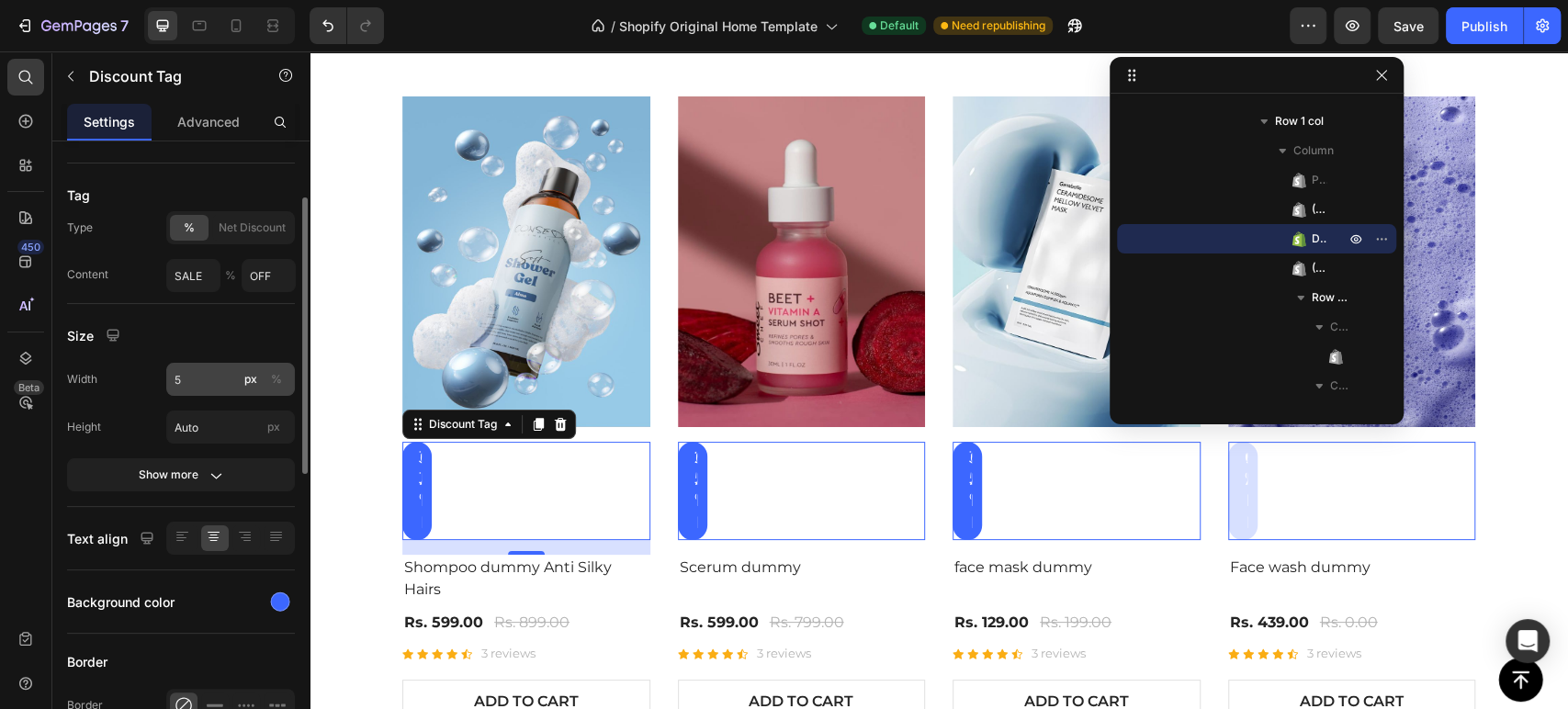 click on "%" 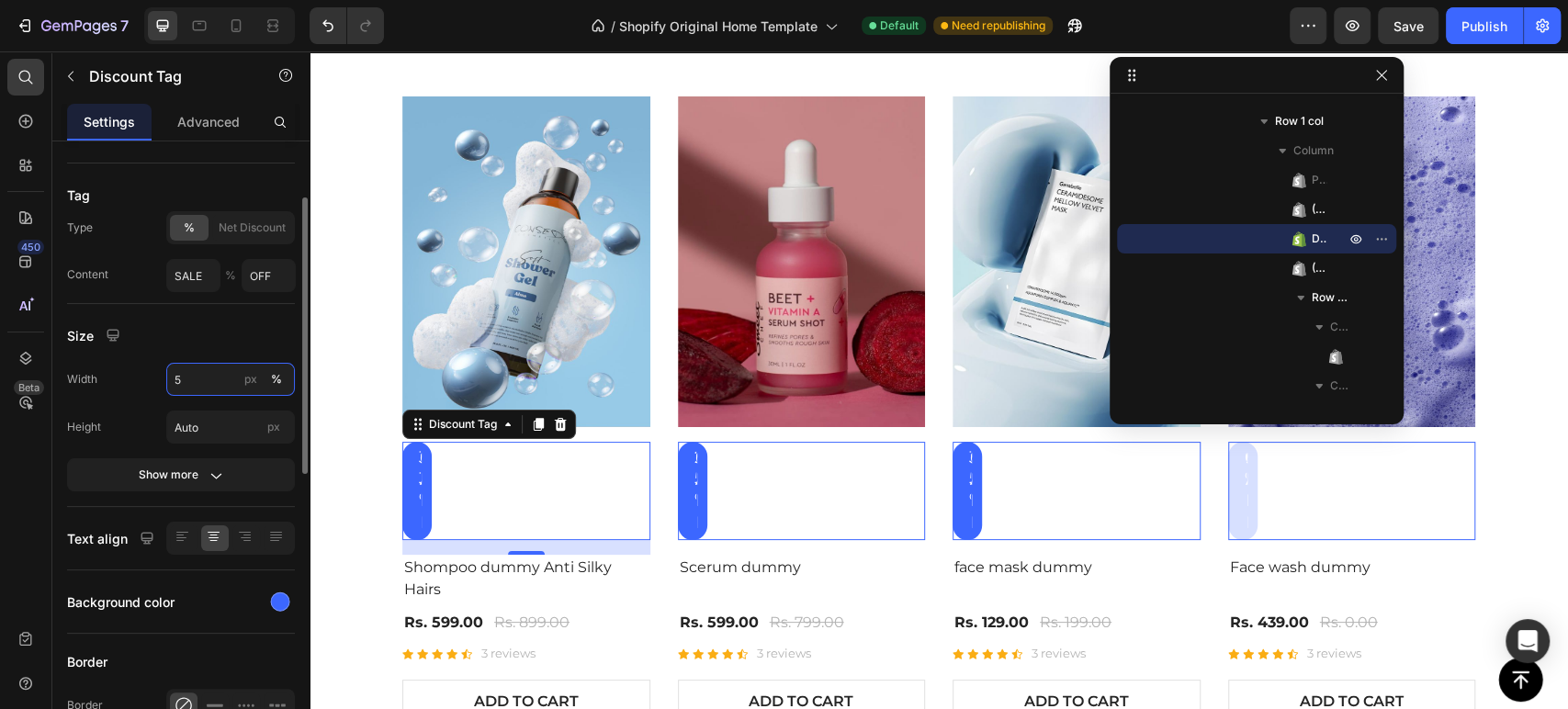 click on "5" at bounding box center [231, 379] 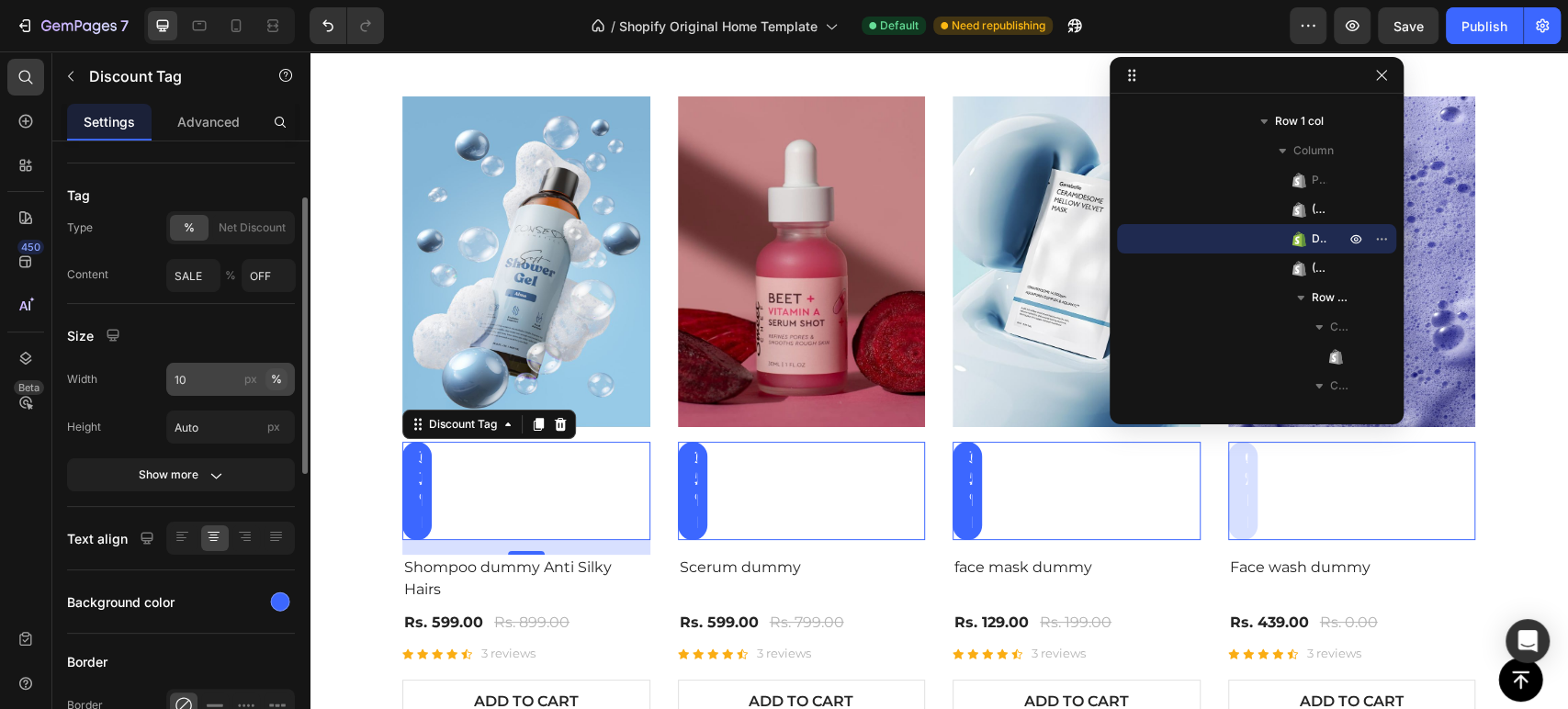 click on "%" at bounding box center (276, 379) 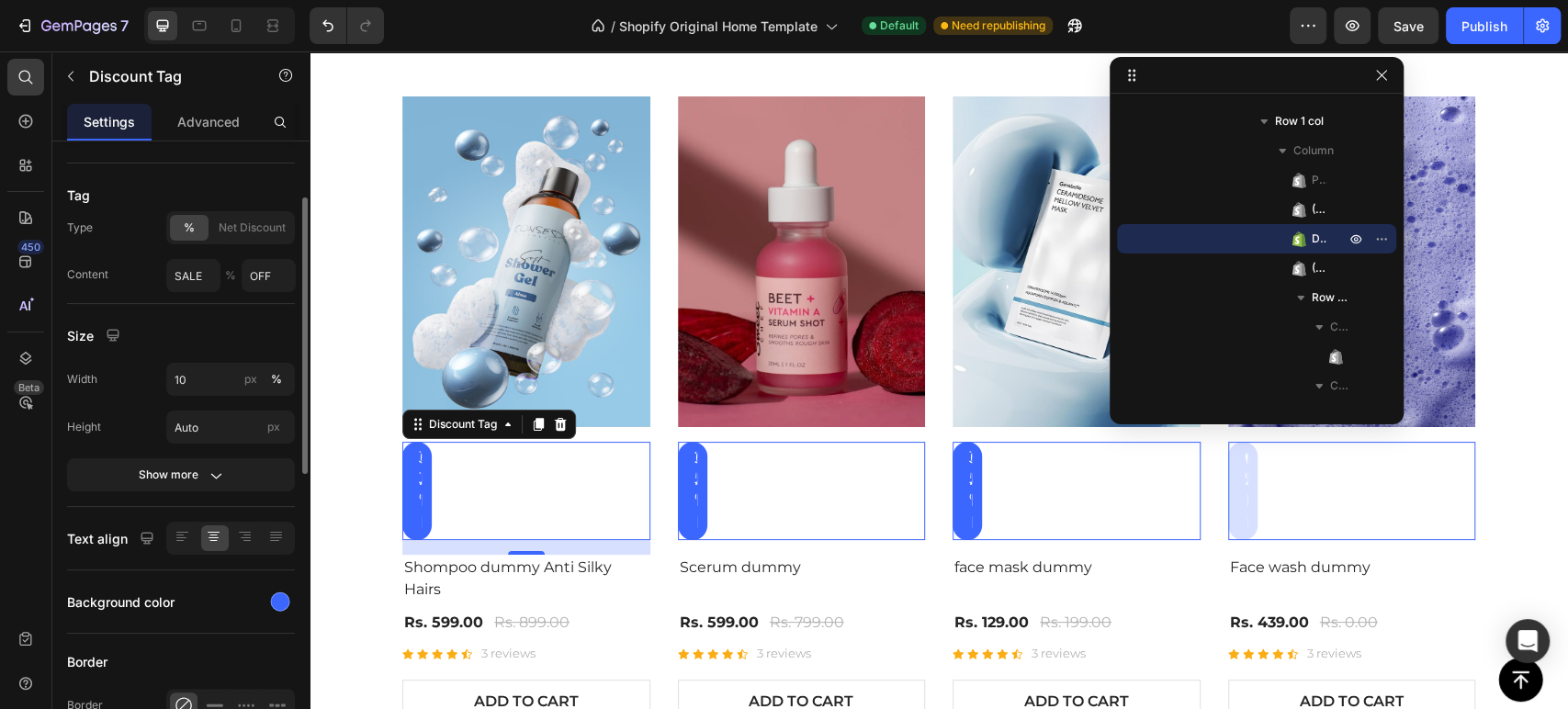 click on "Width 10 px % Height Auto px" 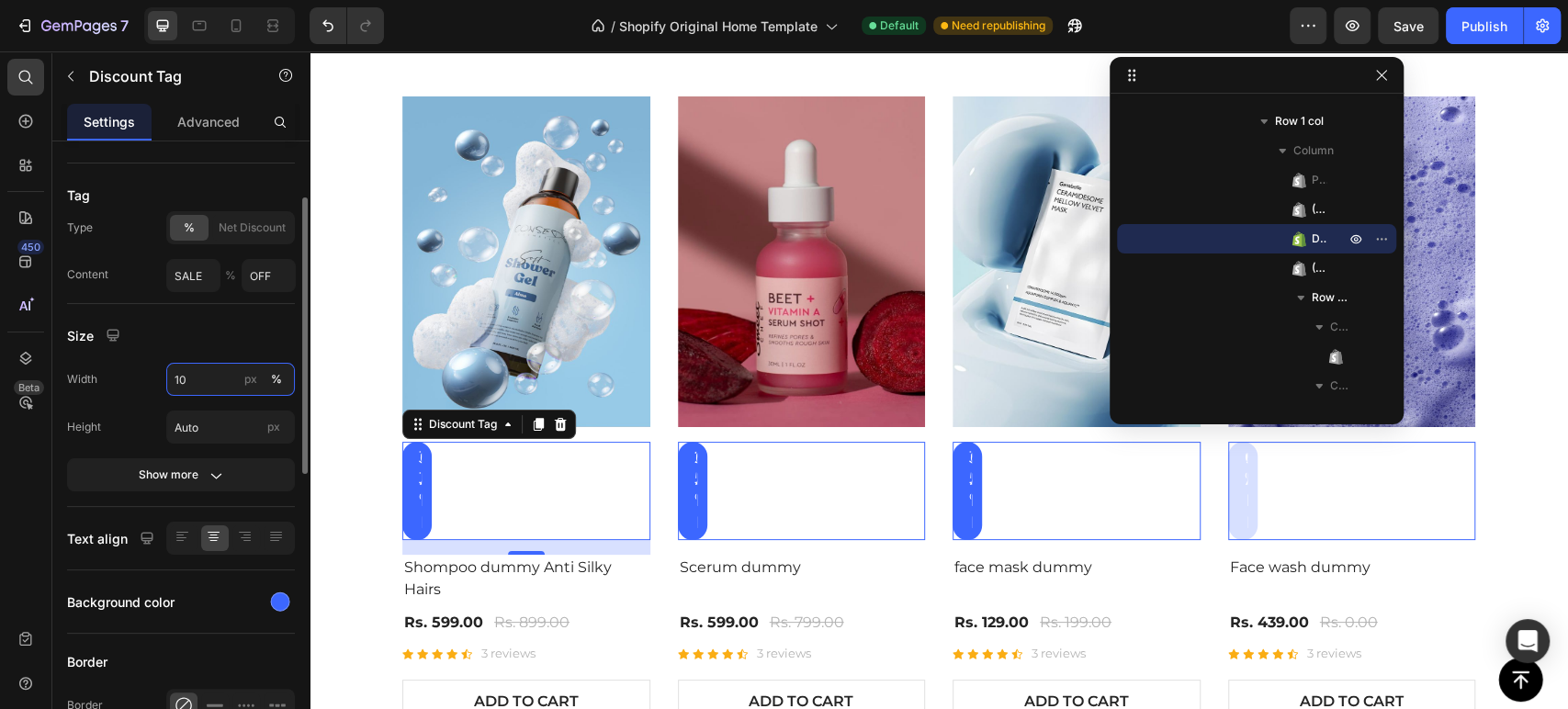 click on "10" at bounding box center [231, 379] 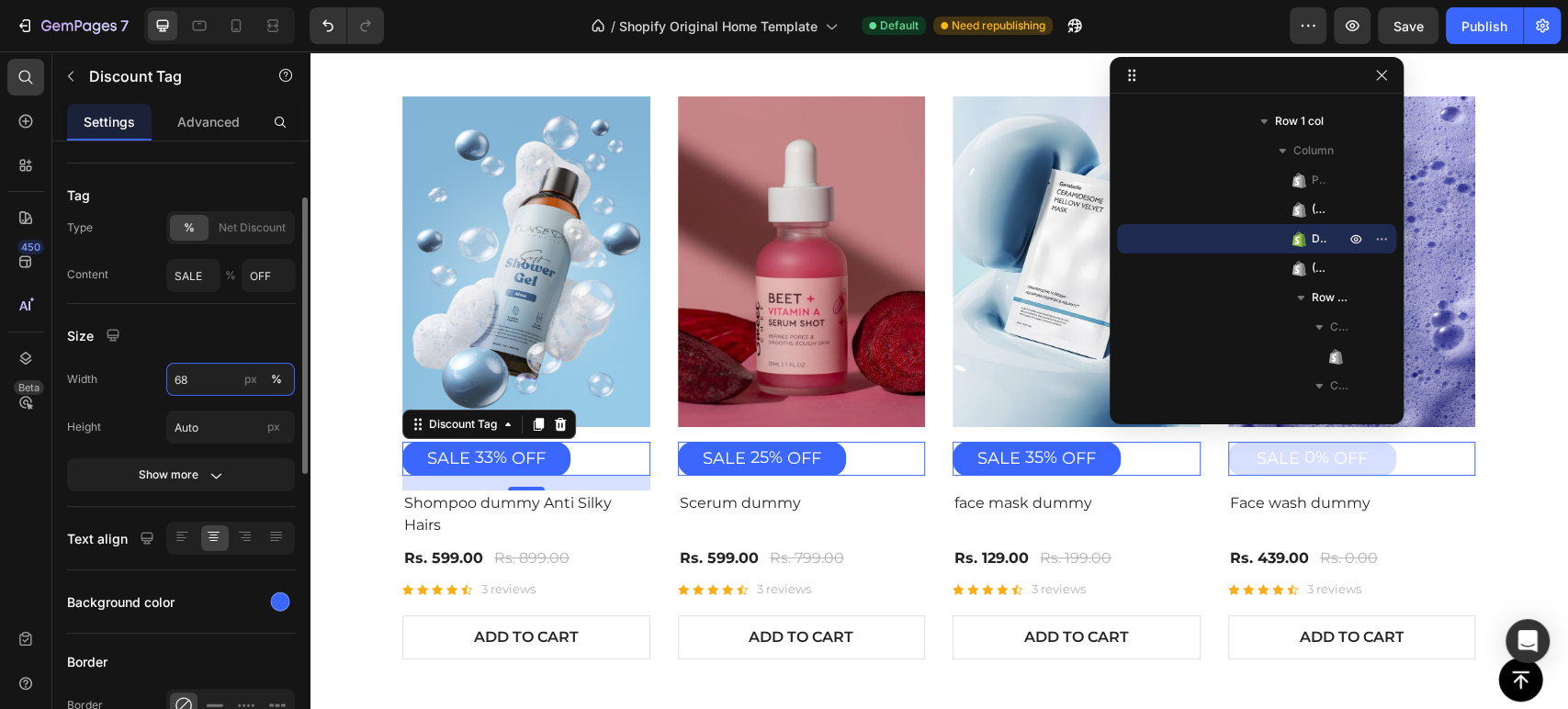 type on "6" 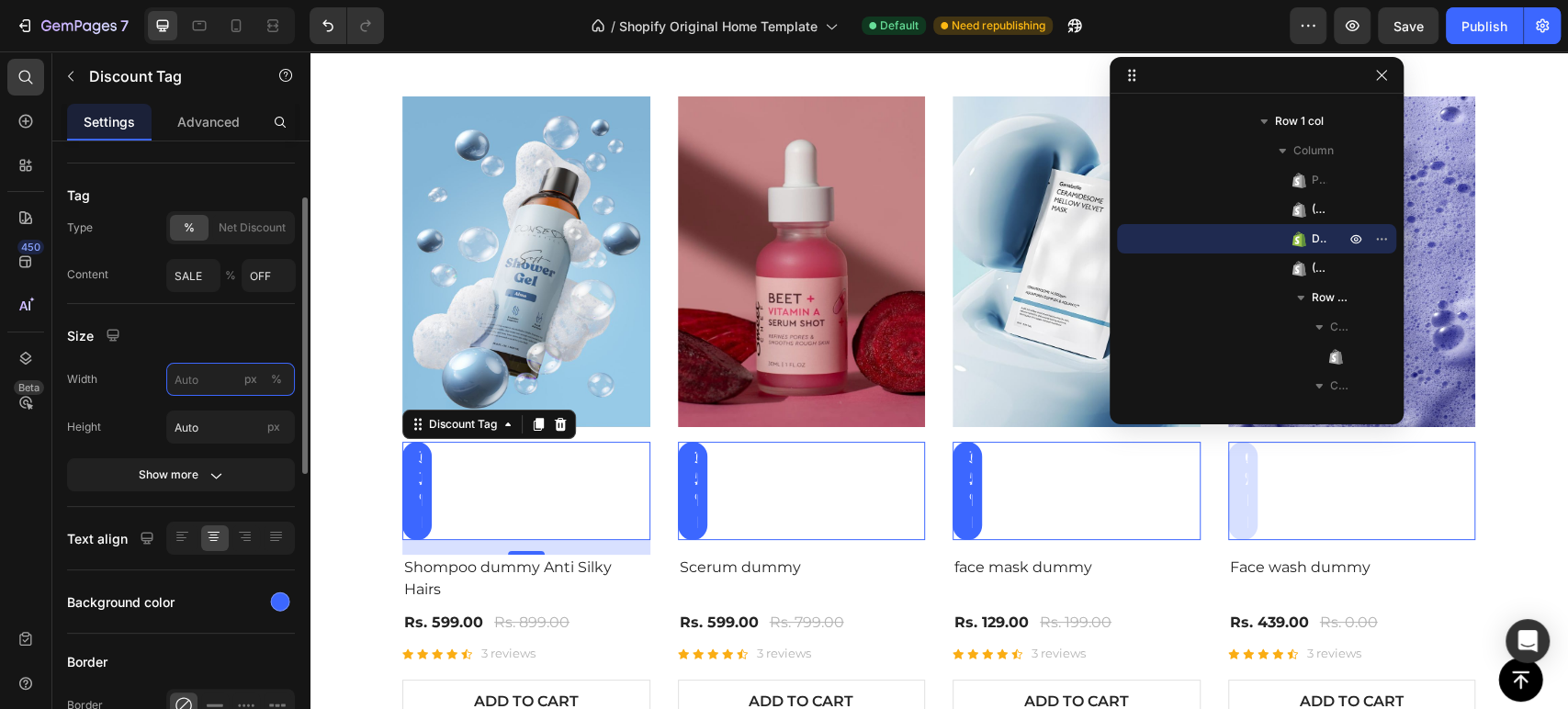 type on "6" 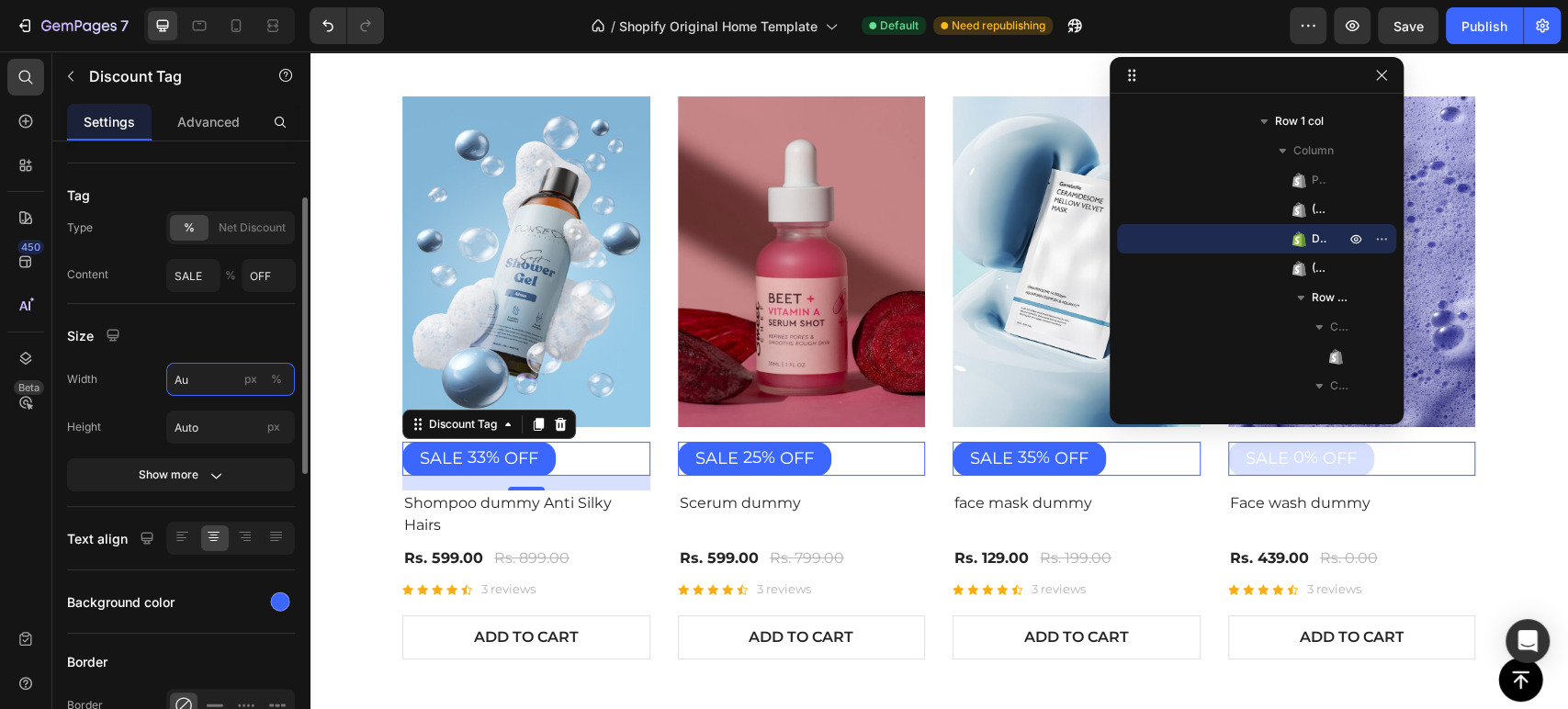 type on "Auto" 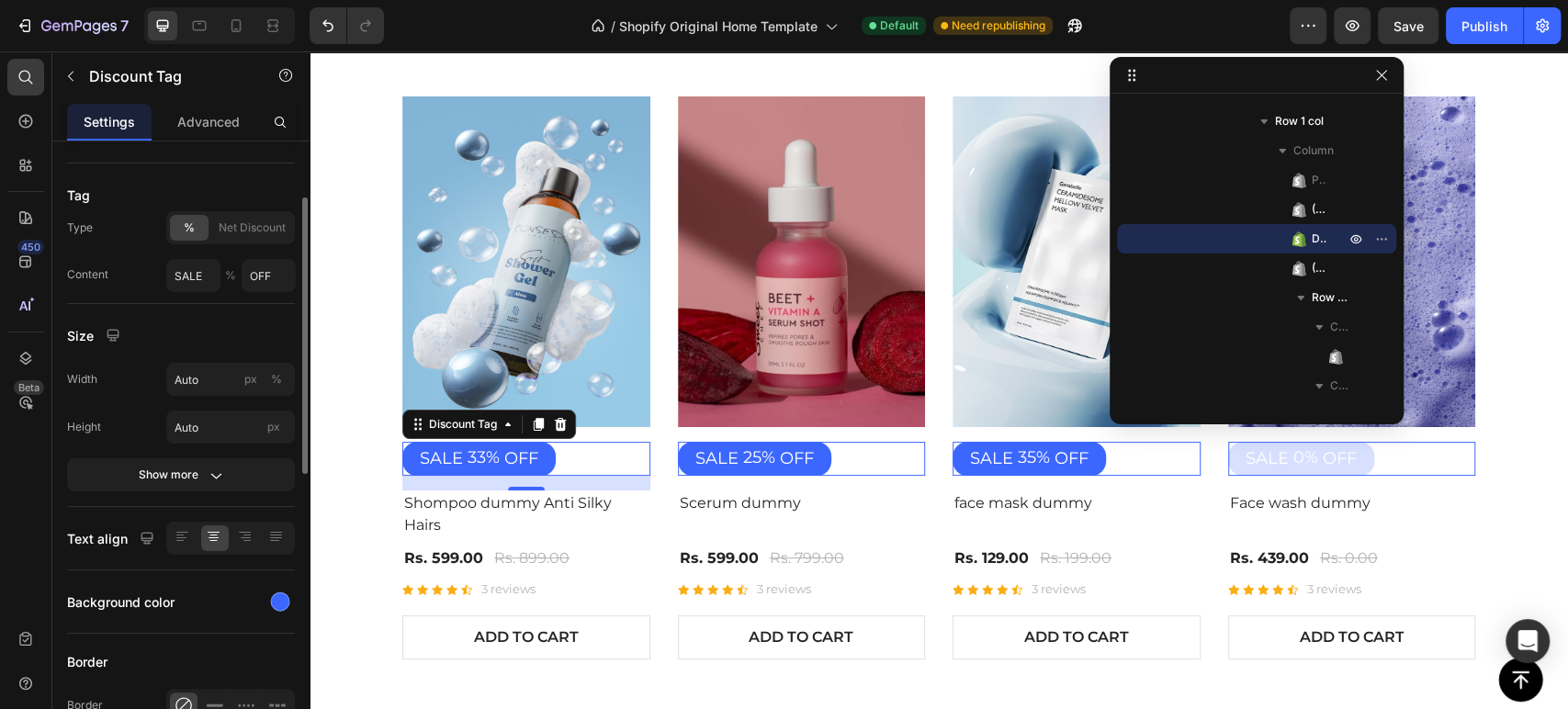click on "Size" at bounding box center [181, 335] 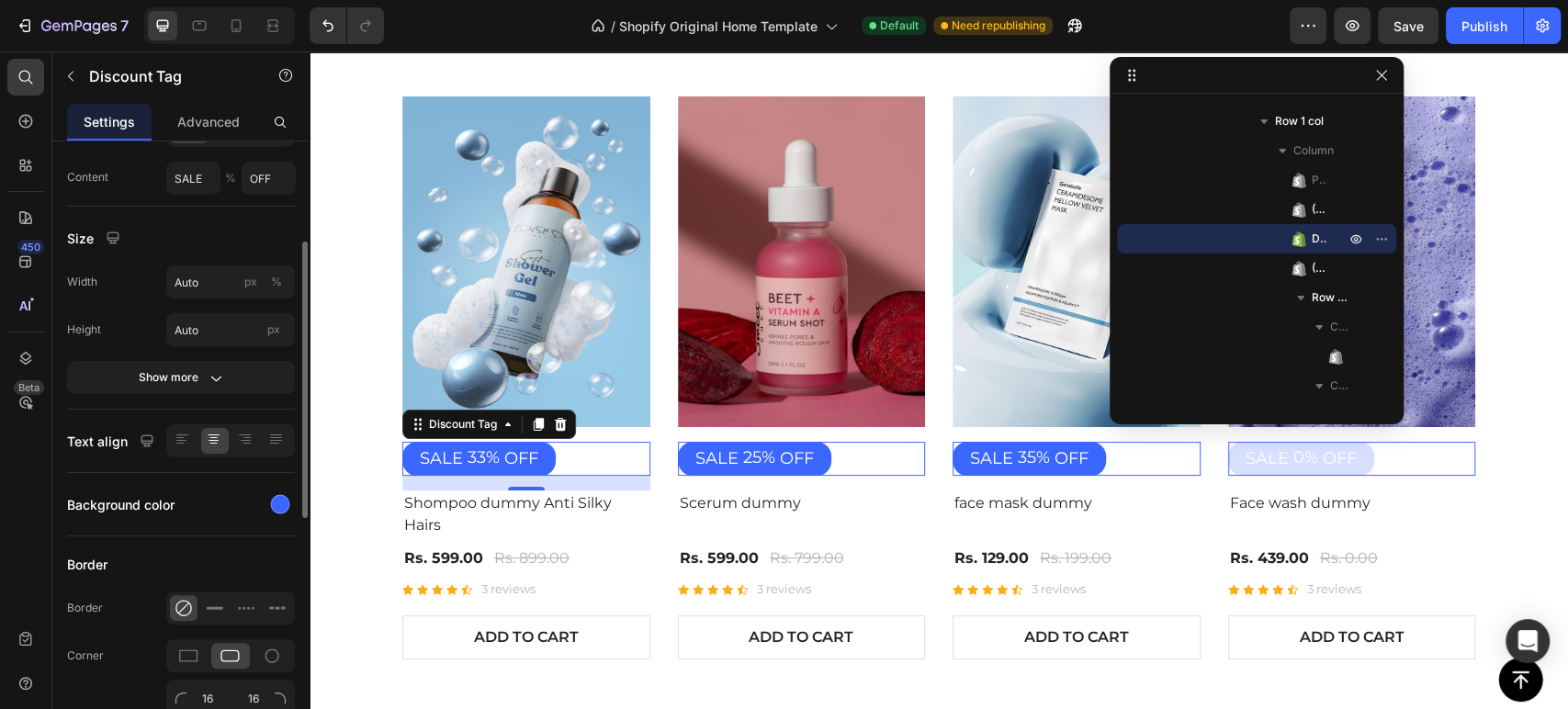 scroll, scrollTop: 224, scrollLeft: 0, axis: vertical 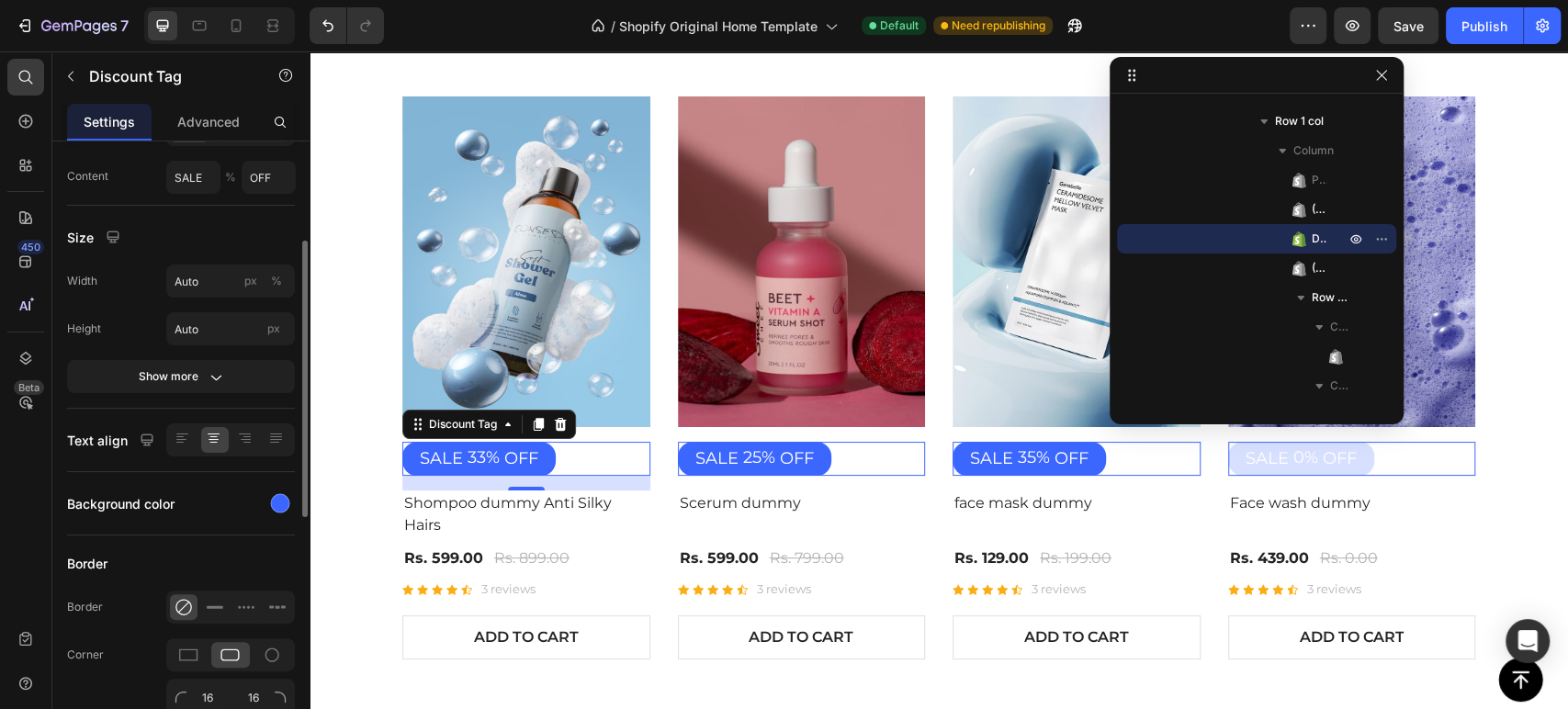 click on "Size Width Auto px % Height Auto px Show more" 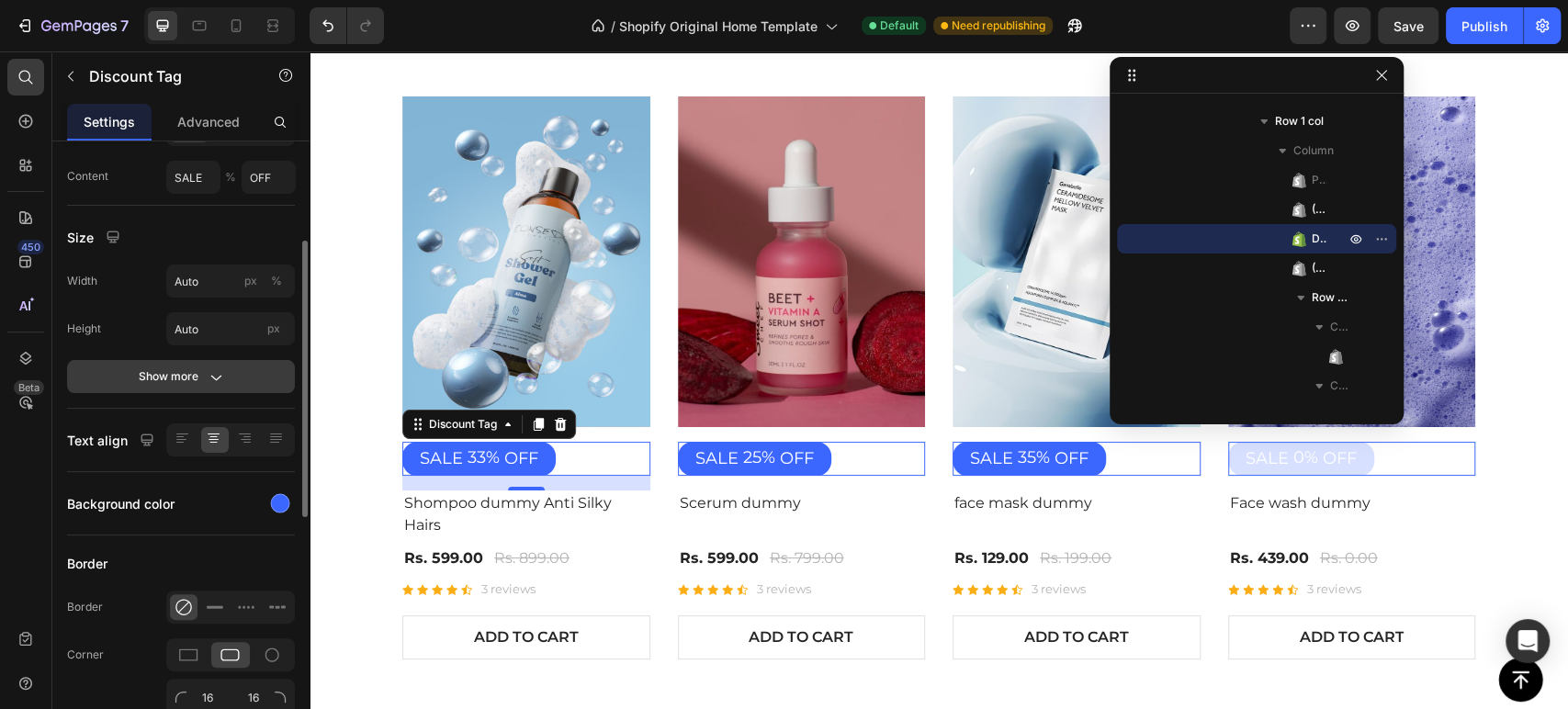 click on "Show more" at bounding box center (181, 377) 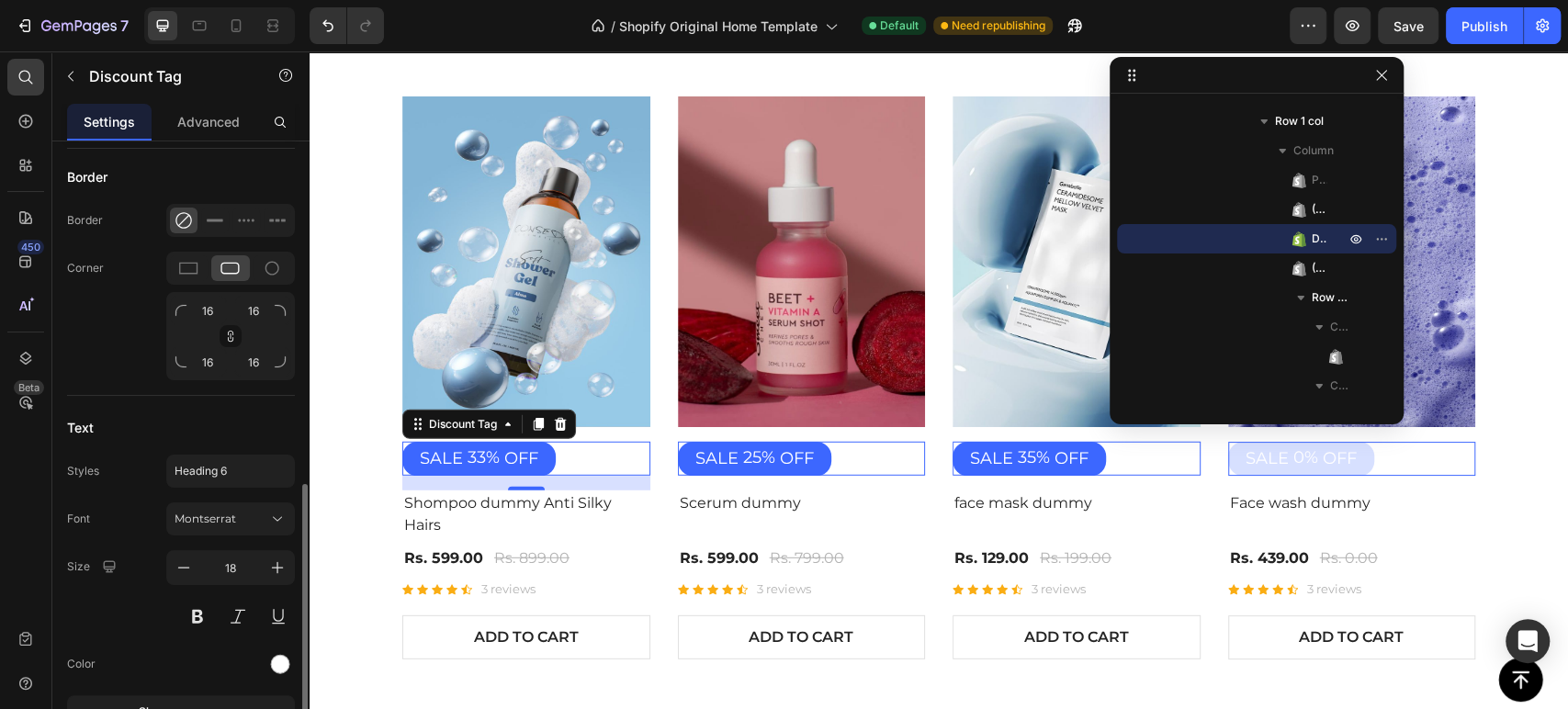 scroll, scrollTop: 816, scrollLeft: 0, axis: vertical 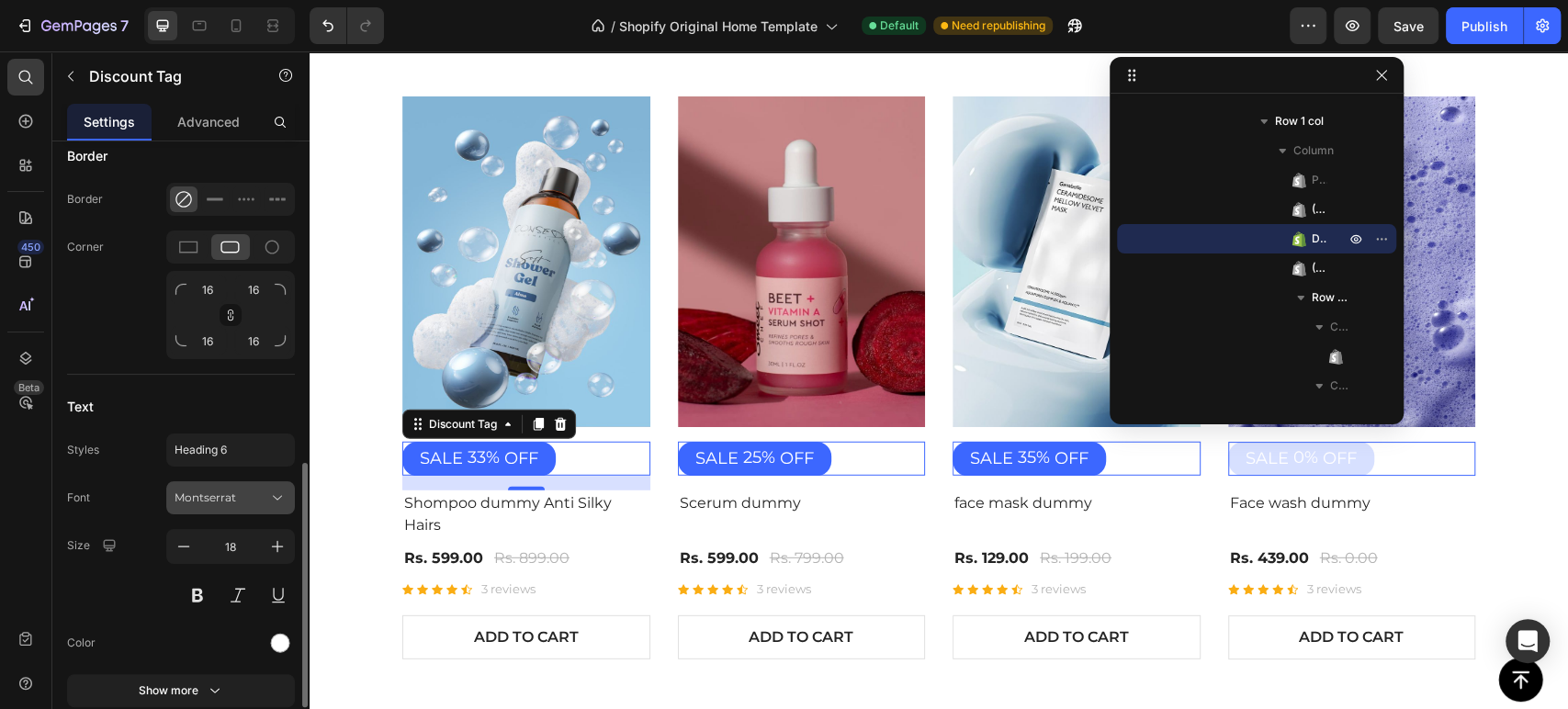 click on "Montserrat" at bounding box center [221, 498] 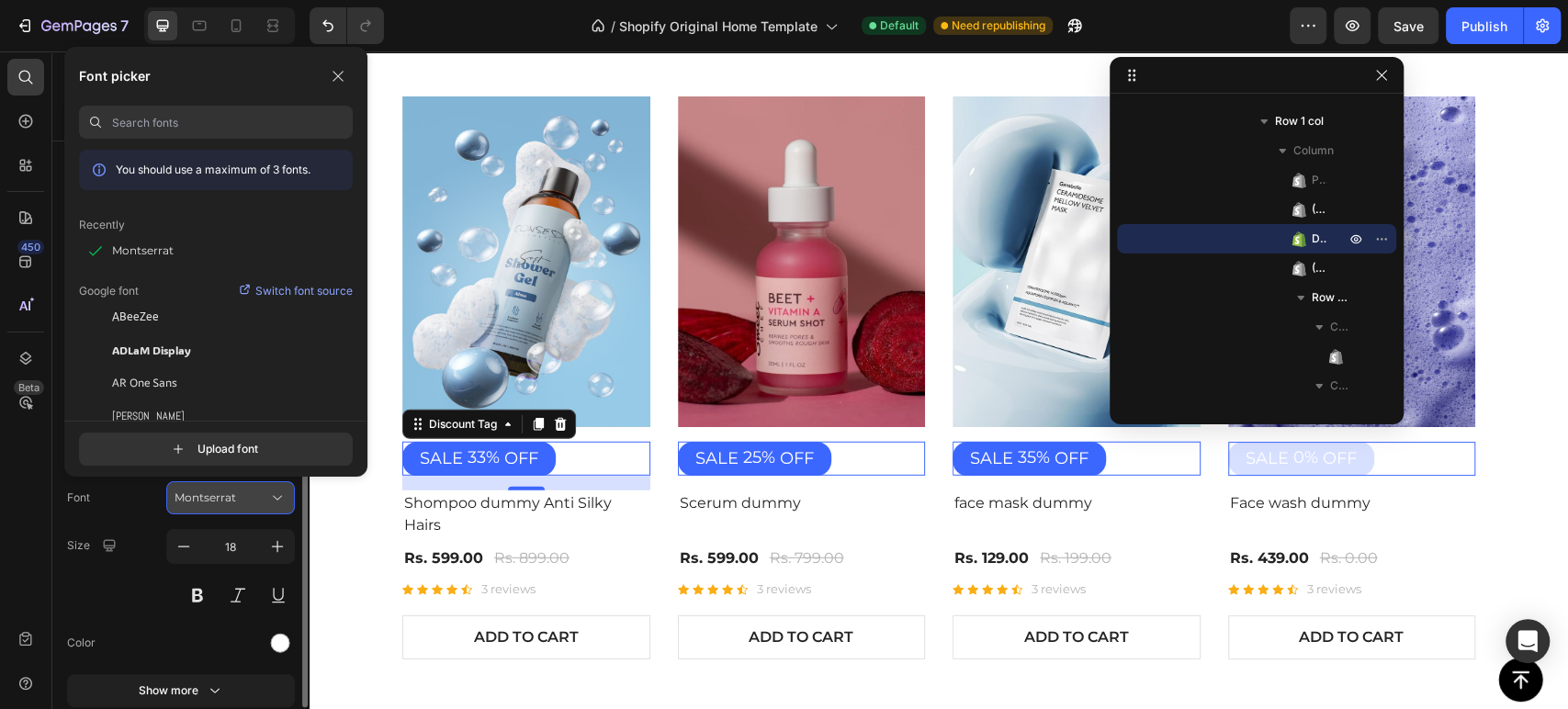 click on "Montserrat" at bounding box center (231, 498) 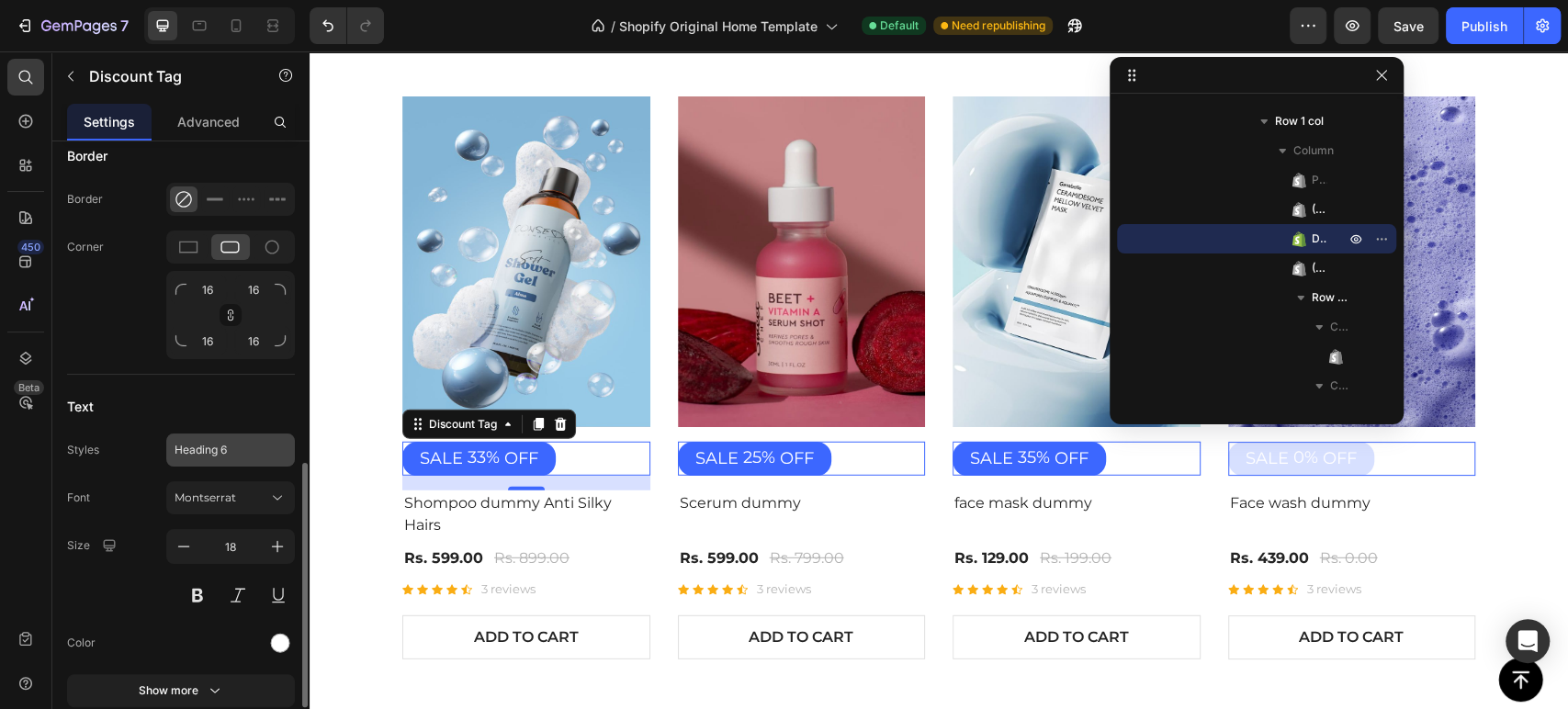 click on "Heading 6" at bounding box center [231, 450] 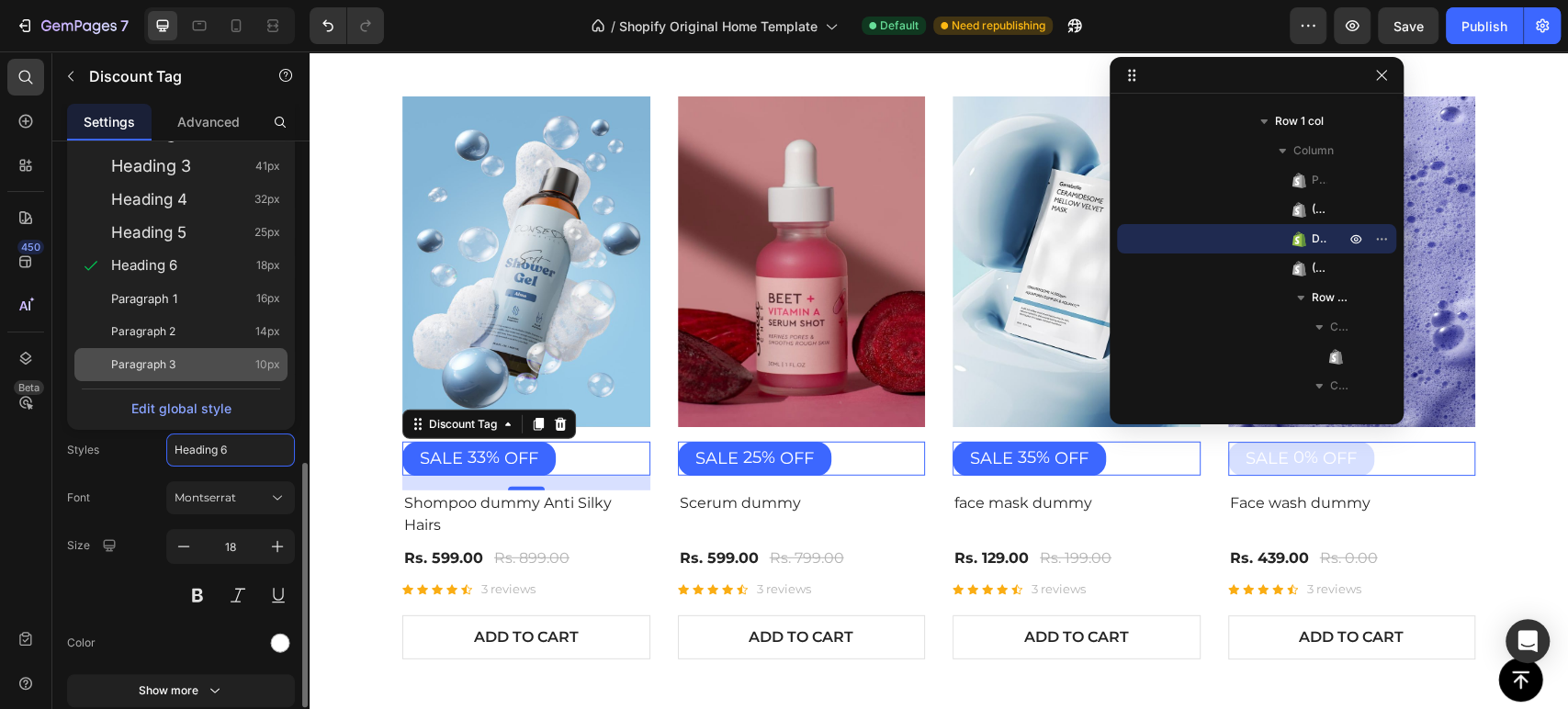 click on "Paragraph 3 10px" at bounding box center (196, 365) 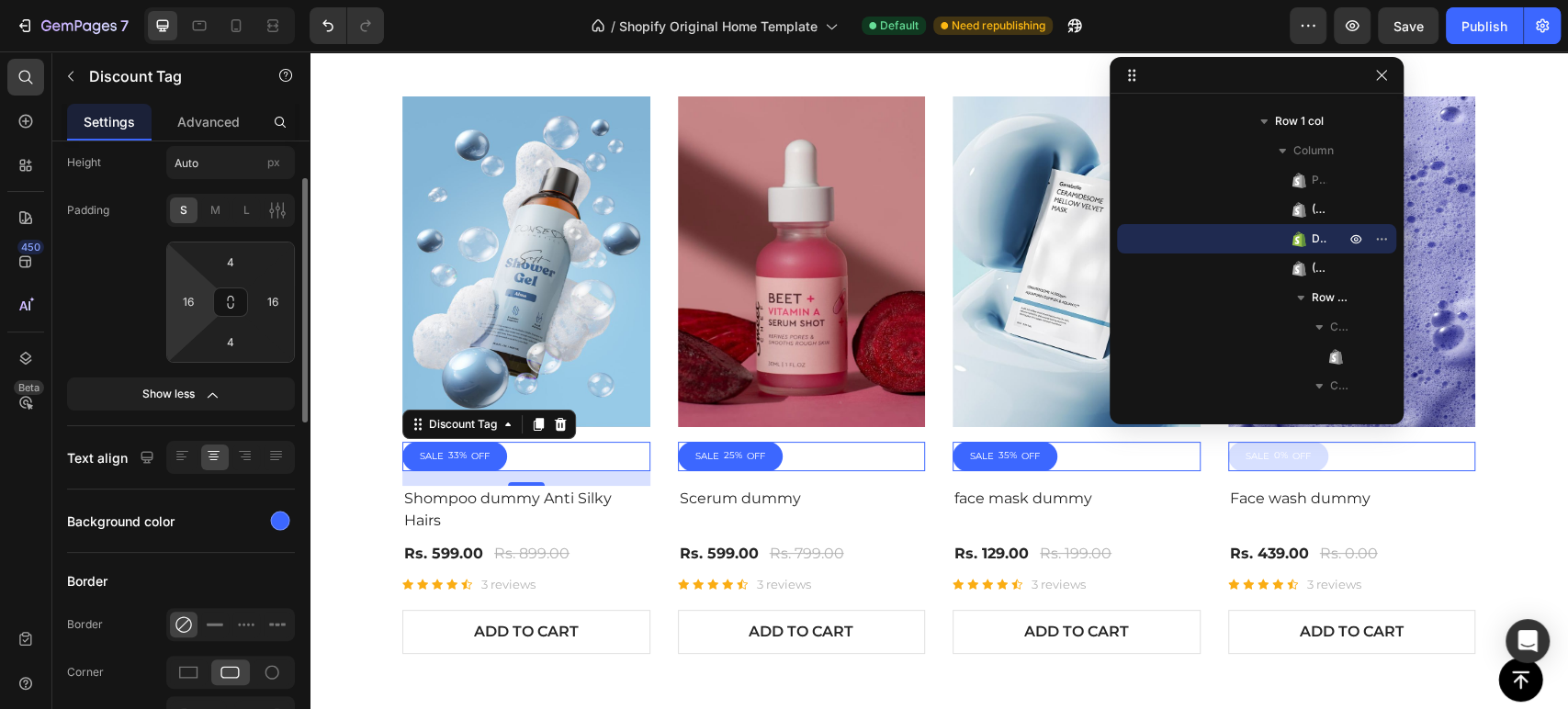 scroll, scrollTop: 306, scrollLeft: 0, axis: vertical 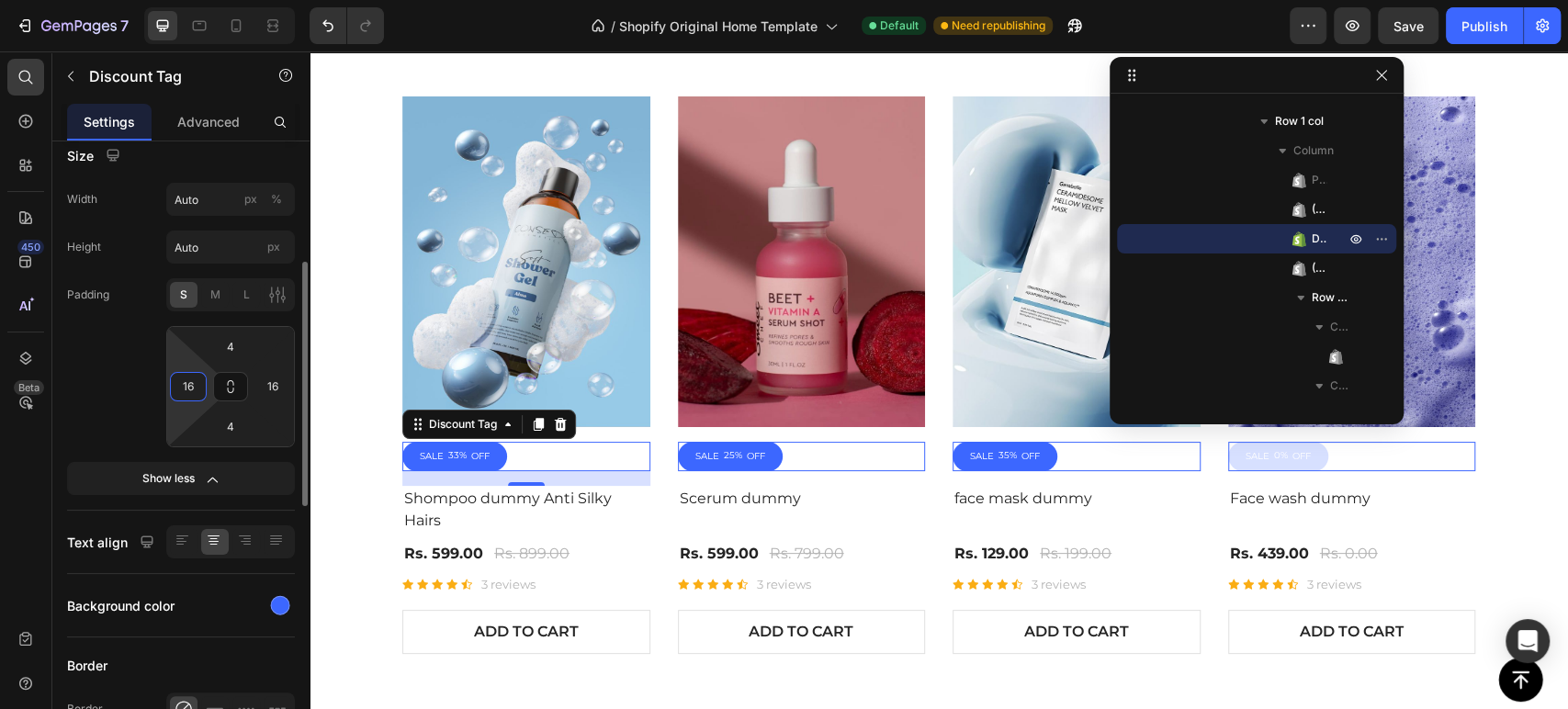 click on "16" at bounding box center (188, 387) 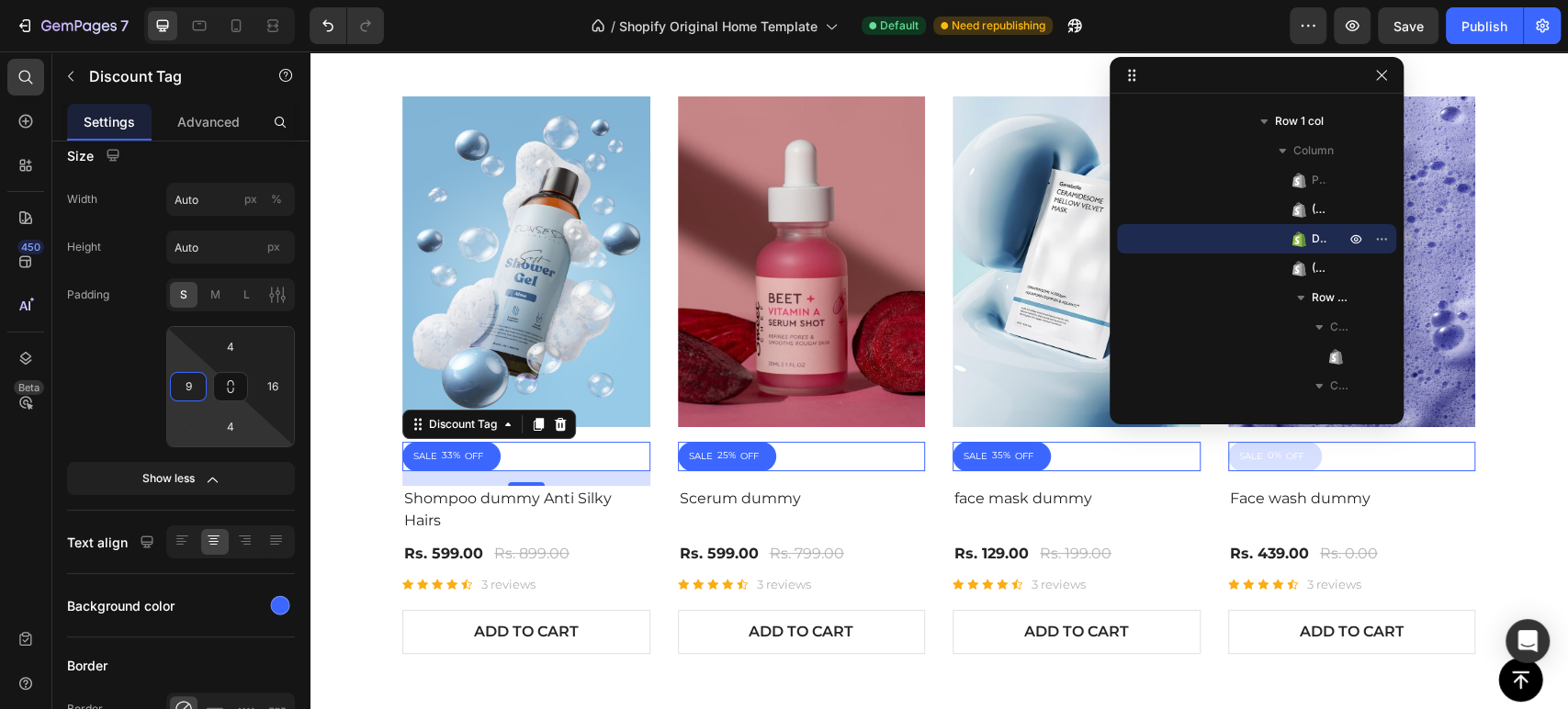 type on "8" 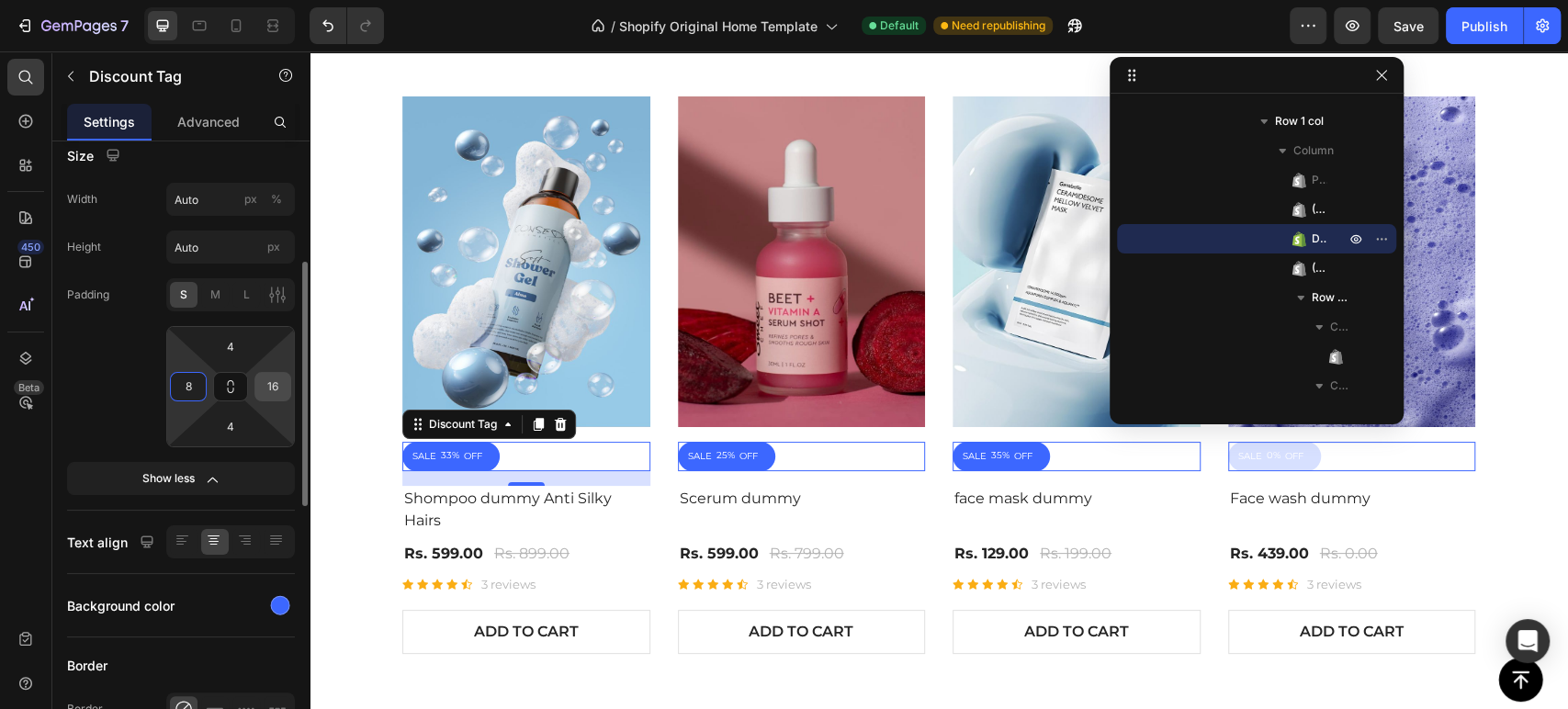 click on "16" at bounding box center [273, 387] 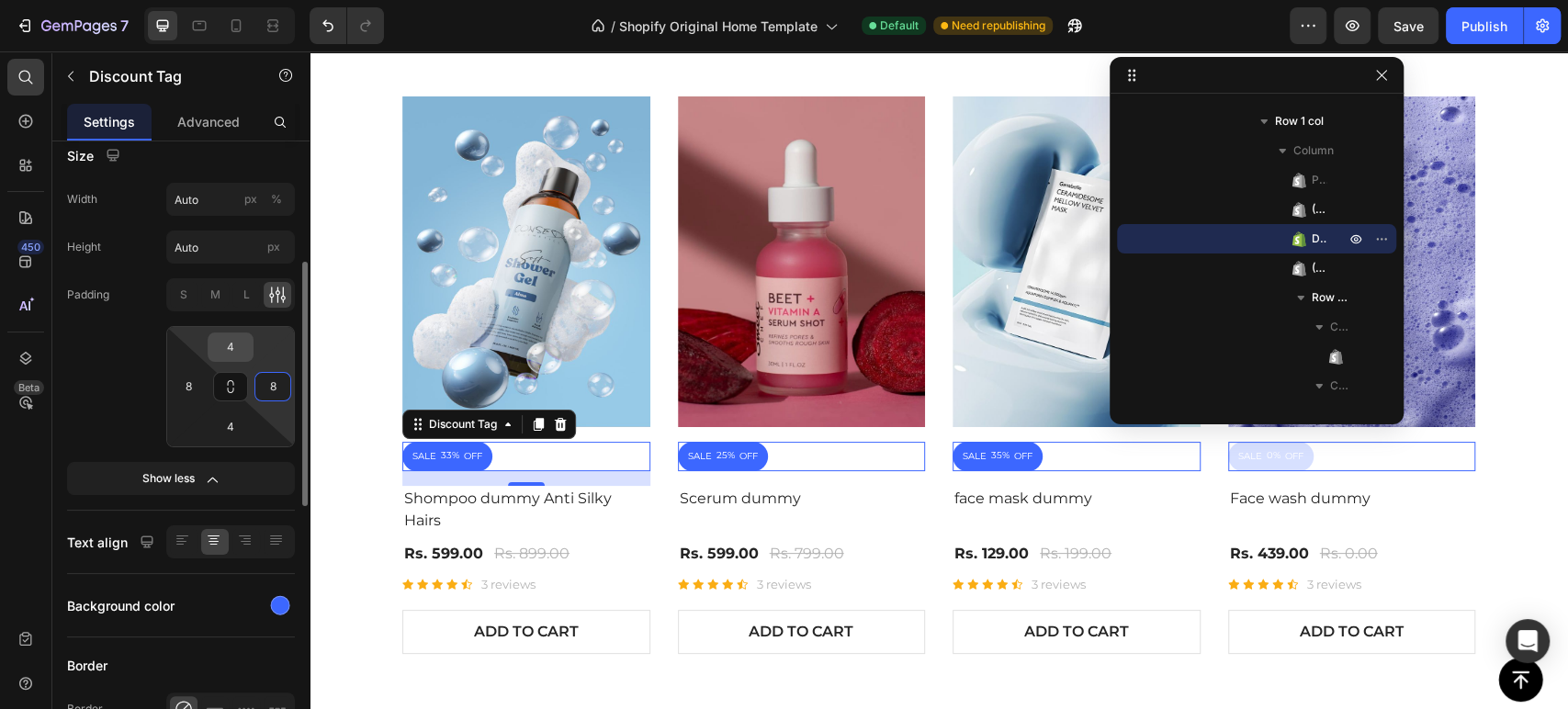 type on "8" 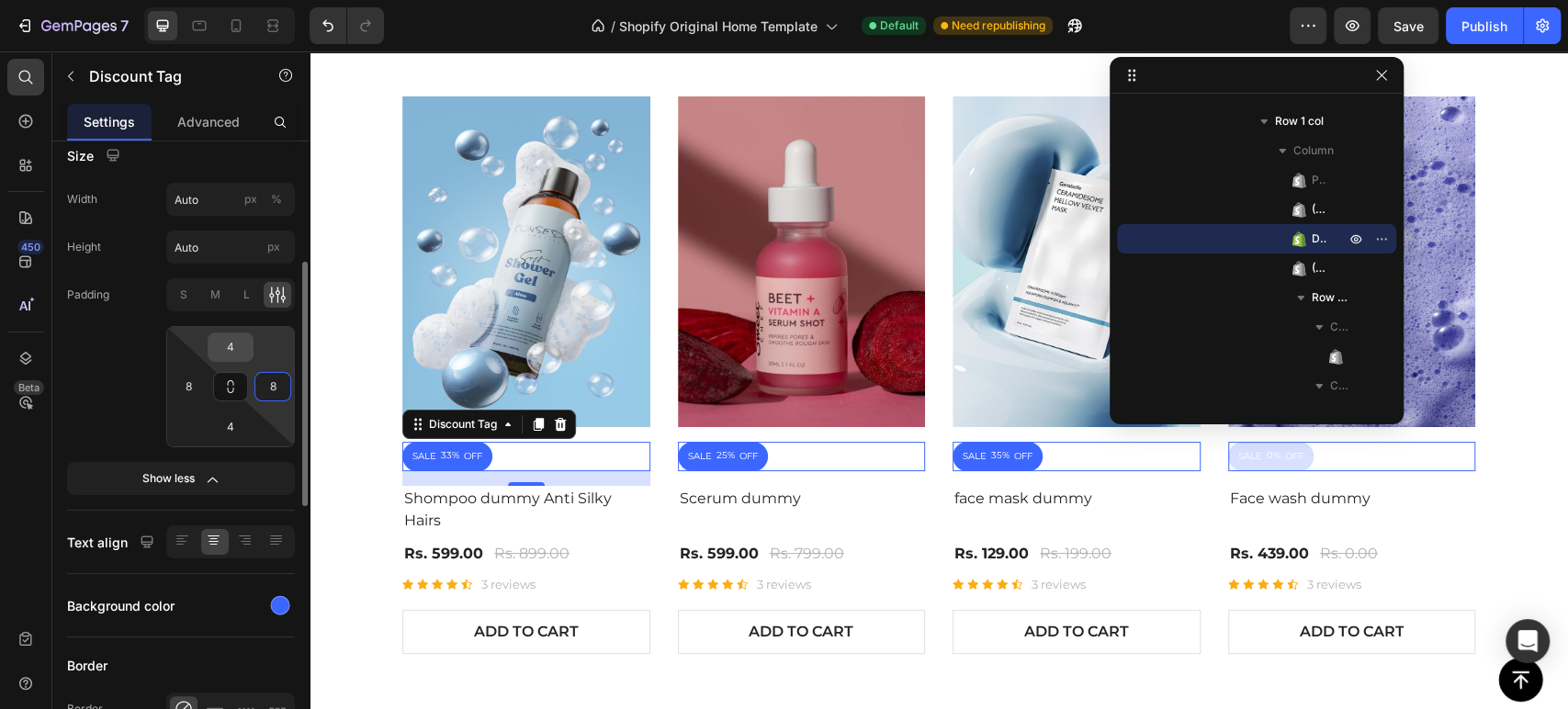 click on "4" at bounding box center [231, 347] 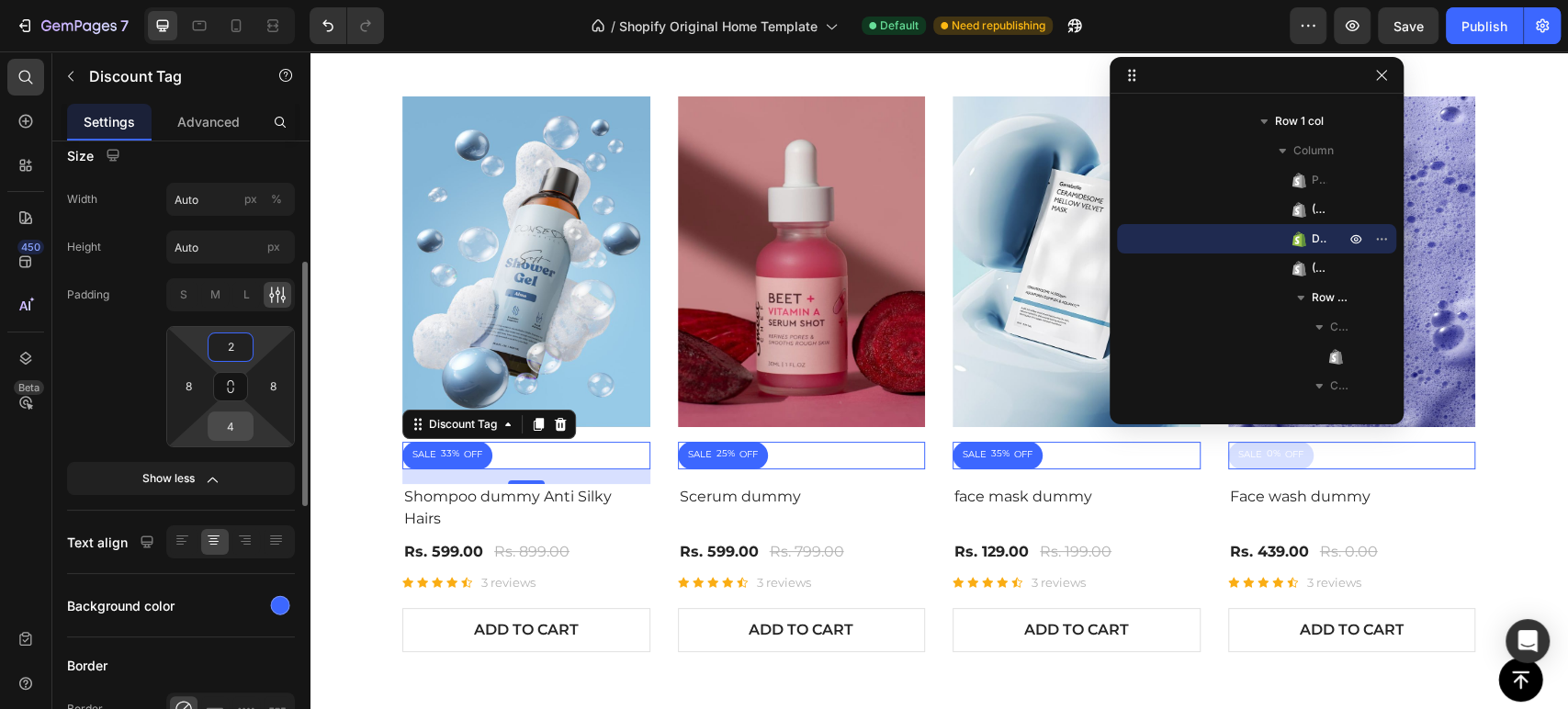 type on "2" 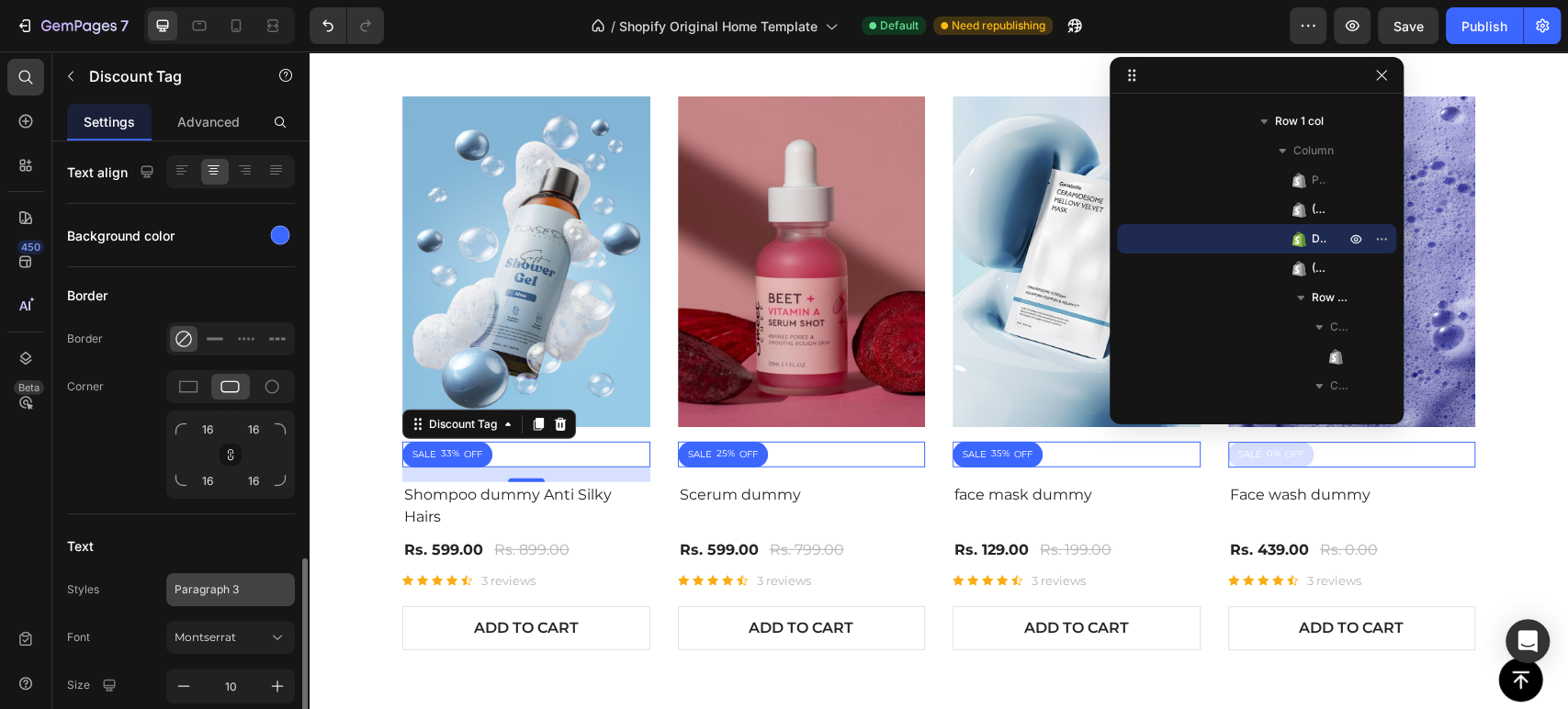 scroll, scrollTop: 787, scrollLeft: 0, axis: vertical 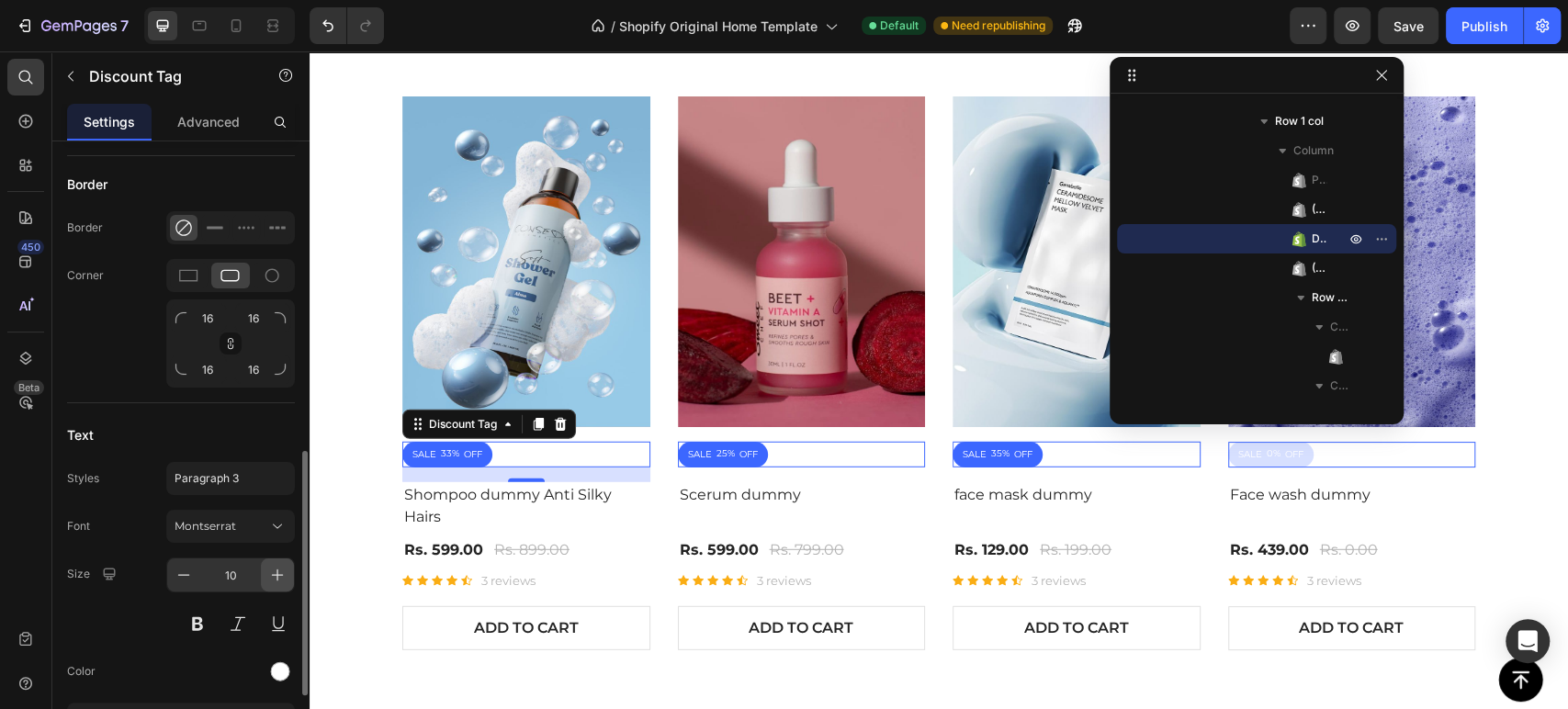 type on "2" 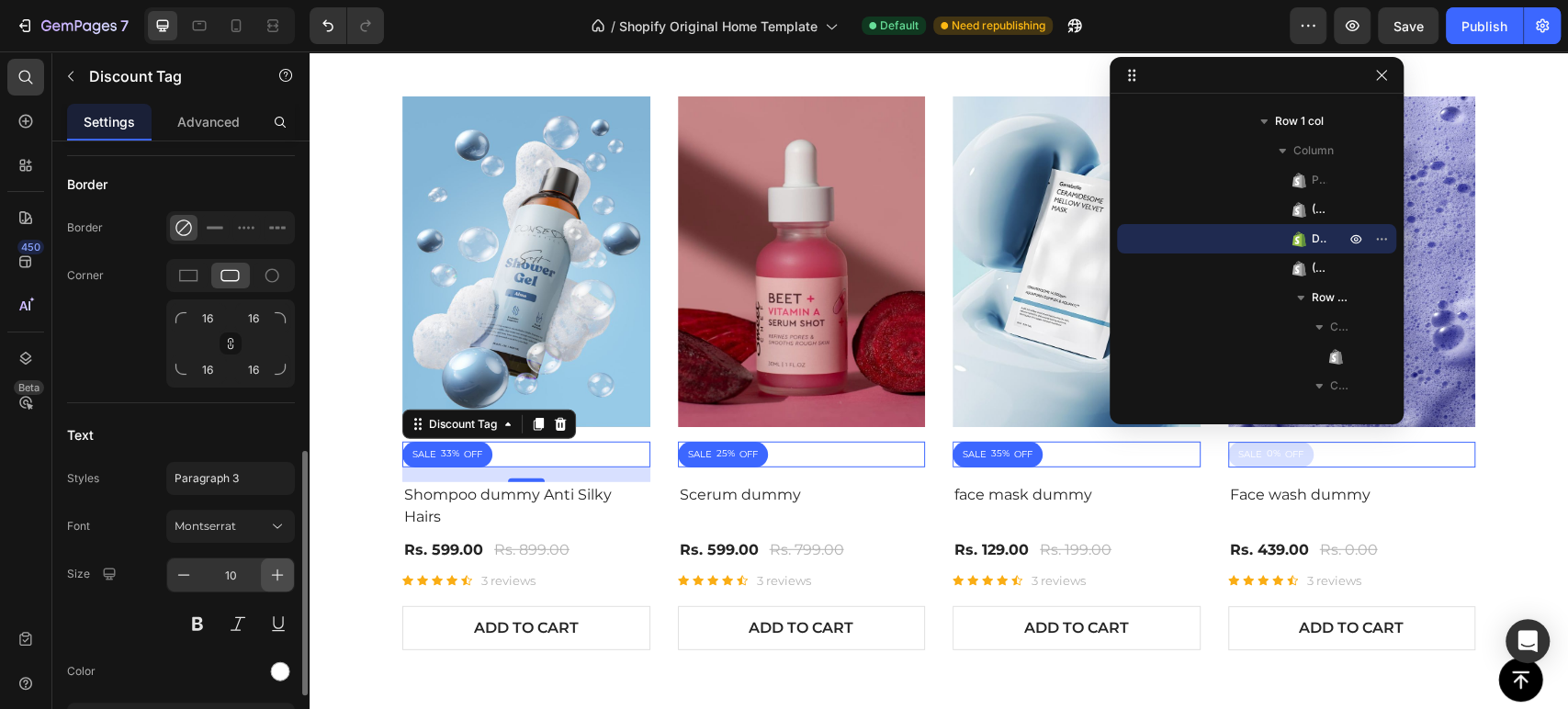 click at bounding box center [277, 575] 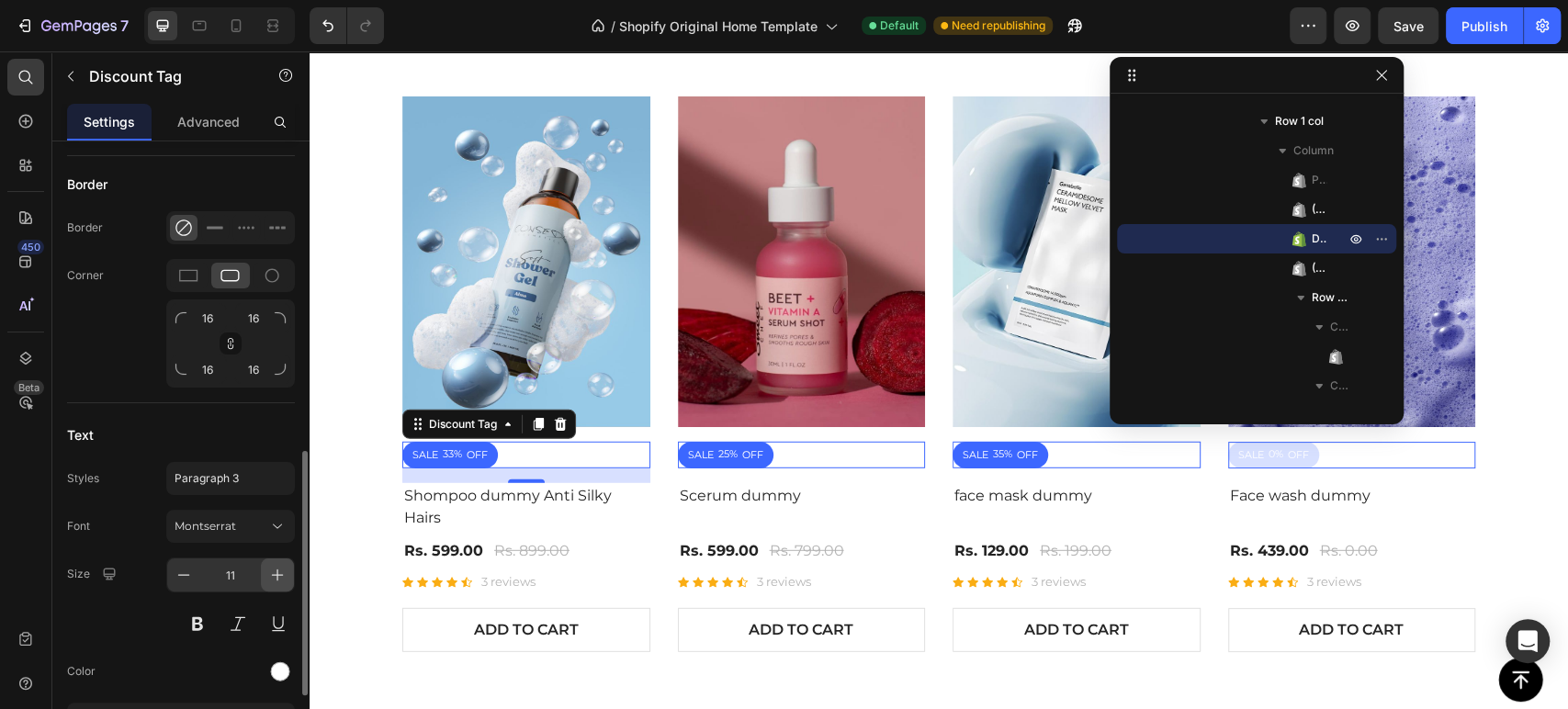 click at bounding box center (277, 575) 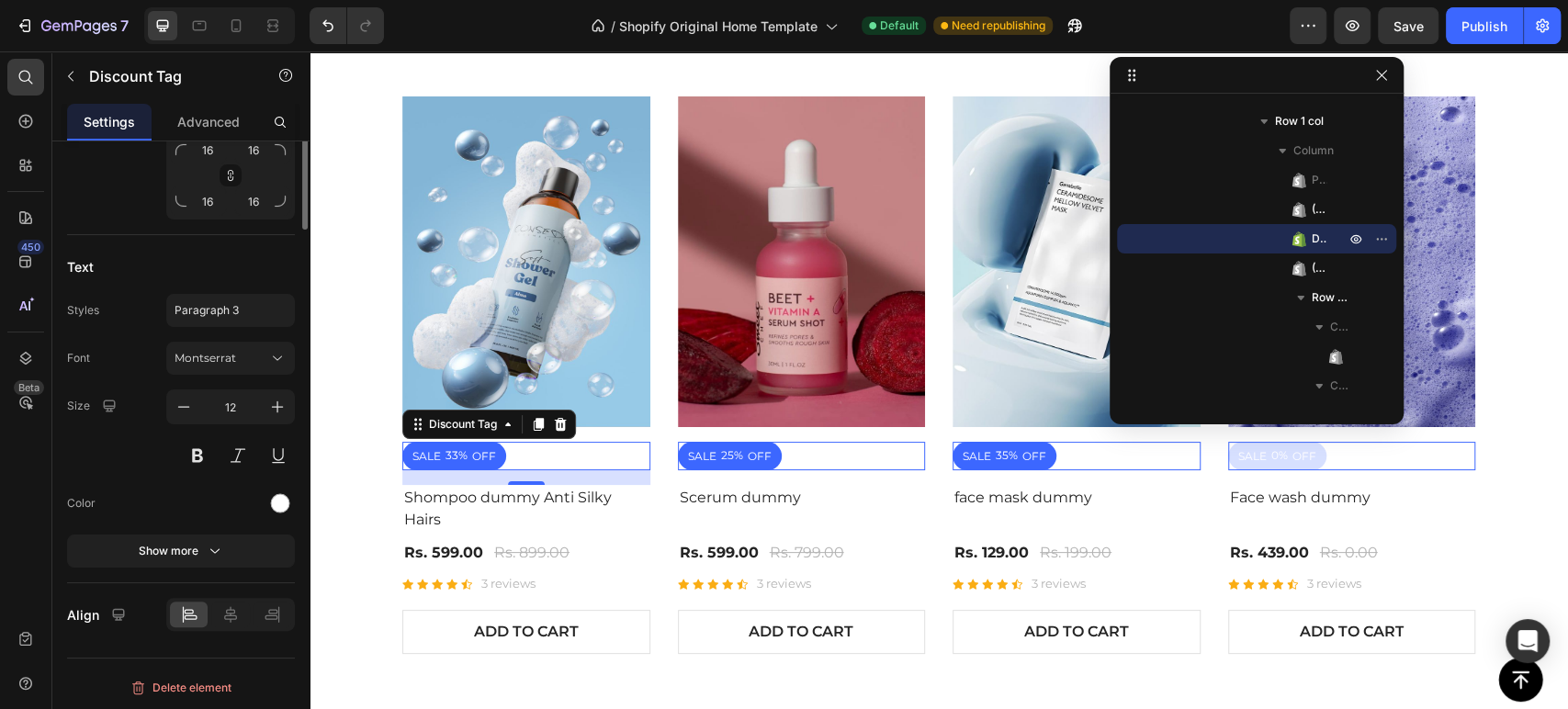 scroll, scrollTop: 566, scrollLeft: 0, axis: vertical 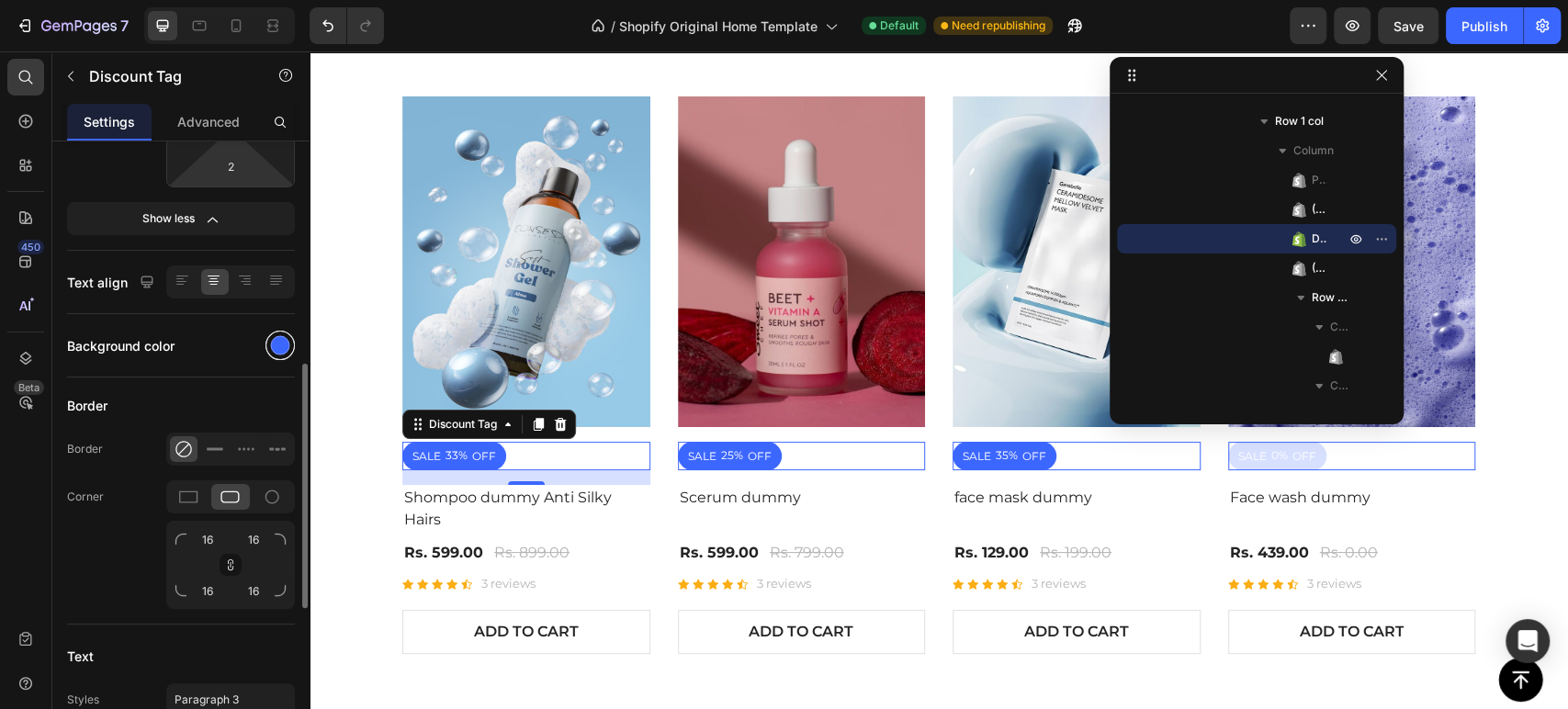 click at bounding box center (280, 345) 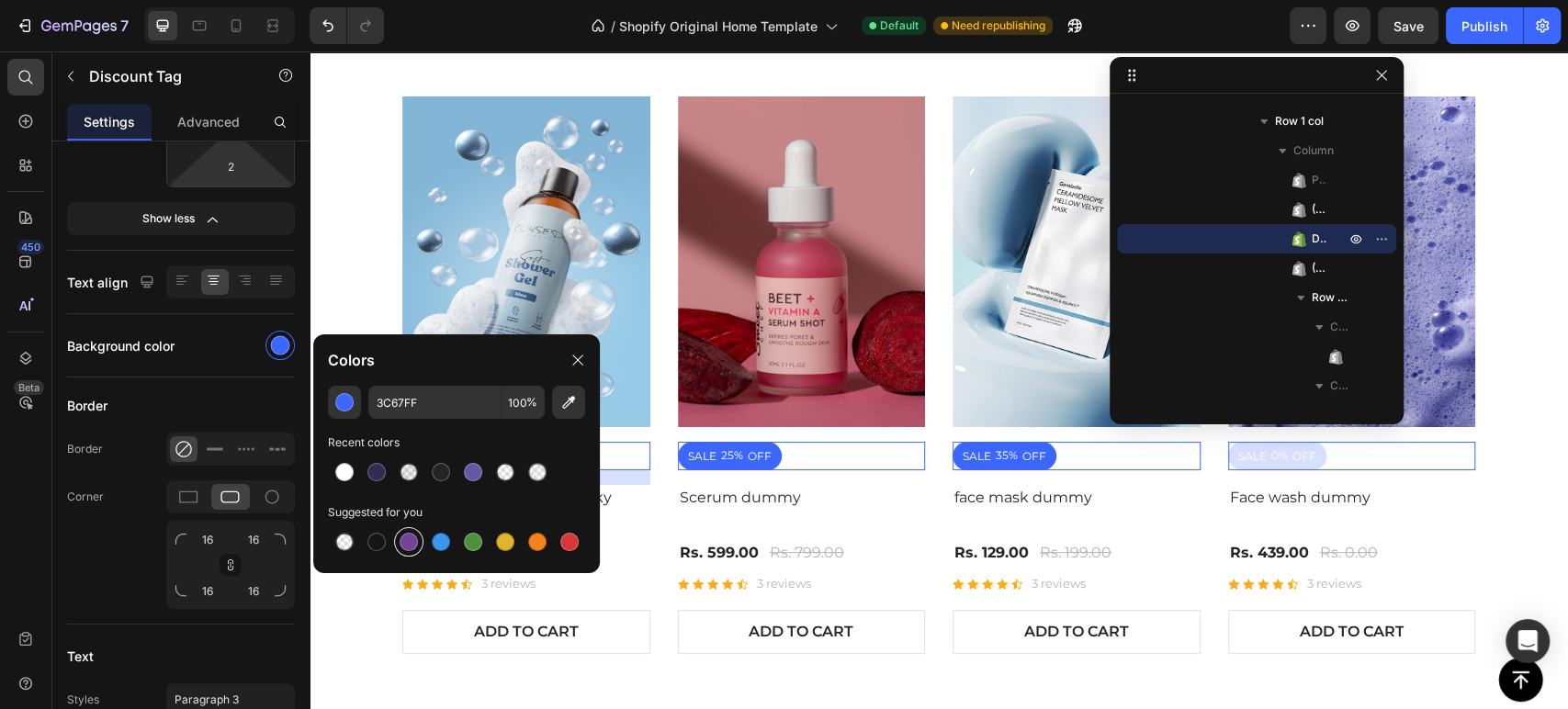 click at bounding box center (409, 542) 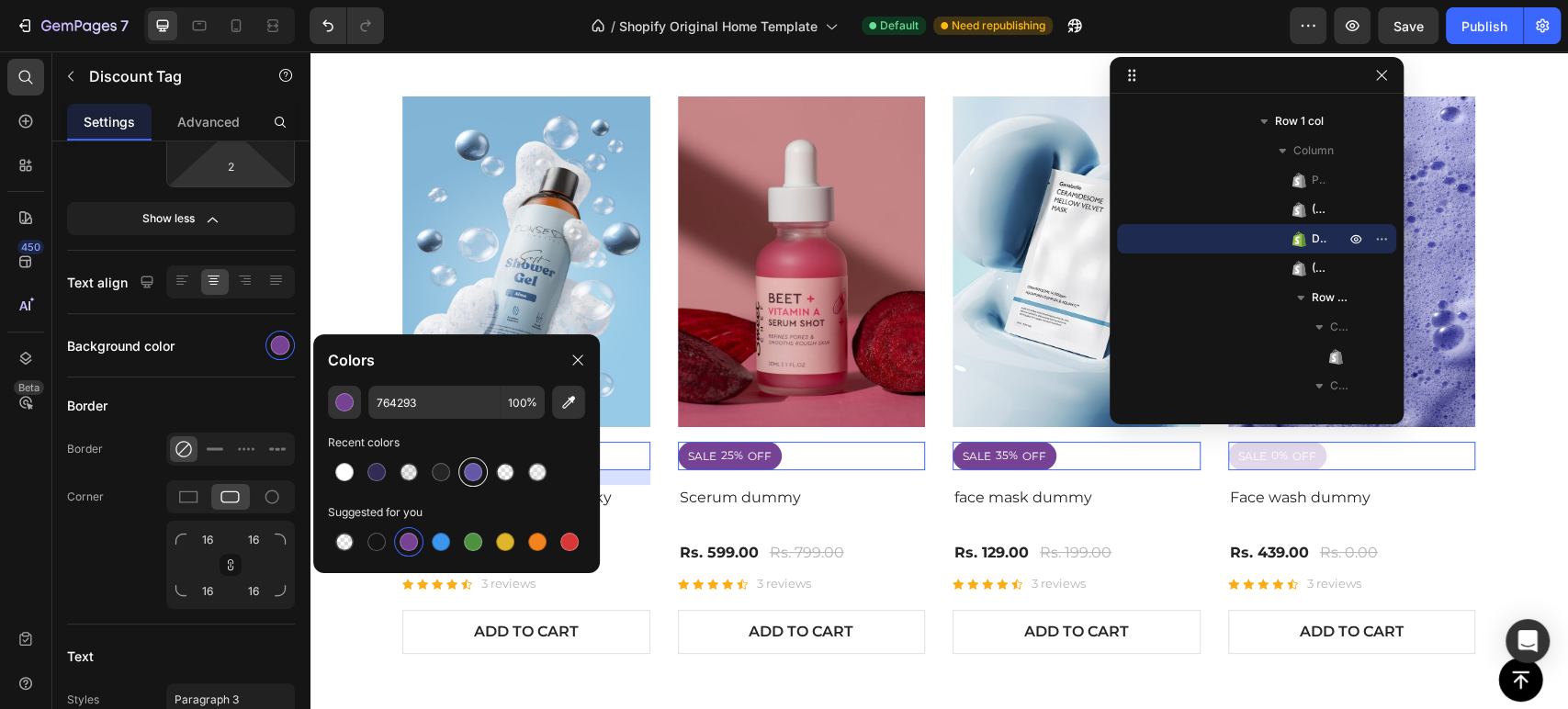click at bounding box center (473, 472) 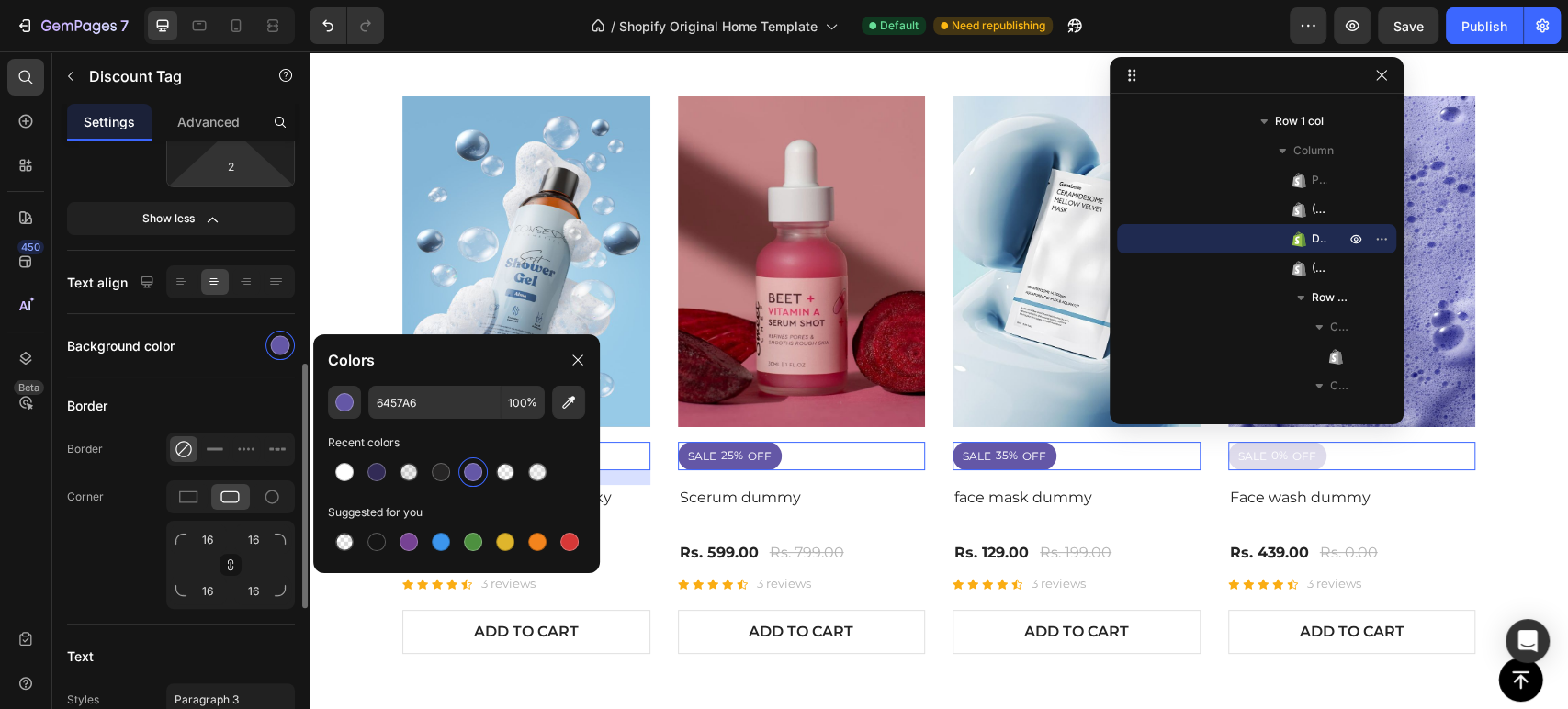 click on "Background color" 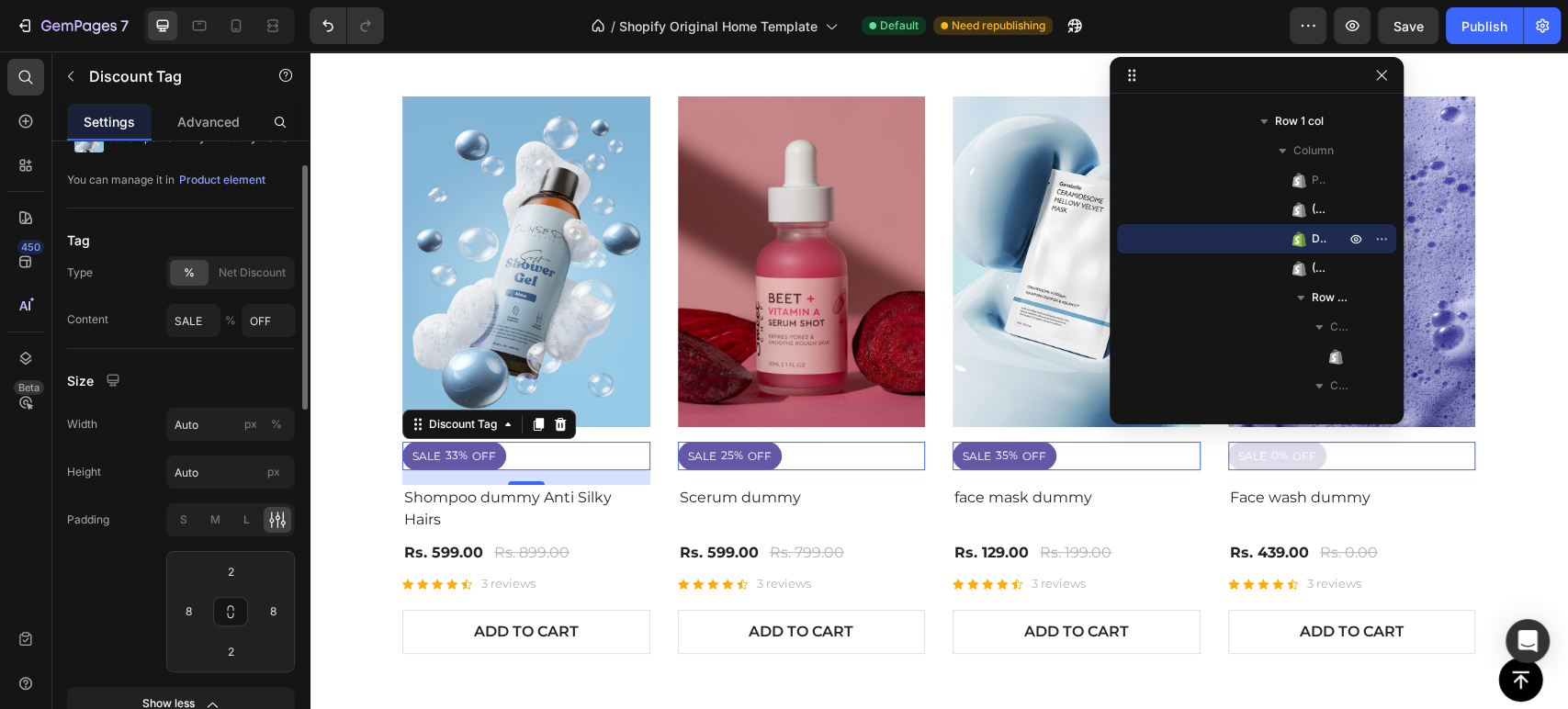 scroll, scrollTop: 75, scrollLeft: 0, axis: vertical 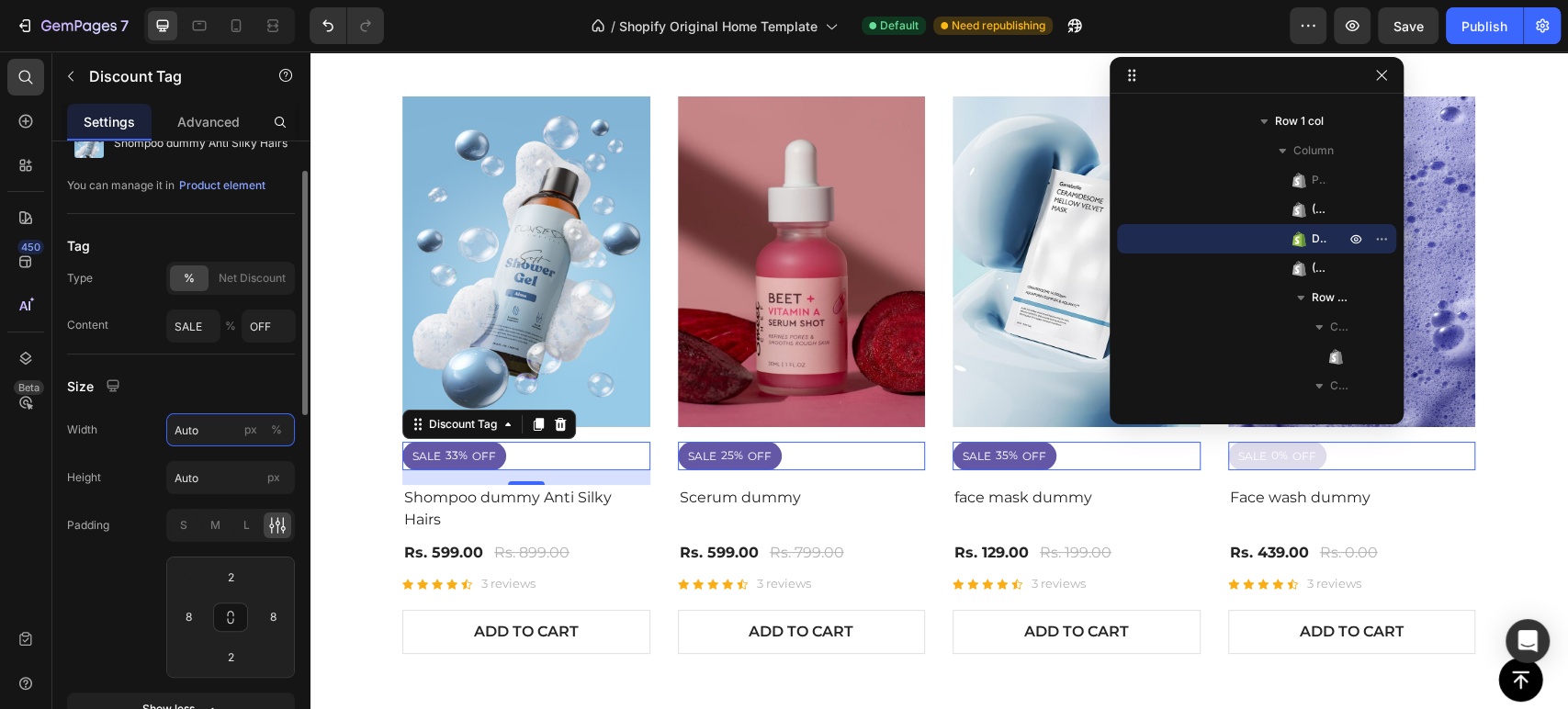 click on "Auto" at bounding box center (231, 430) 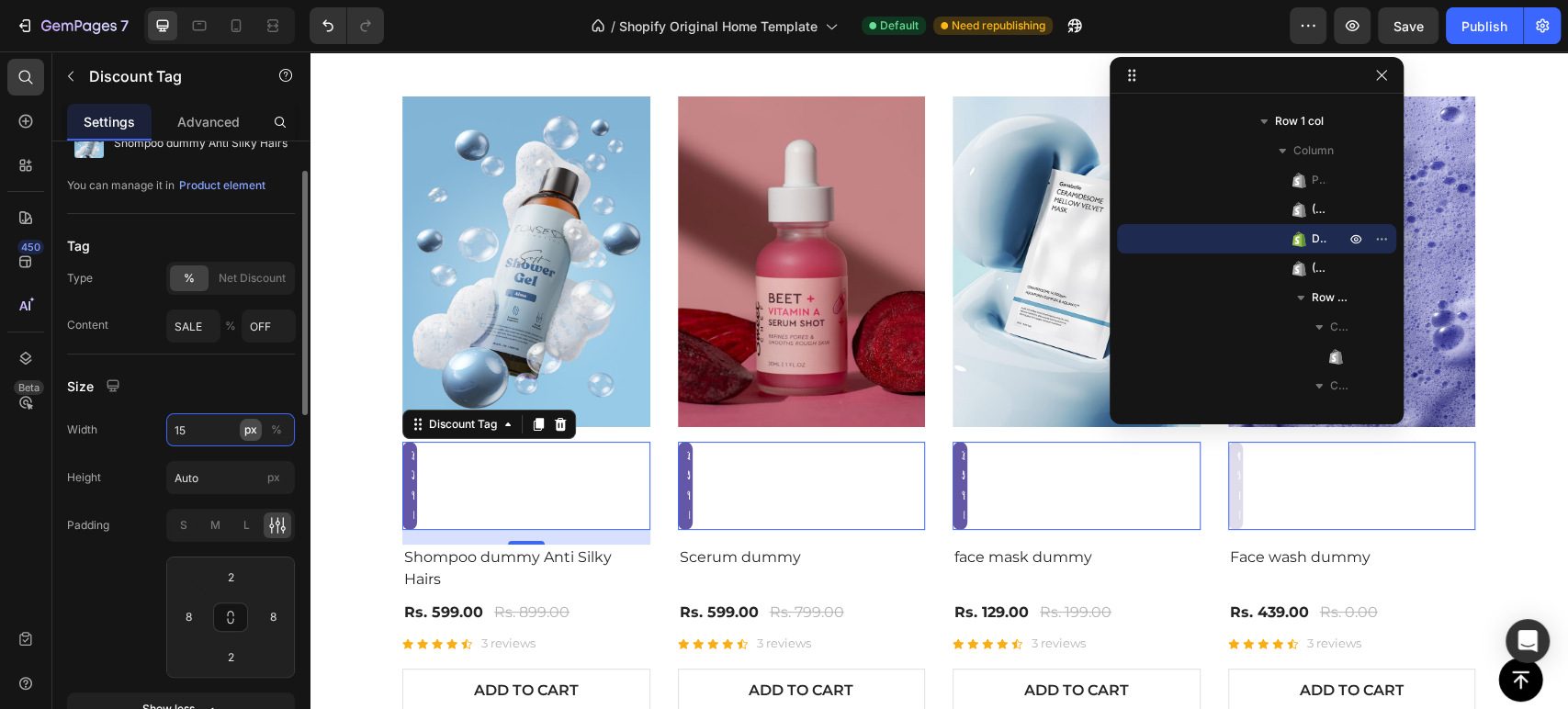 type on "16" 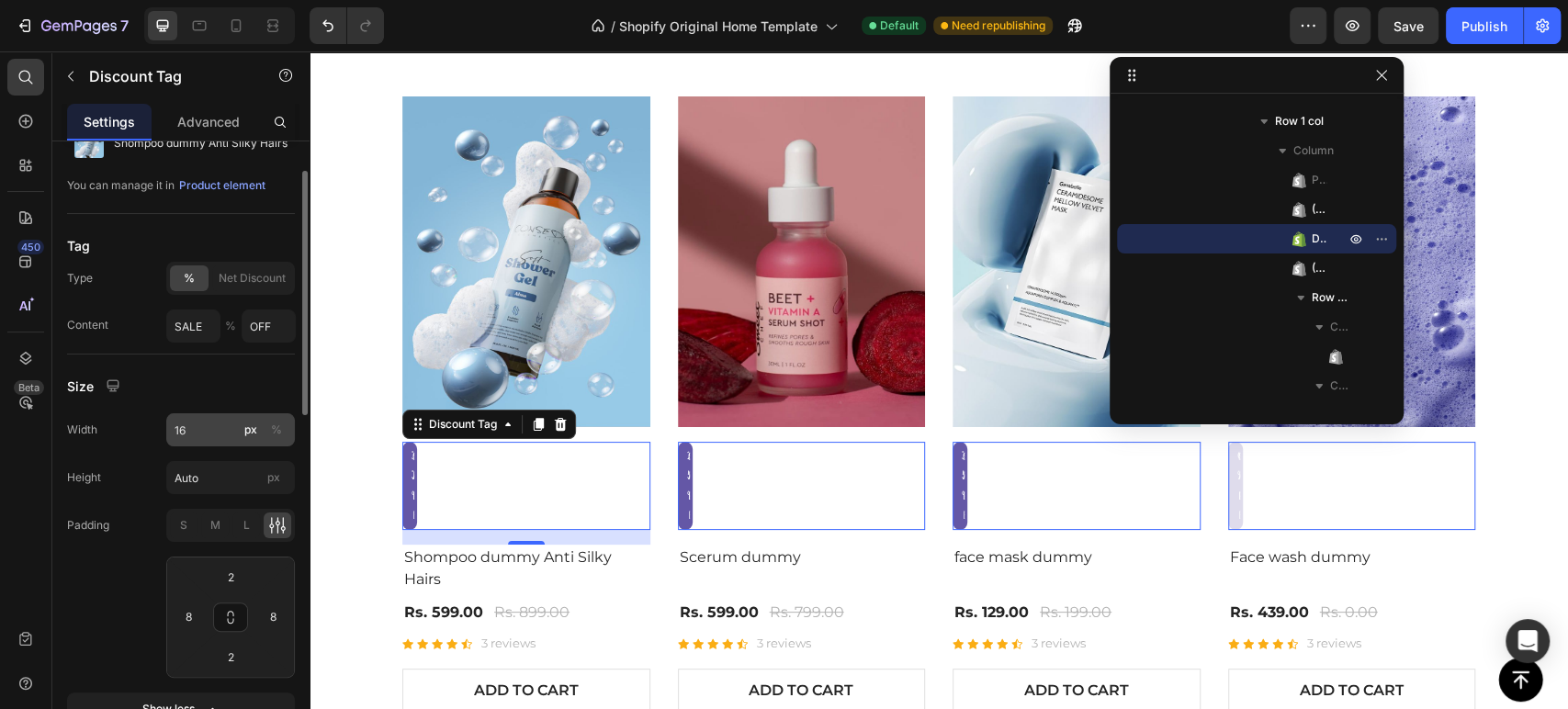 click on "%" at bounding box center (276, 430) 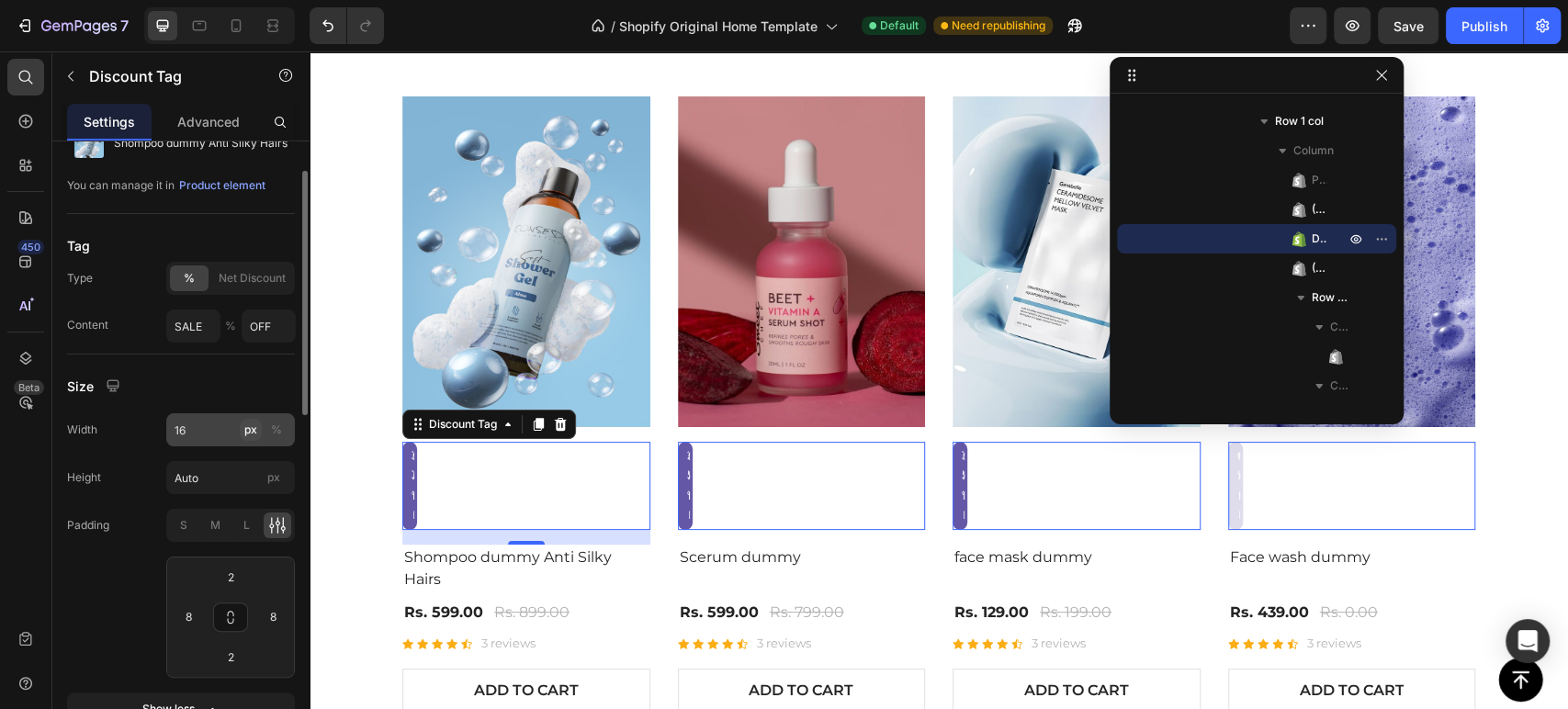 type 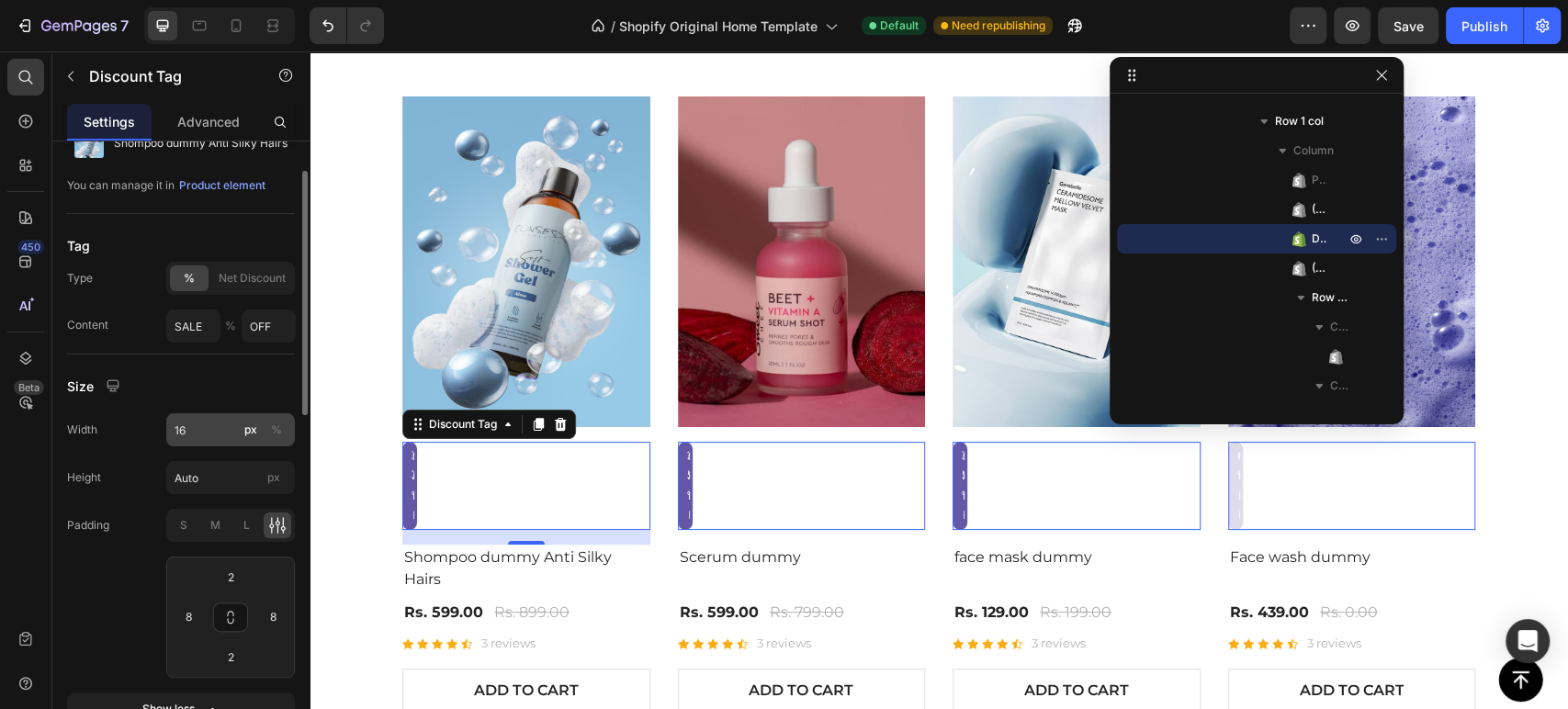 click on "%" at bounding box center [276, 430] 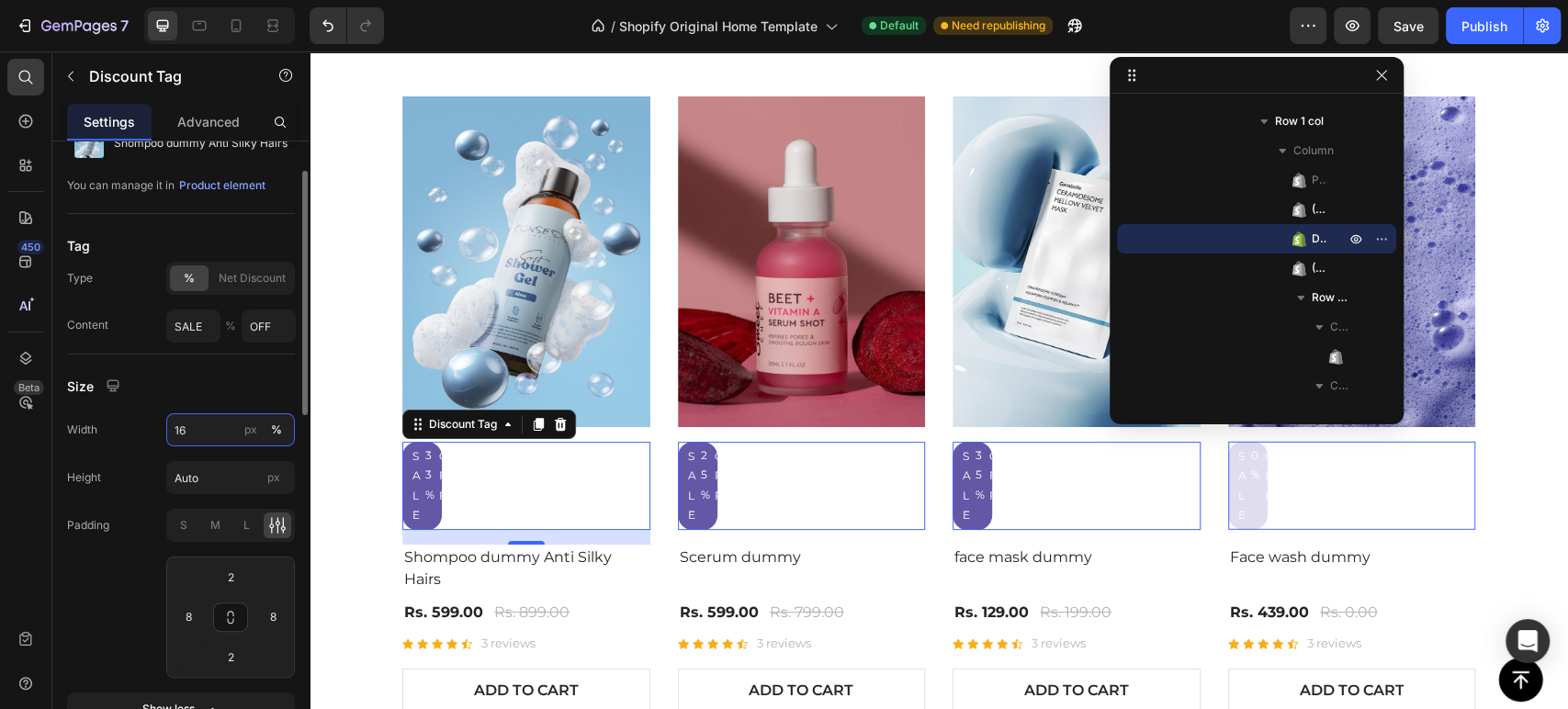 click on "16" at bounding box center [231, 430] 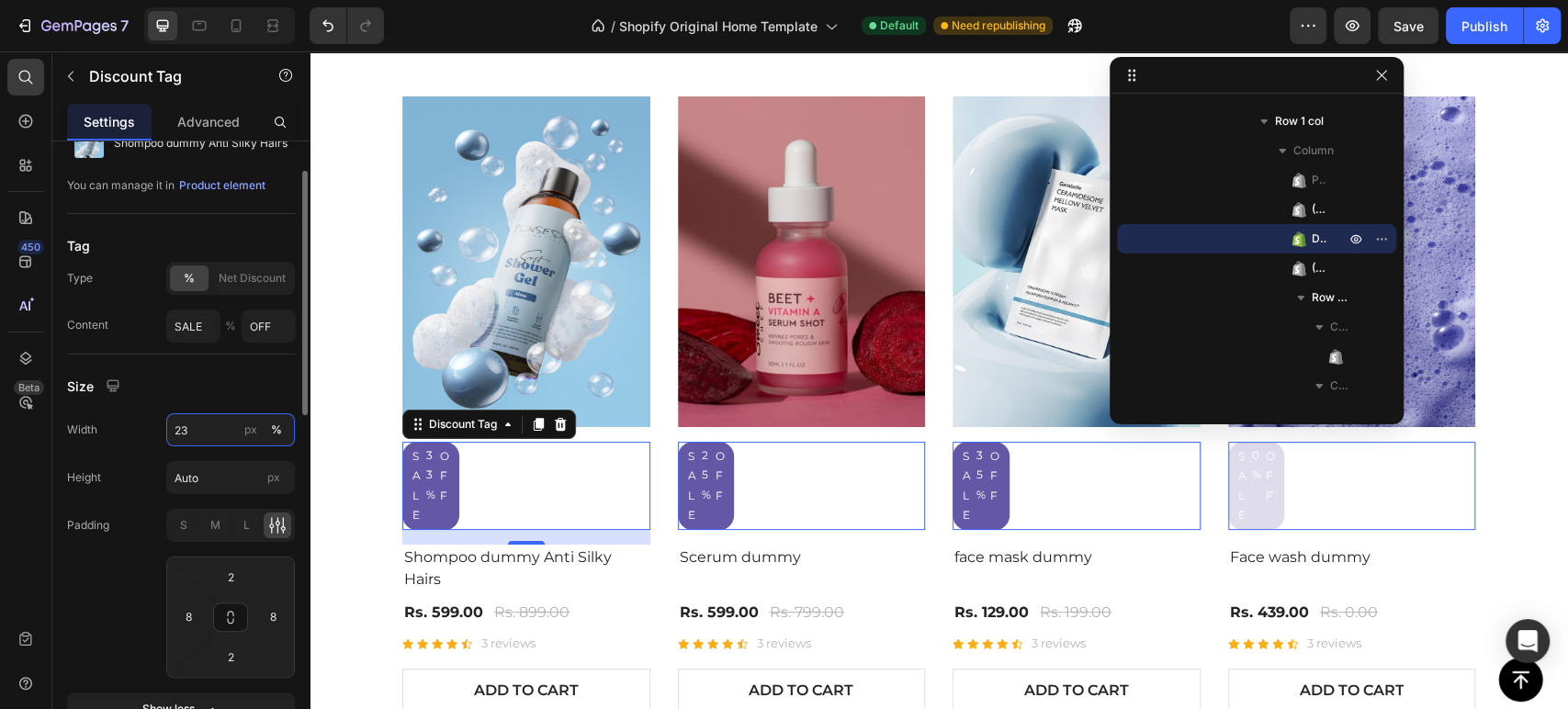 type on "2" 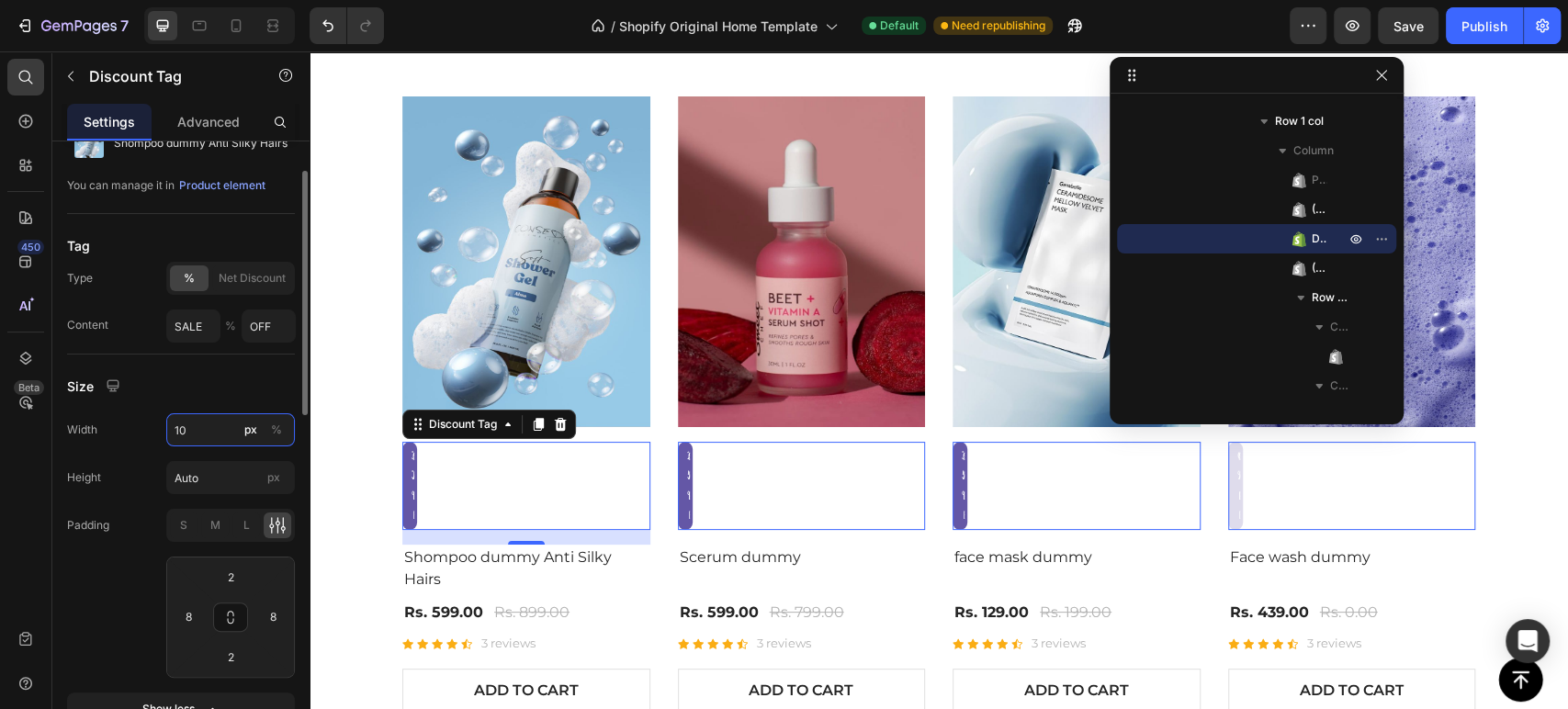 type on "1" 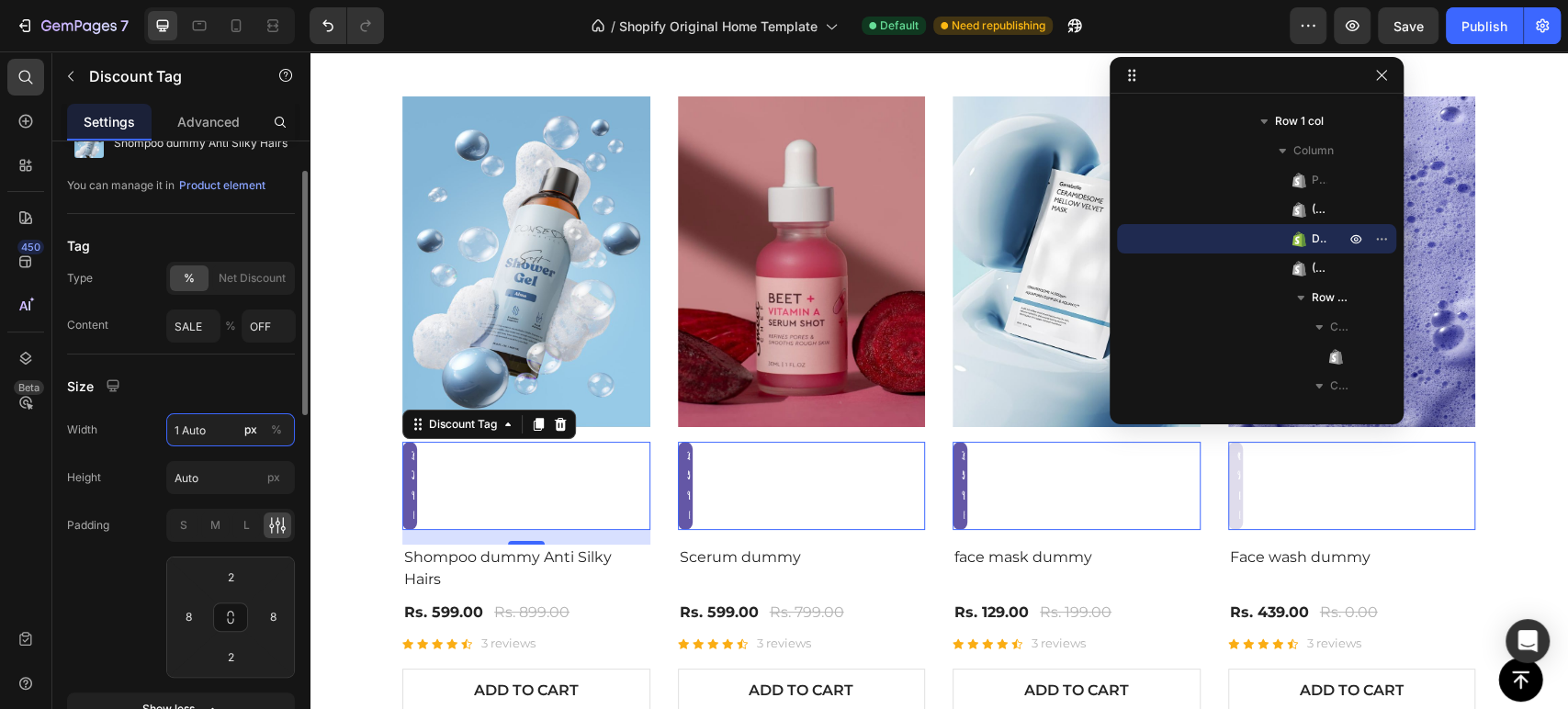 type on "1" 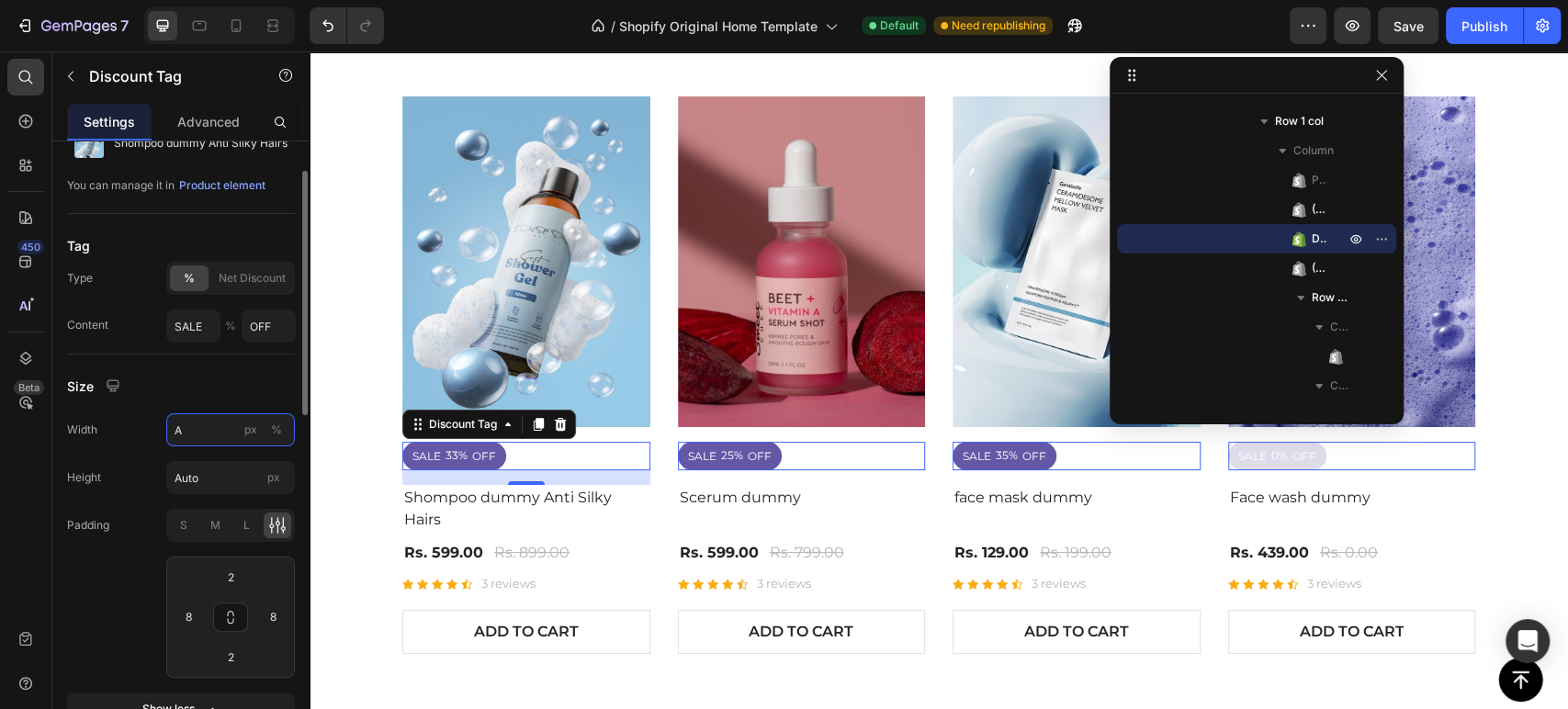 type on "Auto" 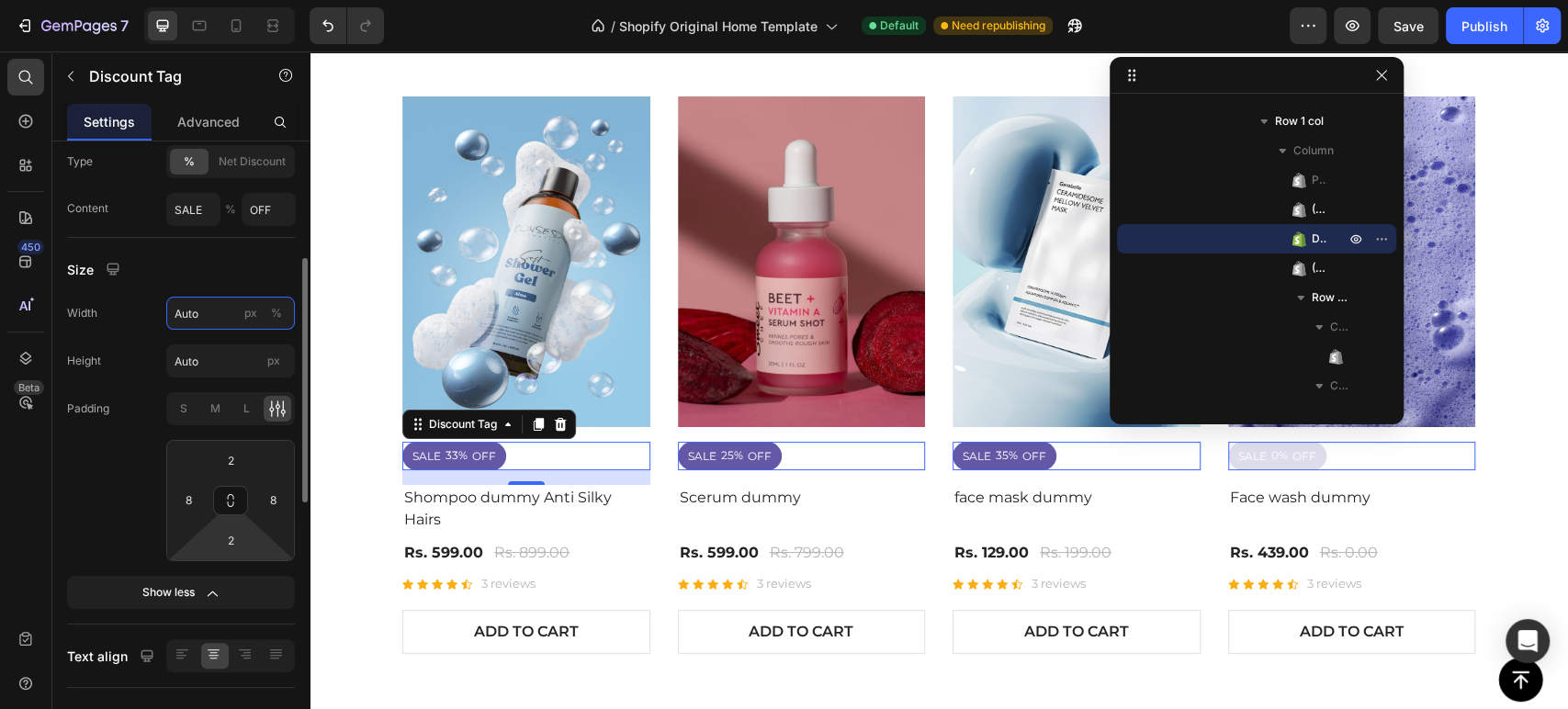 scroll, scrollTop: 221, scrollLeft: 0, axis: vertical 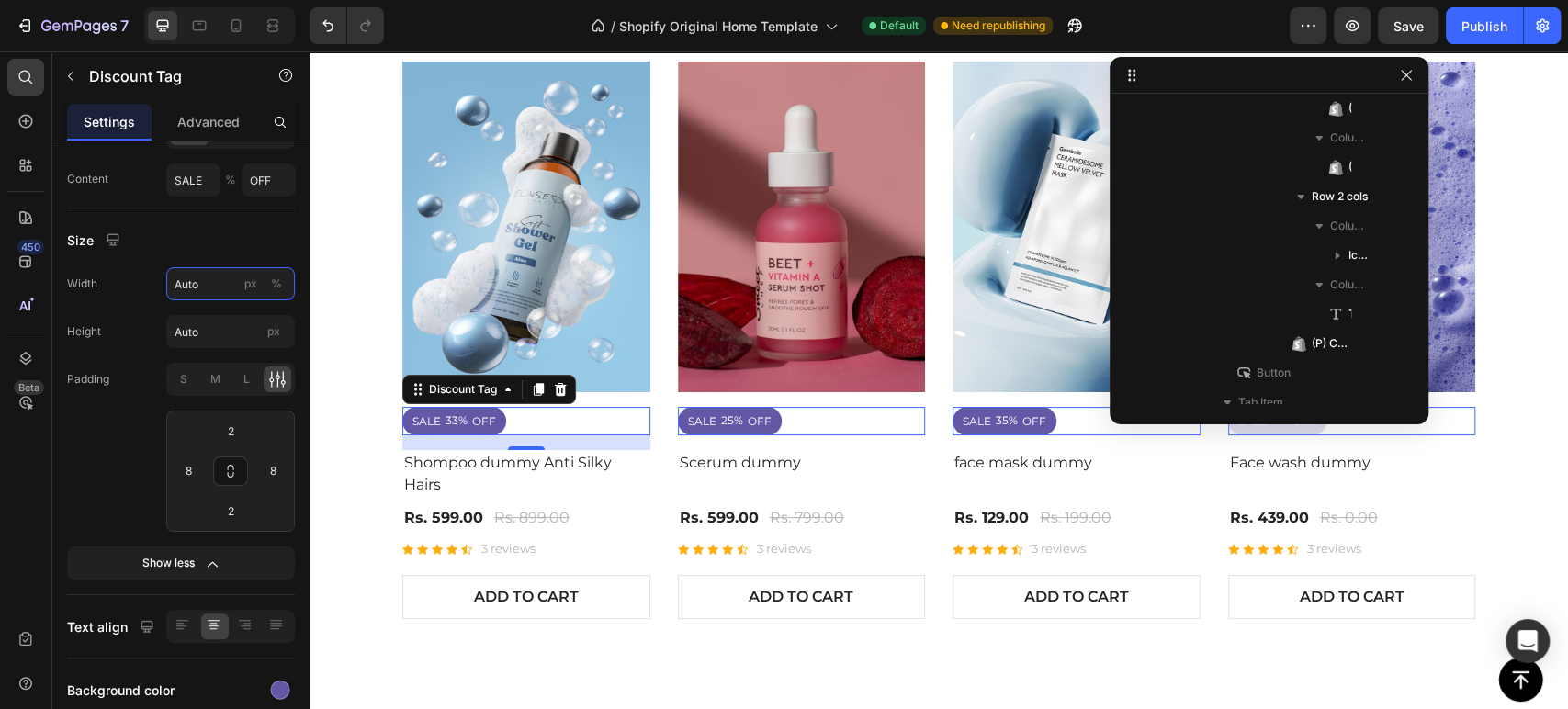 drag, startPoint x: 1401, startPoint y: 297, endPoint x: 1430, endPoint y: 298, distance: 29.01724 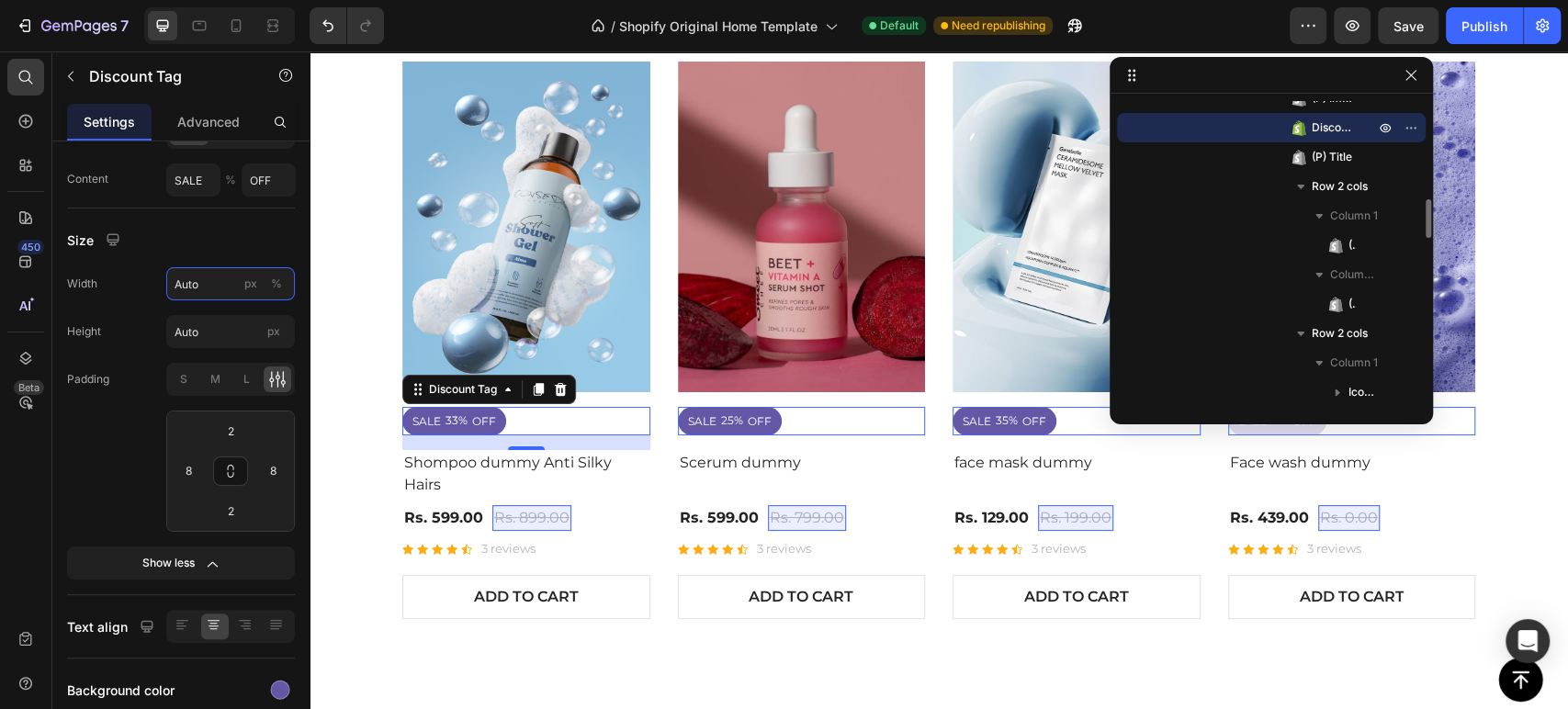 scroll, scrollTop: 772, scrollLeft: 0, axis: vertical 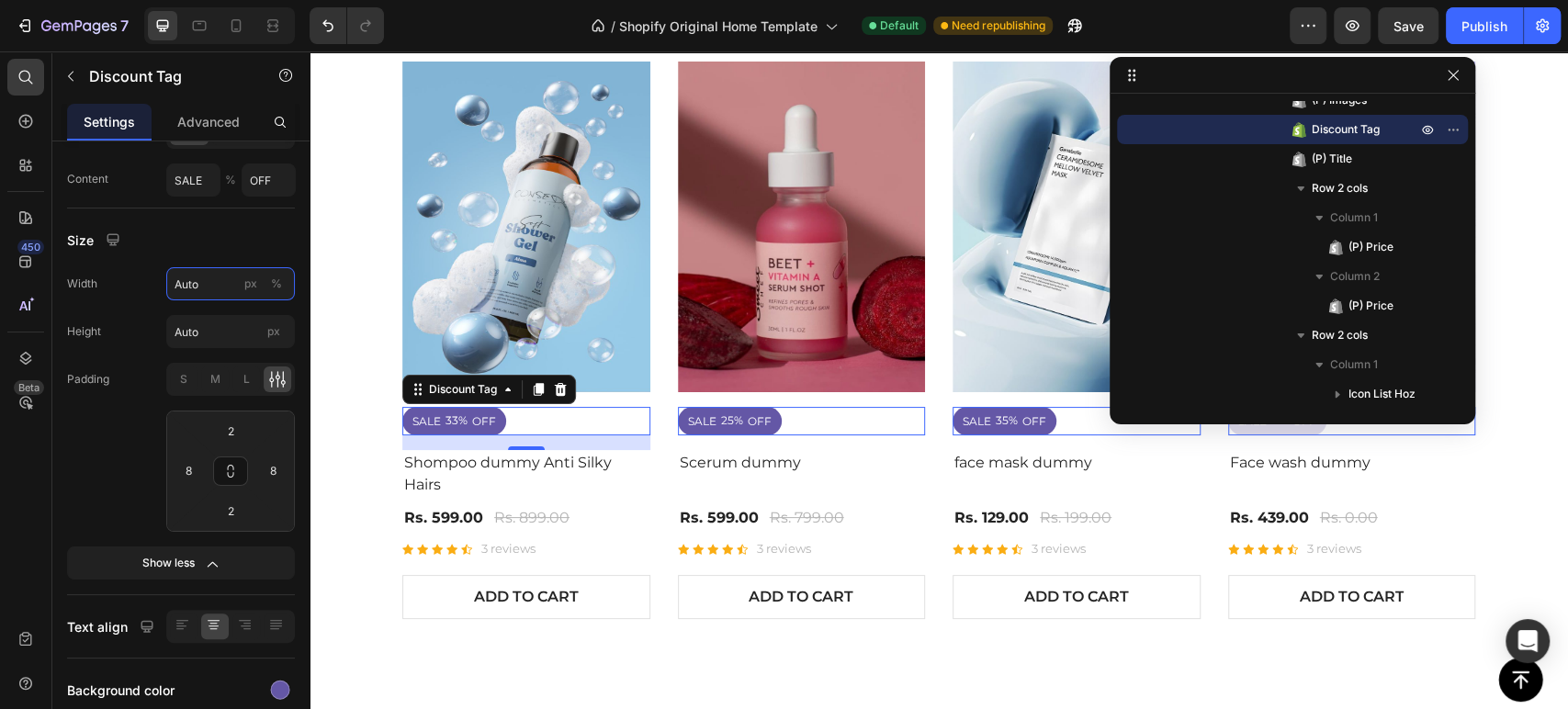 drag, startPoint x: 1427, startPoint y: 292, endPoint x: 1564, endPoint y: 292, distance: 137 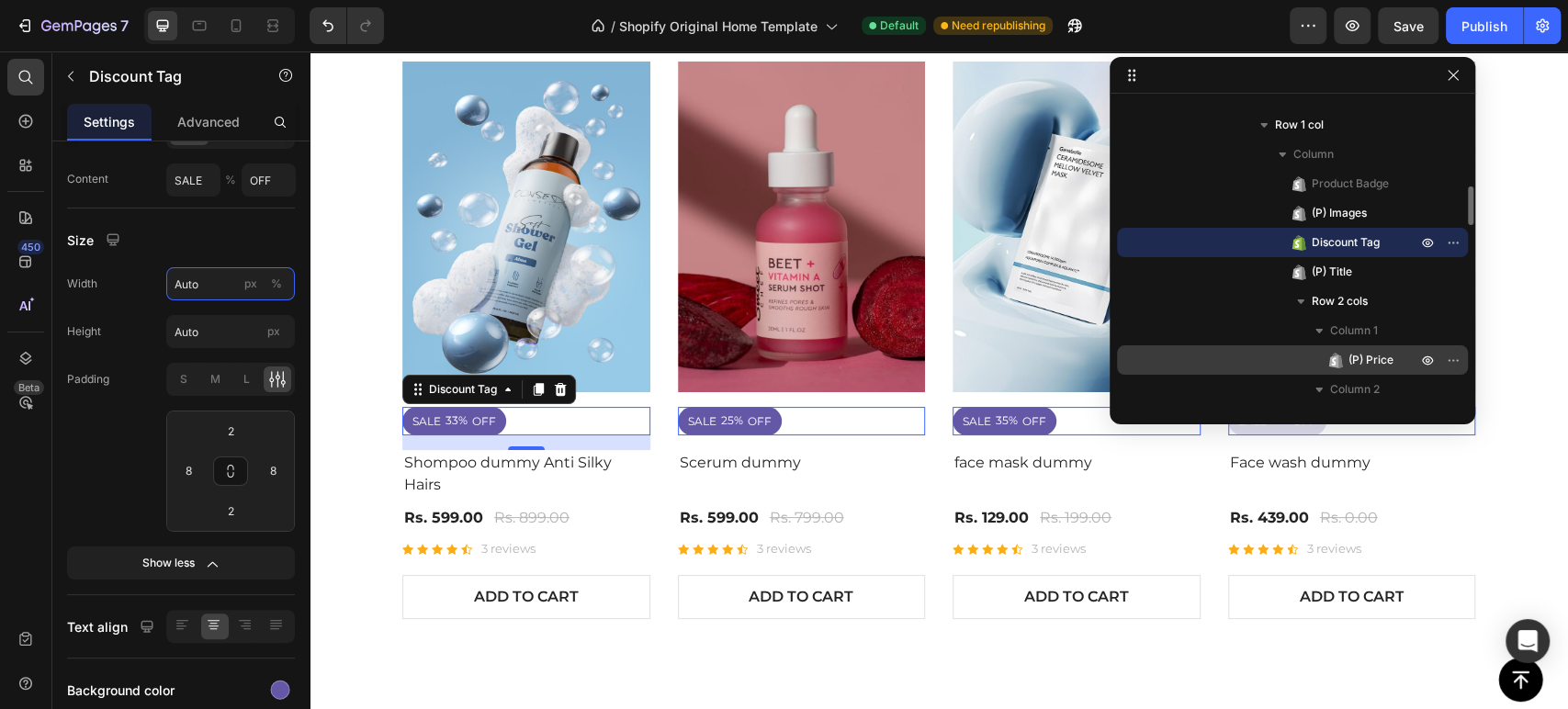 scroll, scrollTop: 655, scrollLeft: 0, axis: vertical 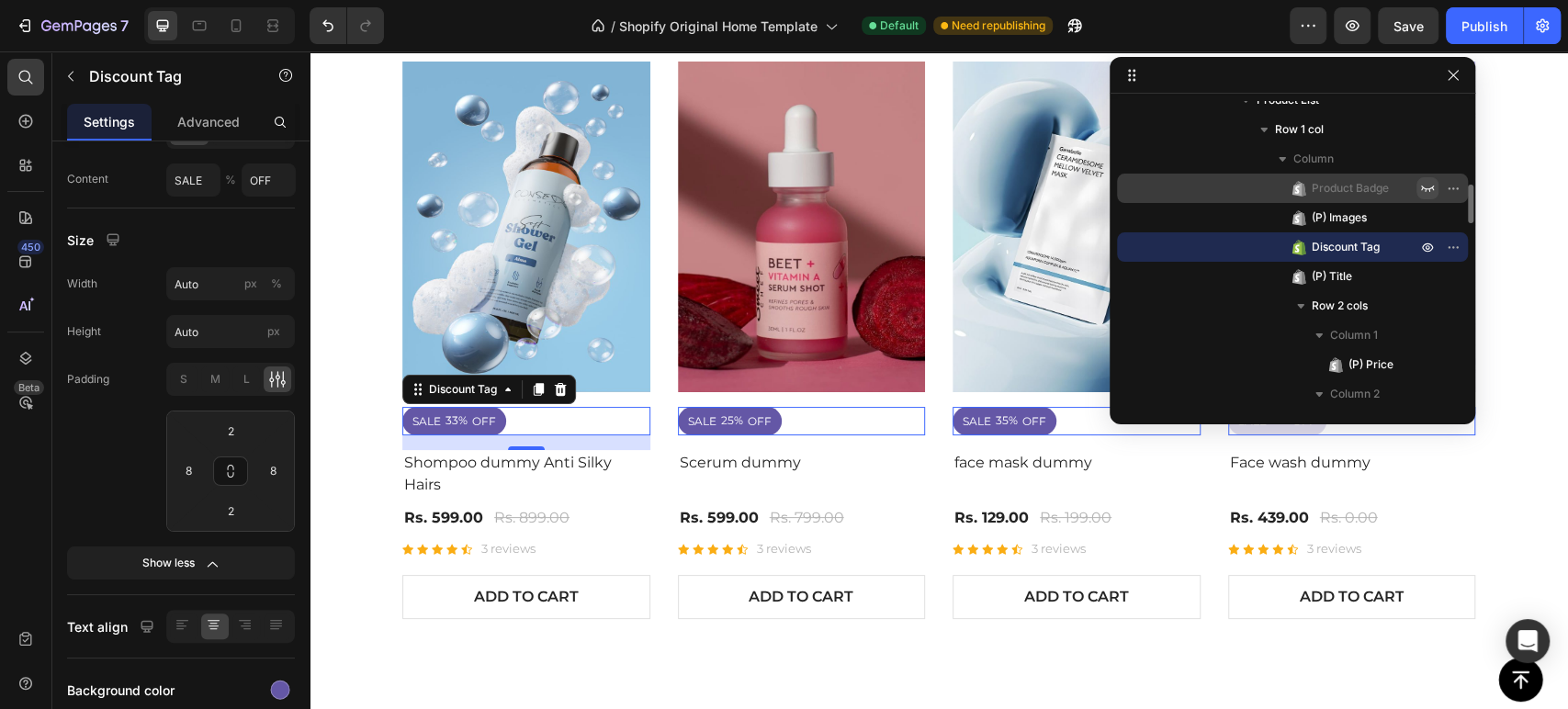 click 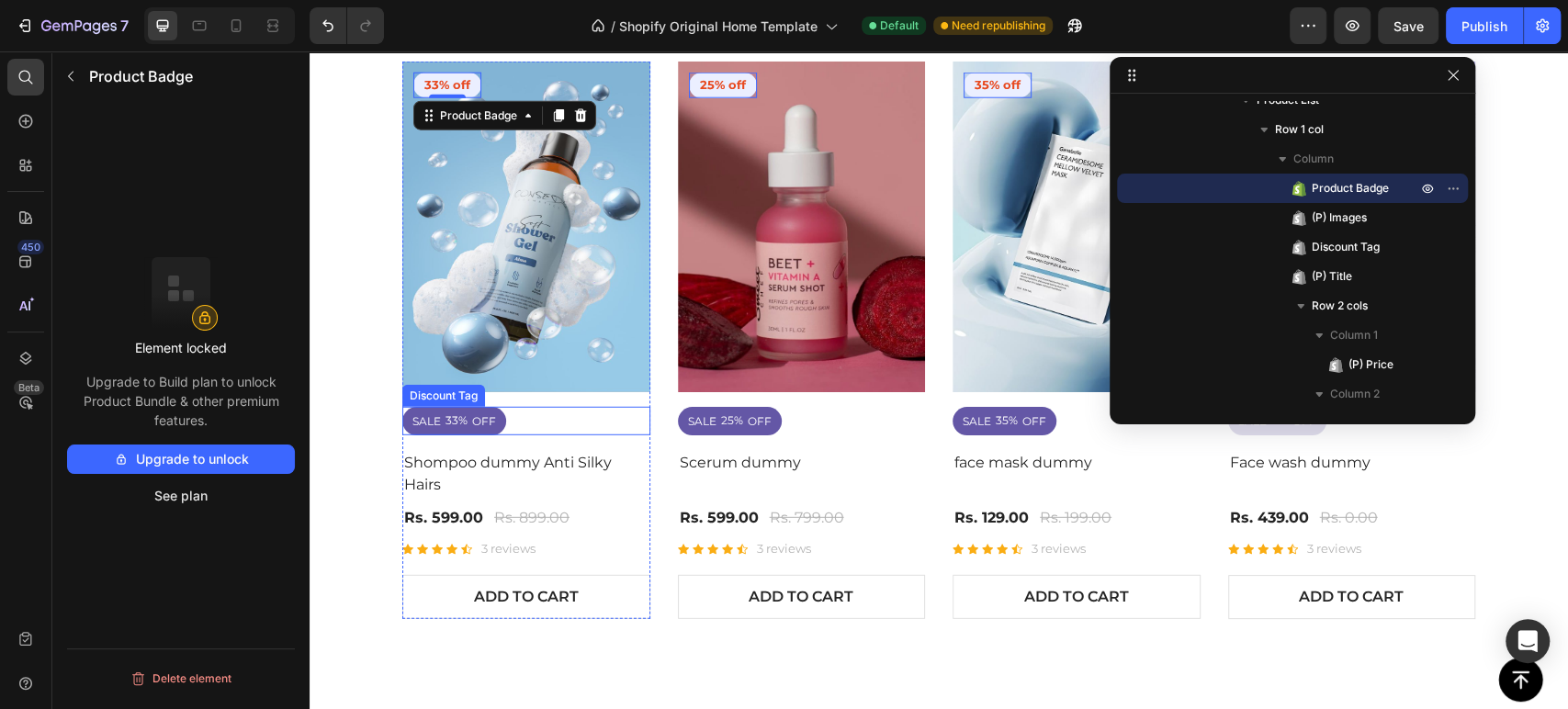 click on "SALE" at bounding box center (426, 422) 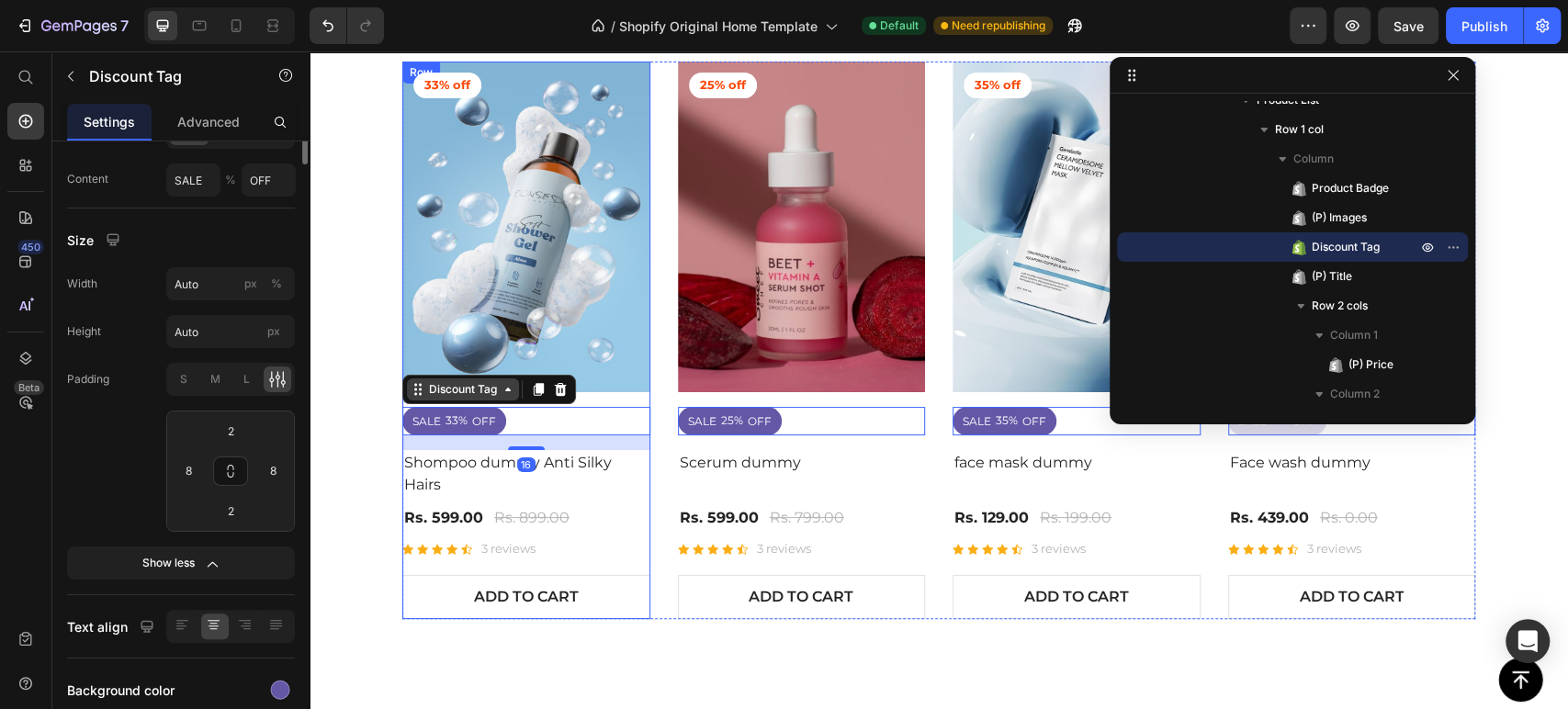 scroll, scrollTop: 0, scrollLeft: 0, axis: both 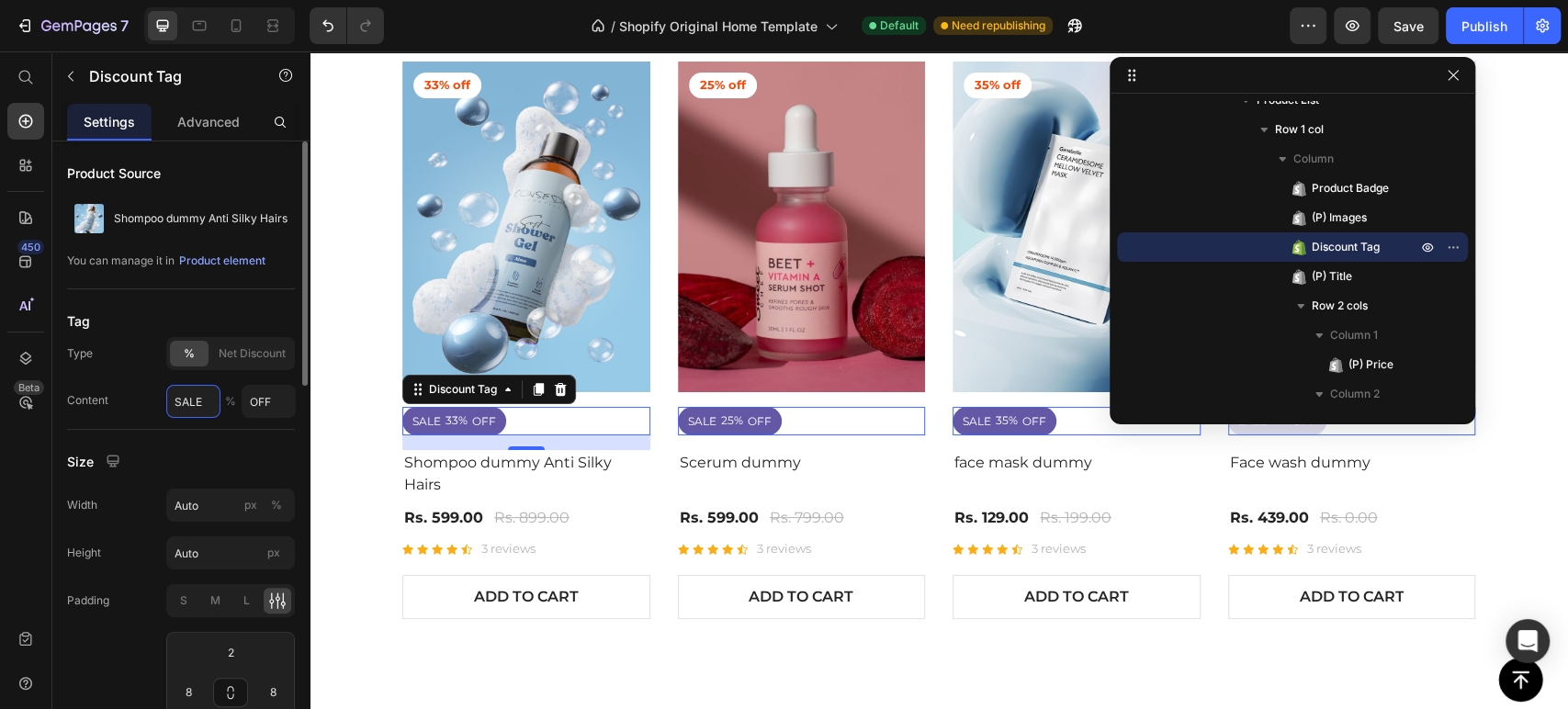 click on "SALE" at bounding box center [193, 401] 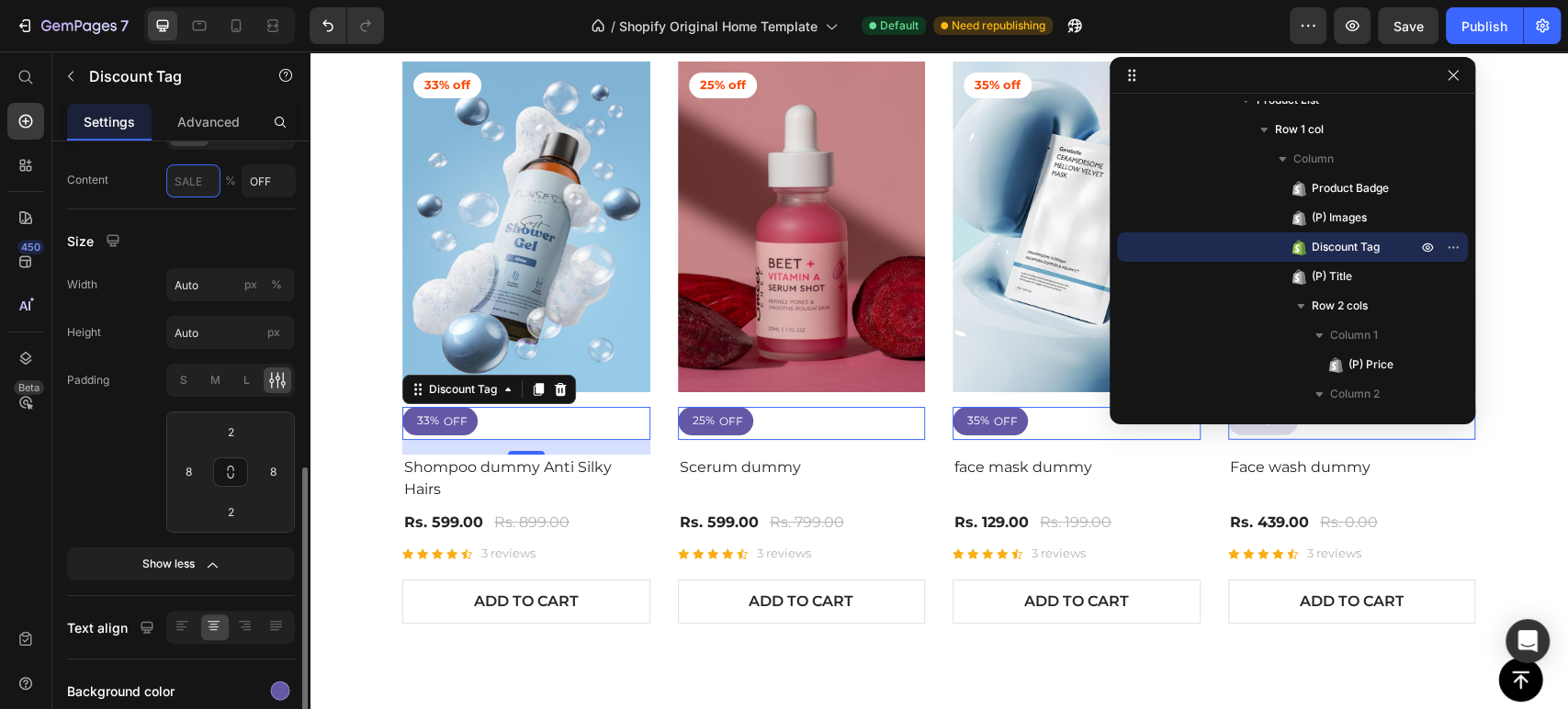 scroll, scrollTop: 393, scrollLeft: 0, axis: vertical 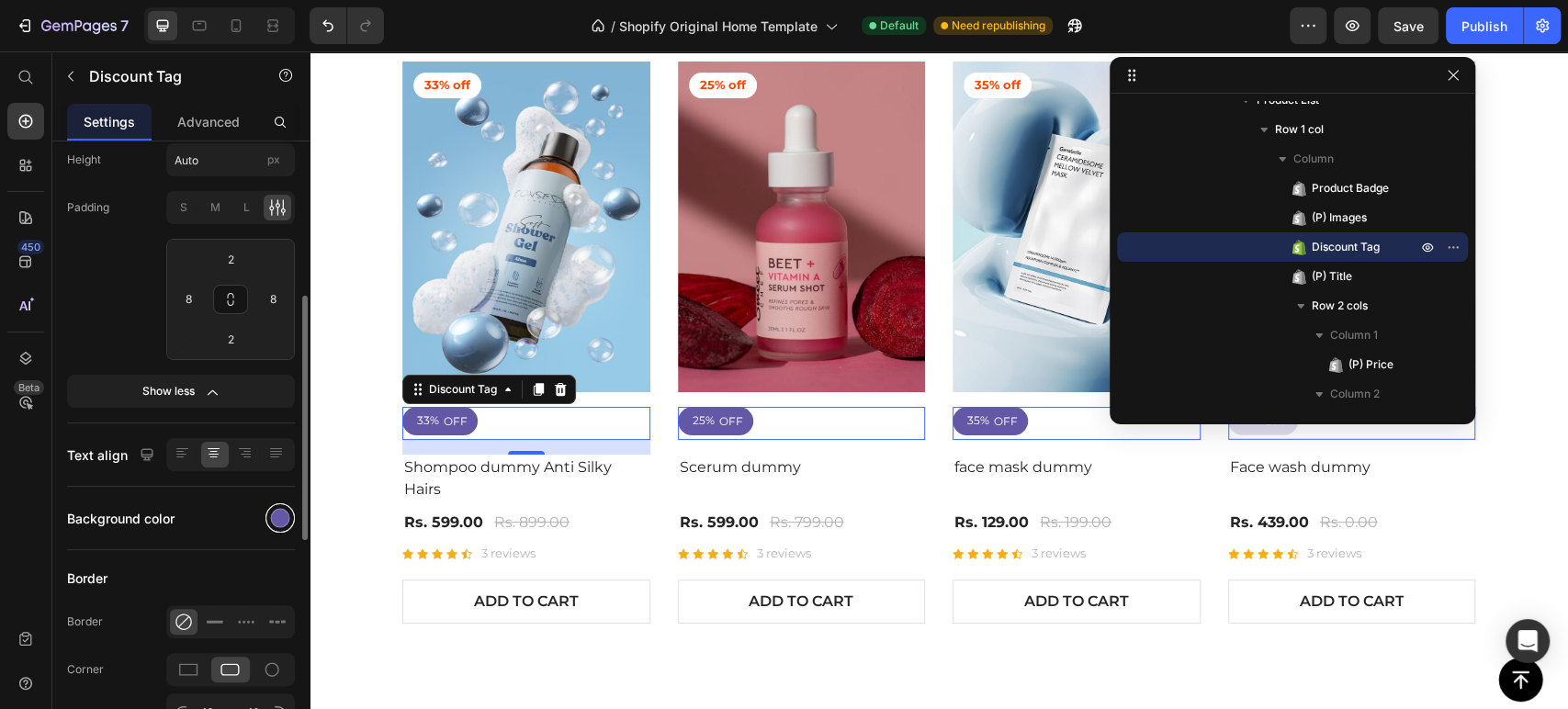 type 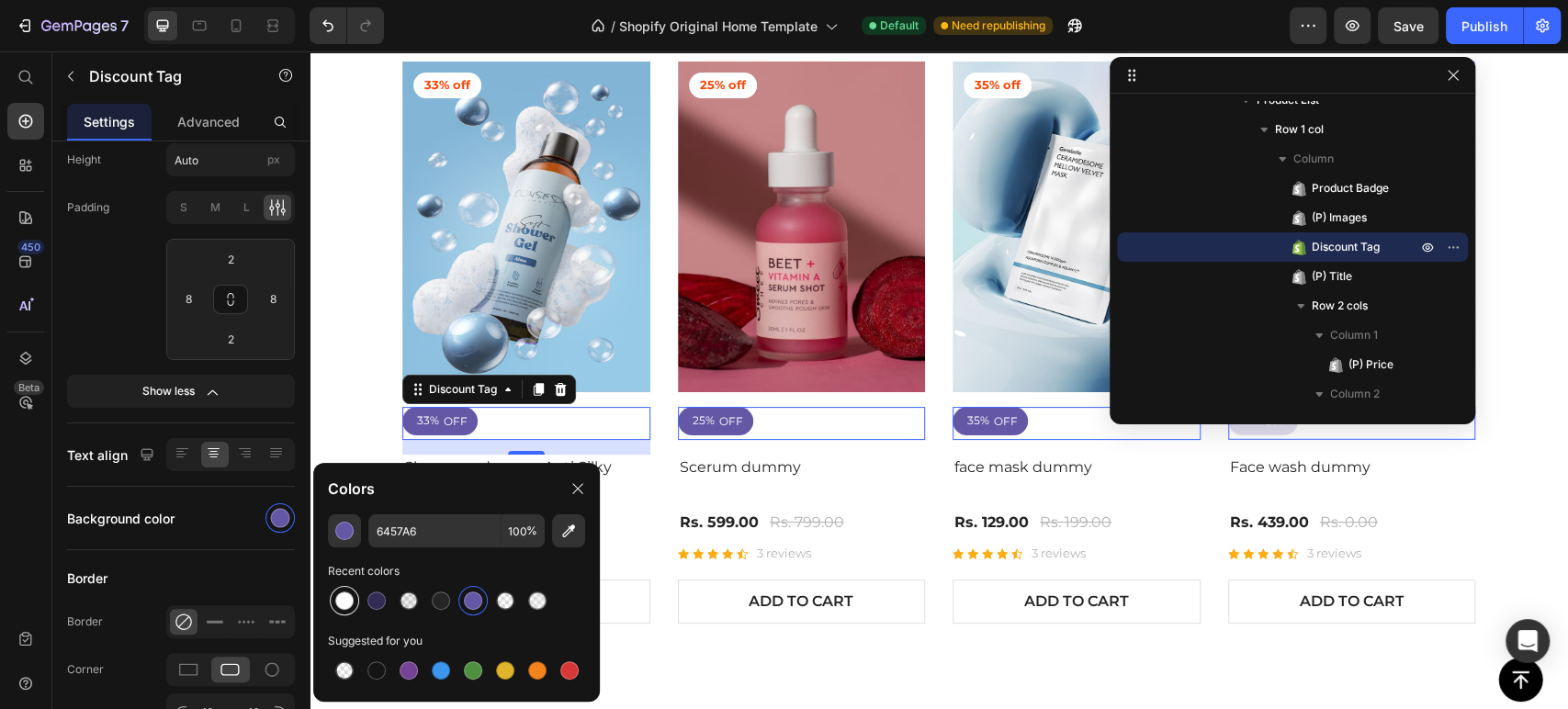 click at bounding box center (344, 601) 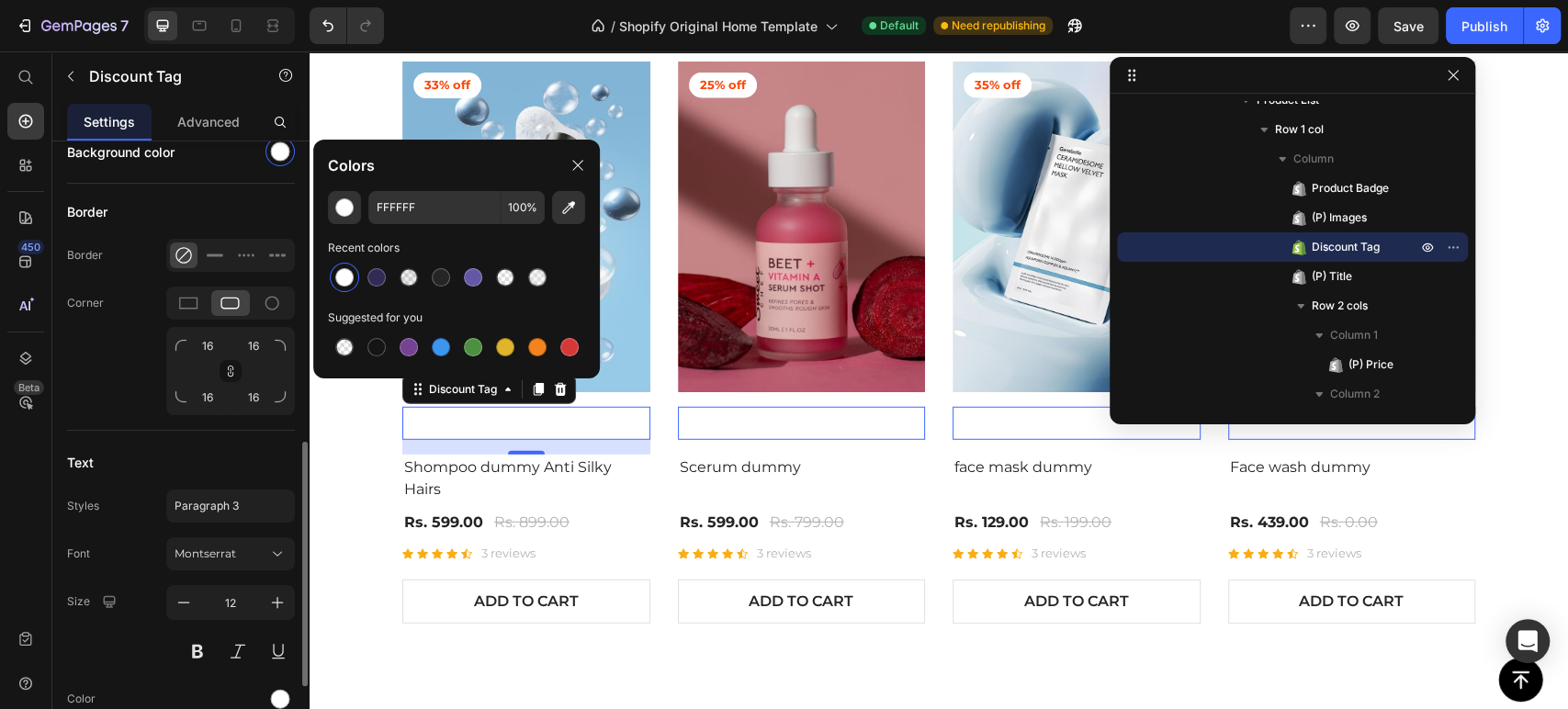 scroll, scrollTop: 760, scrollLeft: 0, axis: vertical 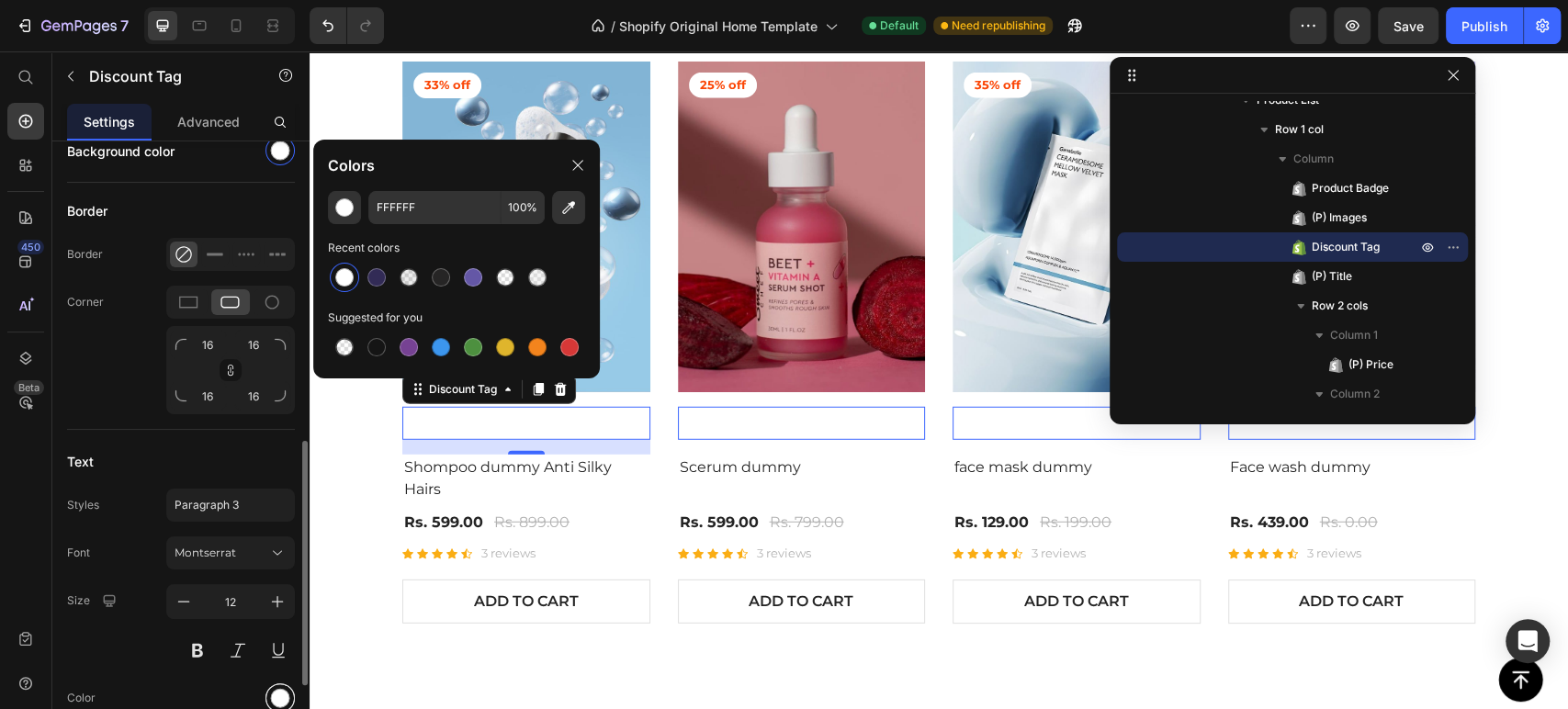 click at bounding box center (280, 698) 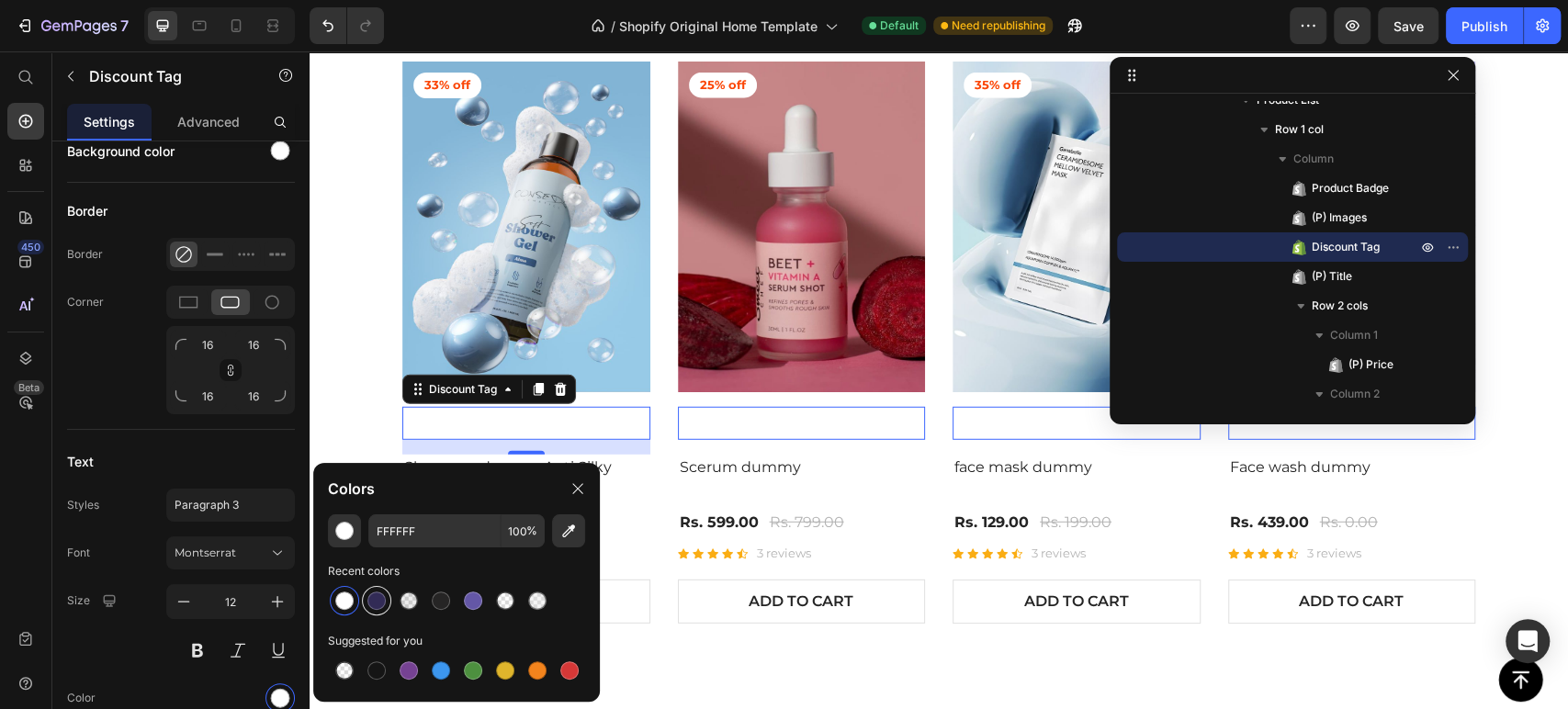 click at bounding box center [377, 601] 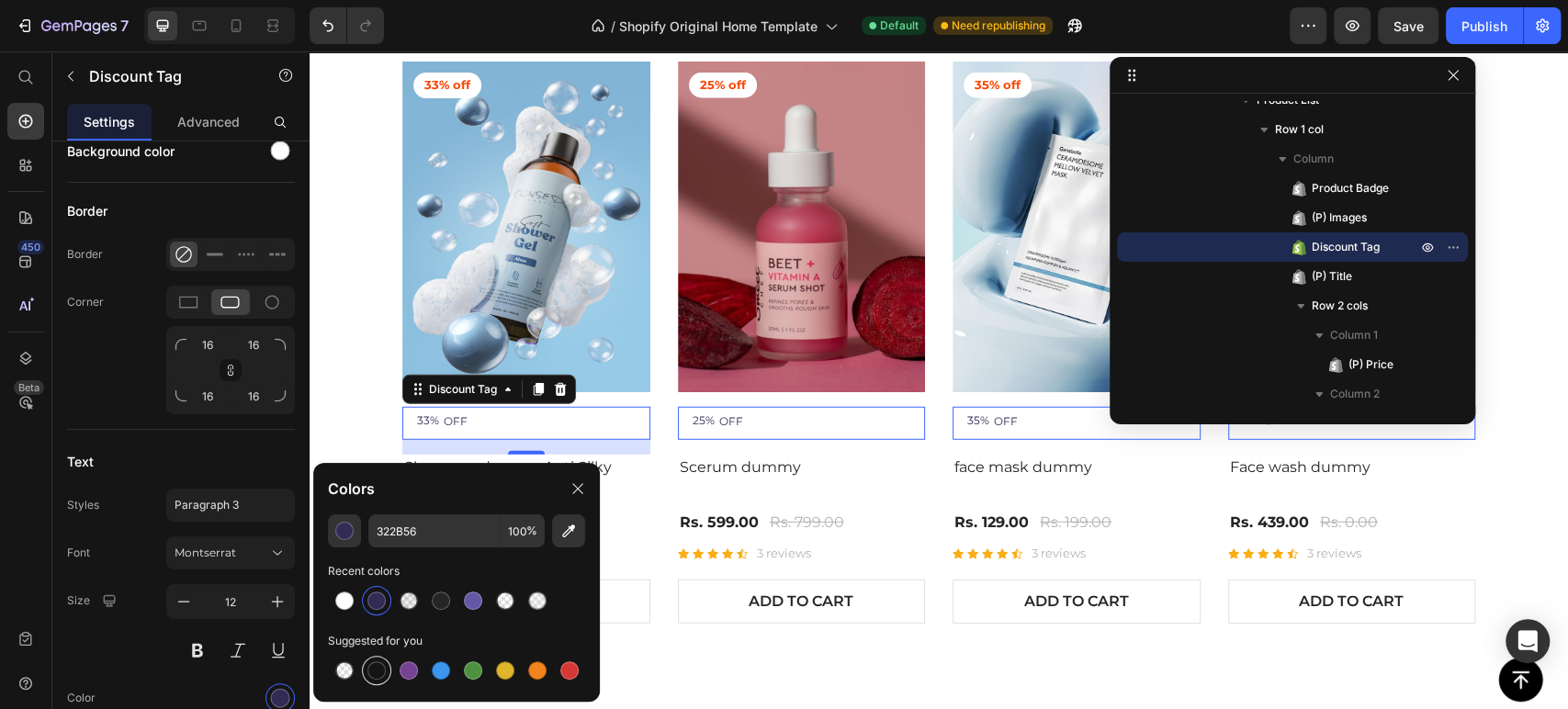 click at bounding box center [377, 670] 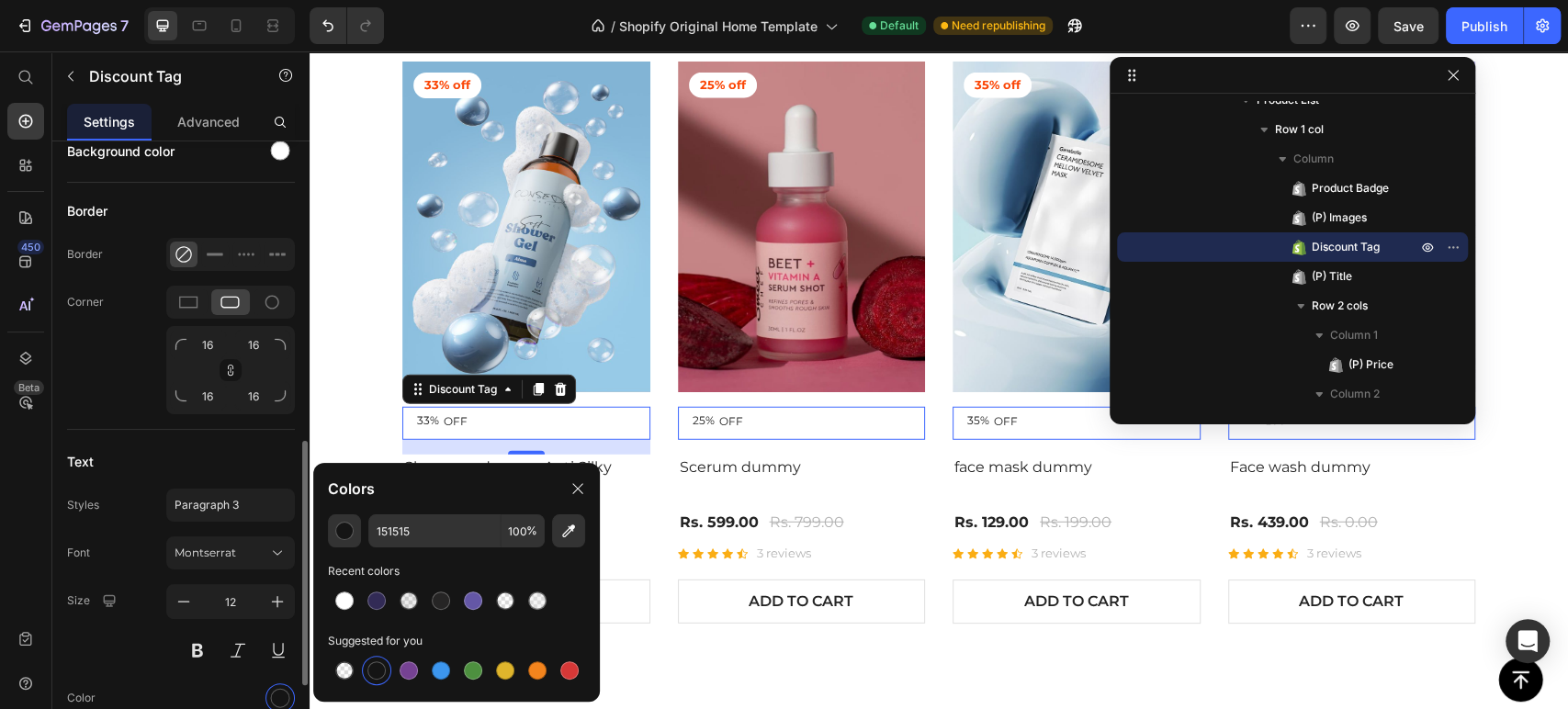 click on "Text Styles Paragraph 3 Font Montserrat Size 12 Color Show more" 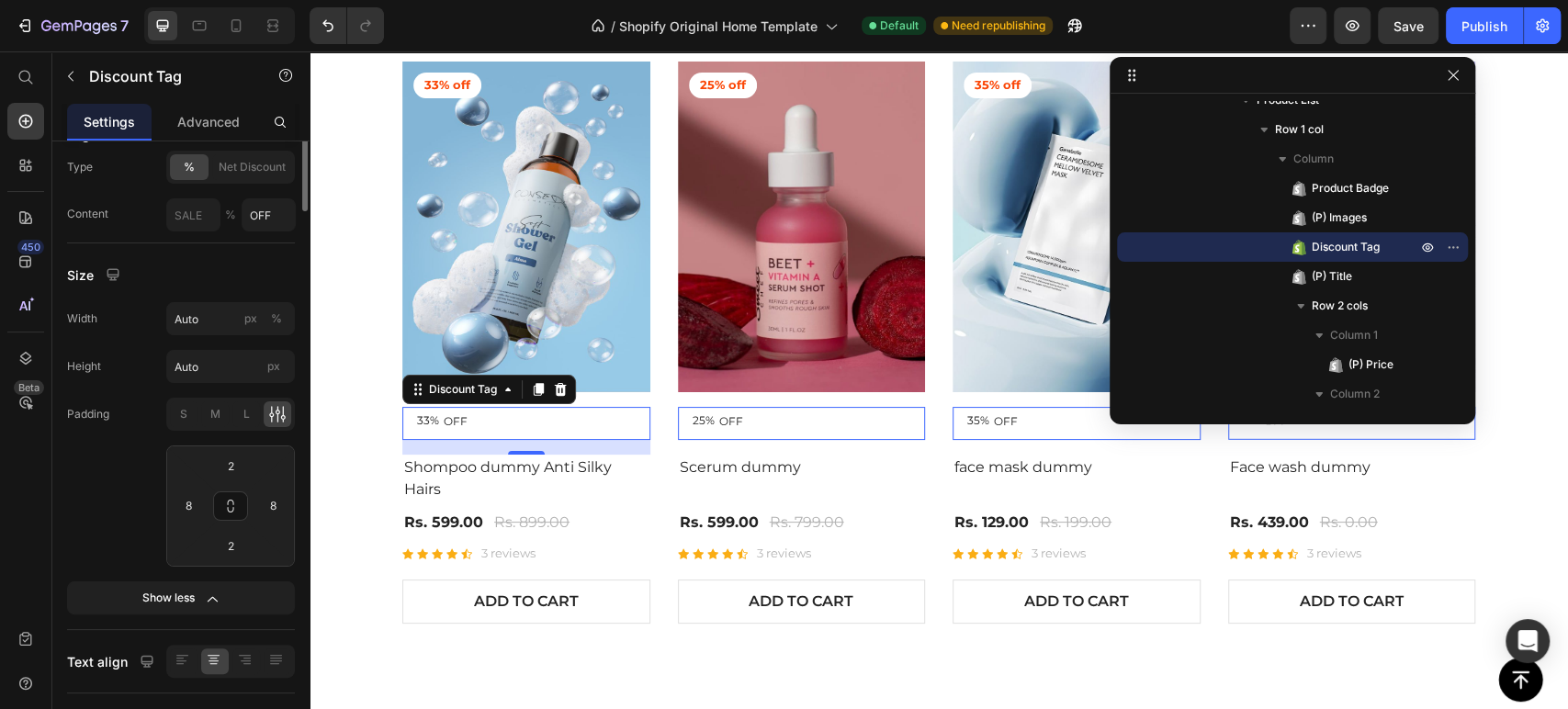 scroll, scrollTop: 0, scrollLeft: 0, axis: both 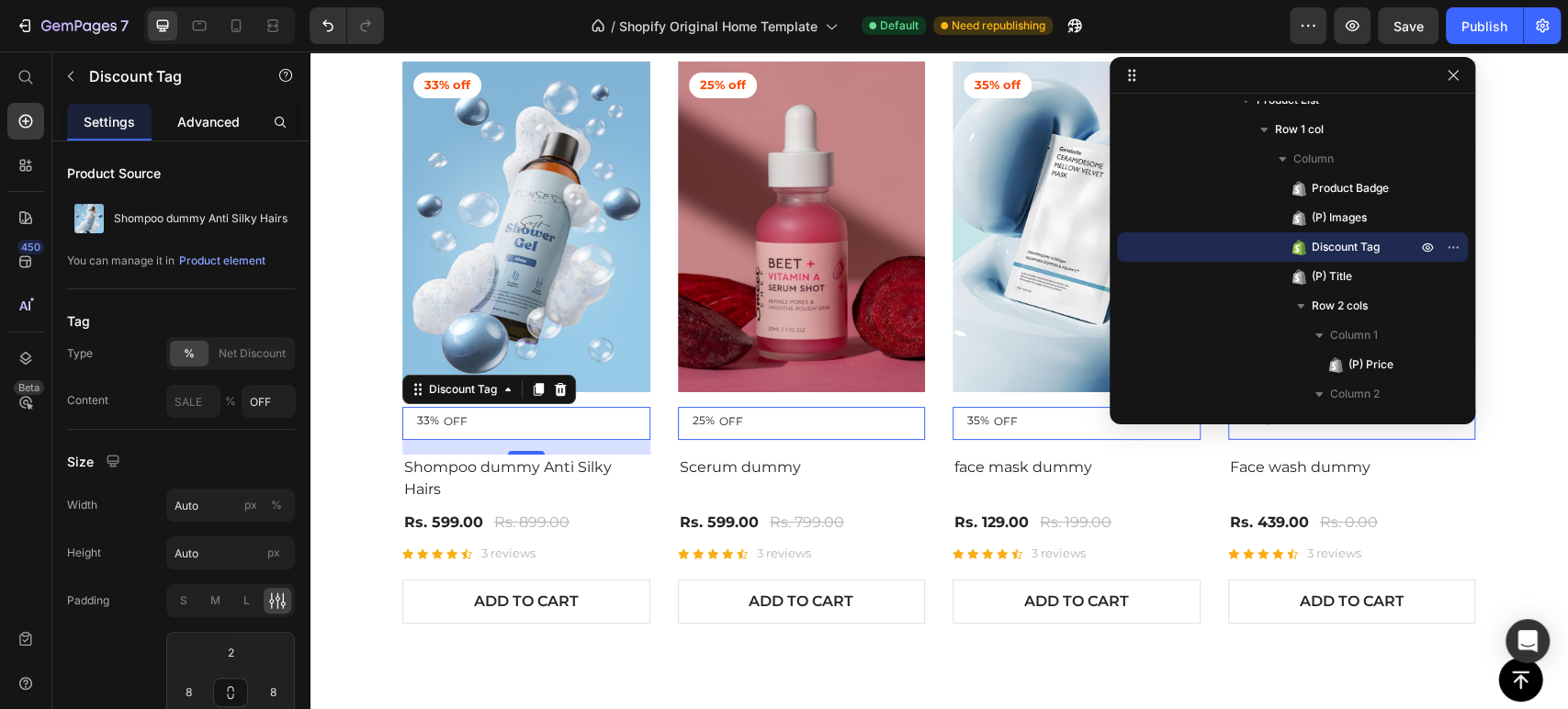 click on "Advanced" at bounding box center (209, 121) 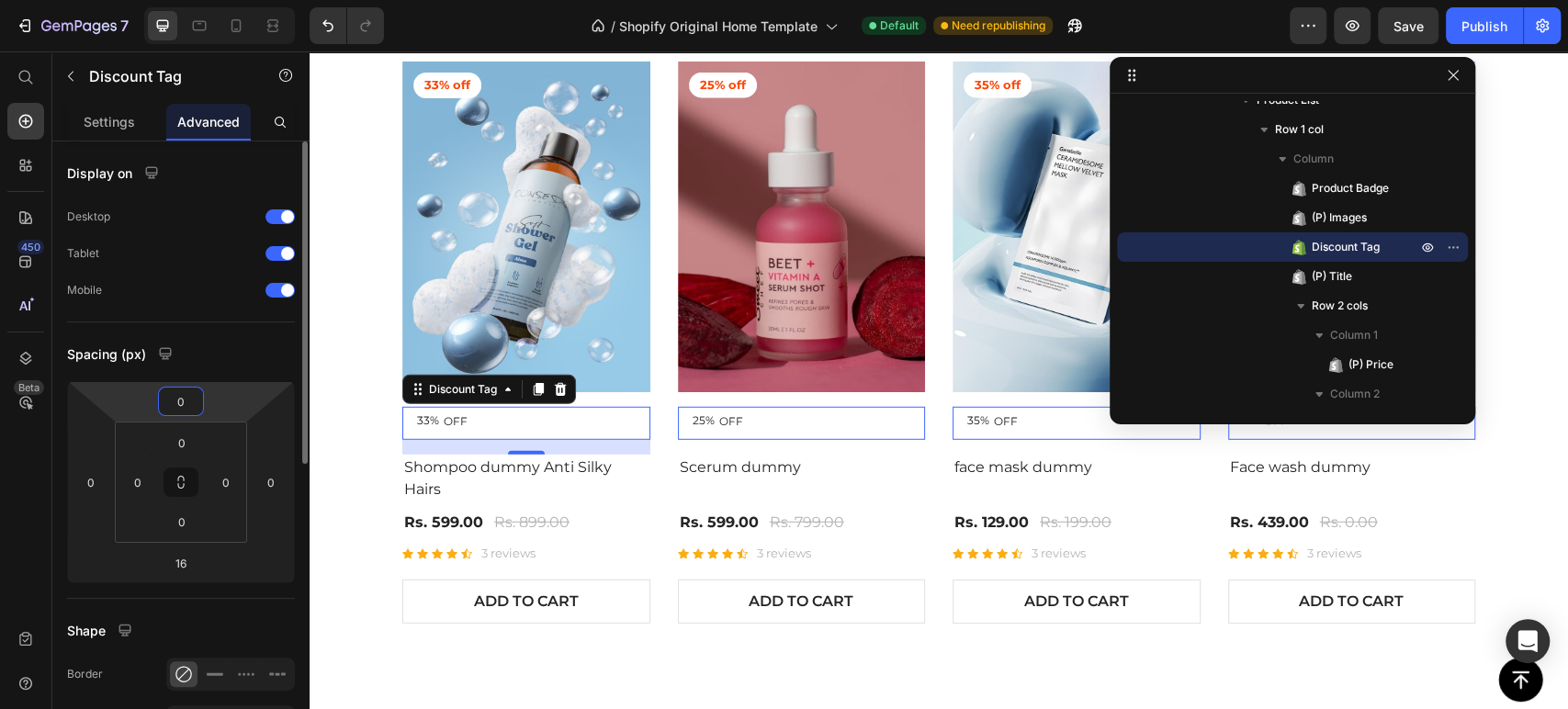 click on "0" at bounding box center (181, 401) 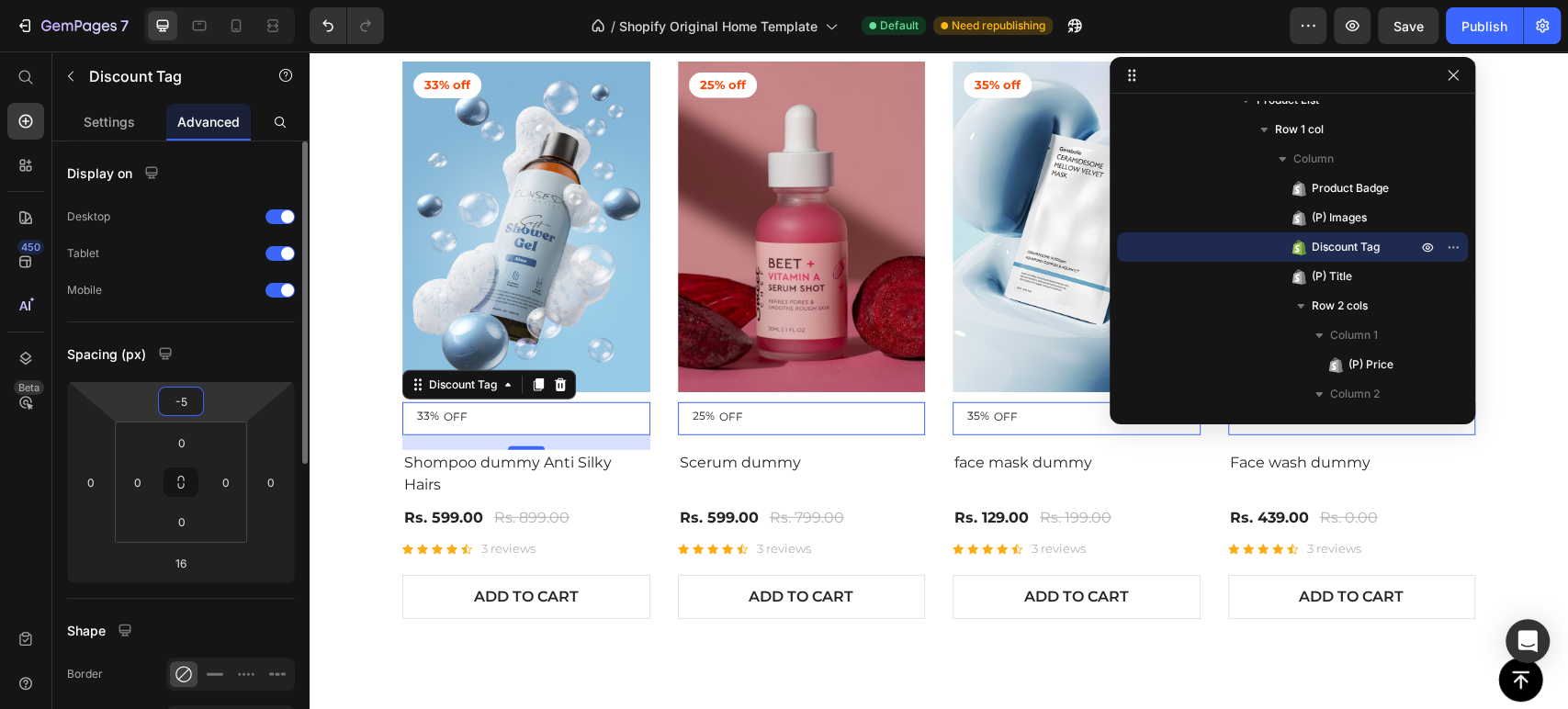 type on "-50" 